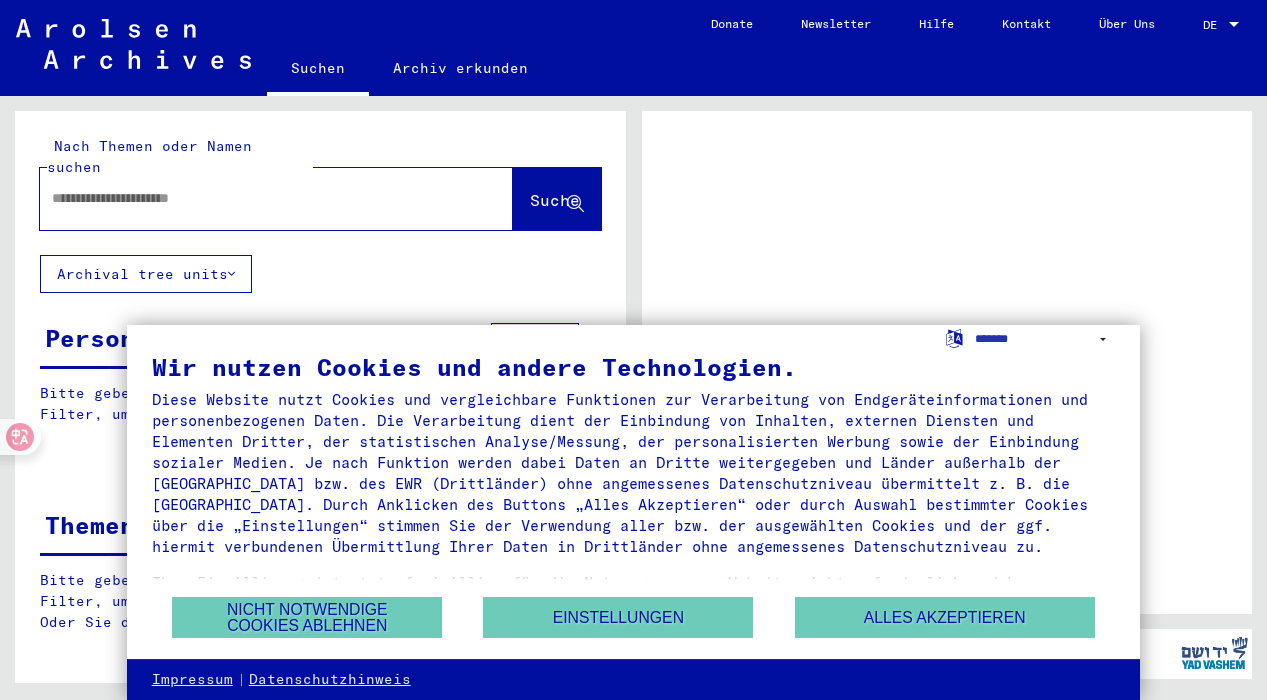 scroll, scrollTop: 0, scrollLeft: 0, axis: both 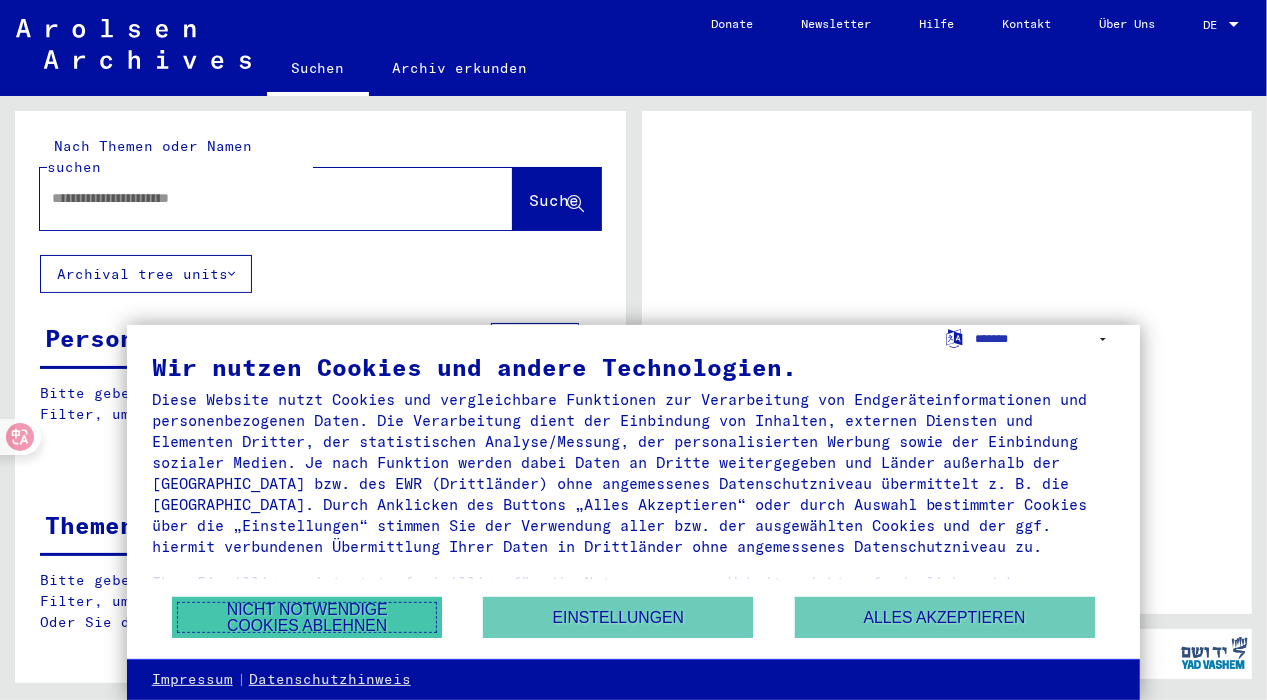 click on "Nicht notwendige Cookies ablehnen" at bounding box center [307, 617] 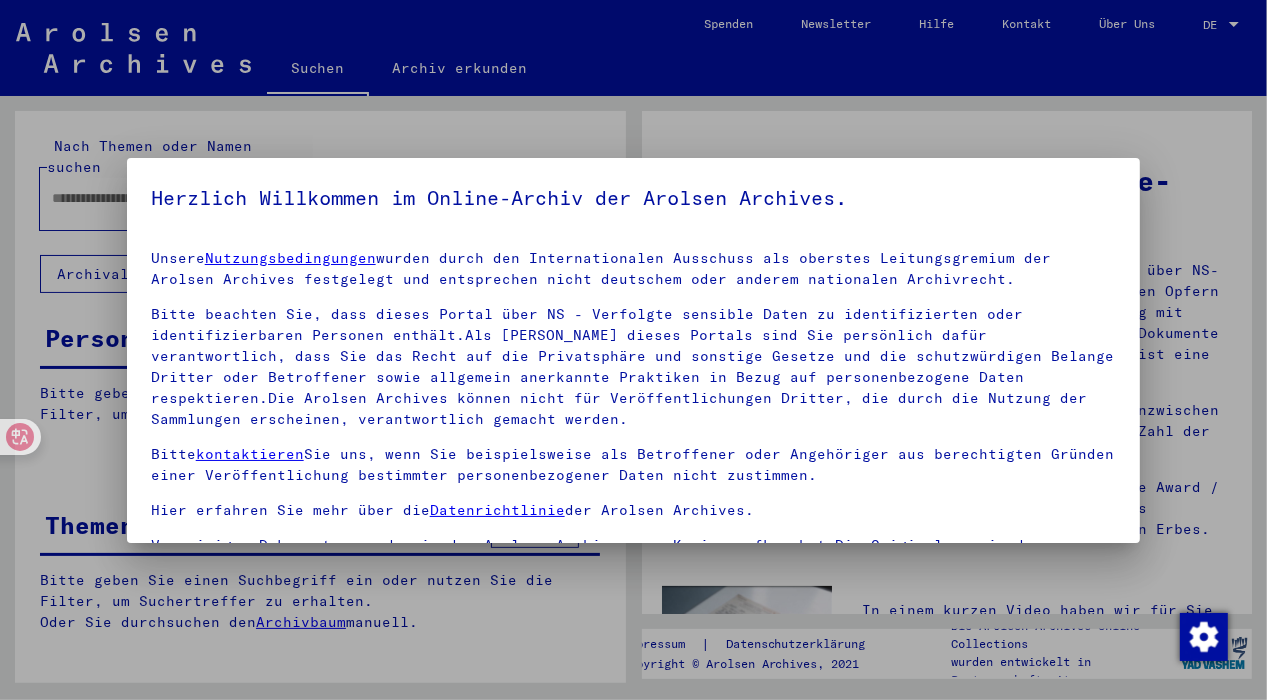 scroll, scrollTop: 90, scrollLeft: 0, axis: vertical 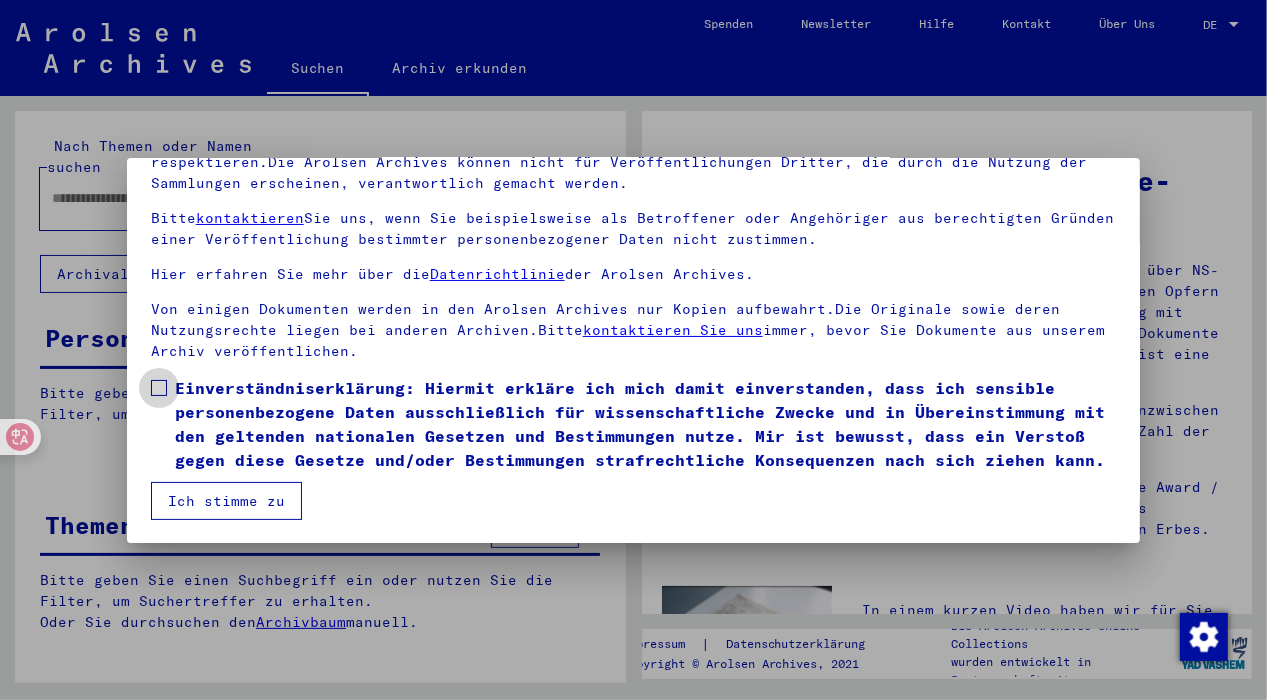 click at bounding box center (159, 388) 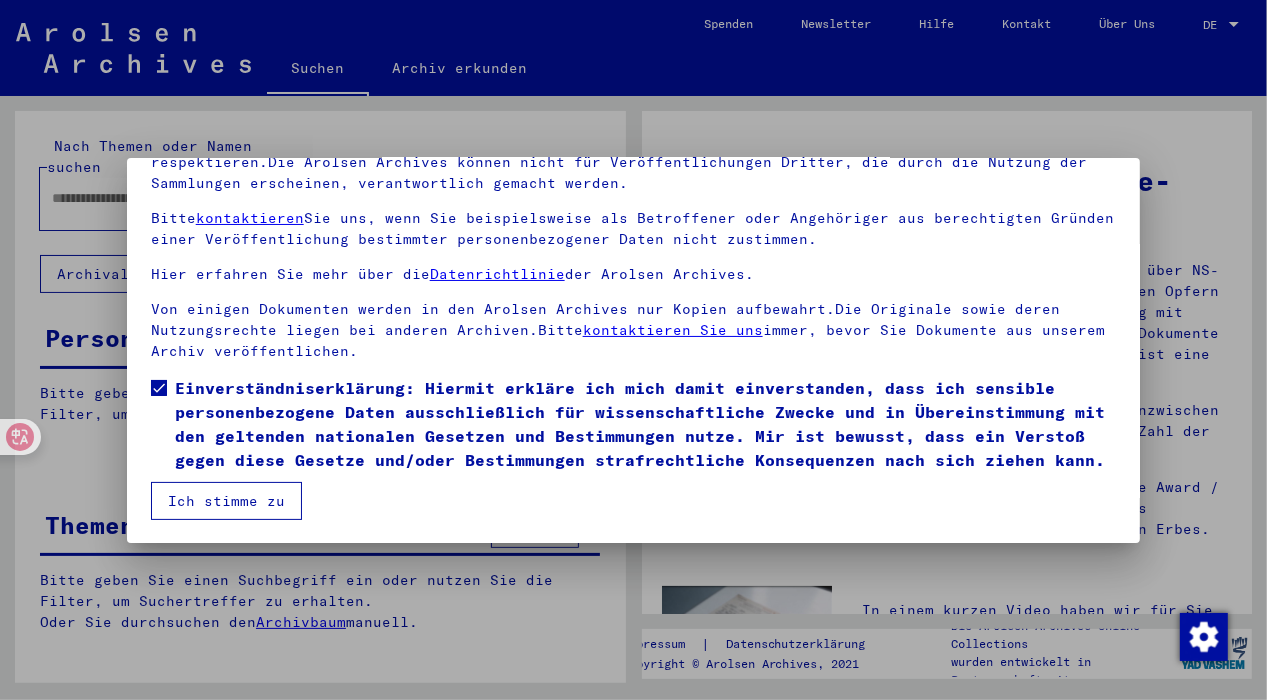 click on "Ich stimme zu" at bounding box center (226, 501) 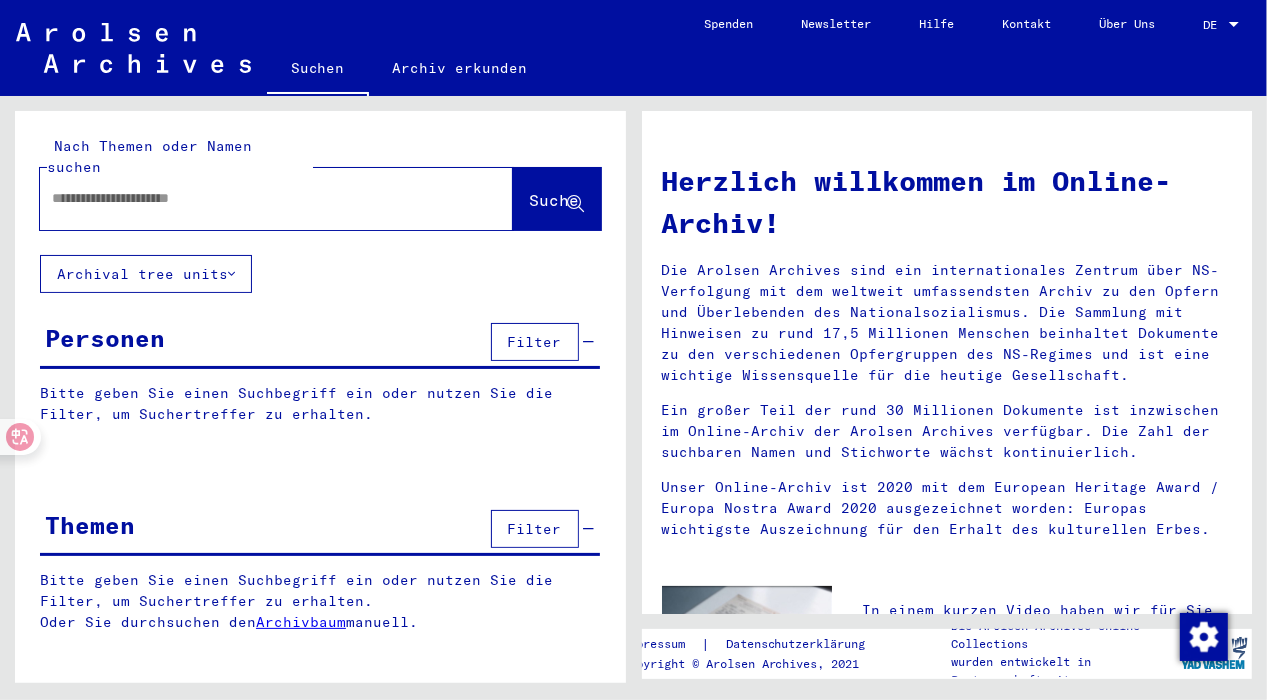 click at bounding box center (252, 198) 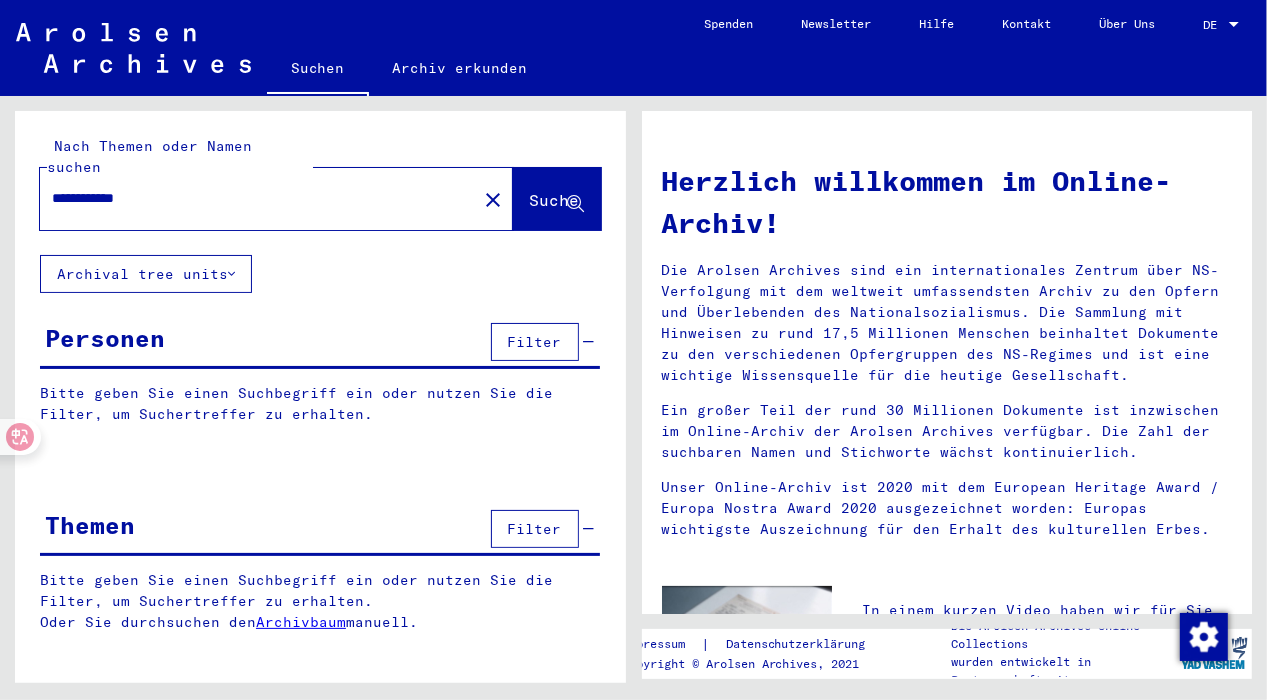 type on "**********" 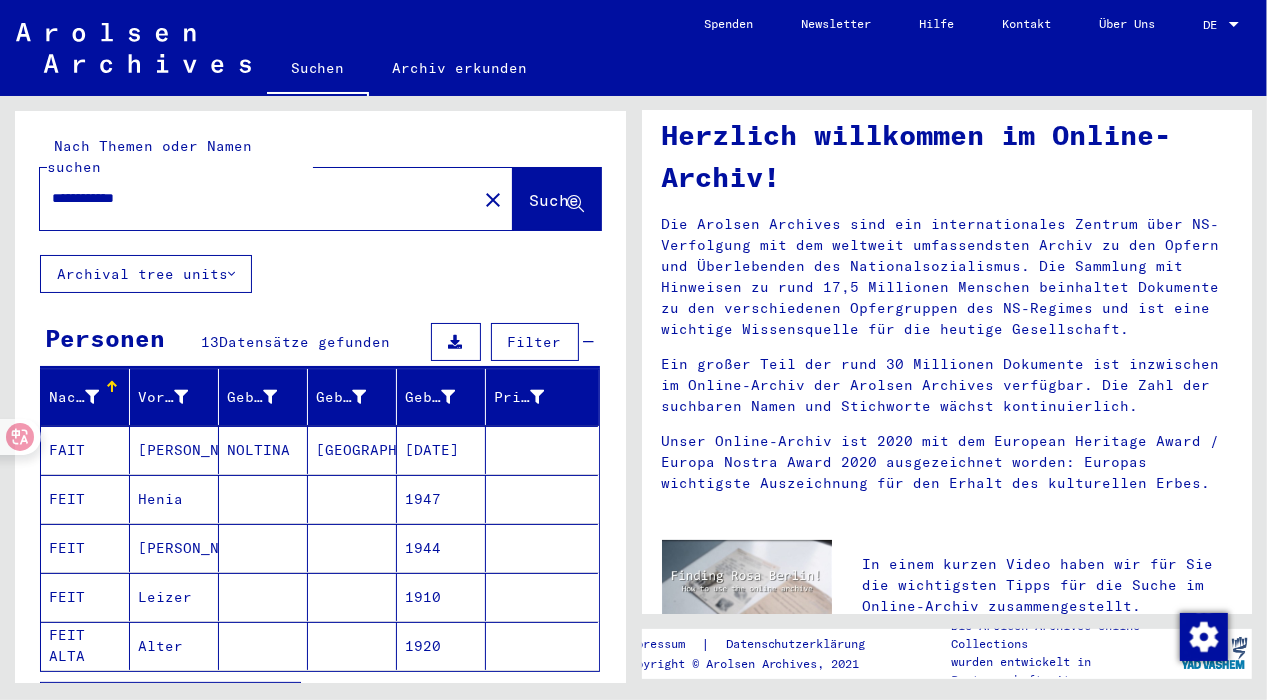 scroll, scrollTop: 66, scrollLeft: 0, axis: vertical 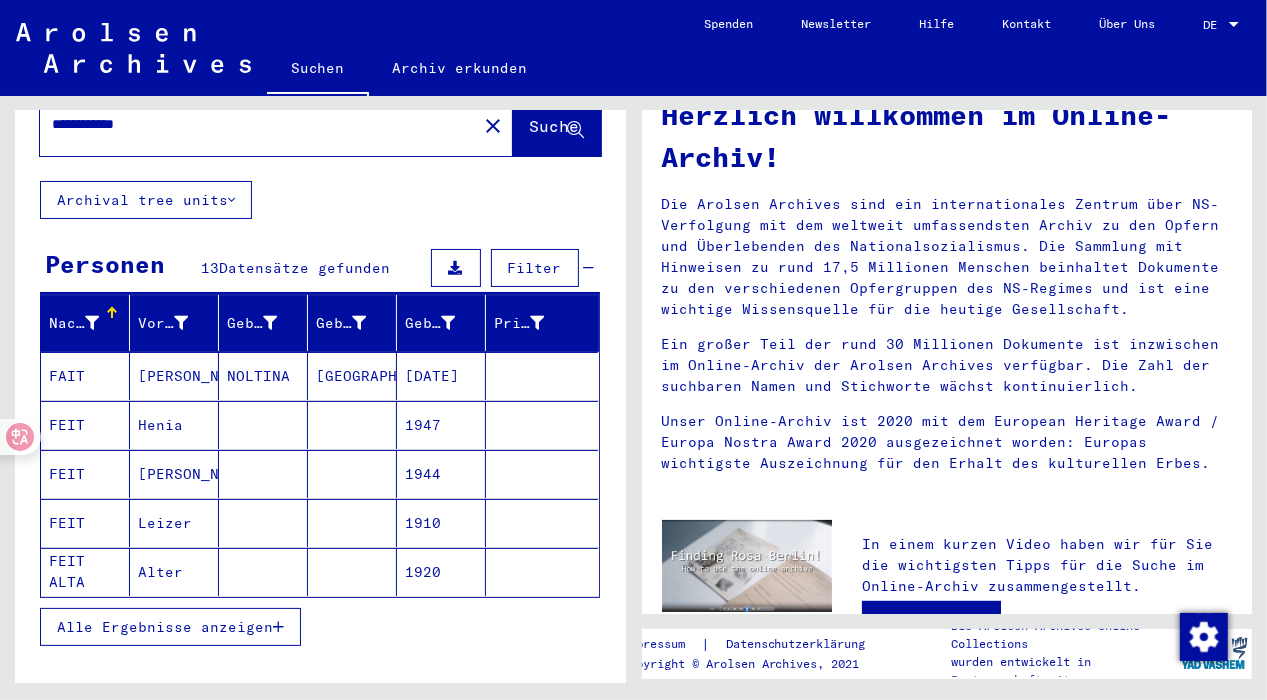 click on "Alle Ergebnisse anzeigen" at bounding box center [165, 627] 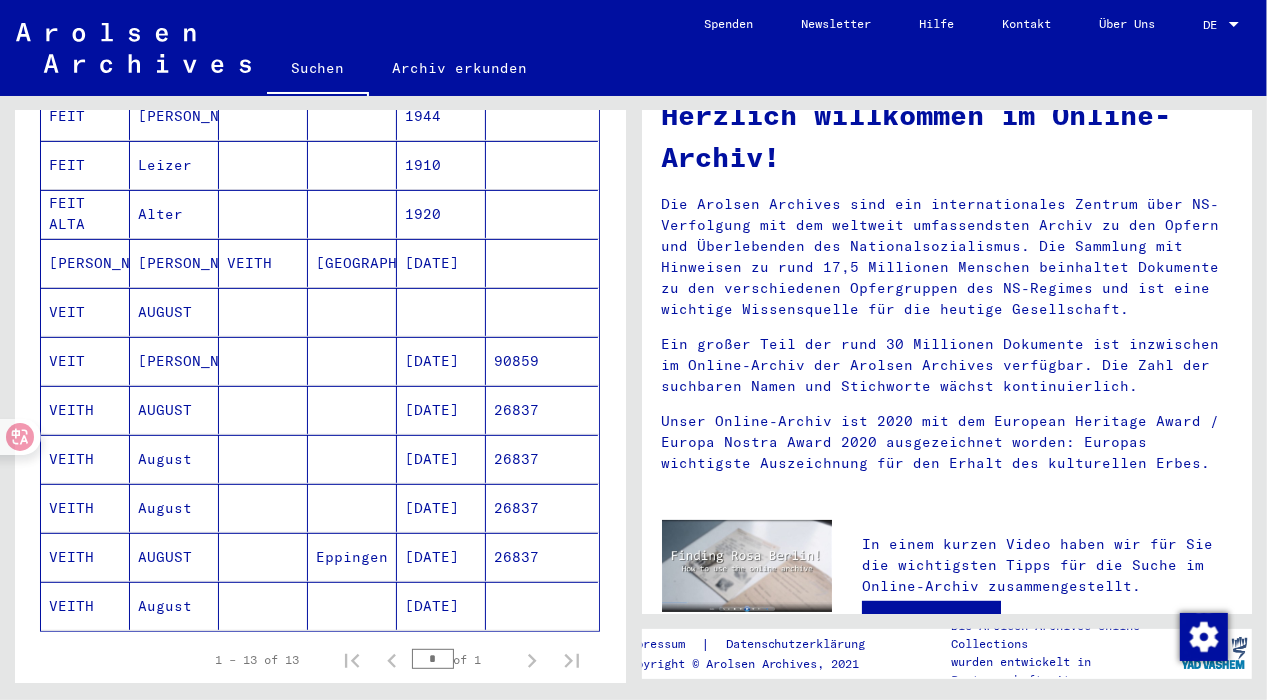scroll, scrollTop: 436, scrollLeft: 0, axis: vertical 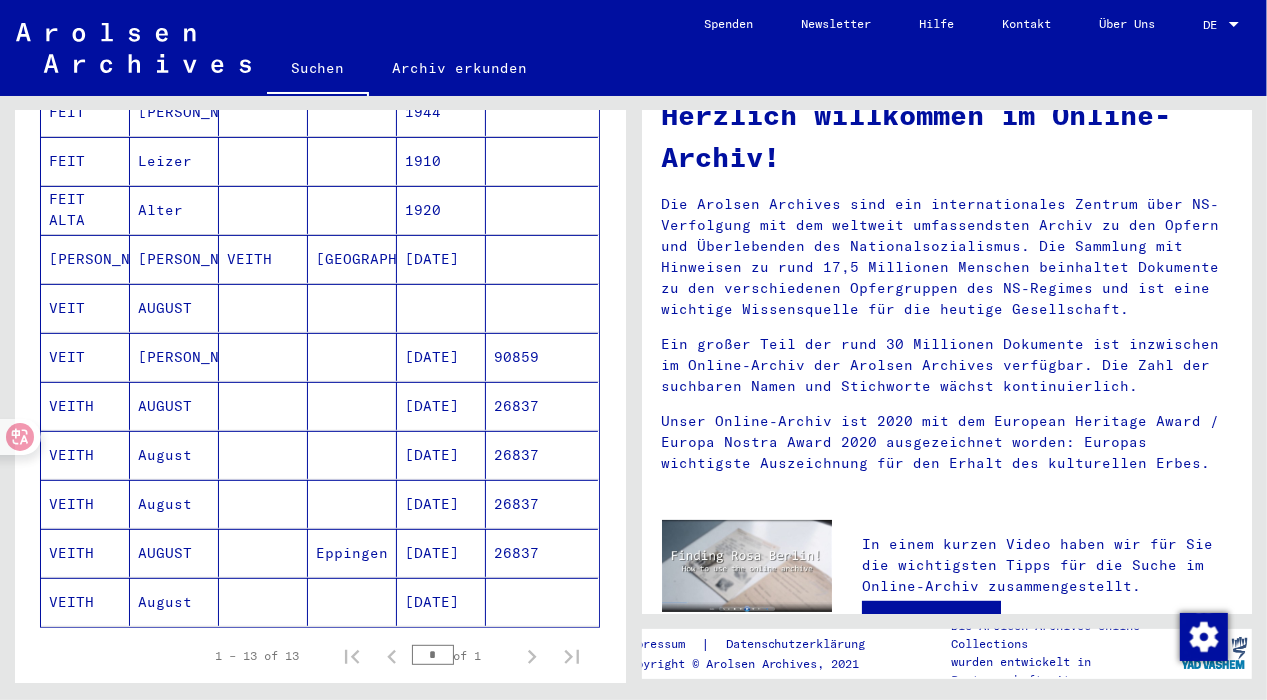 click on "VEITH" 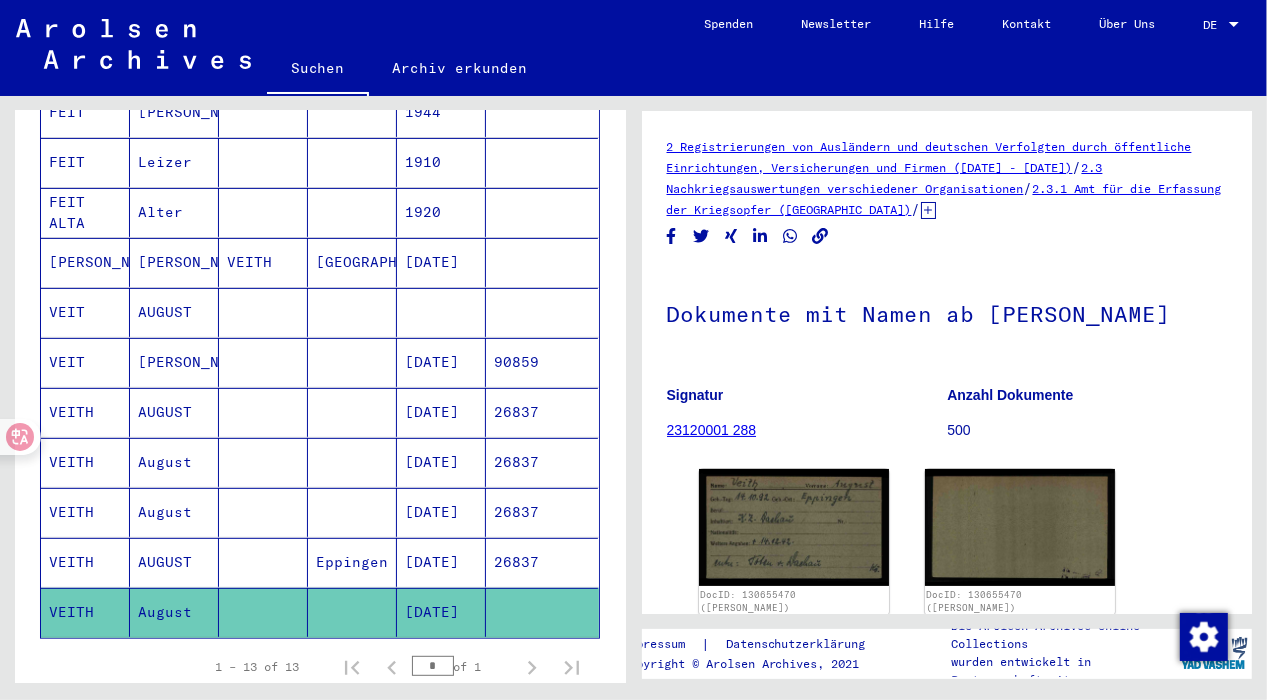 scroll, scrollTop: 0, scrollLeft: 0, axis: both 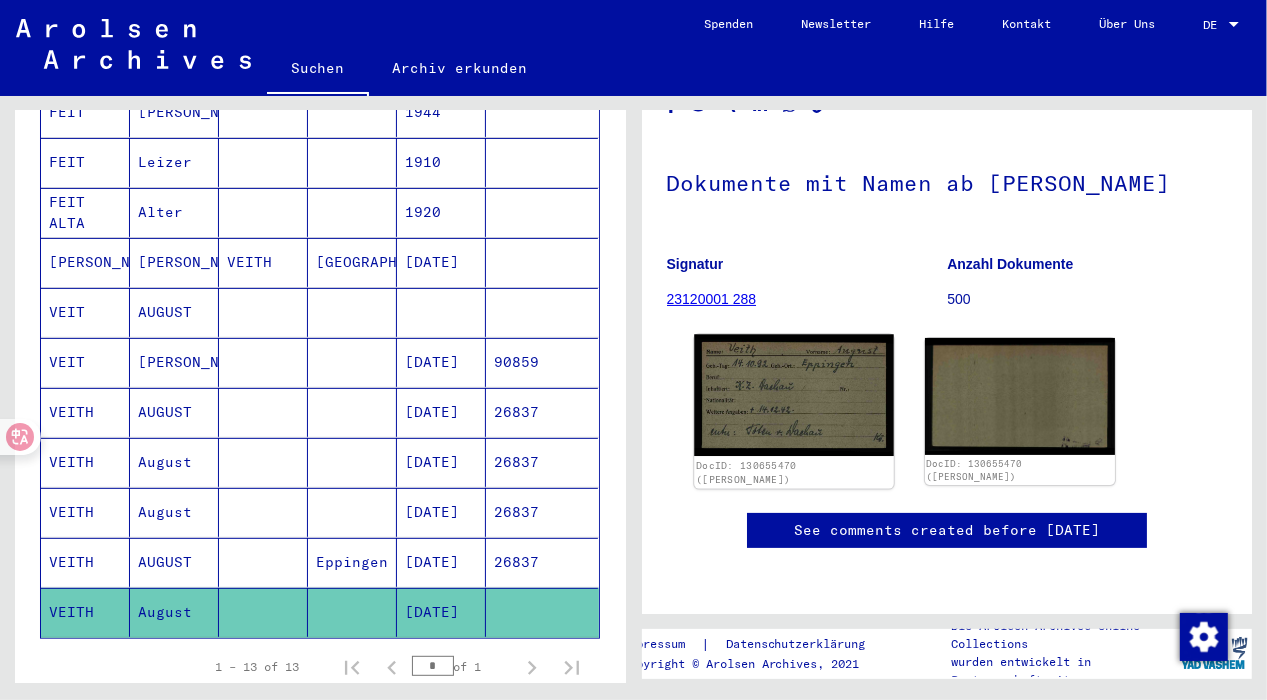 click 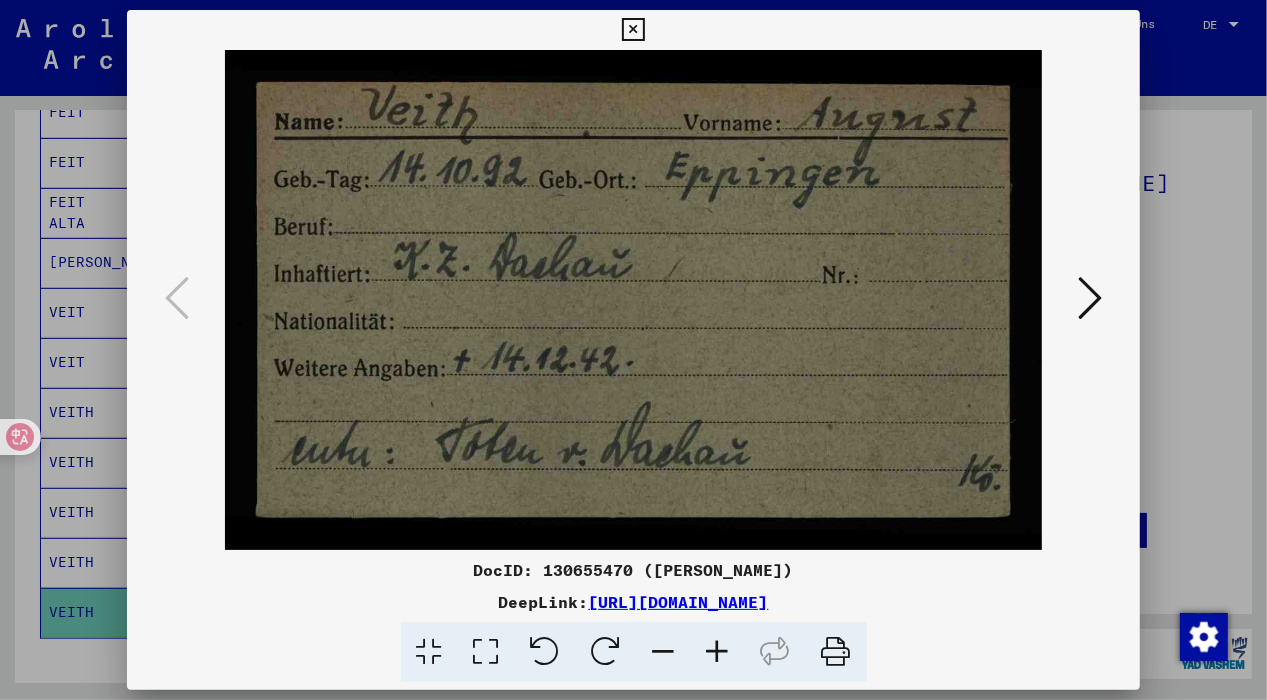 click at bounding box center [633, 30] 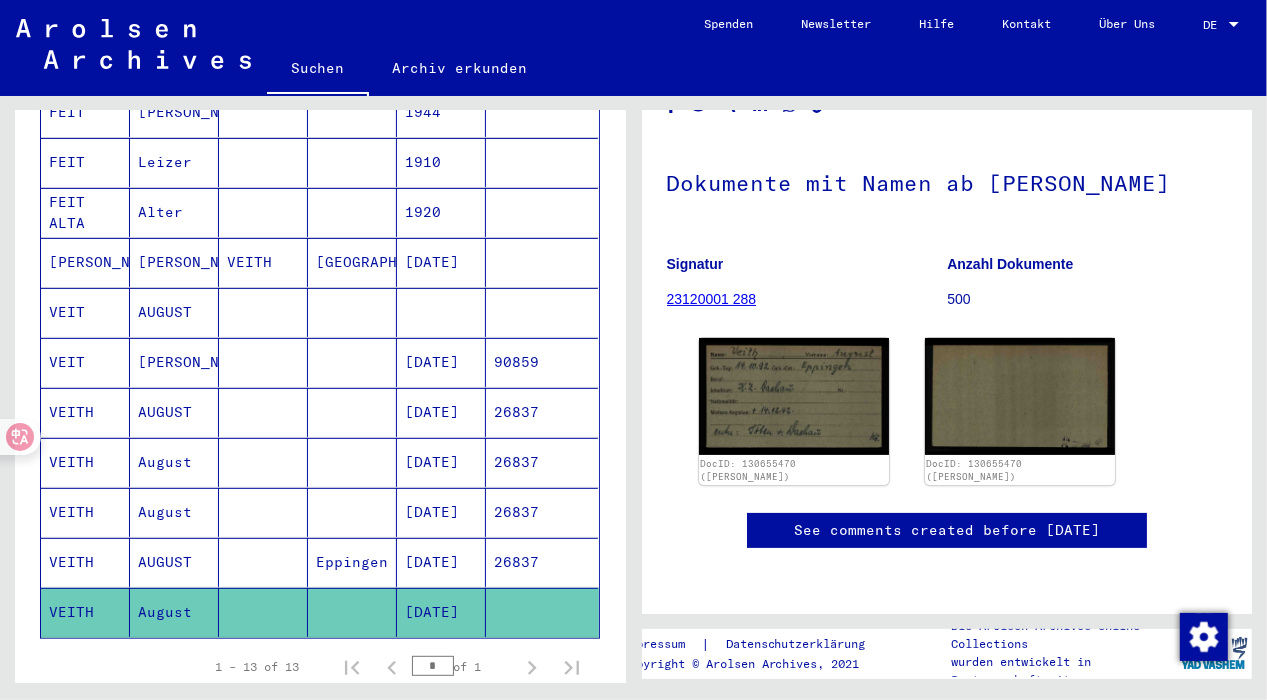 click on "VEITH" at bounding box center (85, 462) 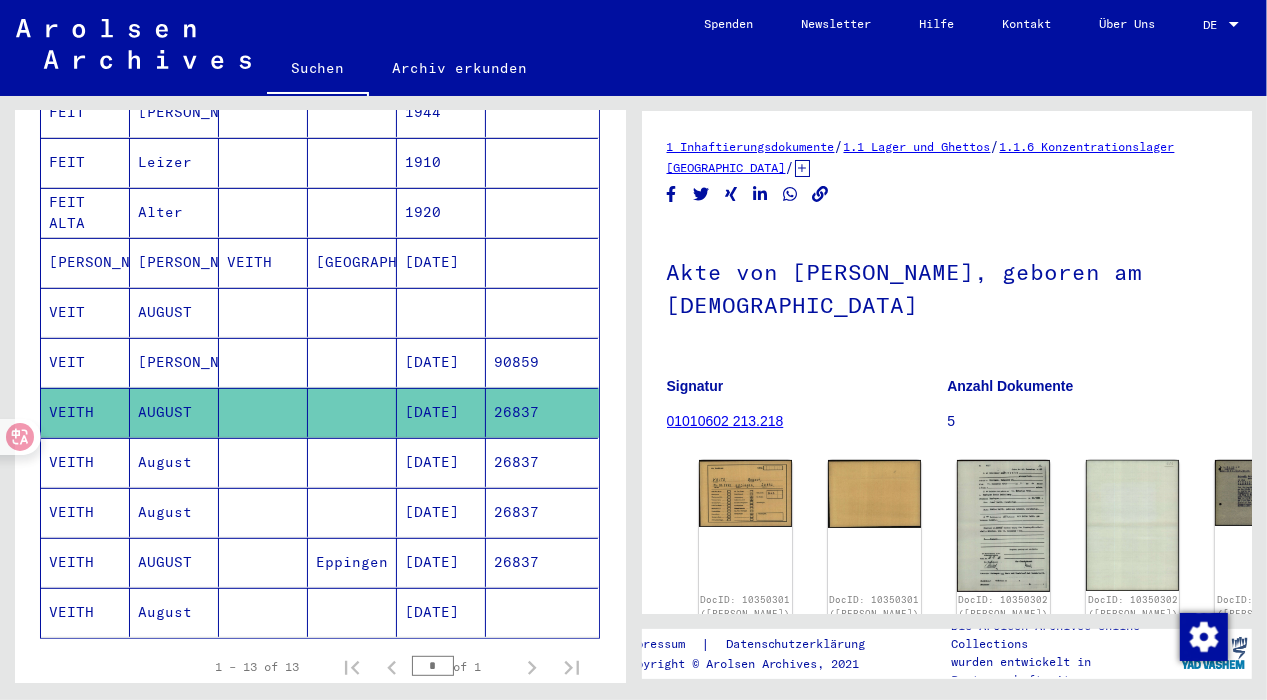 scroll, scrollTop: 0, scrollLeft: 0, axis: both 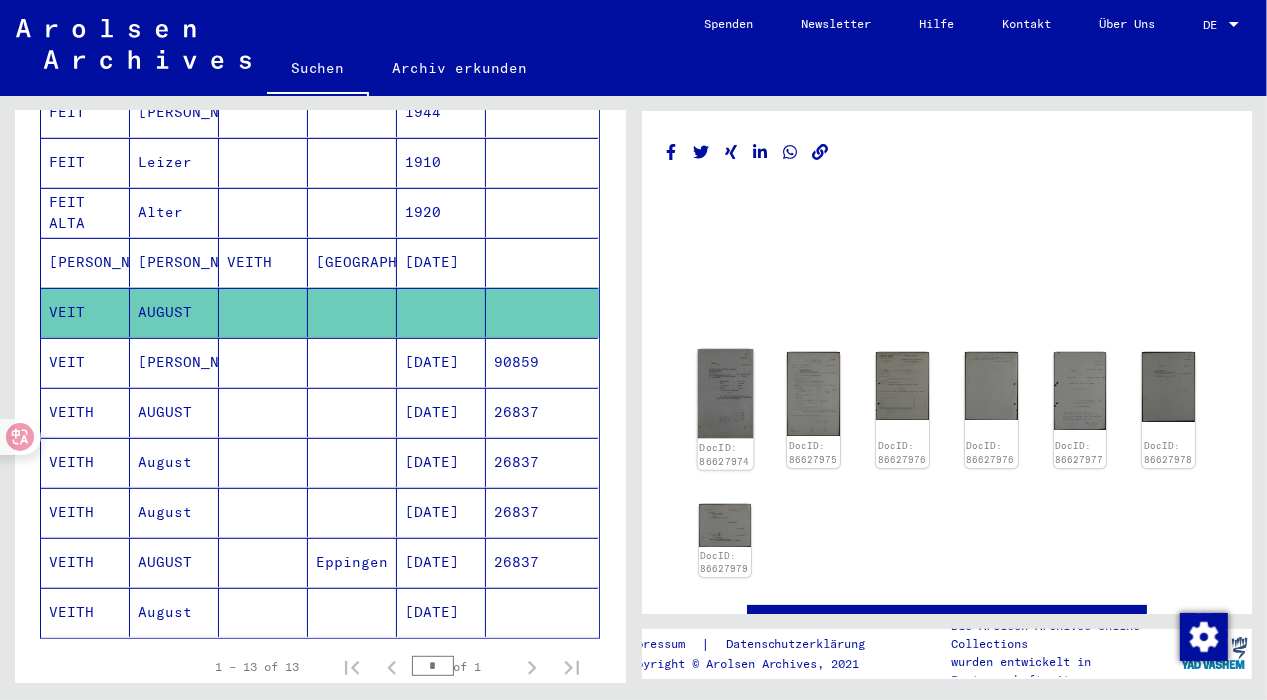 click 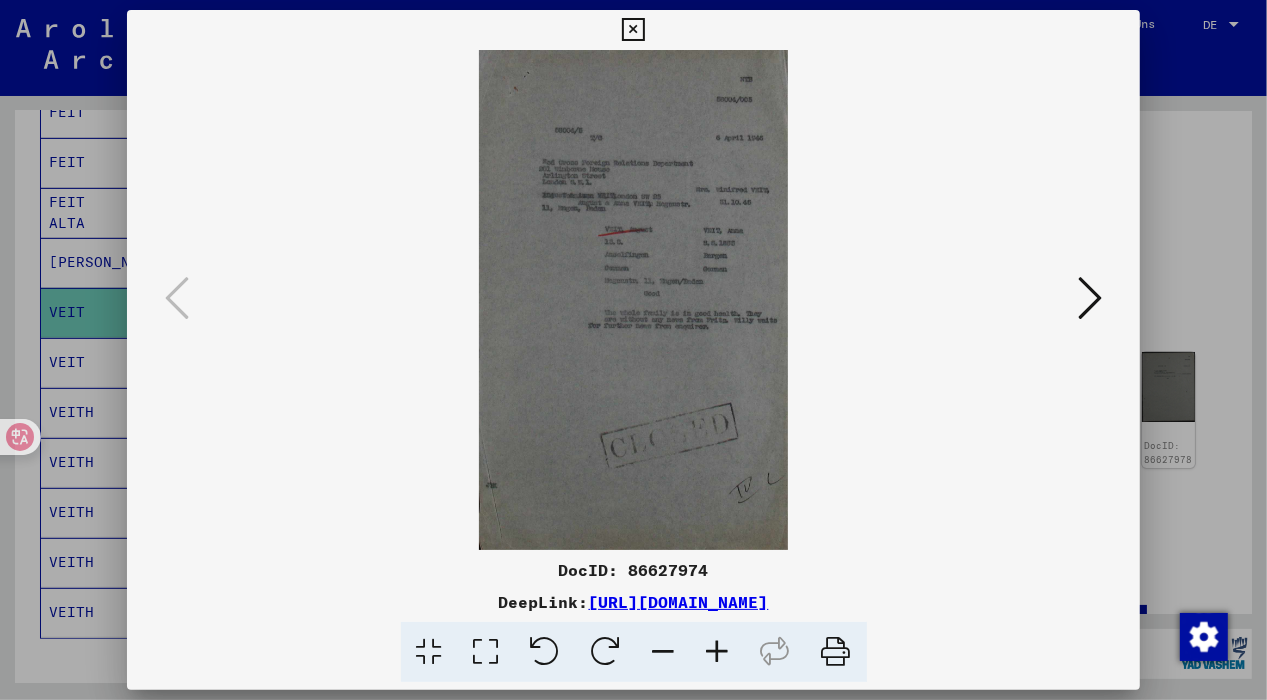 click at bounding box center (633, 30) 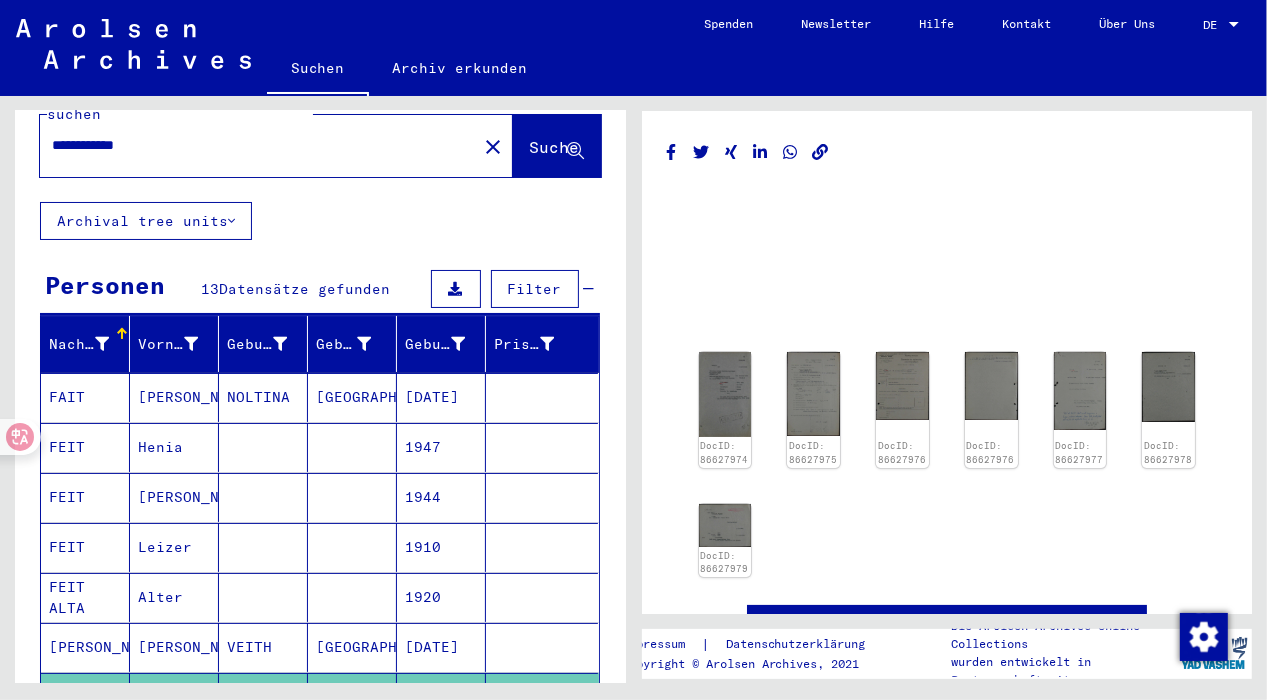 scroll, scrollTop: 0, scrollLeft: 0, axis: both 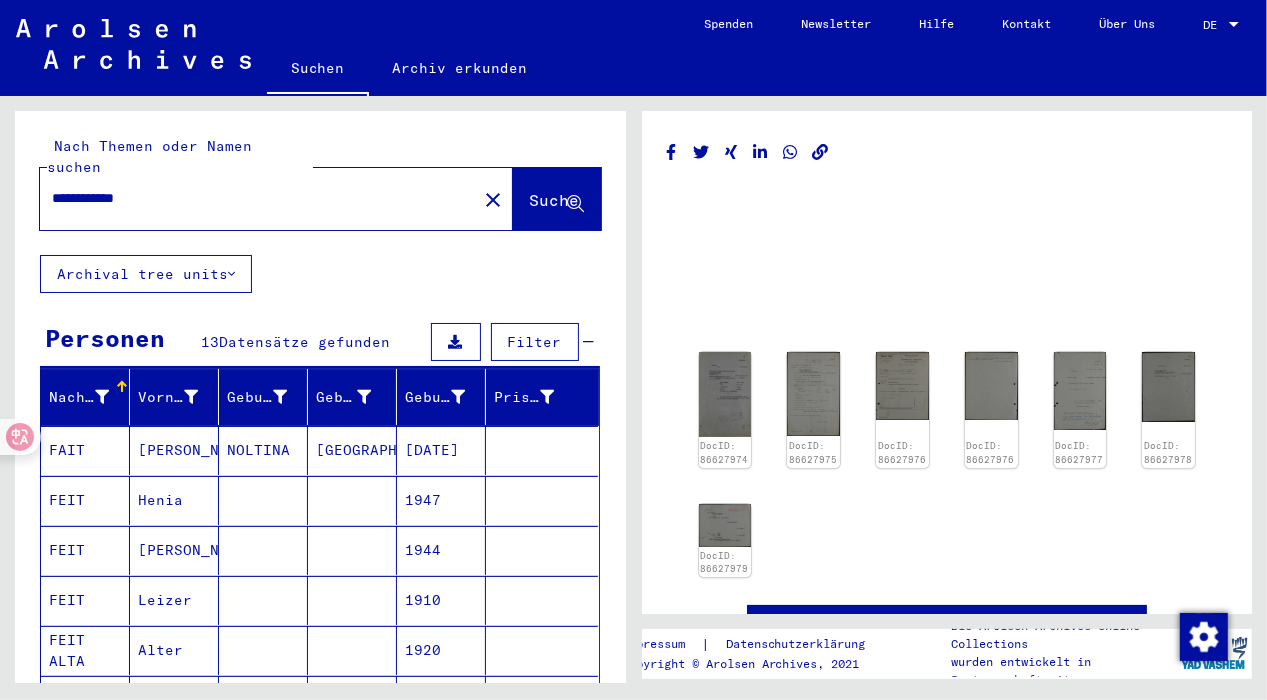 click on "Archival tree units" 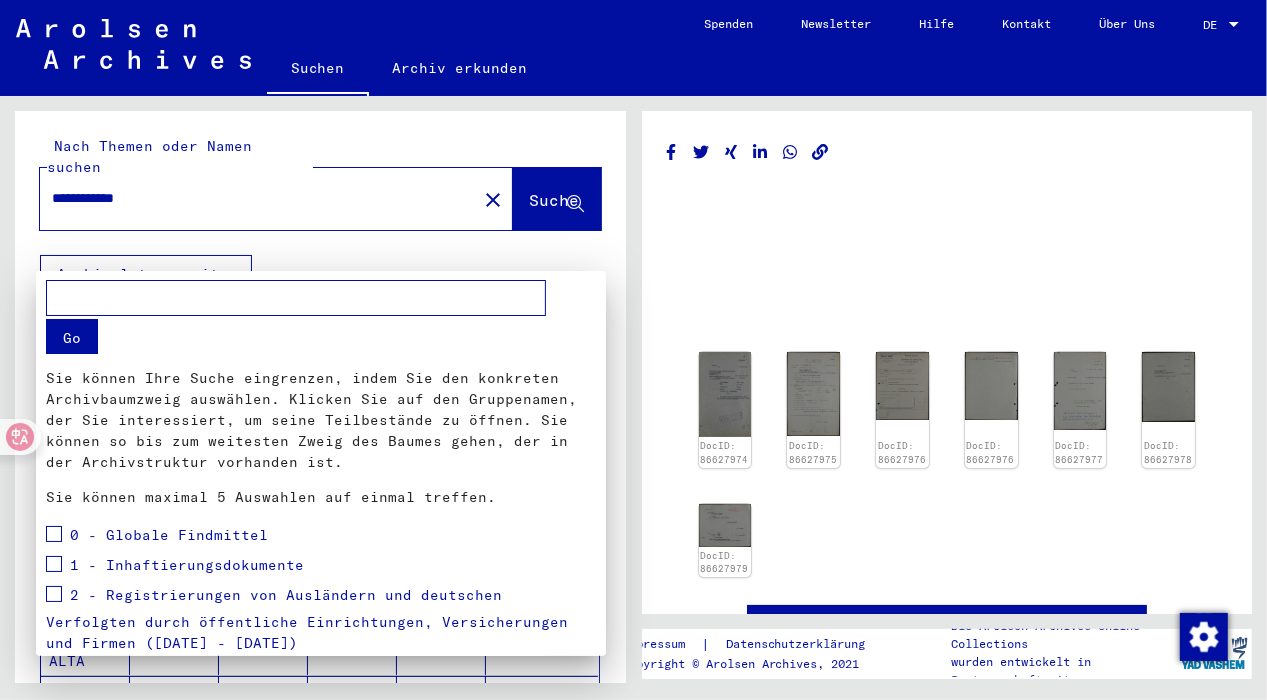 click on "1 - Inhaftierungsdokumente" at bounding box center [175, 567] 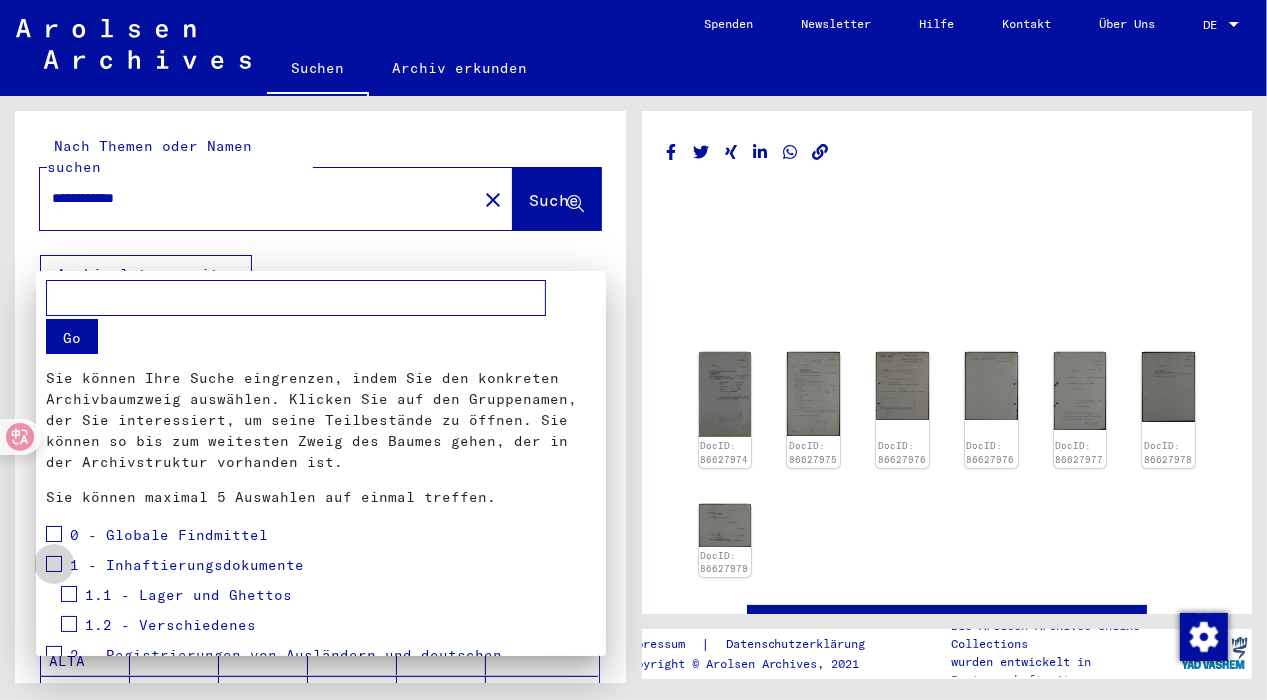 click at bounding box center (54, 564) 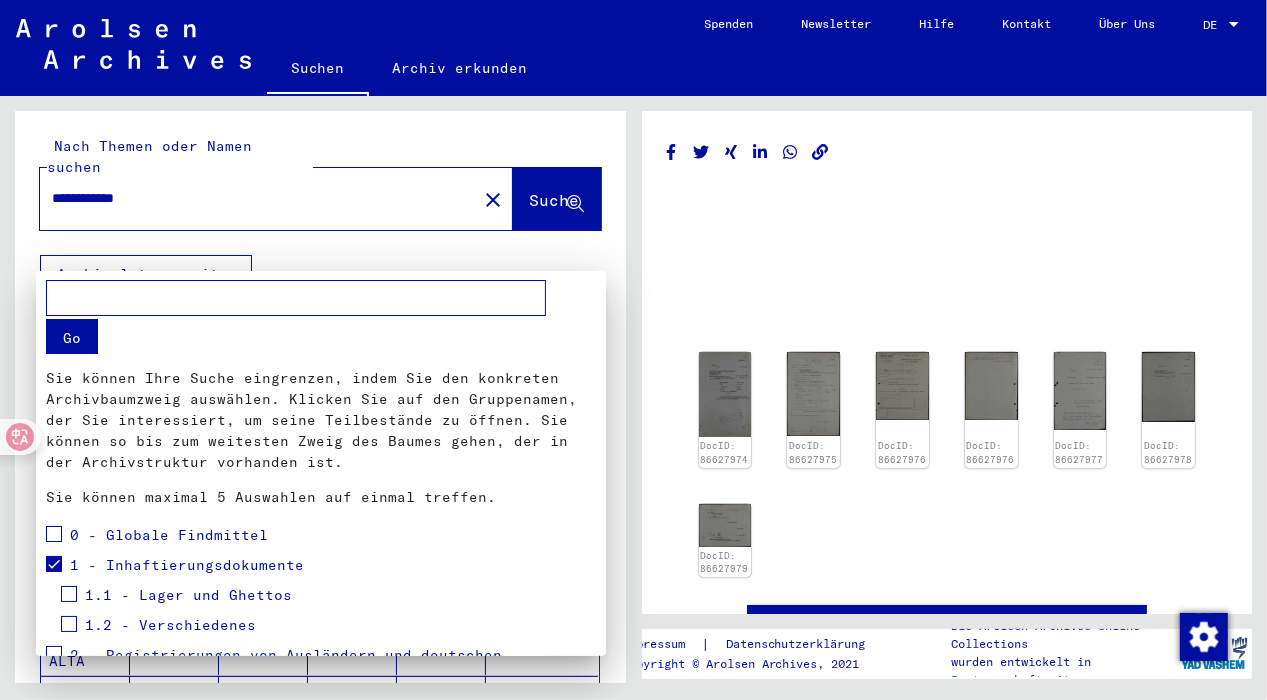 click at bounding box center (296, 297) 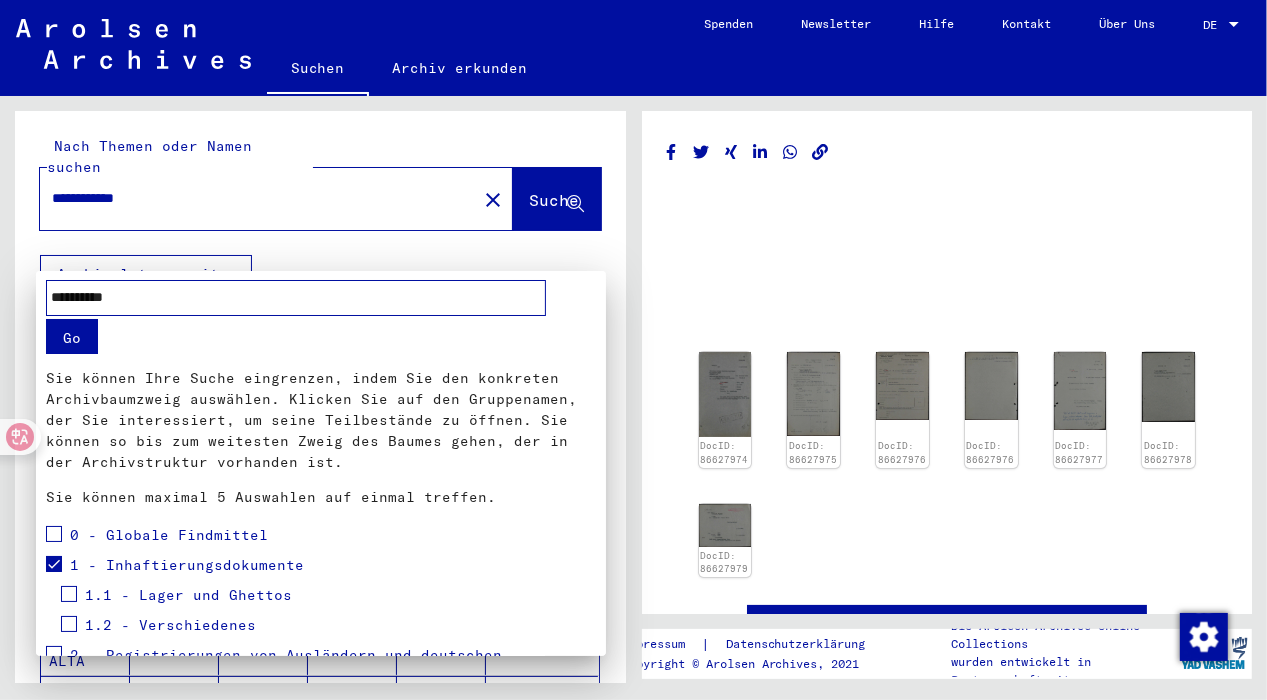 type on "**********" 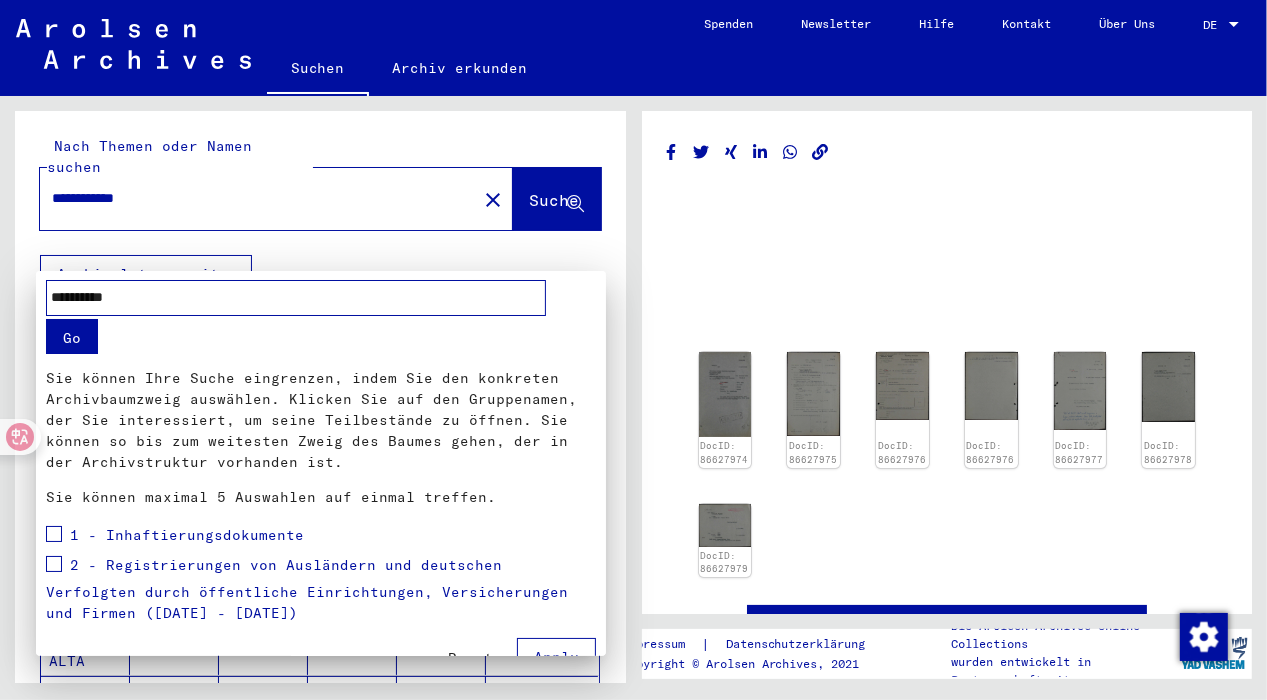 scroll, scrollTop: 29, scrollLeft: 0, axis: vertical 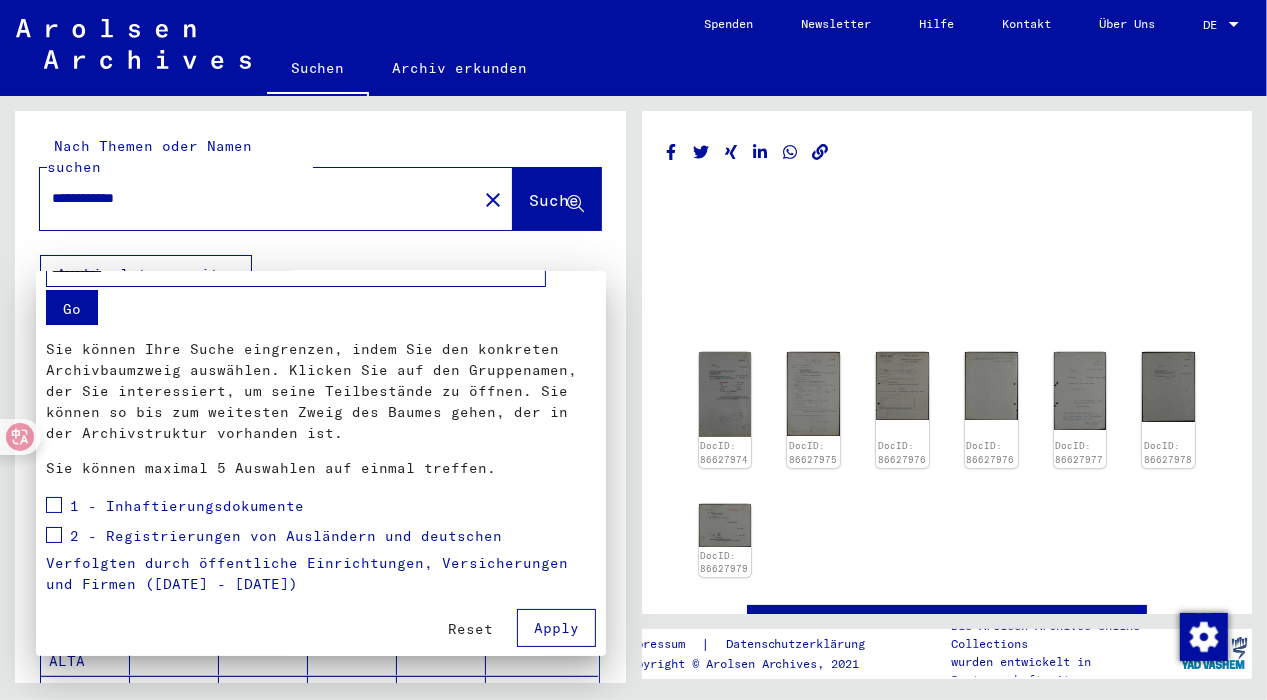 click at bounding box center [54, 505] 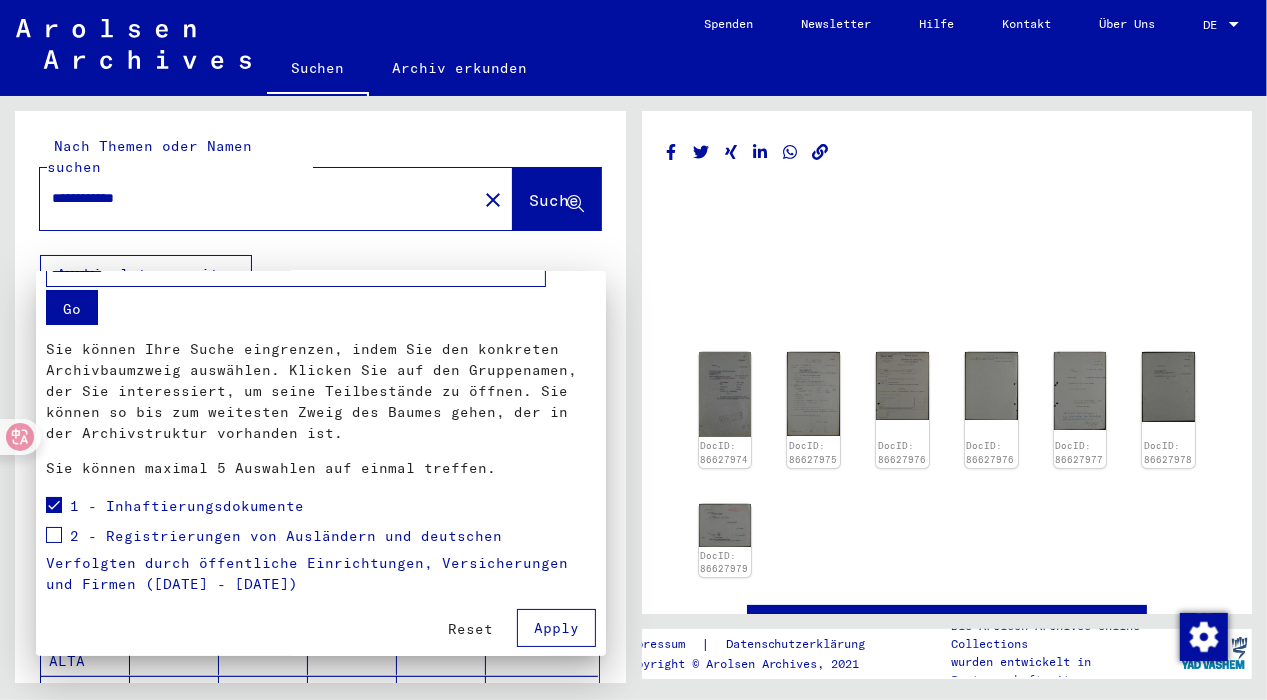 click on "Apply" at bounding box center (556, 628) 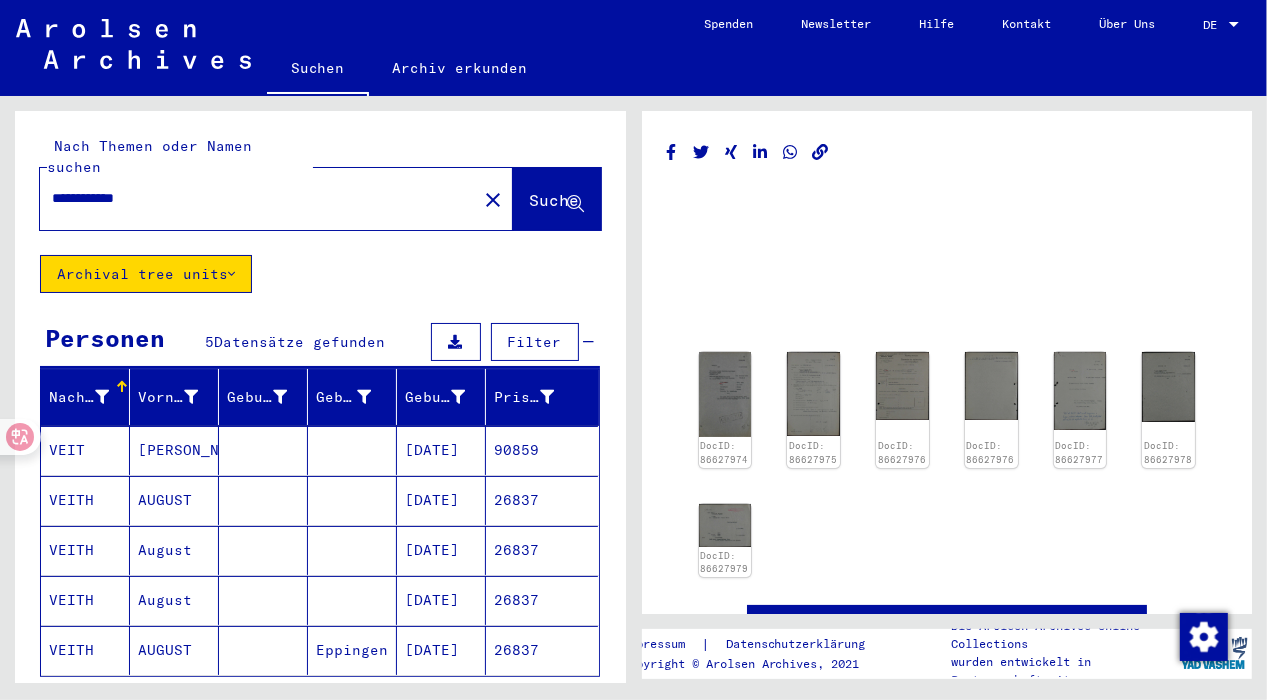click on "VEITH" at bounding box center [85, 550] 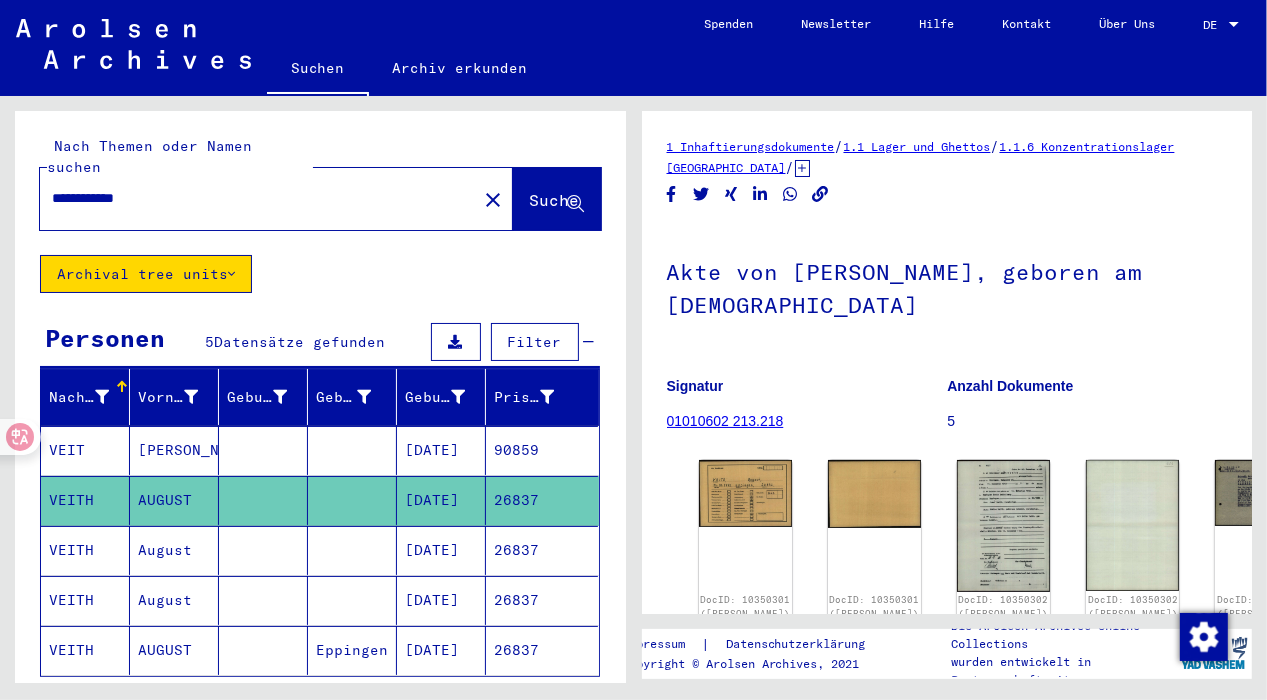 scroll, scrollTop: 0, scrollLeft: 0, axis: both 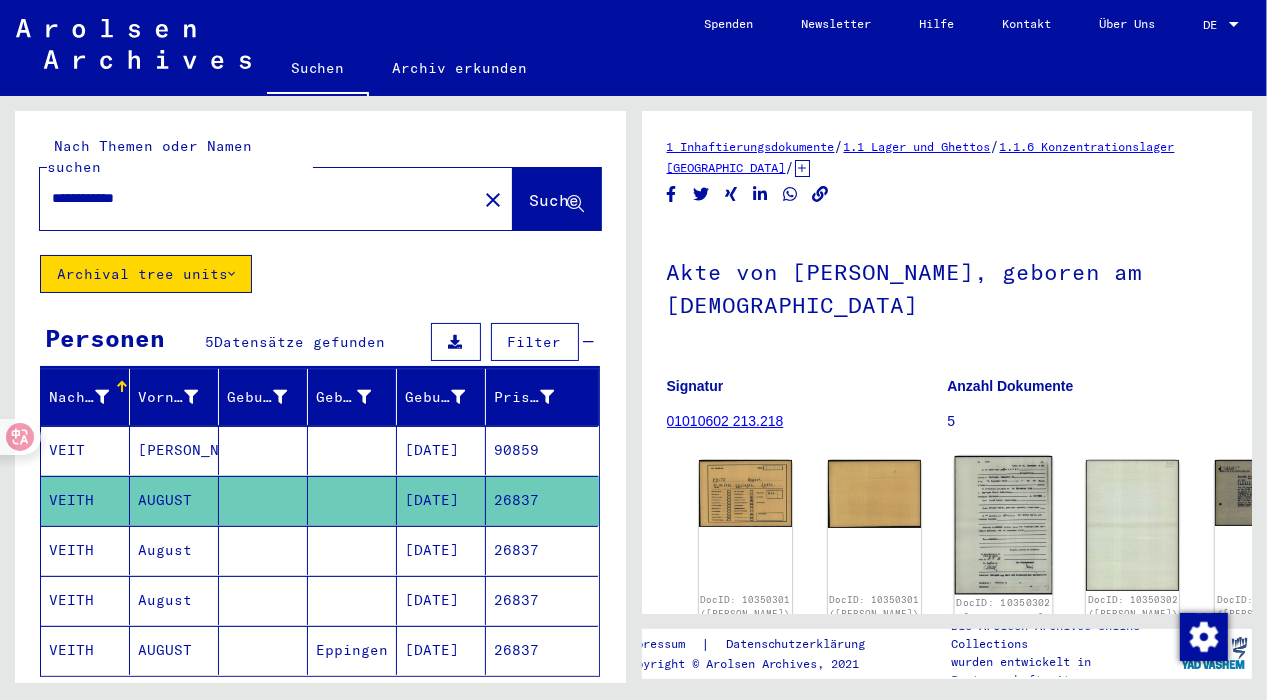 click 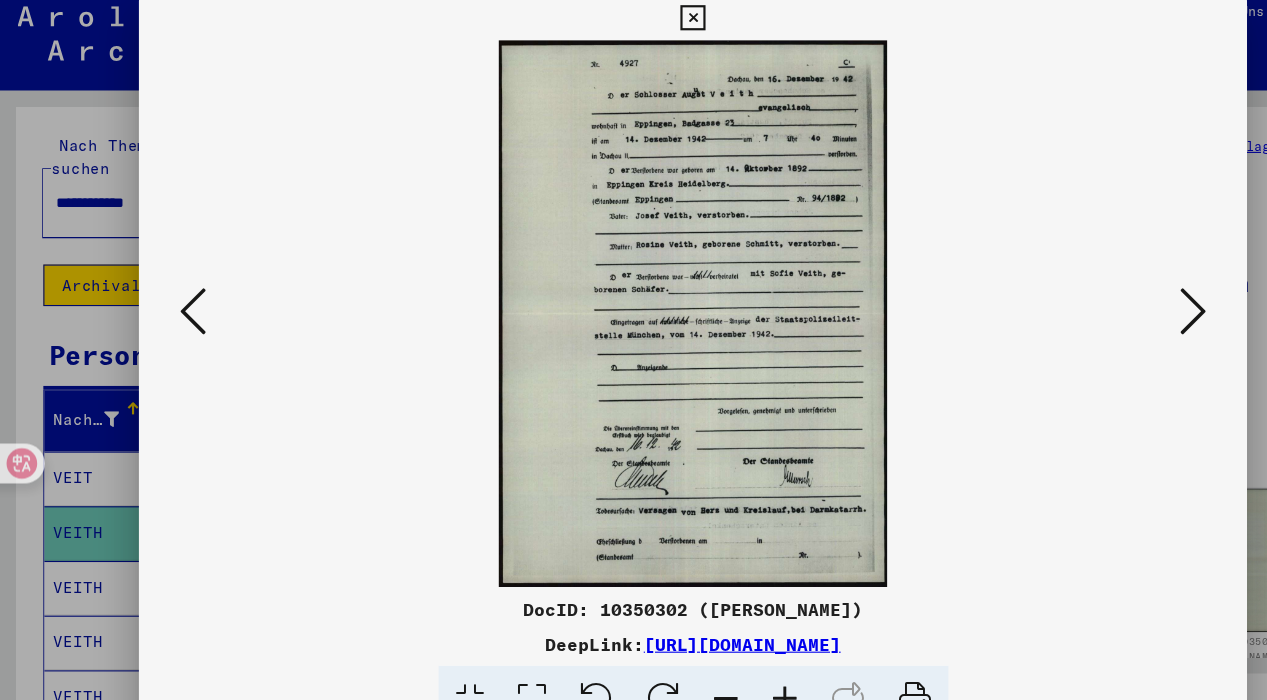 click at bounding box center [633, 30] 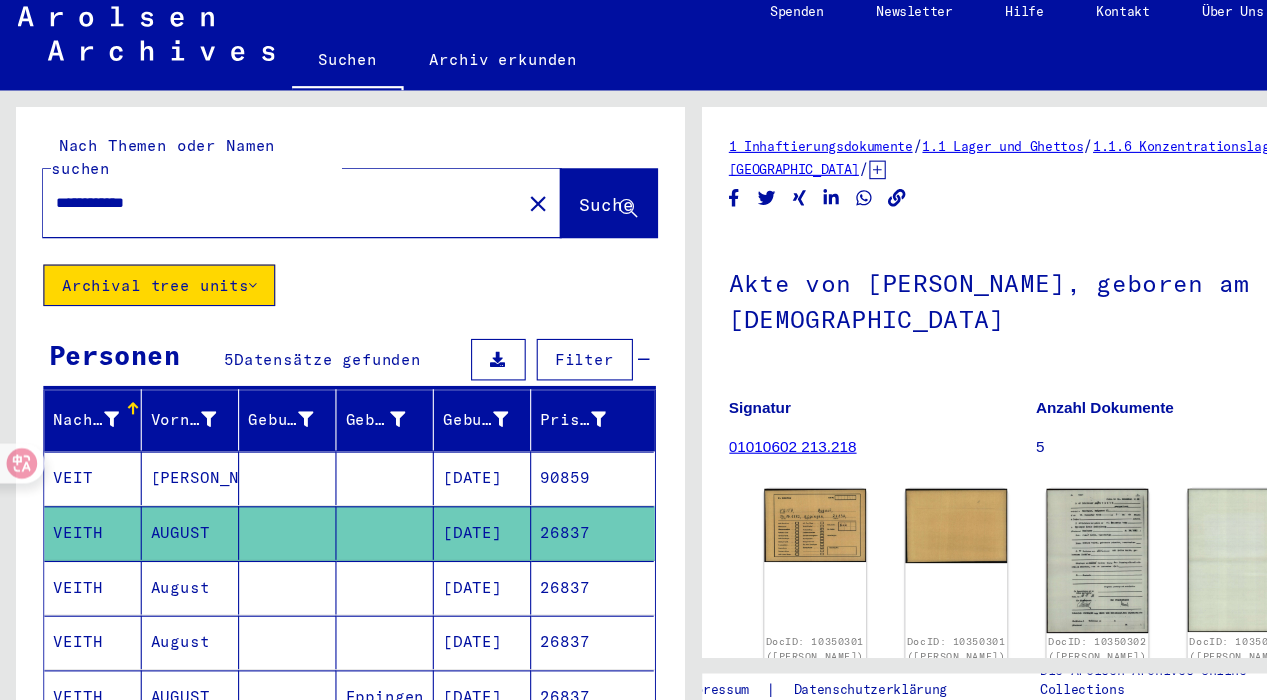 click 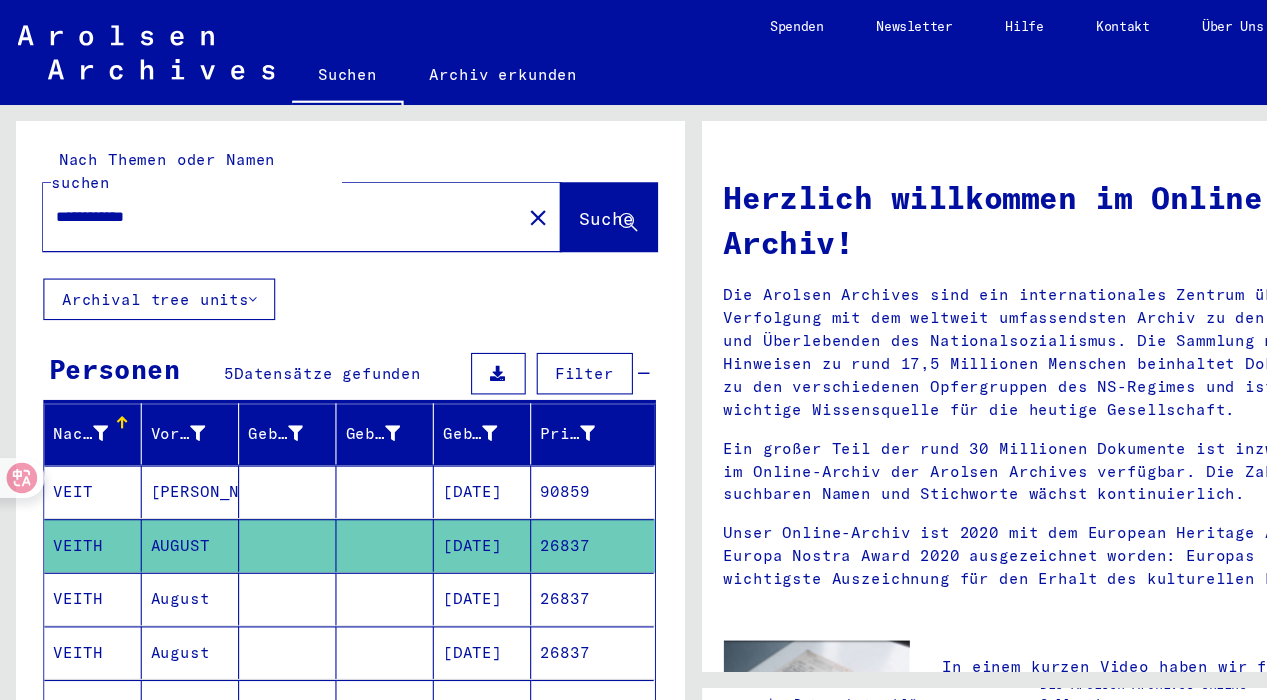 click on "Archiv erkunden" 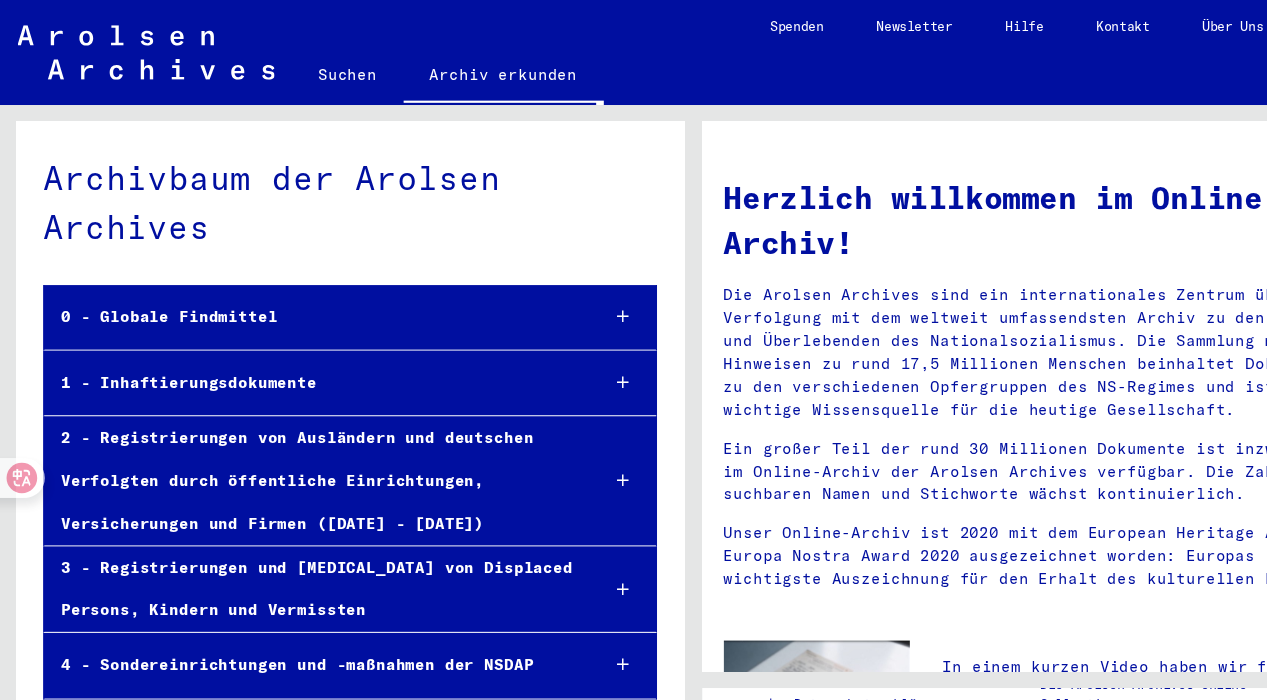 click on "1 - Inhaftierungsdokumente" at bounding box center (286, 350) 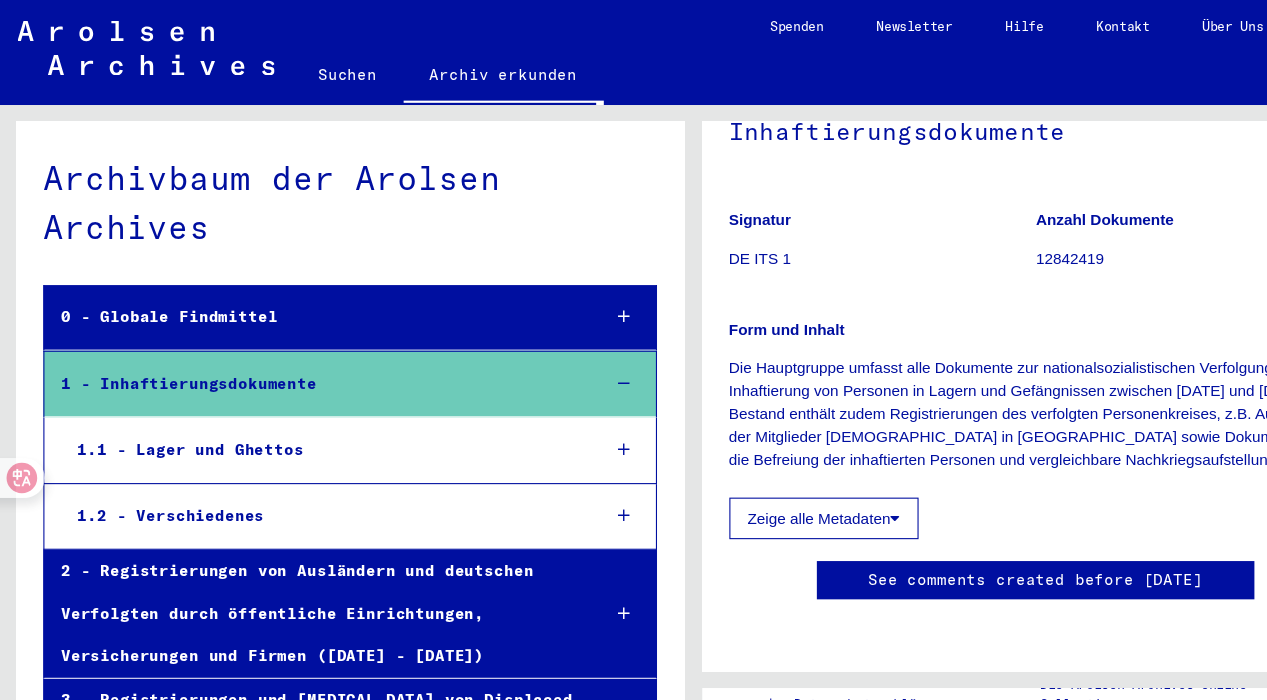 scroll, scrollTop: 511, scrollLeft: 0, axis: vertical 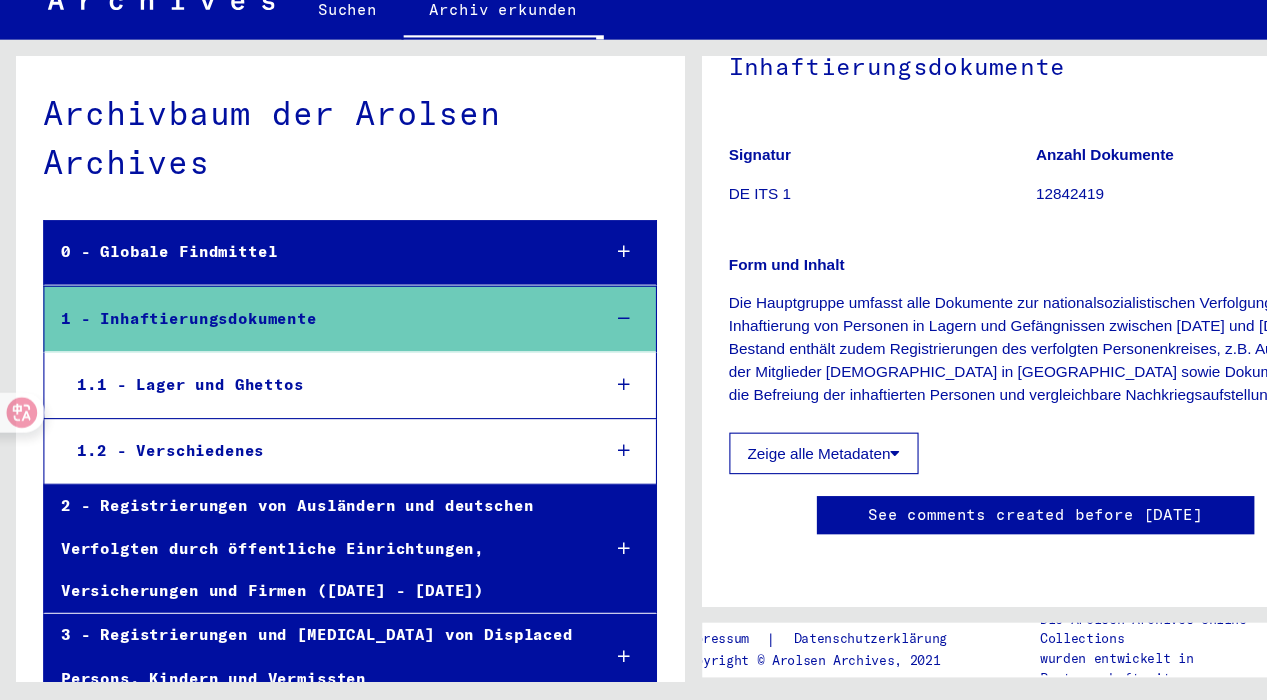 click on "1 - Inhaftierungsdokumente" at bounding box center [286, 351] 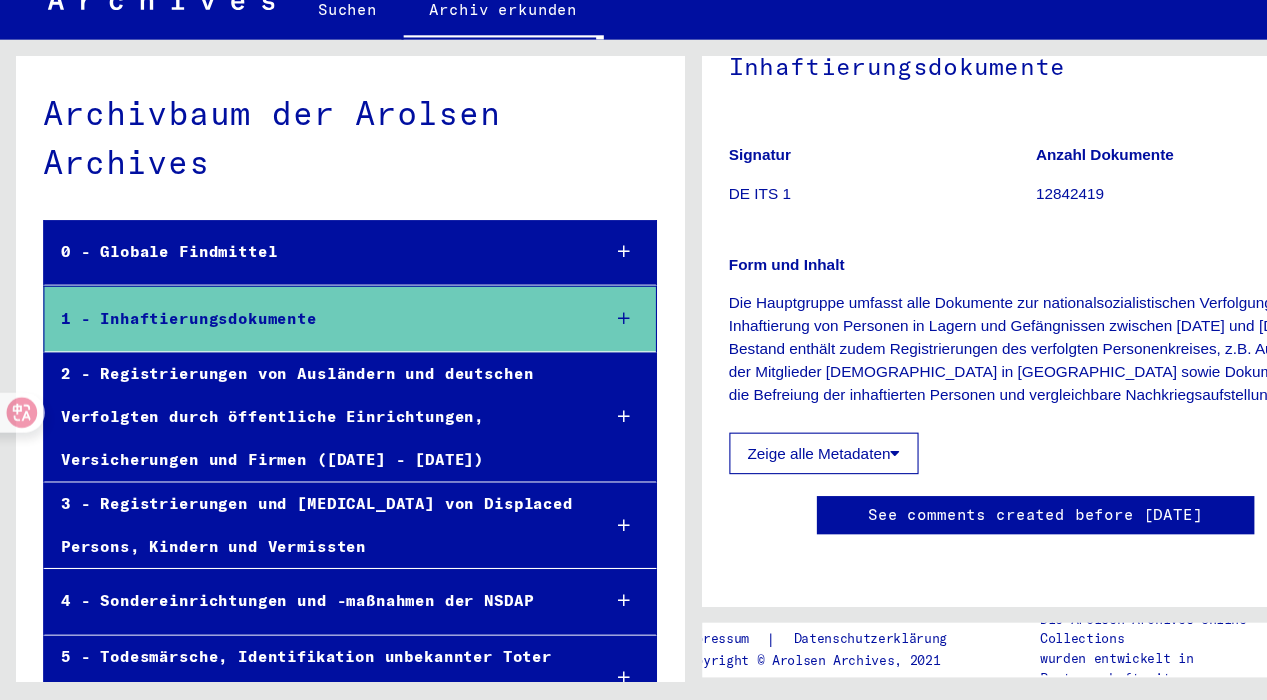 click on "1 - Inhaftierungsdokumente" at bounding box center (286, 351) 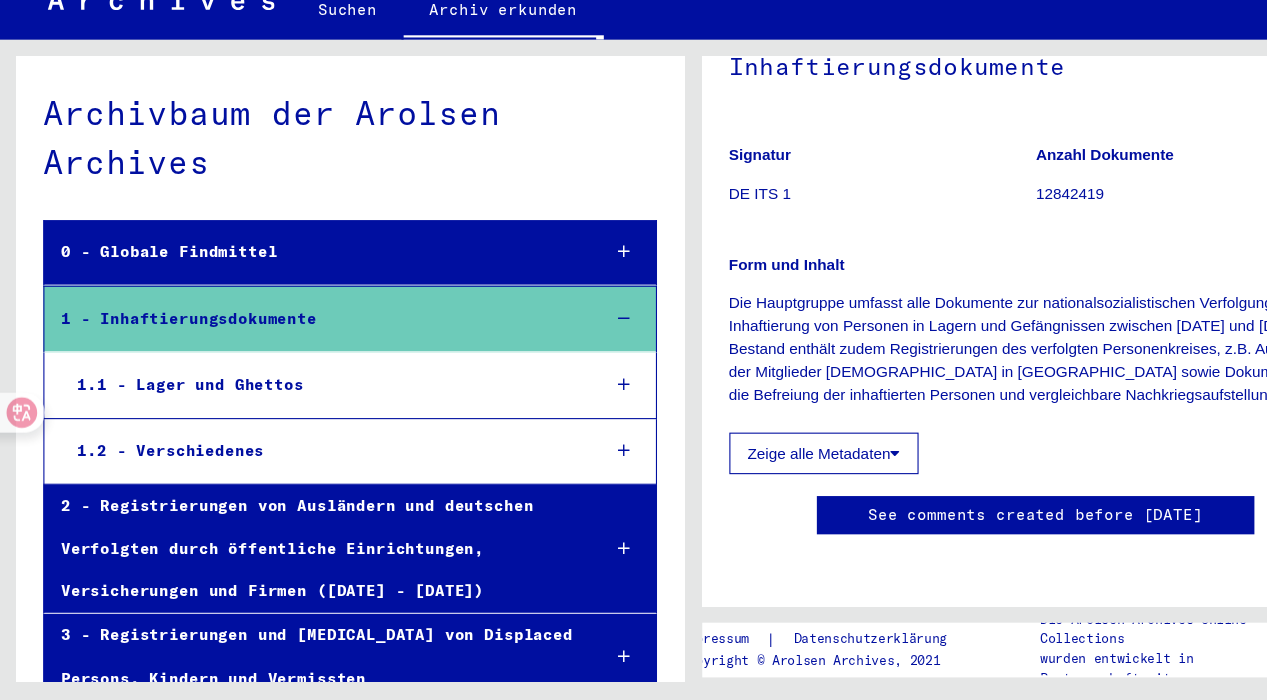 click on "Archivbaum der Arolsen Archives" 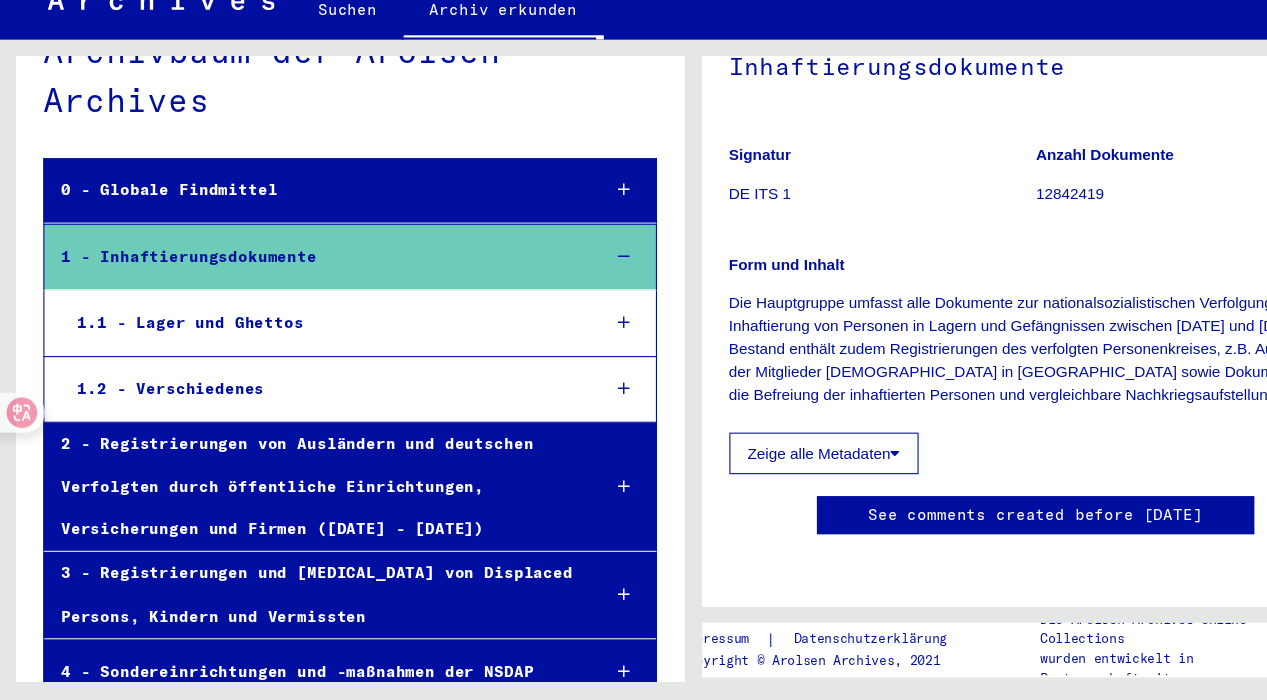 scroll, scrollTop: 0, scrollLeft: 0, axis: both 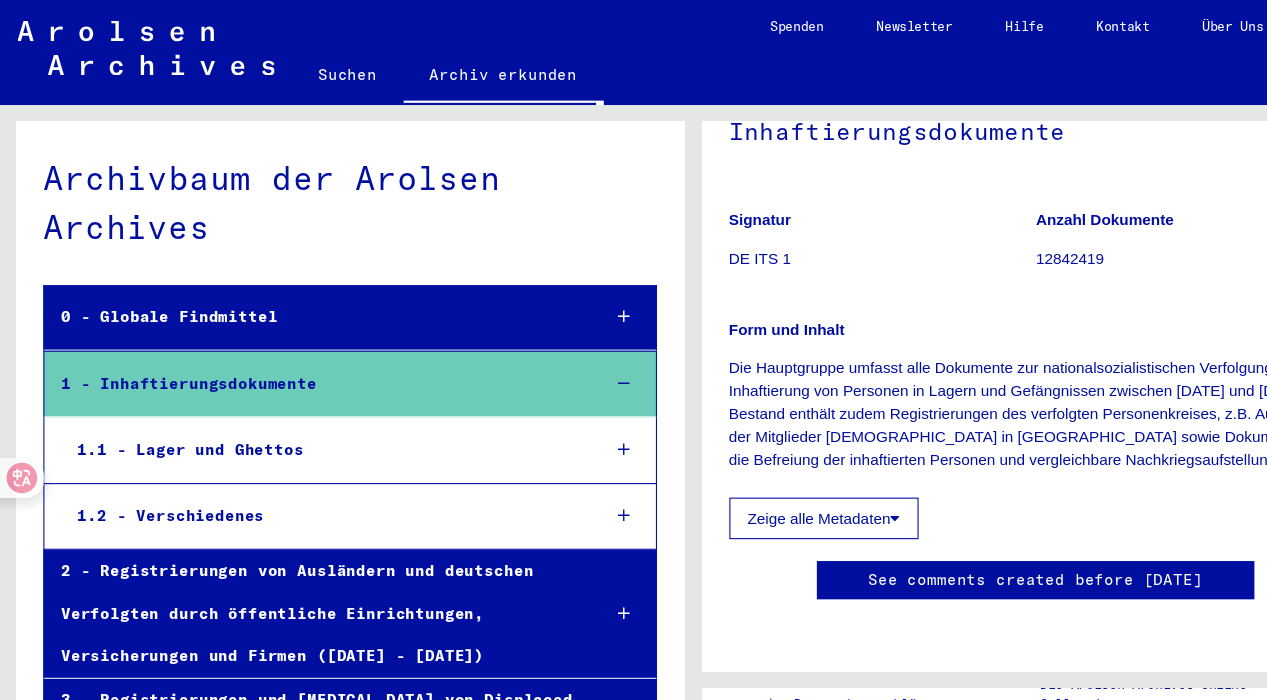 click on "Suchen" 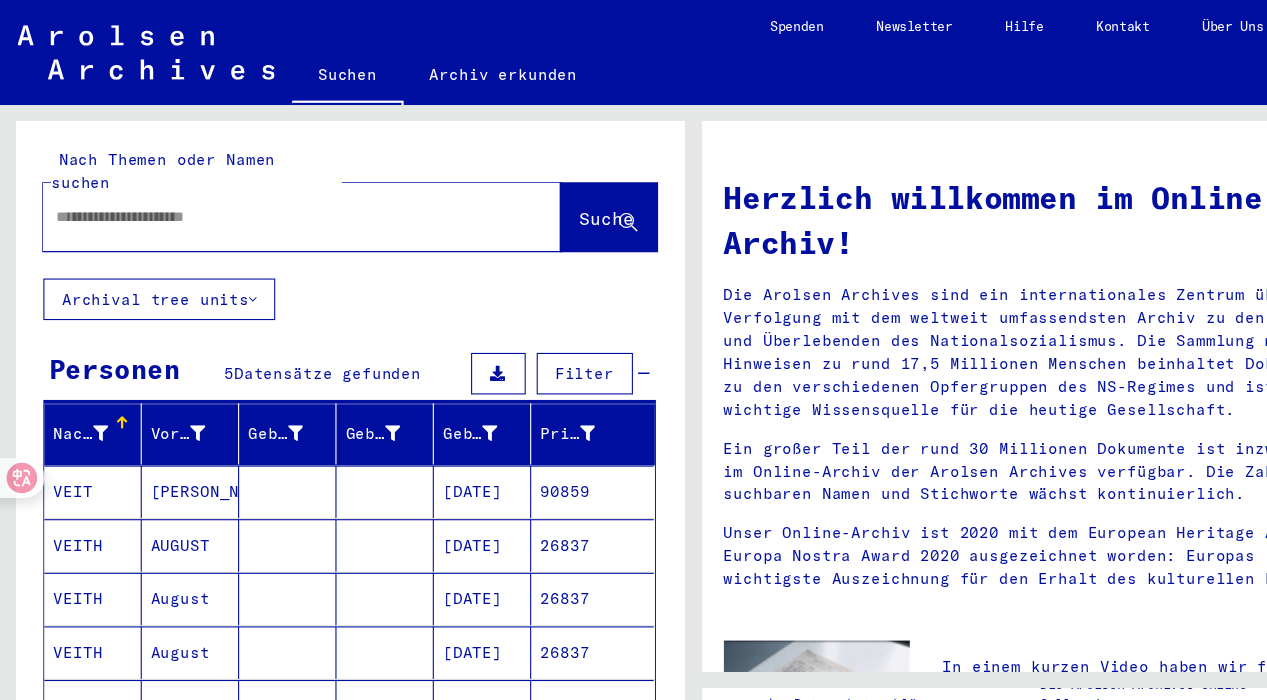 click at bounding box center (252, 198) 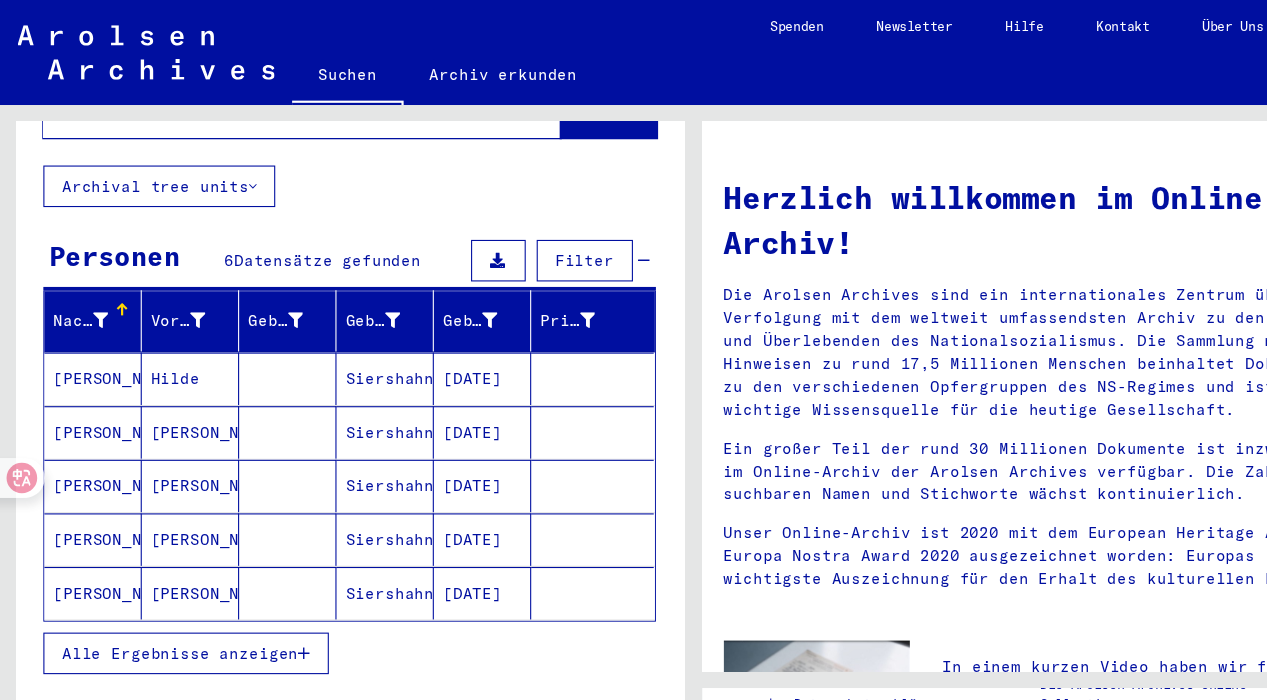 scroll, scrollTop: 125, scrollLeft: 0, axis: vertical 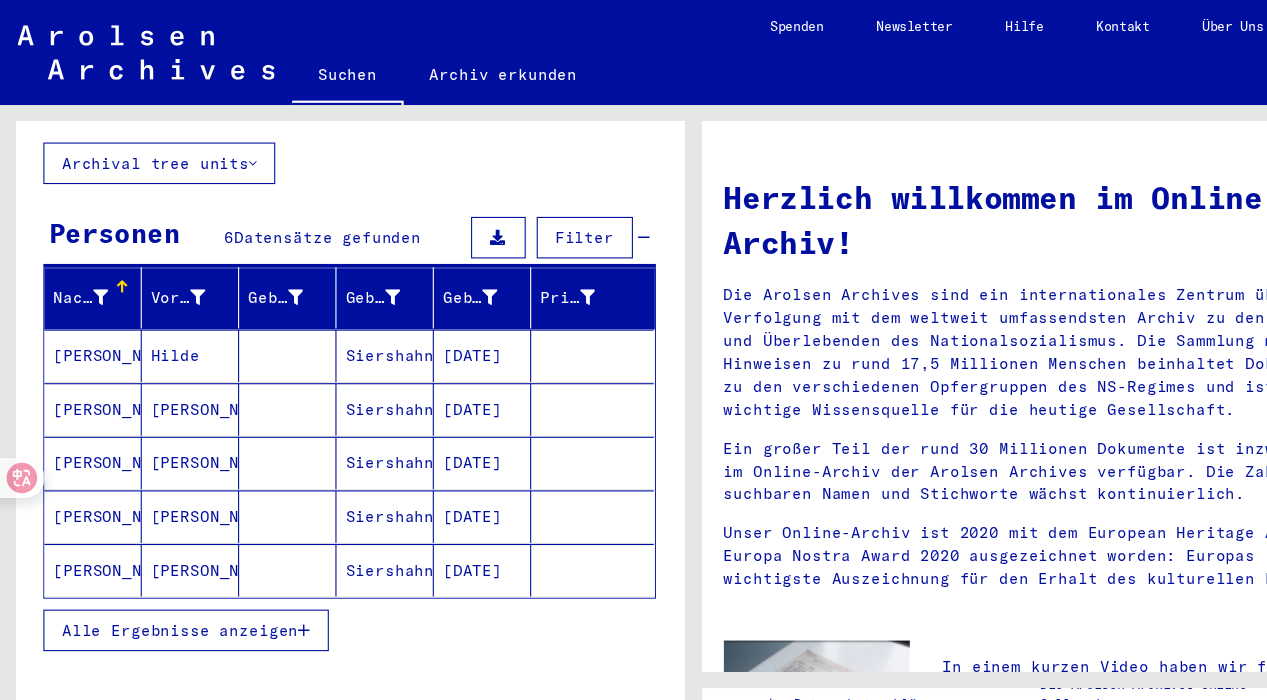 click on "Alle Ergebnisse anzeigen" at bounding box center [165, 576] 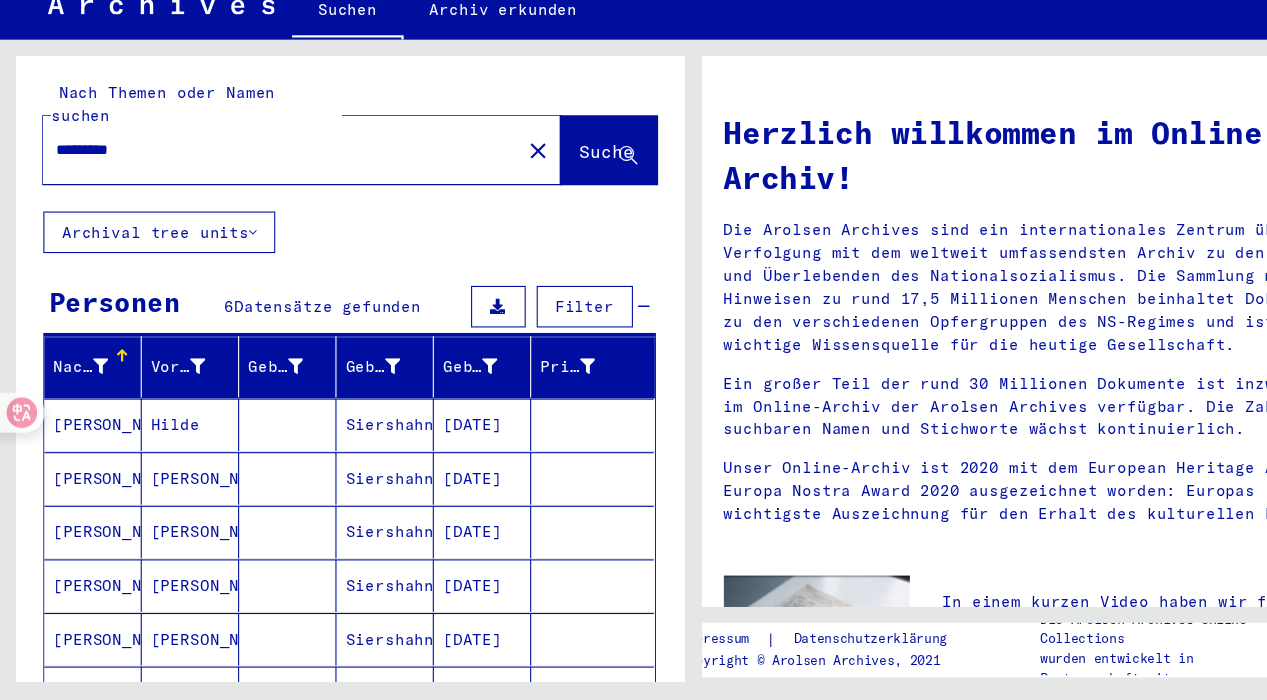 scroll, scrollTop: 0, scrollLeft: 0, axis: both 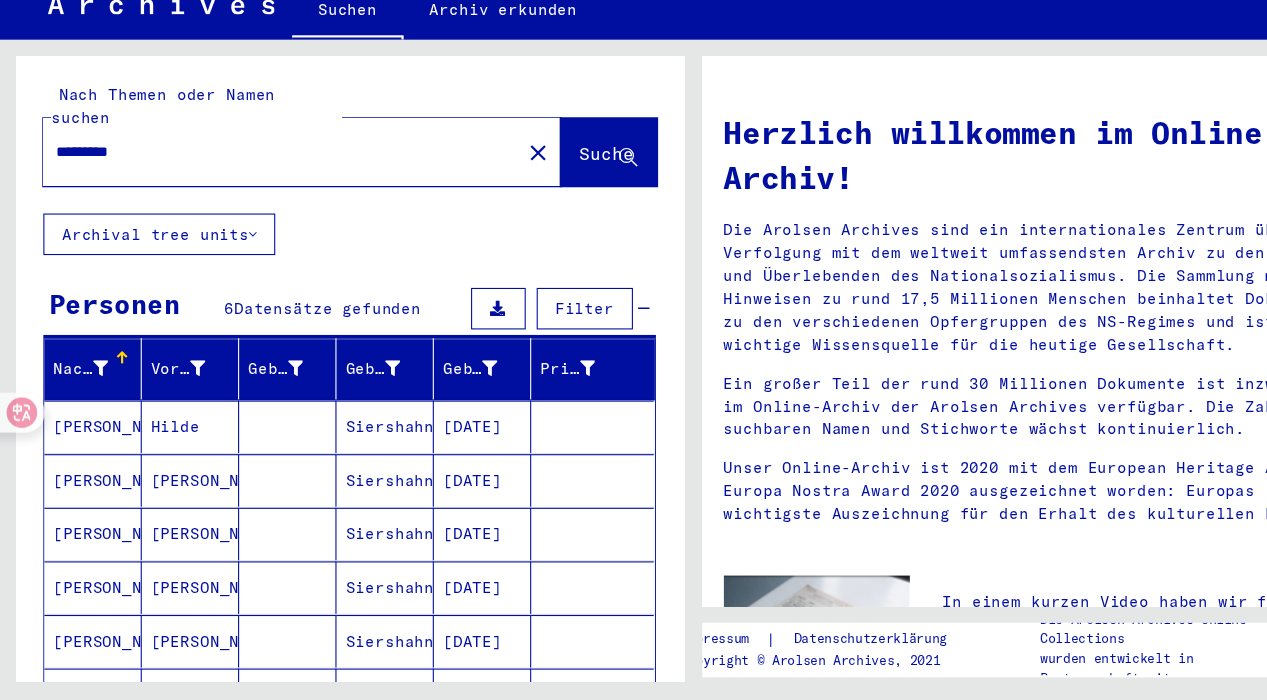 drag, startPoint x: 145, startPoint y: 173, endPoint x: 0, endPoint y: 175, distance: 145.0138 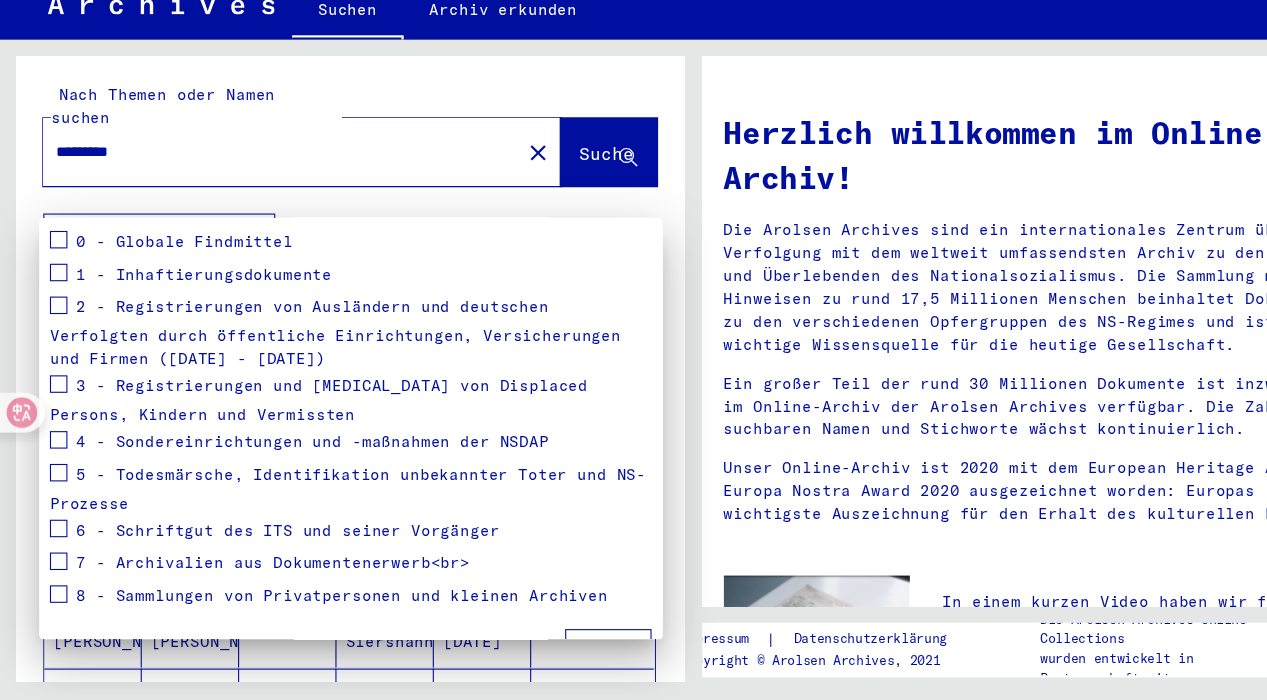 scroll, scrollTop: 0, scrollLeft: 0, axis: both 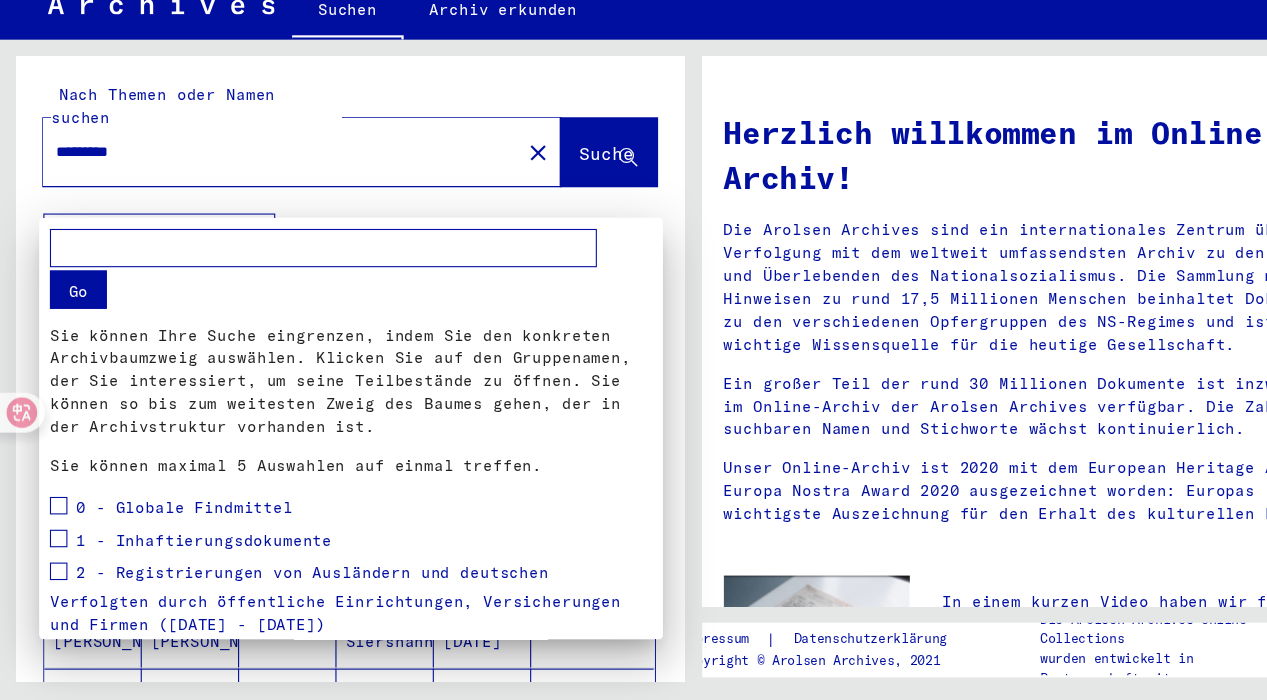 click at bounding box center (633, 350) 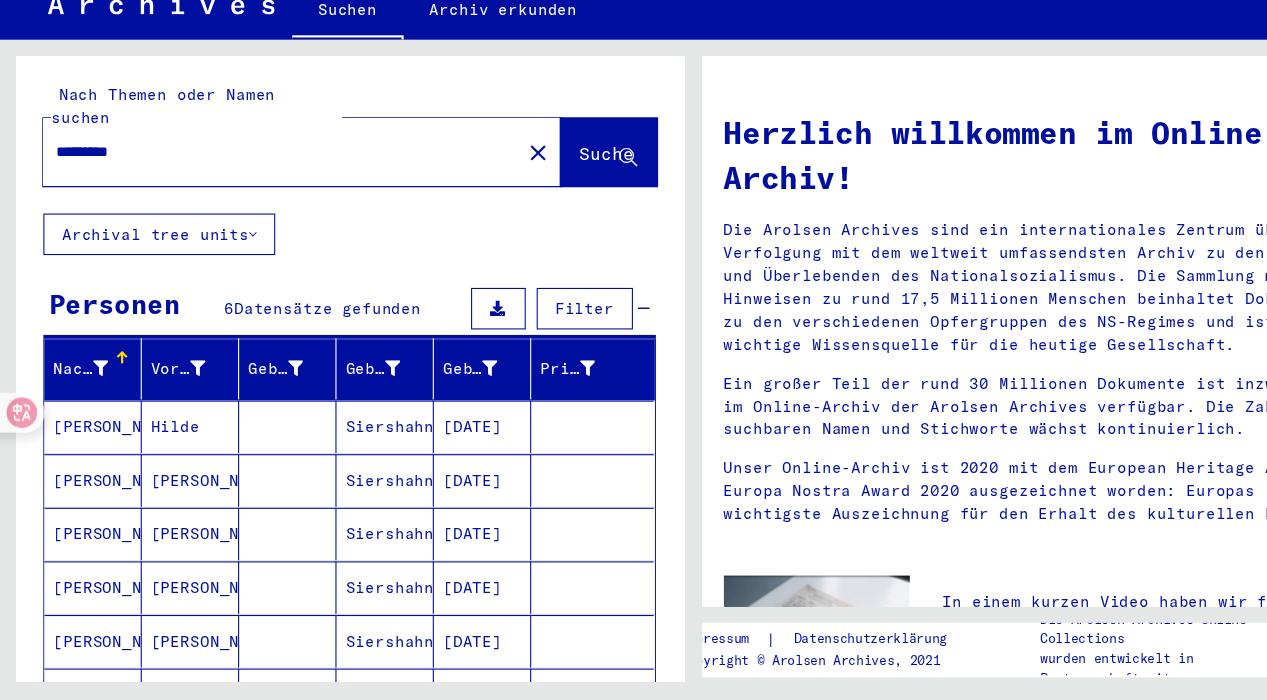 click on "*********" 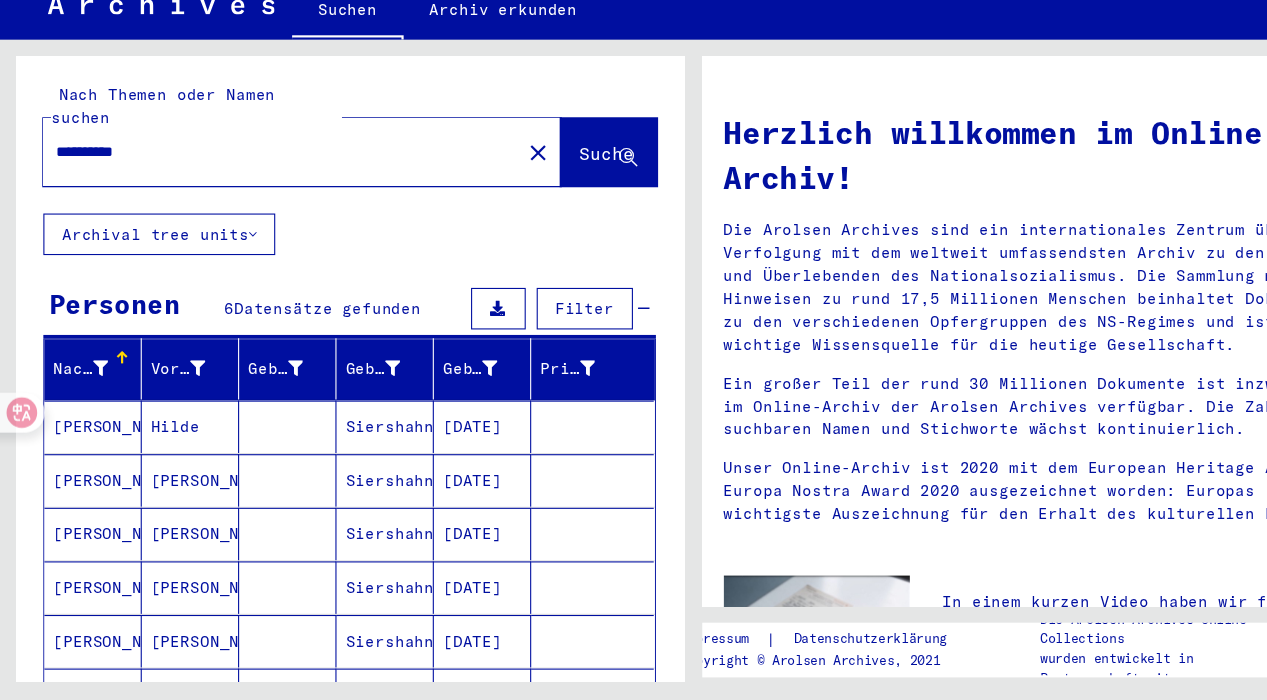 type on "**********" 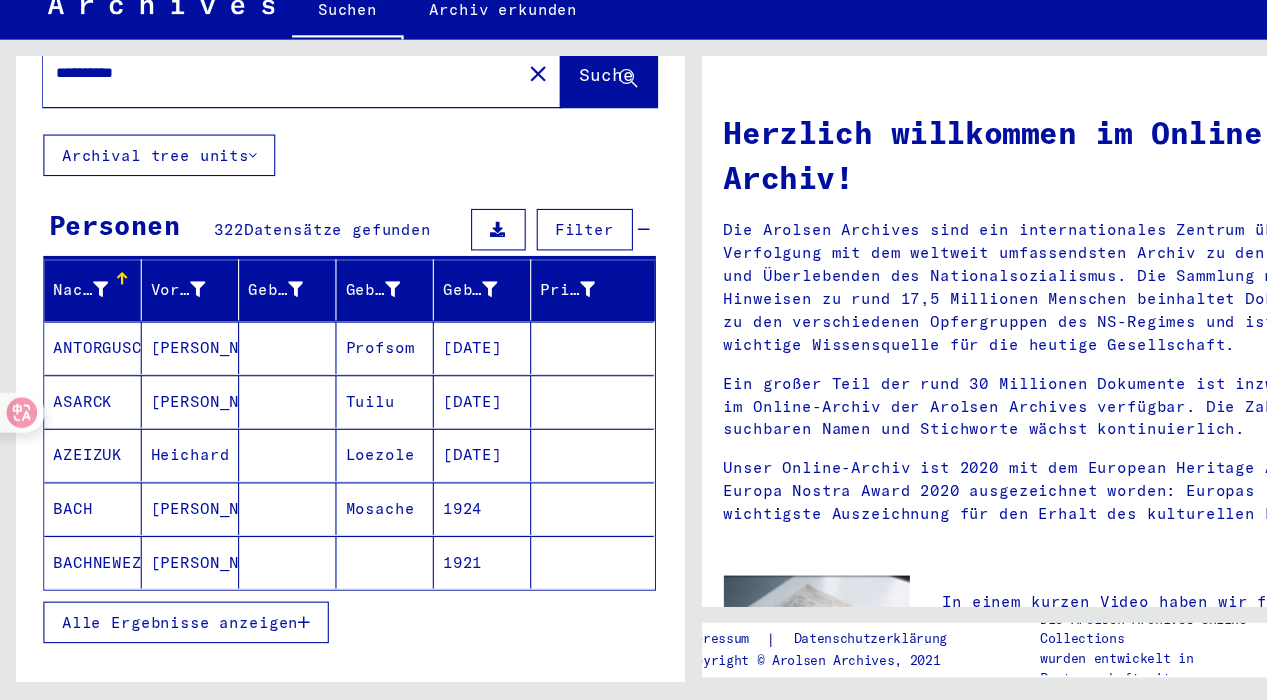 scroll, scrollTop: 75, scrollLeft: 0, axis: vertical 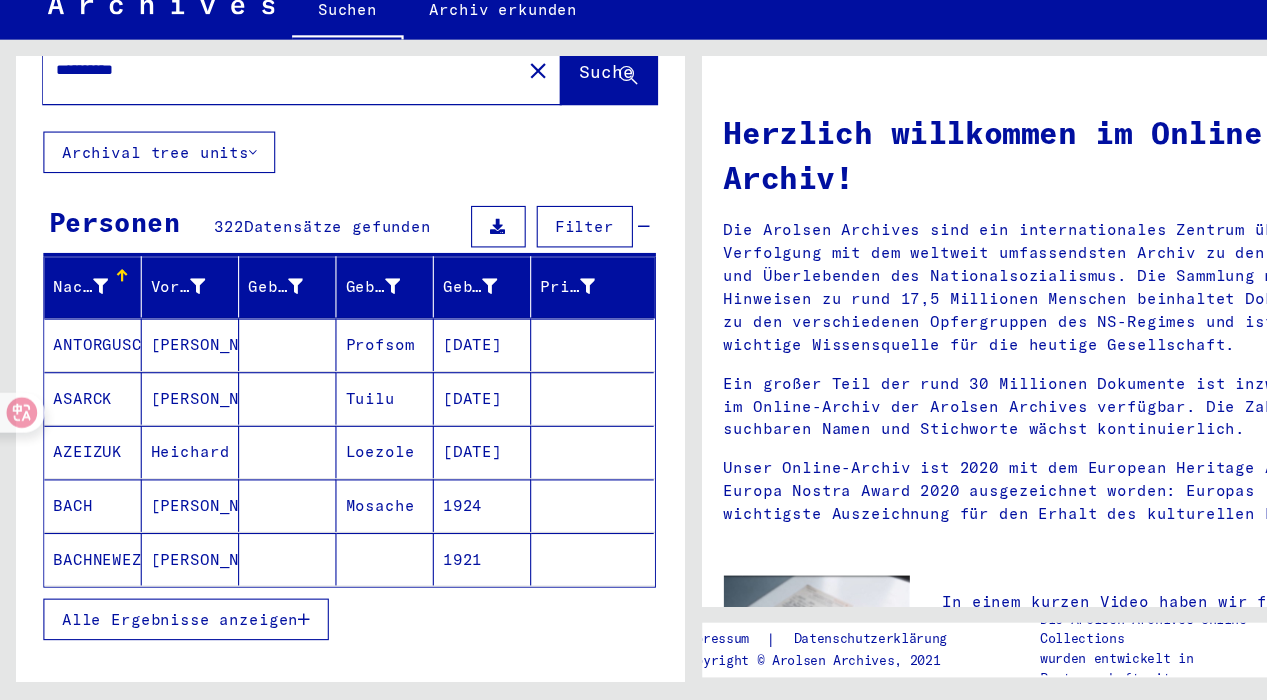 click on "Alle Ergebnisse anzeigen" at bounding box center [165, 626] 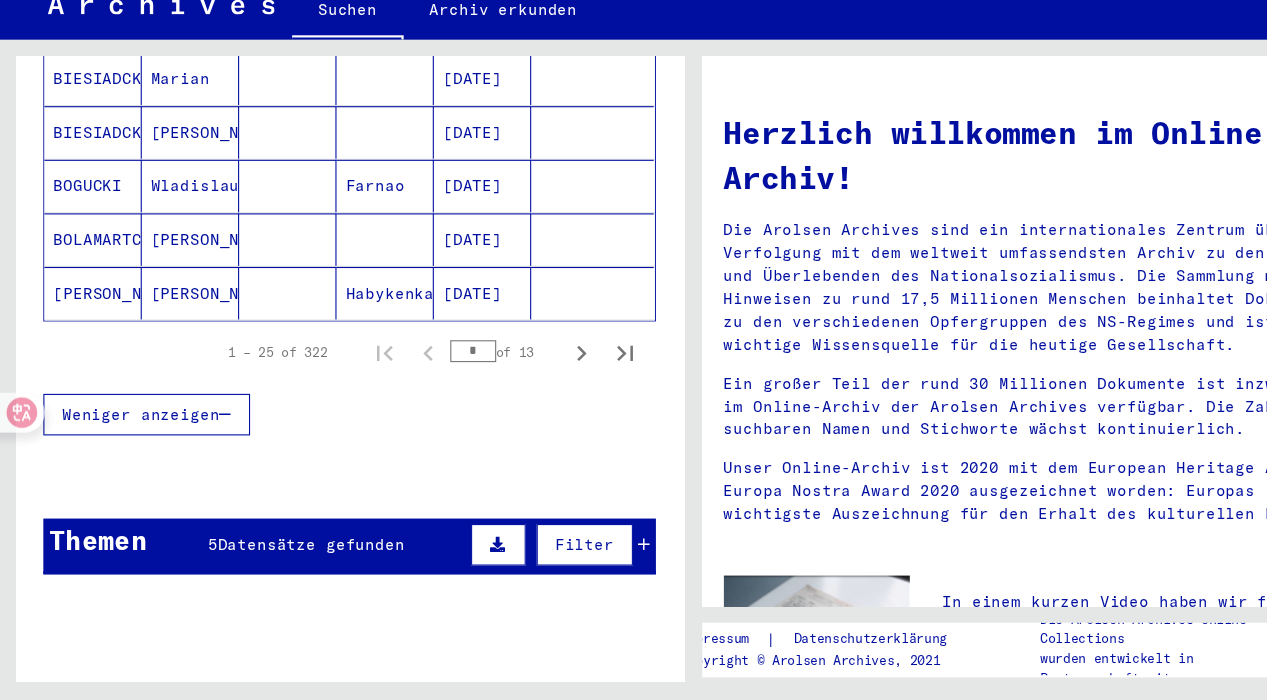 scroll, scrollTop: 1300, scrollLeft: 0, axis: vertical 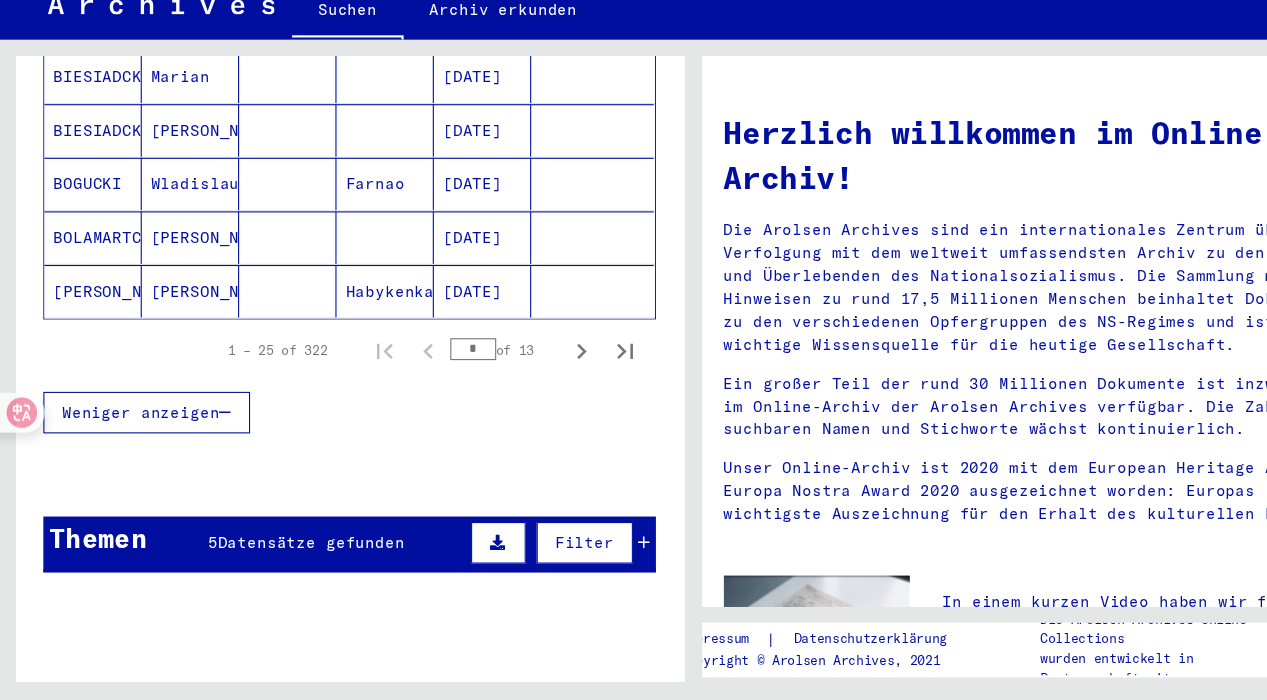 click on "Themen" at bounding box center [90, 552] 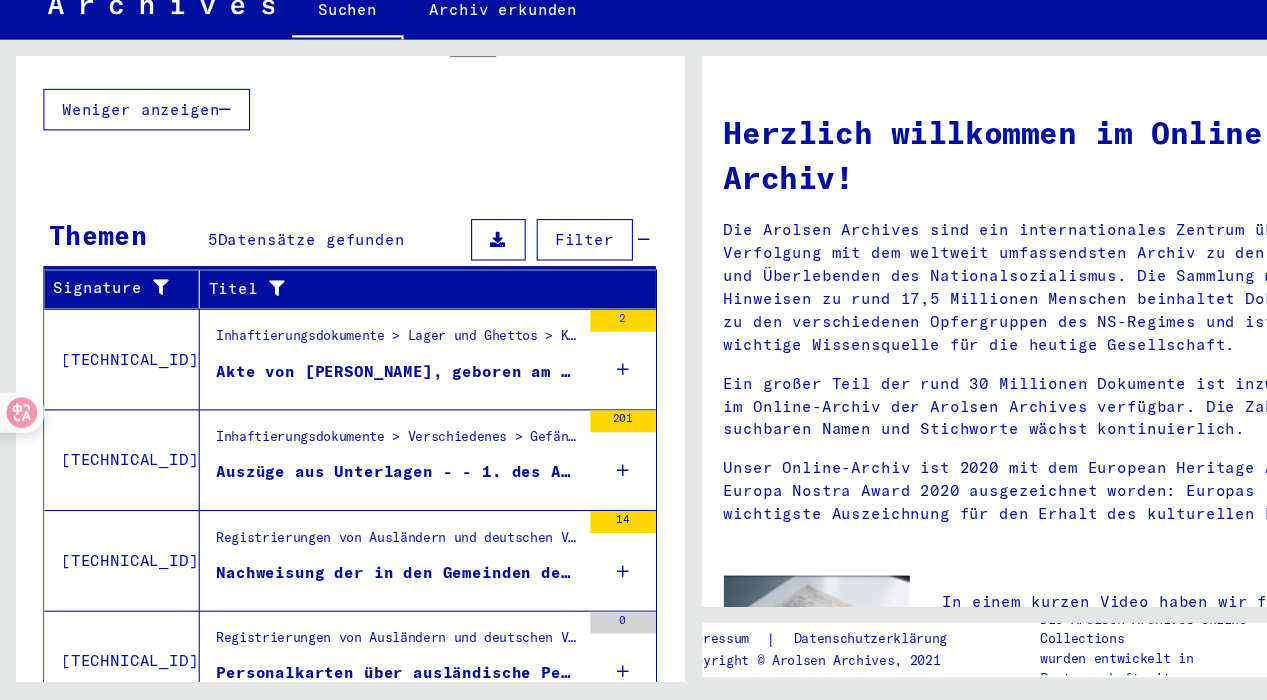 scroll, scrollTop: 1586, scrollLeft: 0, axis: vertical 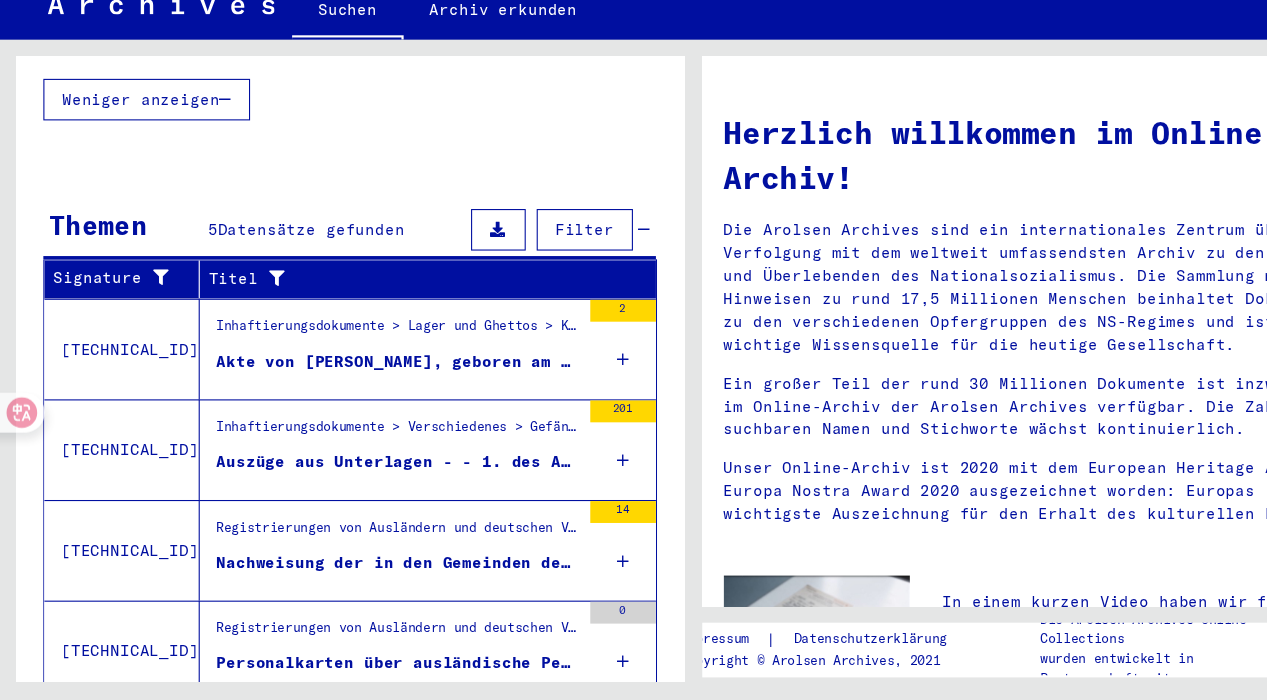 click at bounding box center [569, 481] 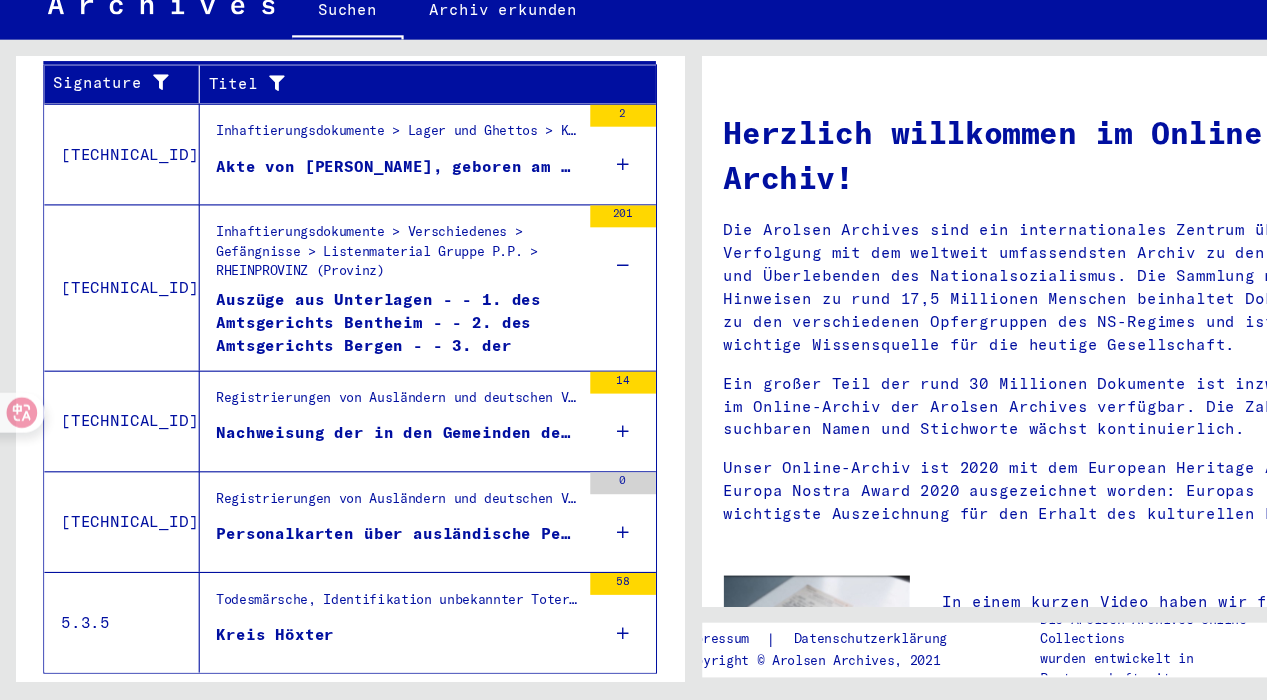 scroll, scrollTop: 1778, scrollLeft: 0, axis: vertical 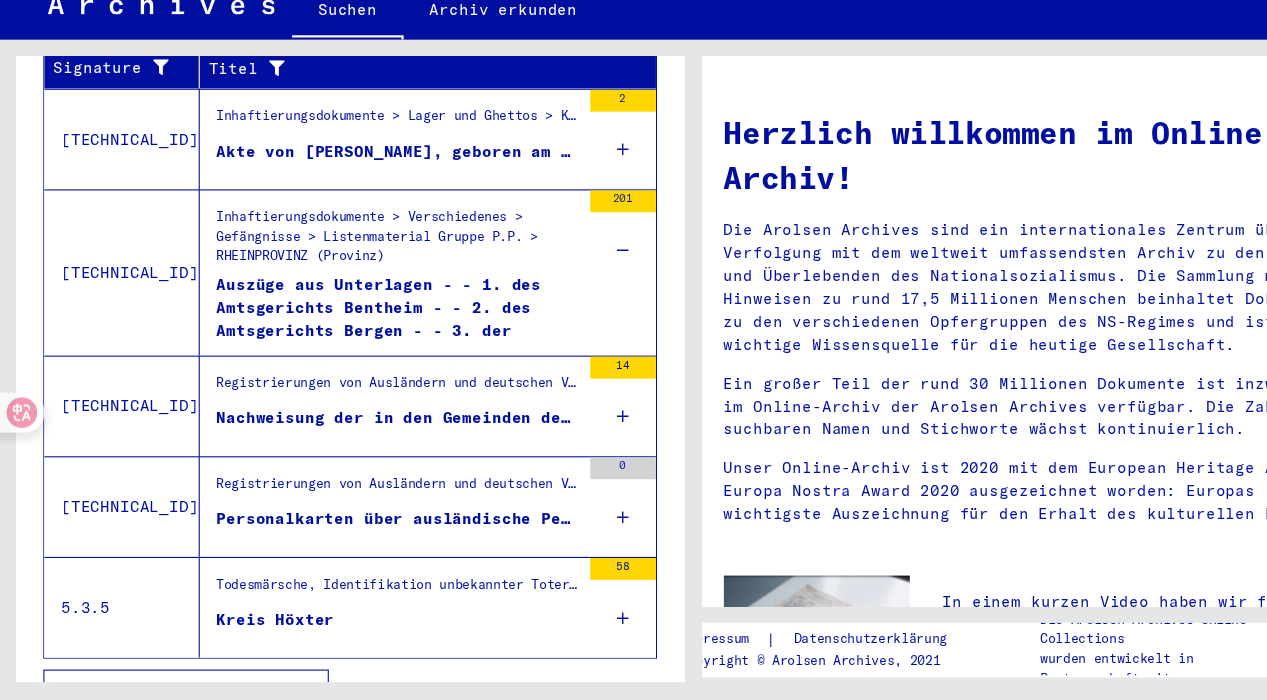 click at bounding box center (569, 441) 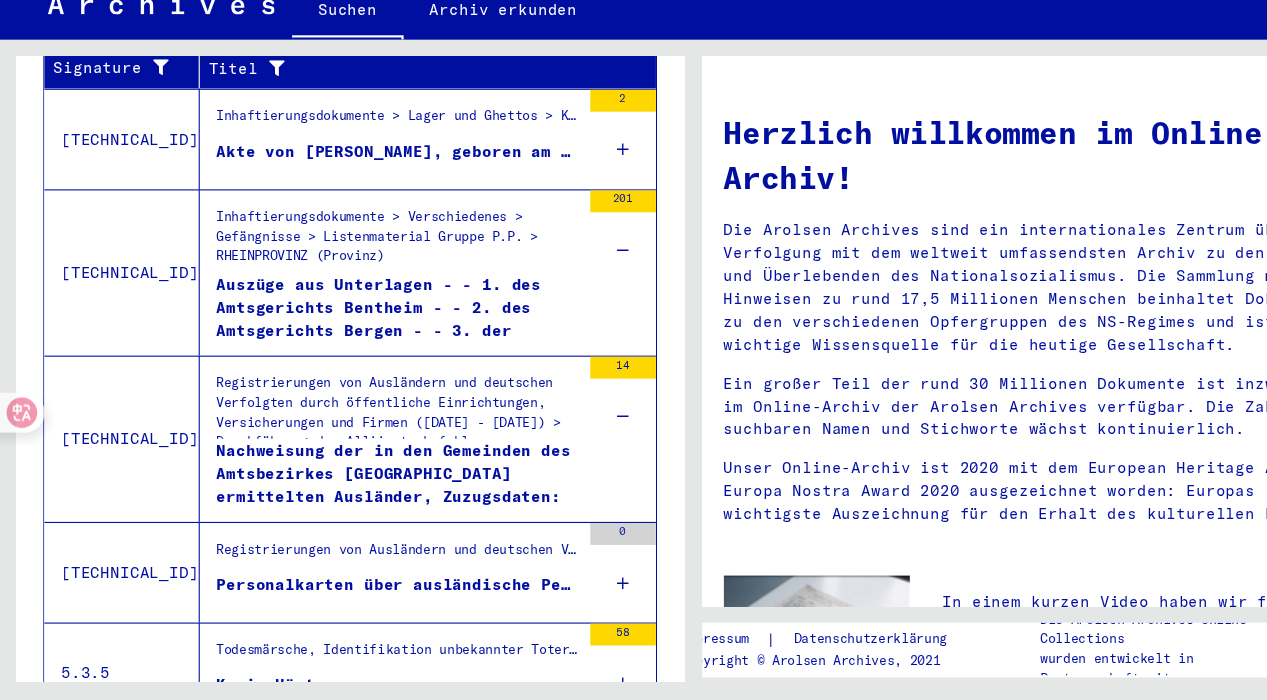 click on "Nachweisung der in den Gemeinden des Amtsbezirkes [GEOGRAPHIC_DATA] ermittelten Ausländer, Zuzugsdaten: [DATE]-[DATE]" at bounding box center [364, 492] 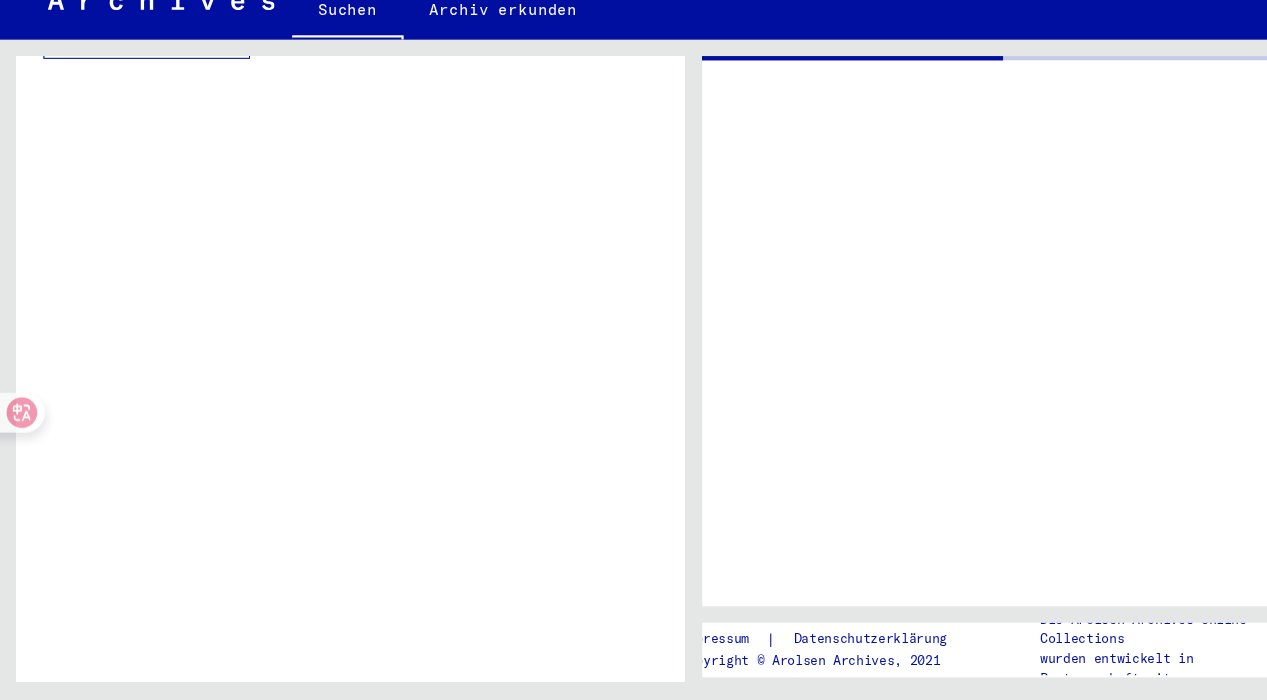 scroll, scrollTop: 384, scrollLeft: 0, axis: vertical 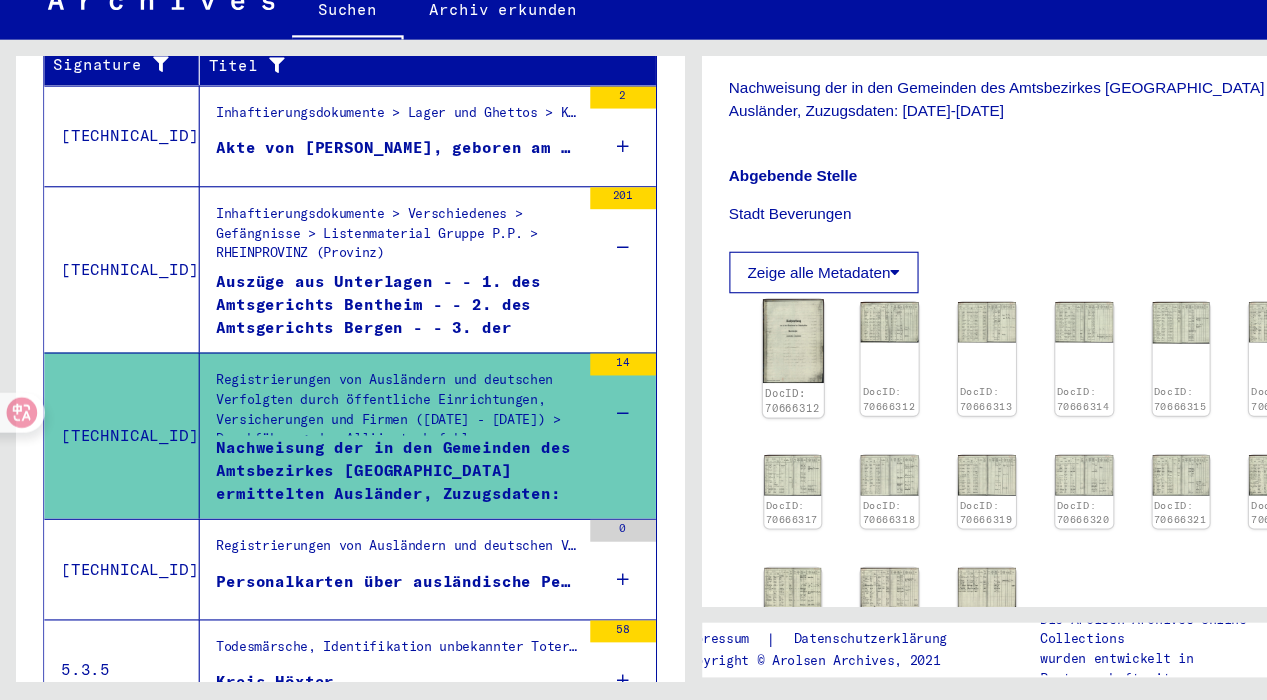 click 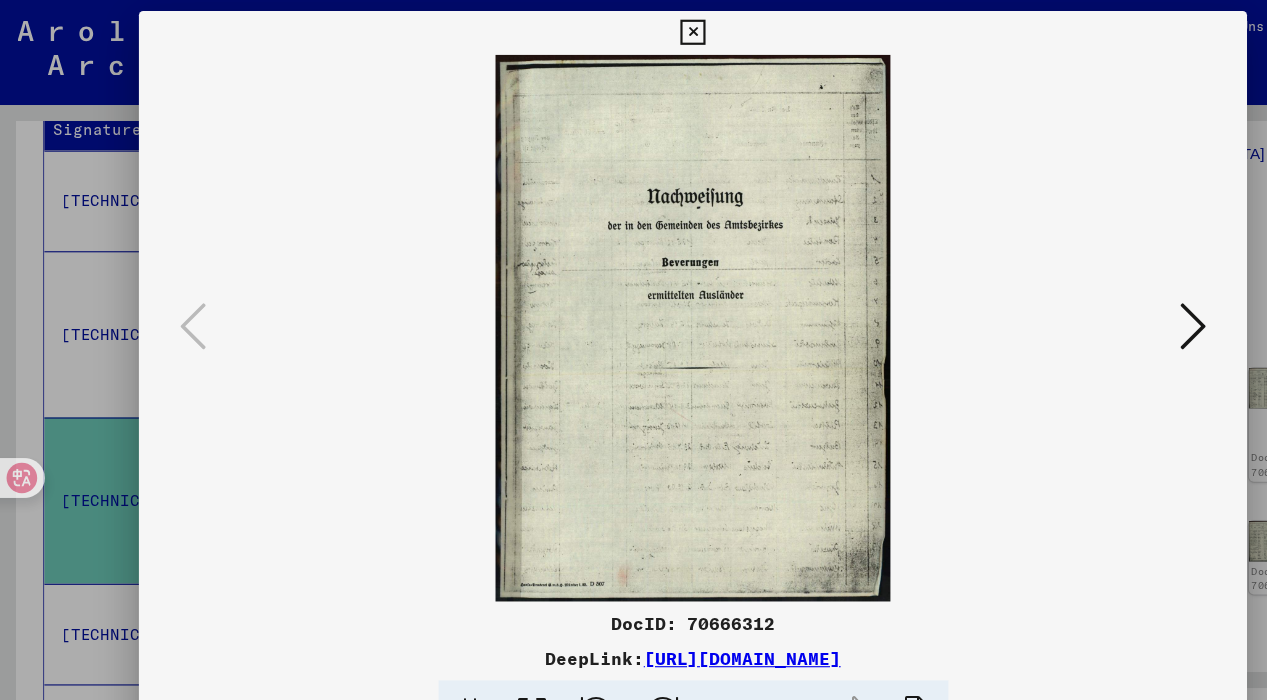 click at bounding box center [1090, 298] 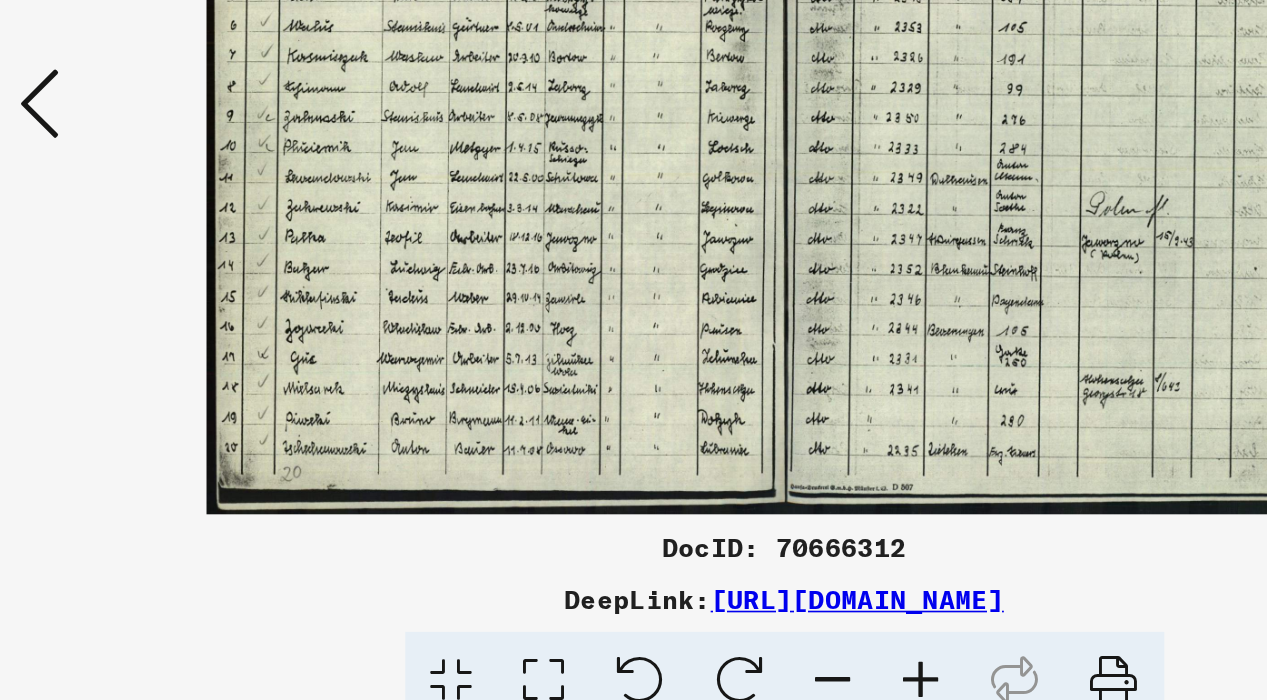 scroll, scrollTop: 0, scrollLeft: 0, axis: both 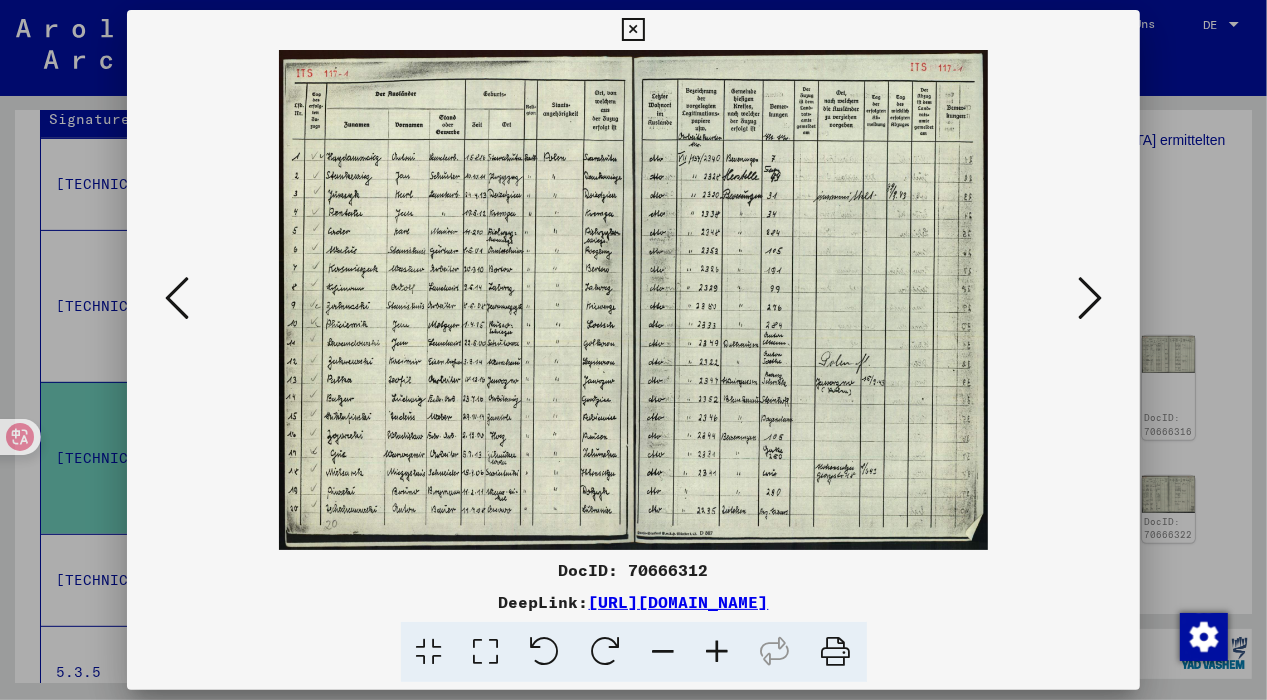 click at bounding box center (1090, 298) 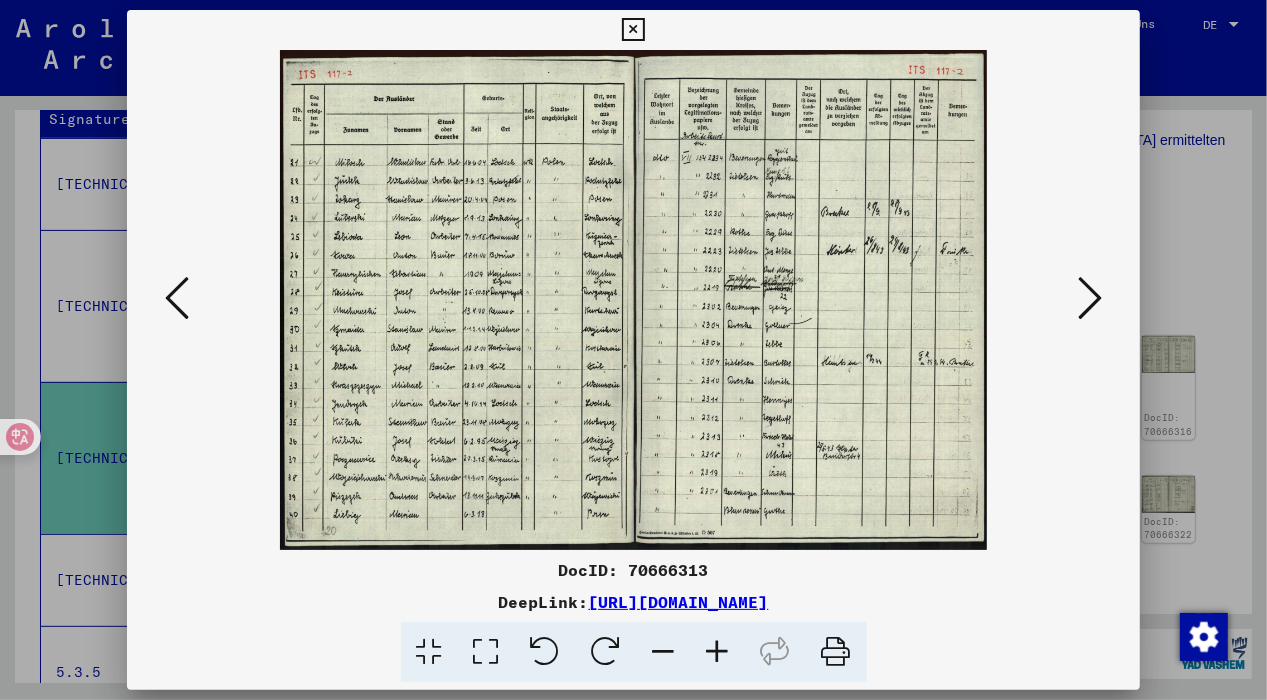 click at bounding box center (1090, 298) 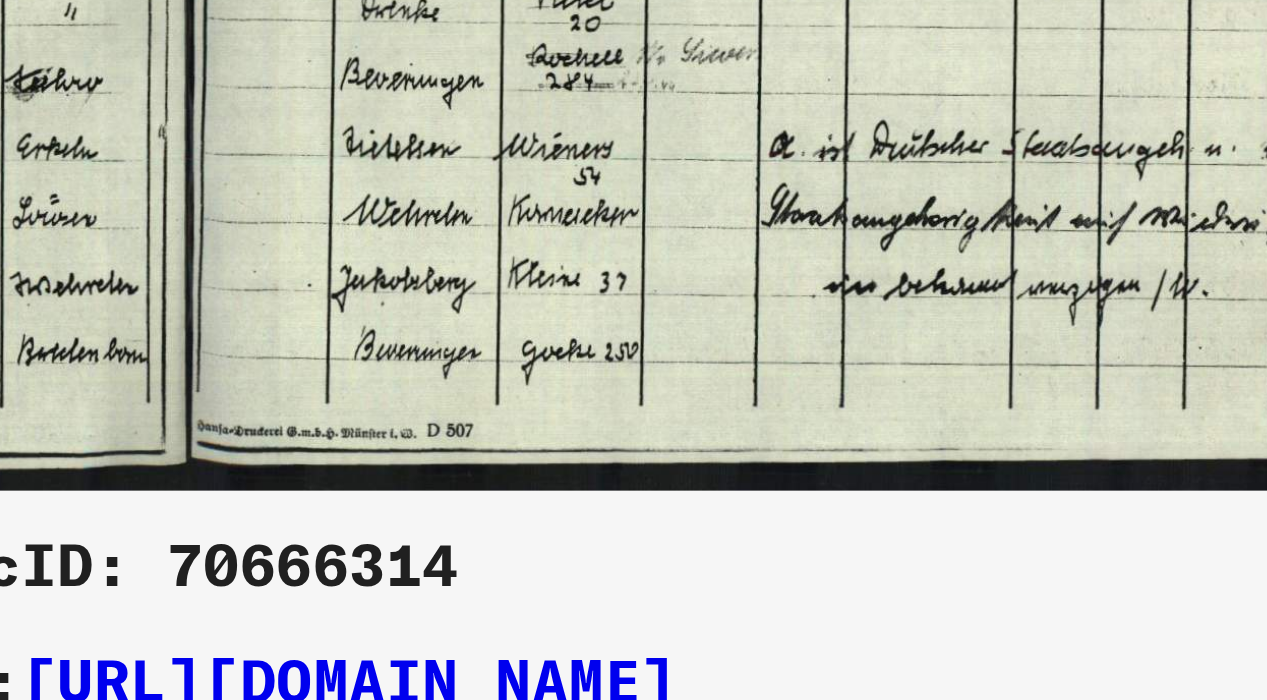 click at bounding box center [634, 300] 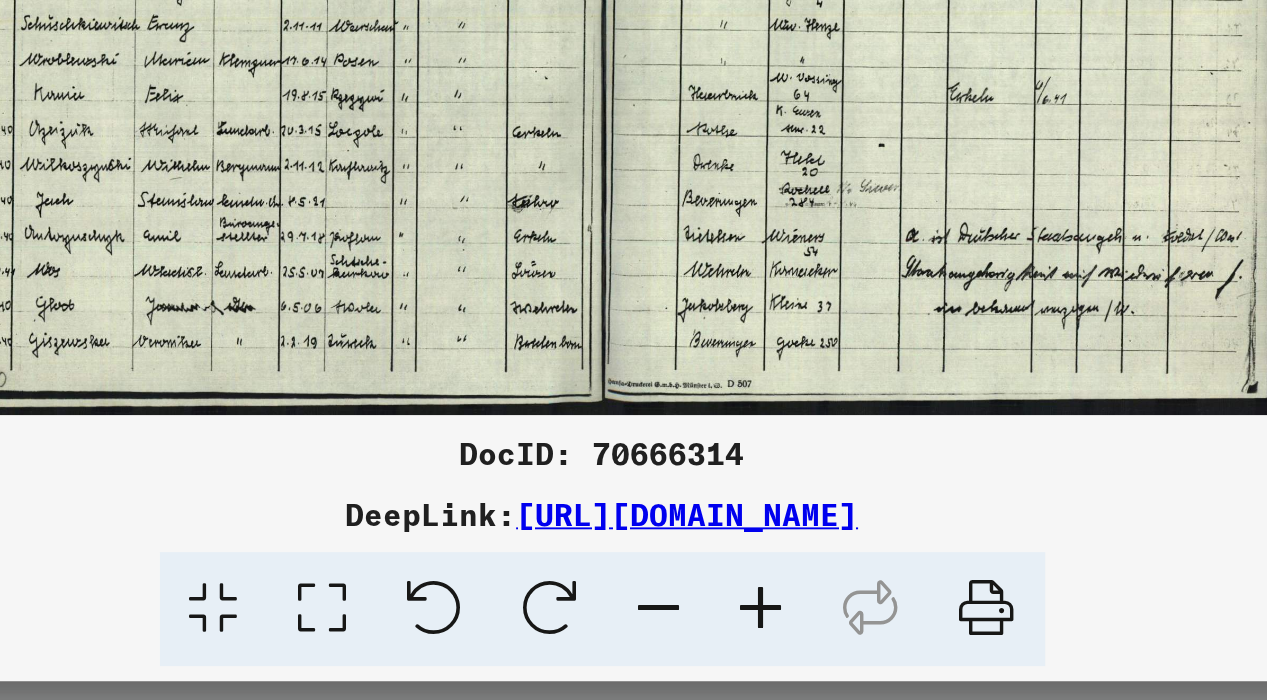 scroll, scrollTop: 0, scrollLeft: 0, axis: both 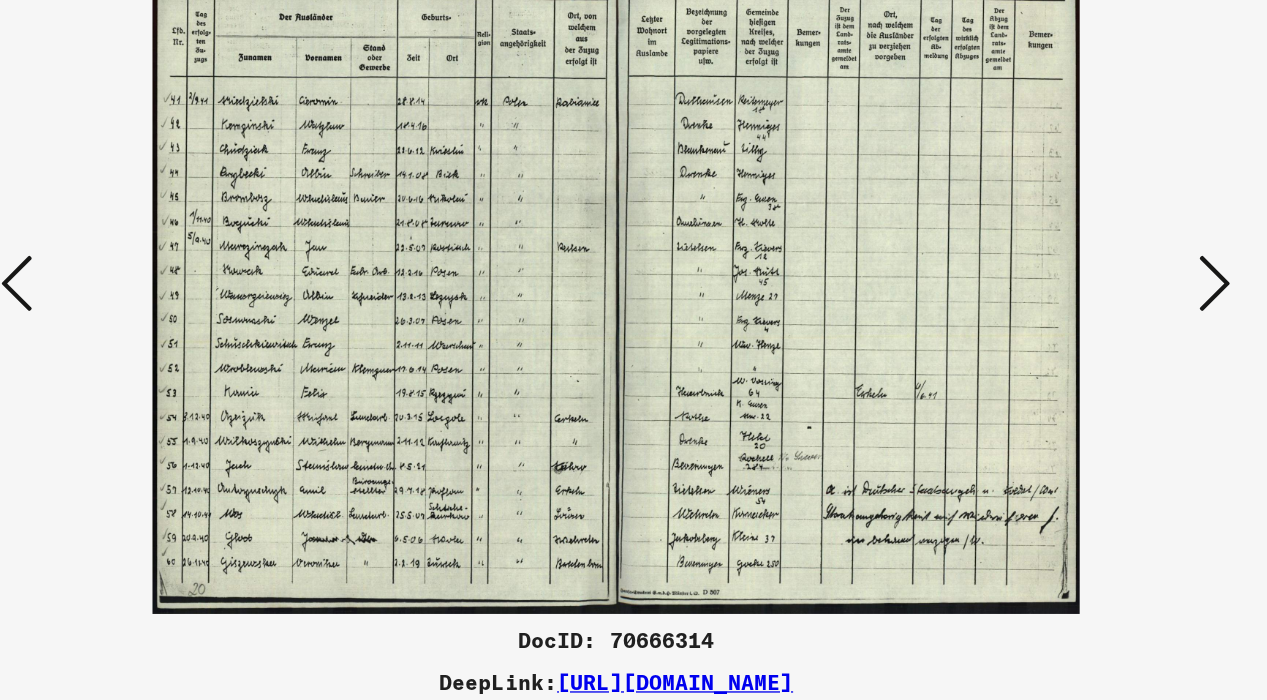 click at bounding box center [1090, 298] 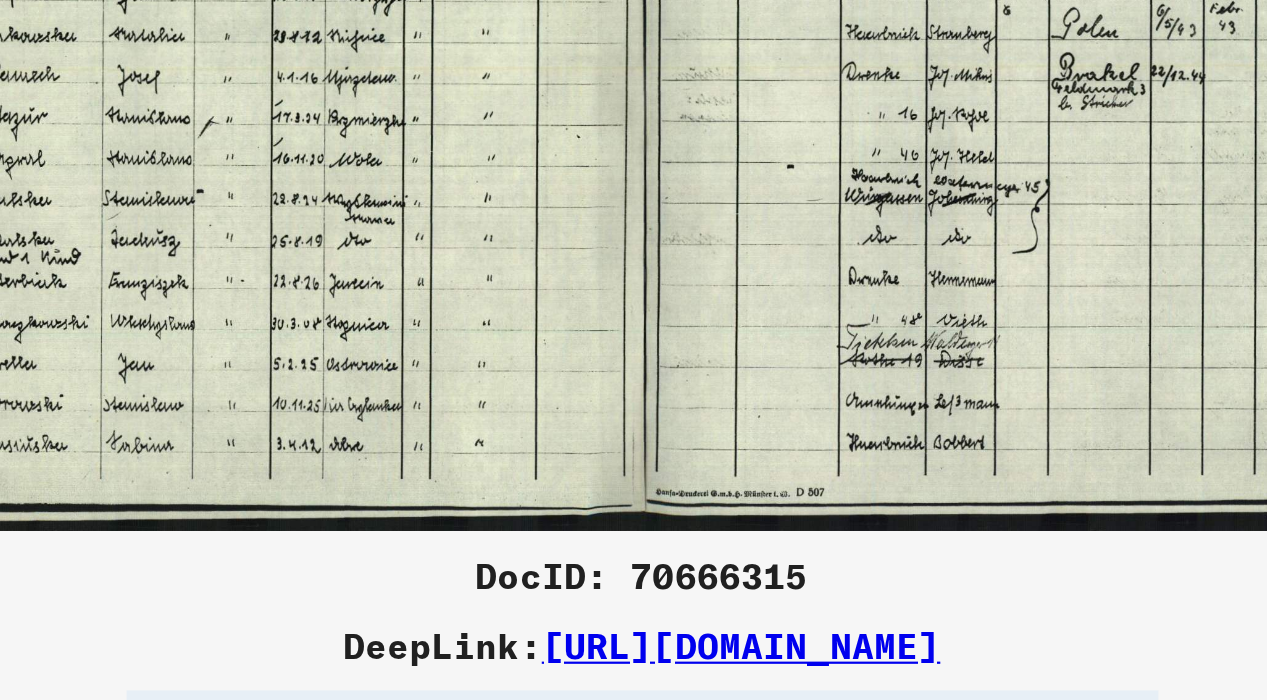scroll, scrollTop: 0, scrollLeft: 0, axis: both 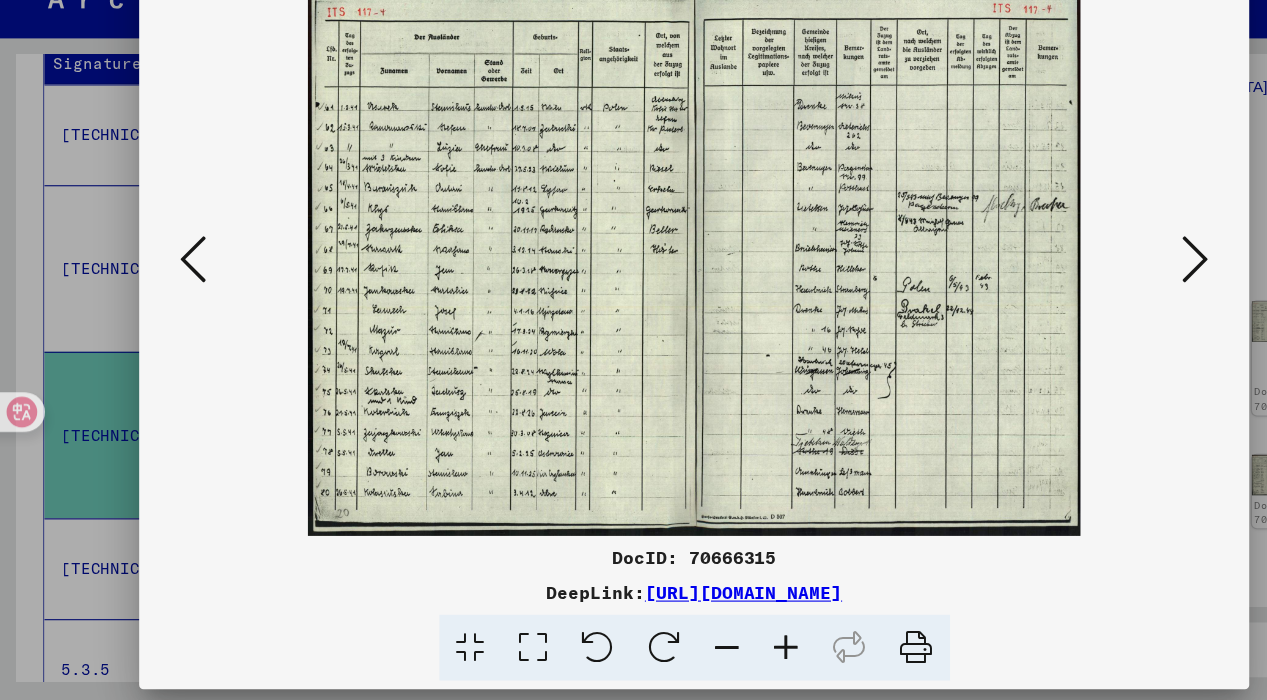 click at bounding box center [1090, 298] 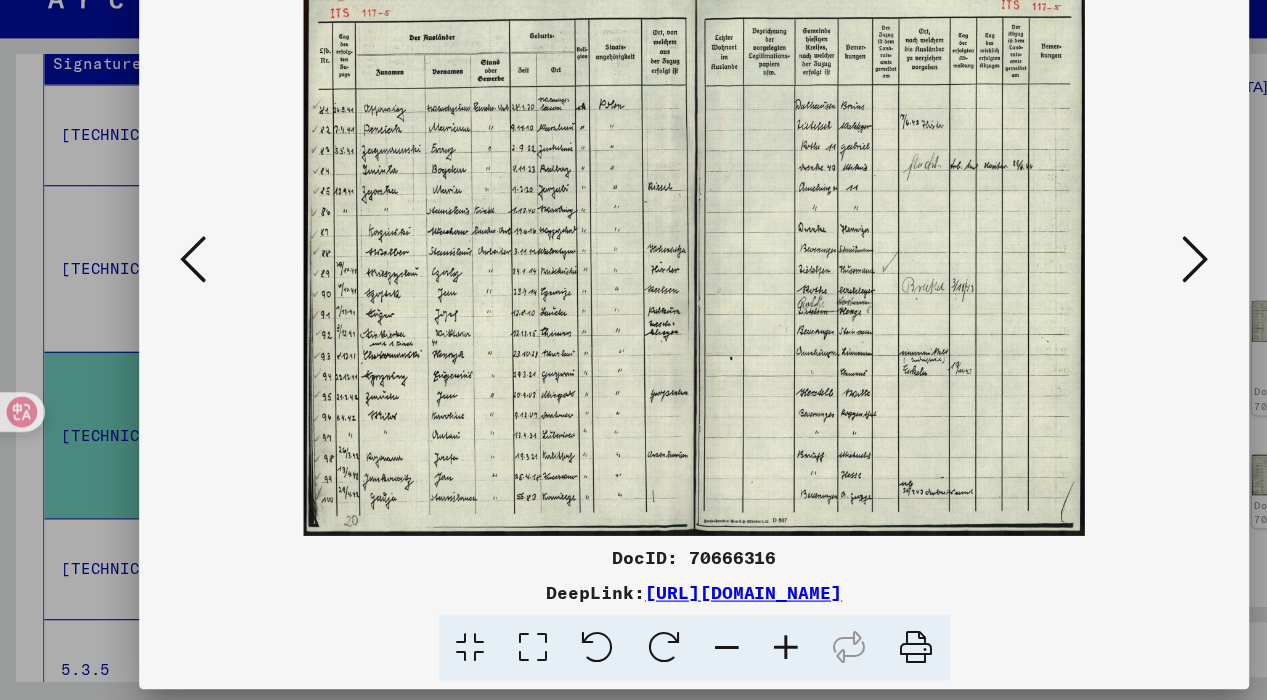 click at bounding box center (1090, 298) 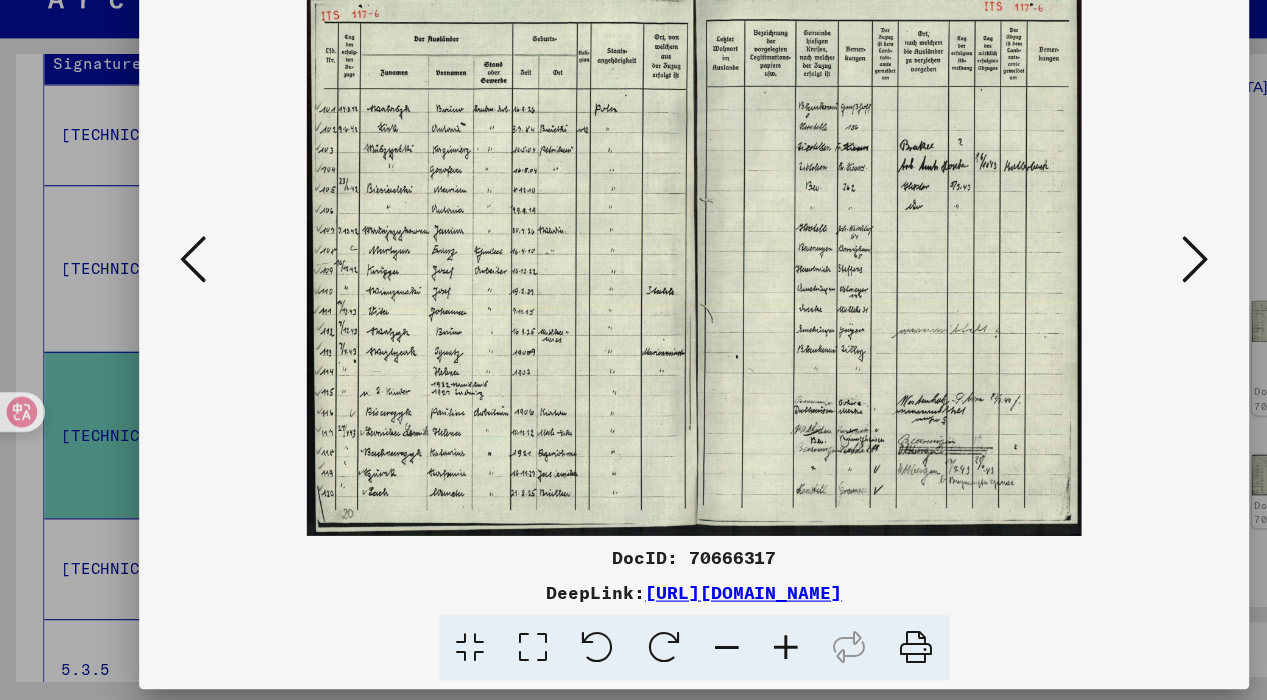 click at bounding box center (1090, 298) 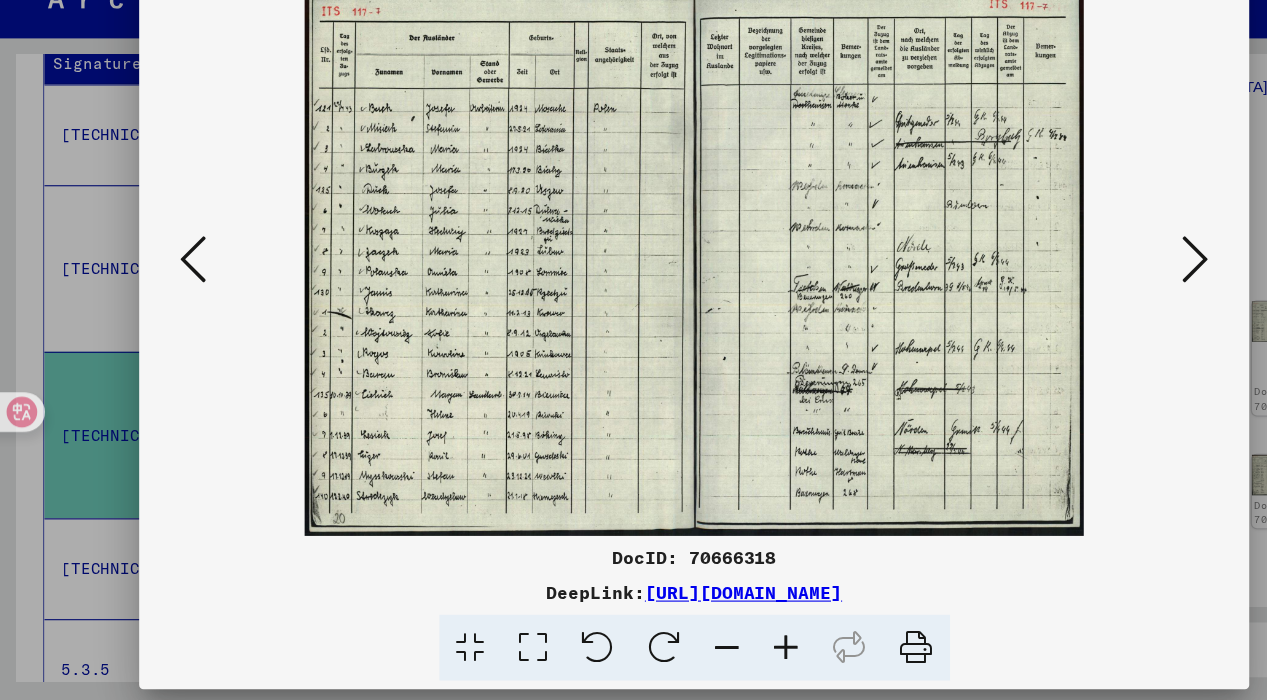 click at bounding box center (1090, 298) 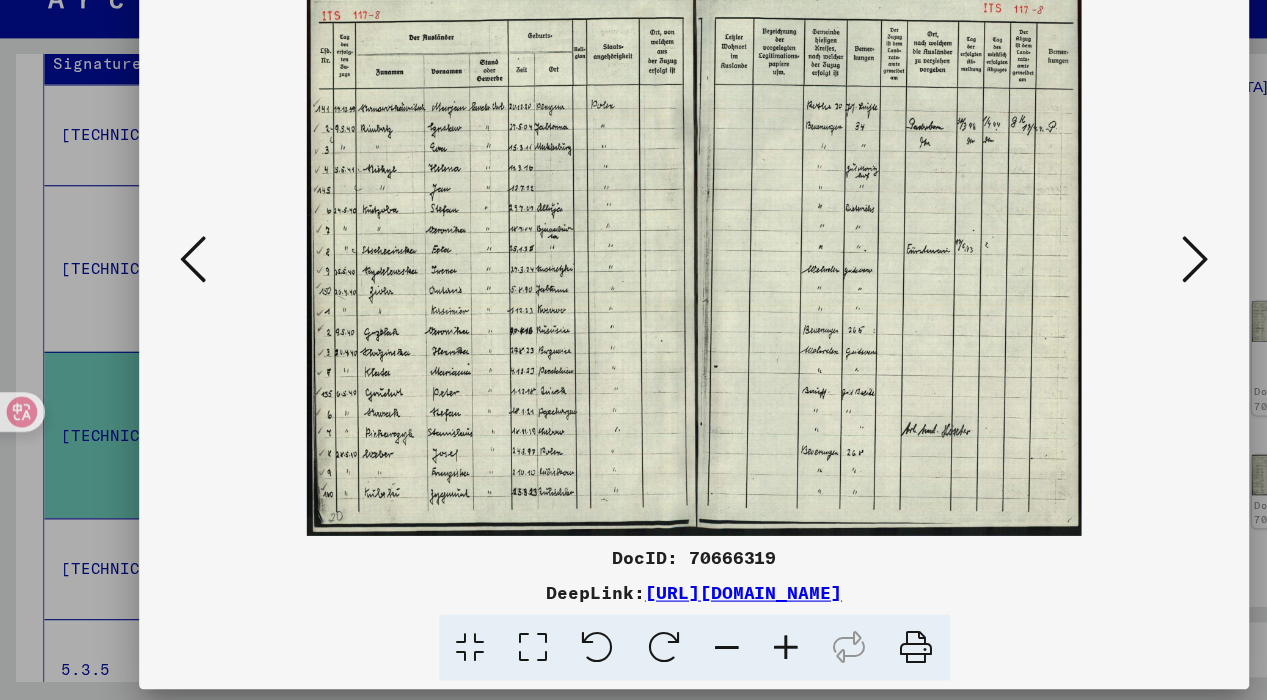 click at bounding box center [1090, 298] 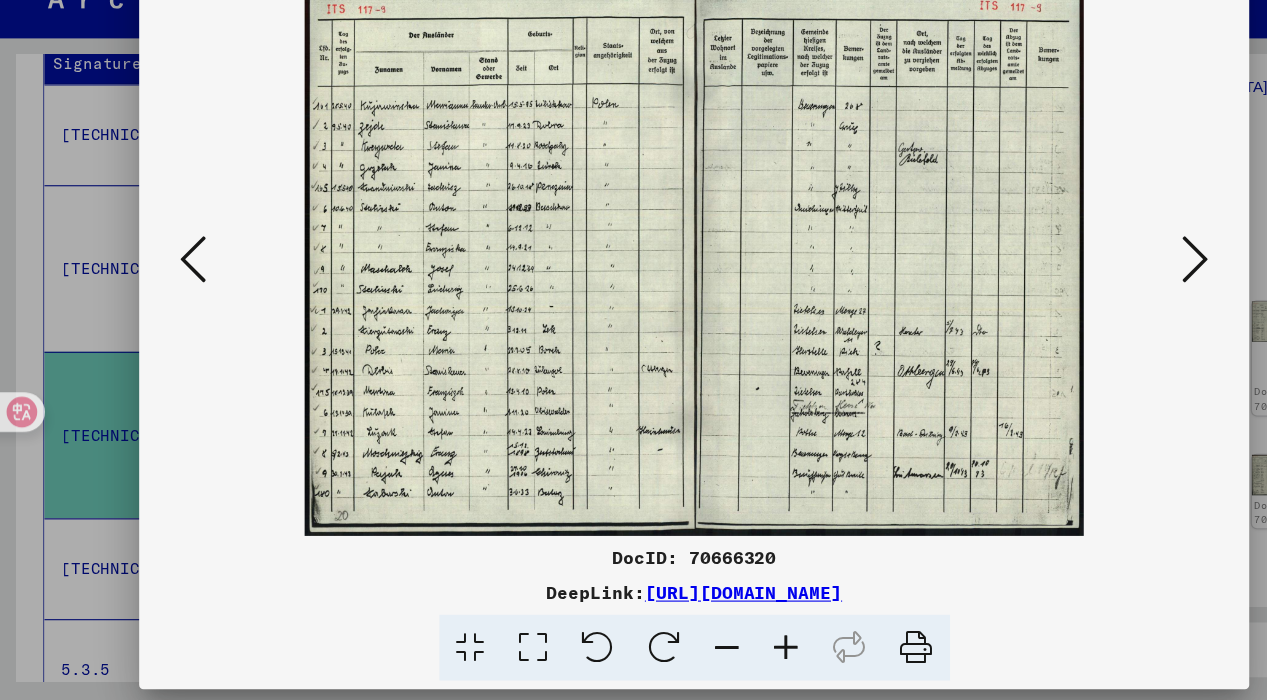 click at bounding box center [1090, 298] 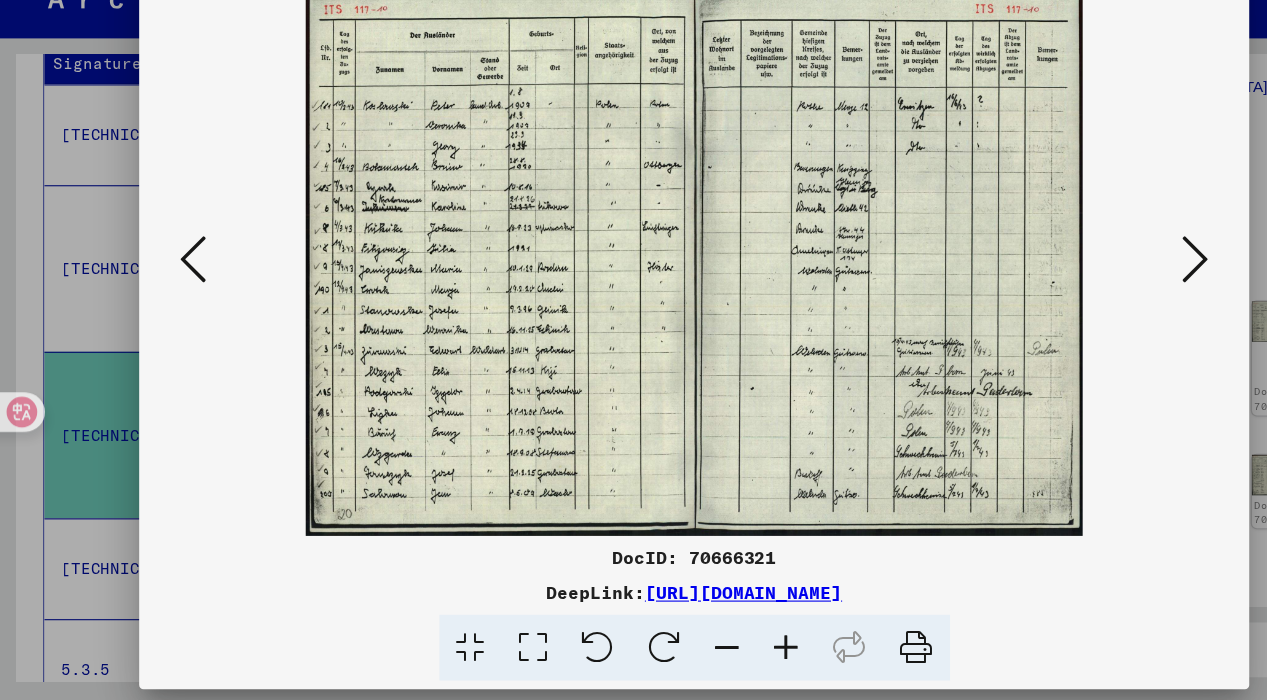 click at bounding box center (1090, 298) 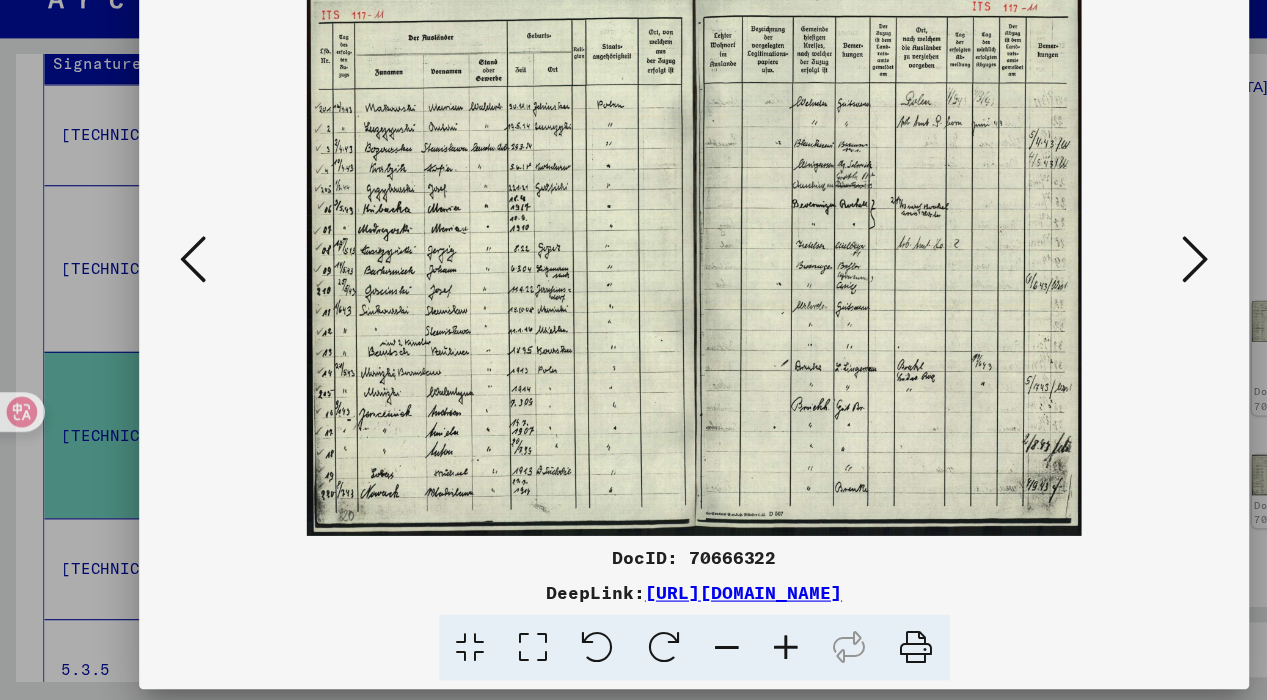 click at bounding box center (1090, 298) 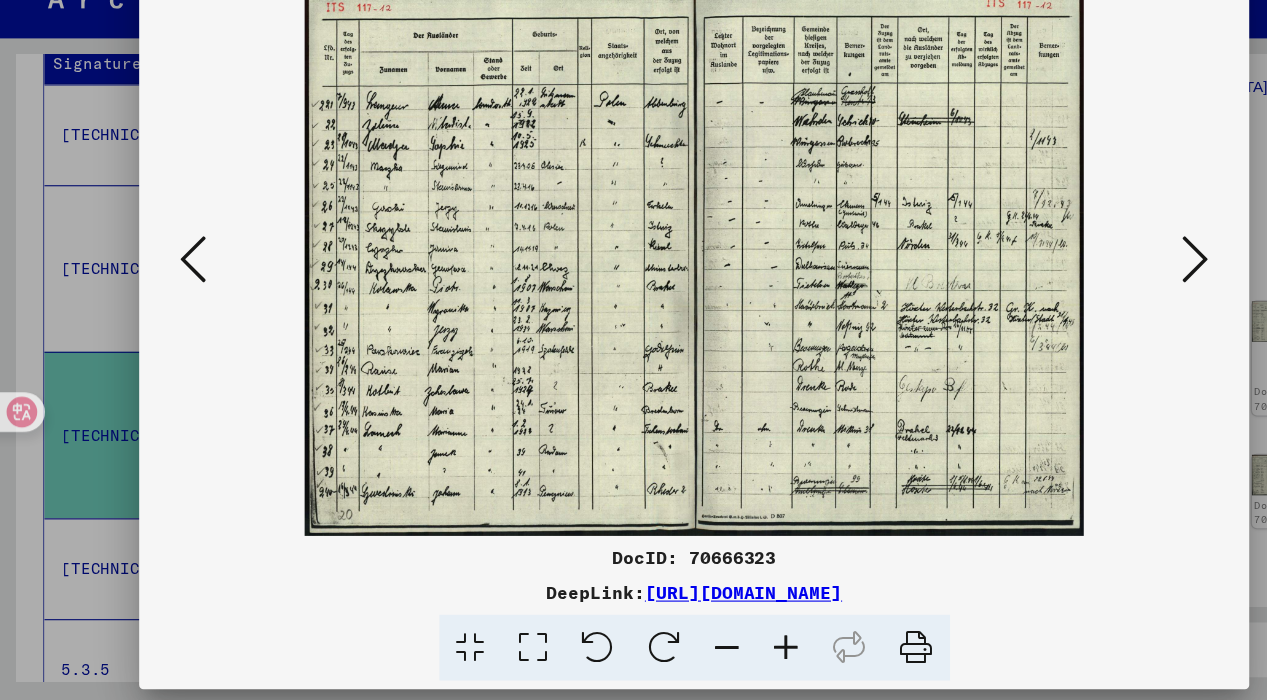 click at bounding box center (1090, 298) 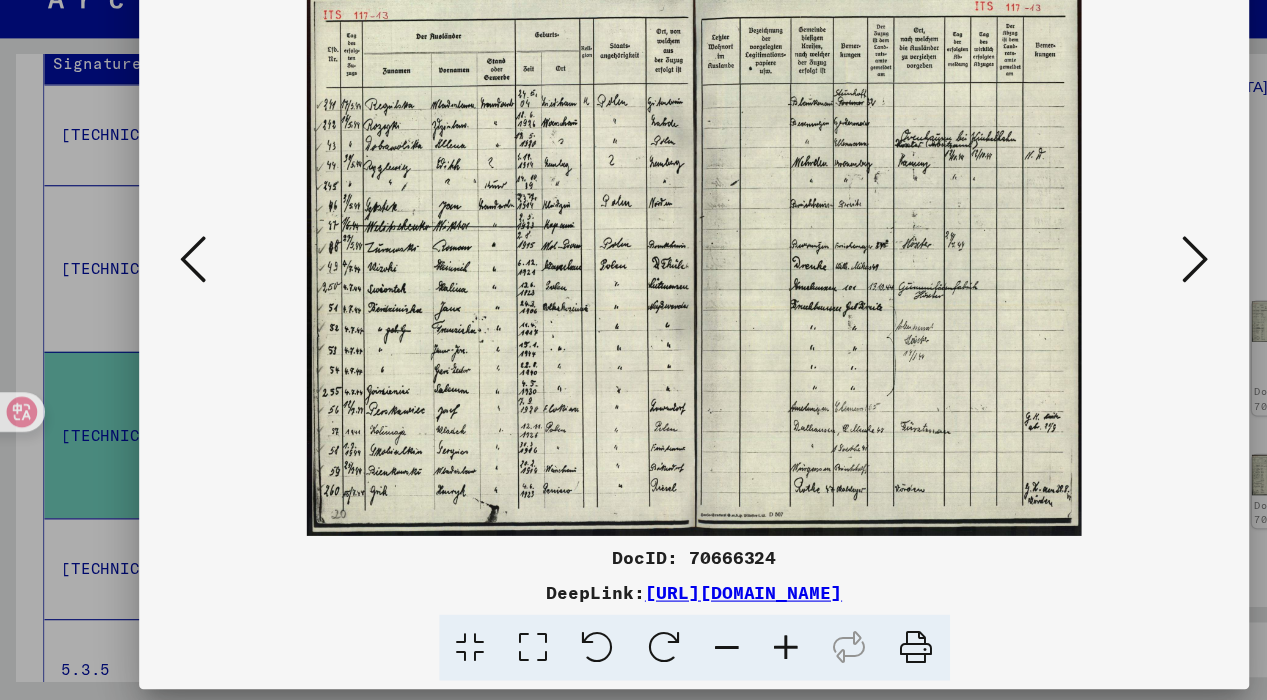 click at bounding box center [1090, 298] 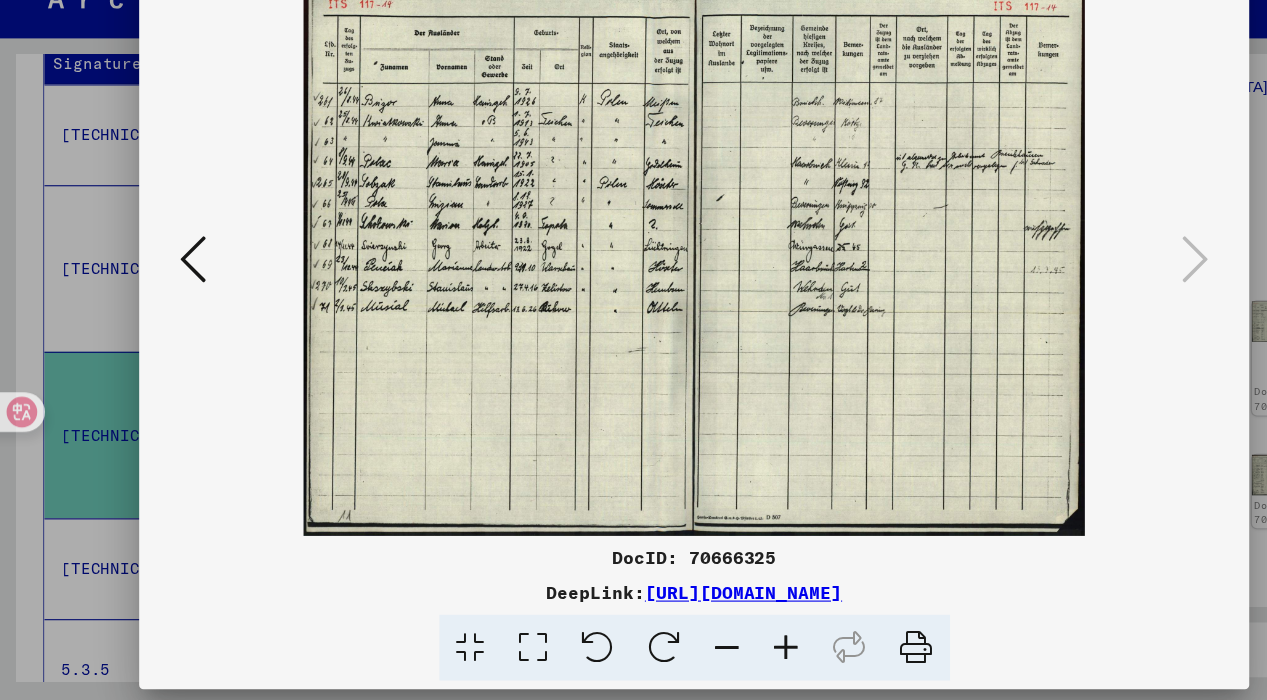 scroll, scrollTop: 0, scrollLeft: 0, axis: both 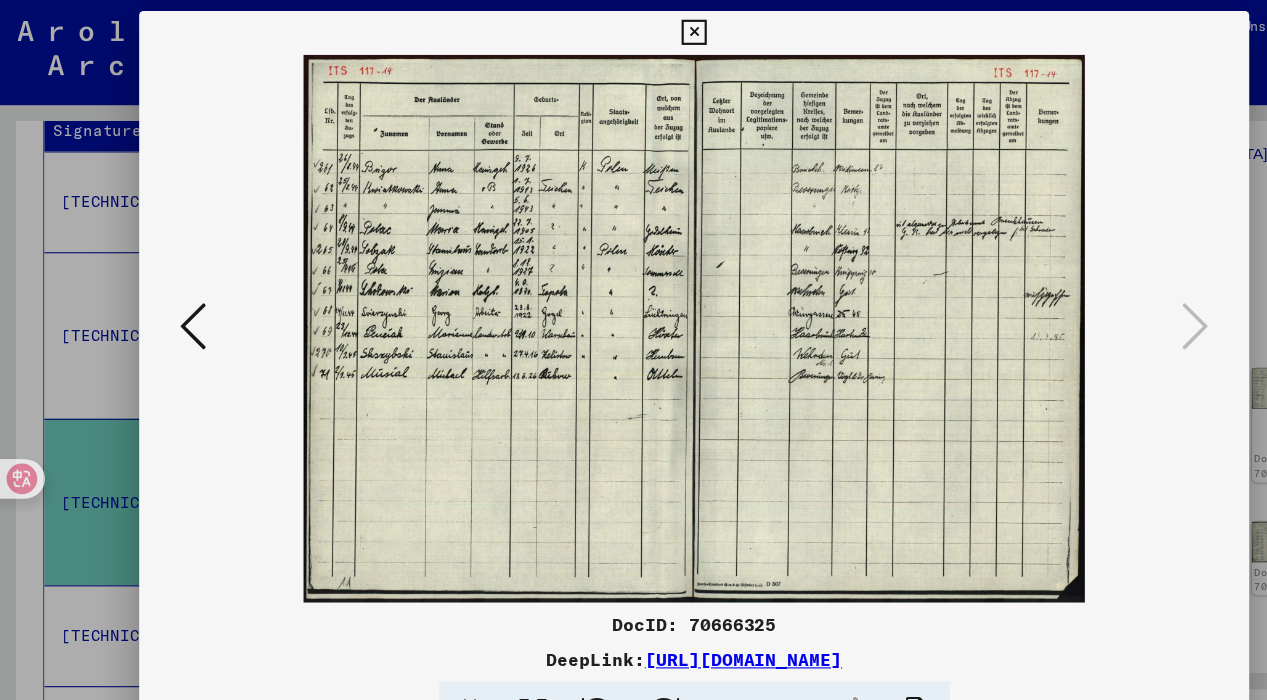 click at bounding box center [633, 30] 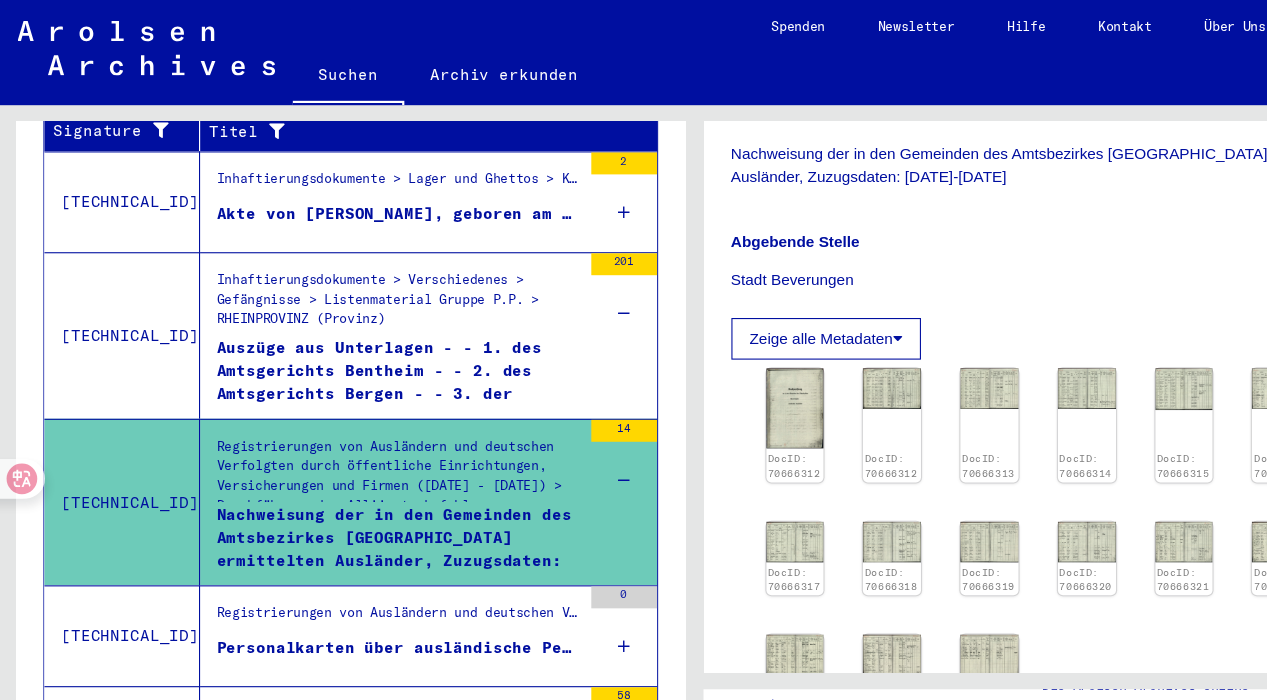 click on "Auszüge aus Unterlagen -   - 1. des Amtsgerichts Bentheim -   - 2. des Amtsgerichts Bergen -   - 3. der Polizeibehörde [GEOGRAPHIC_DATA]/Erft -  ..." at bounding box center [364, 337] 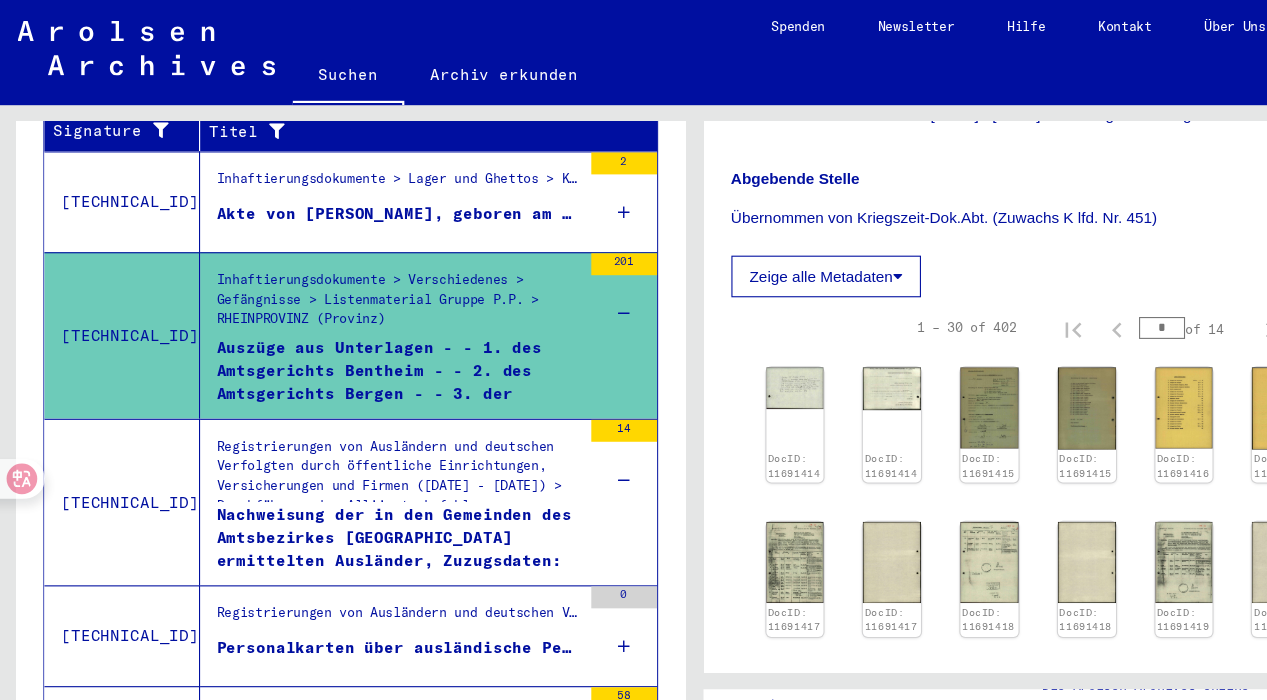 scroll, scrollTop: 1415, scrollLeft: 0, axis: vertical 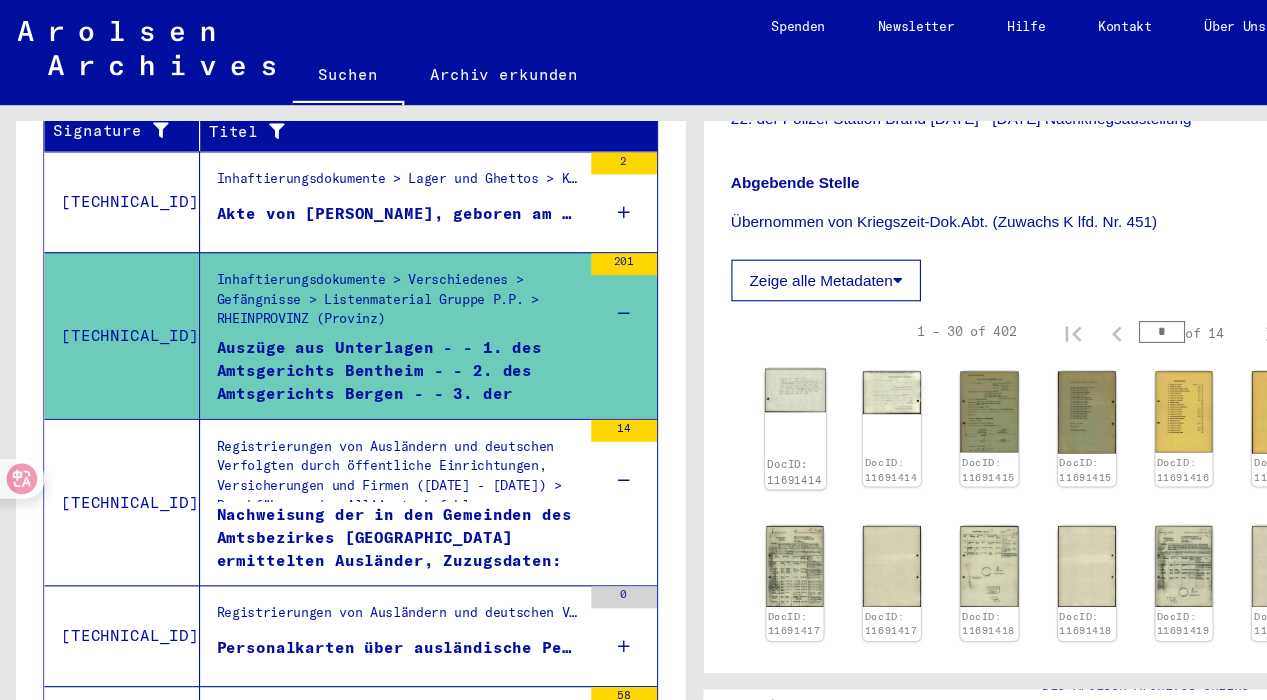 click 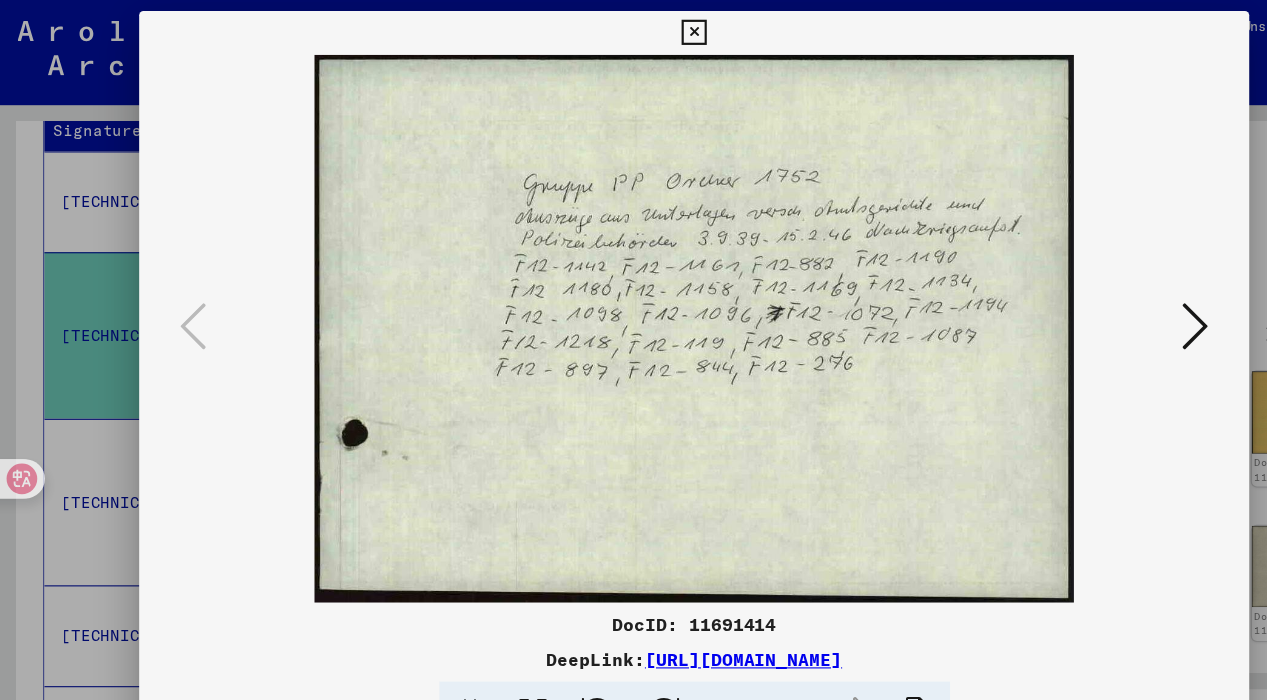 click at bounding box center (1090, 298) 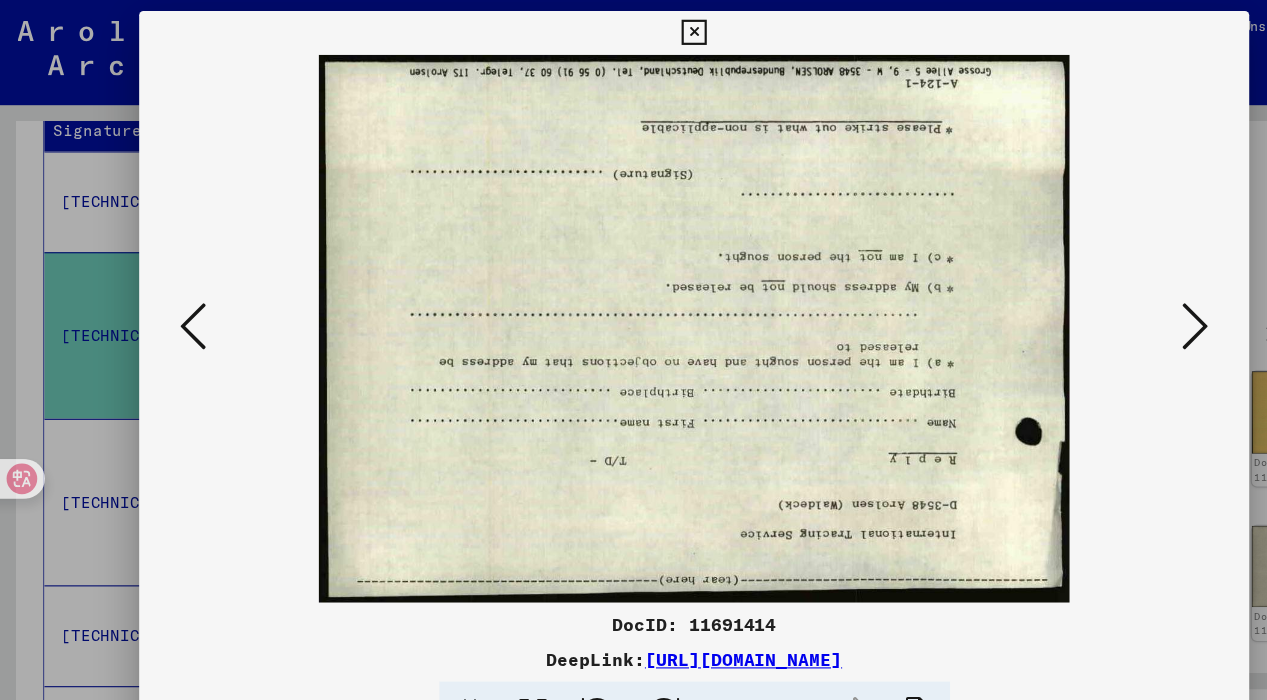 click at bounding box center (1090, 298) 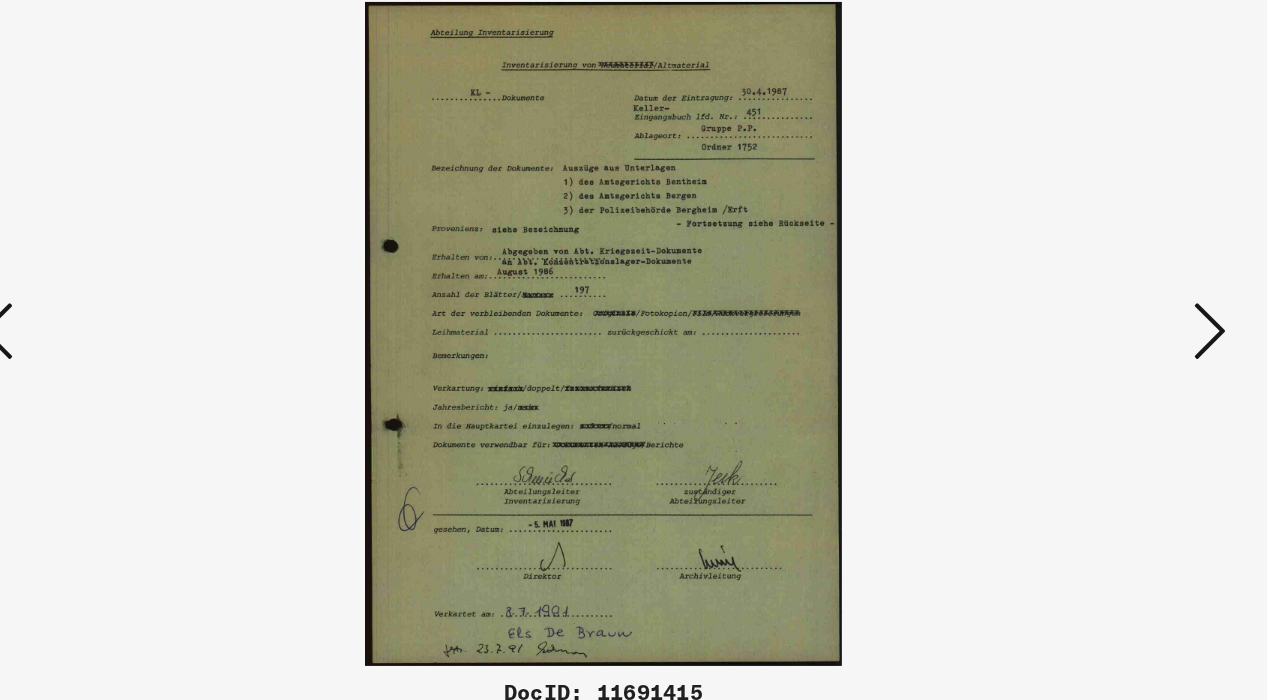 click at bounding box center [1090, 298] 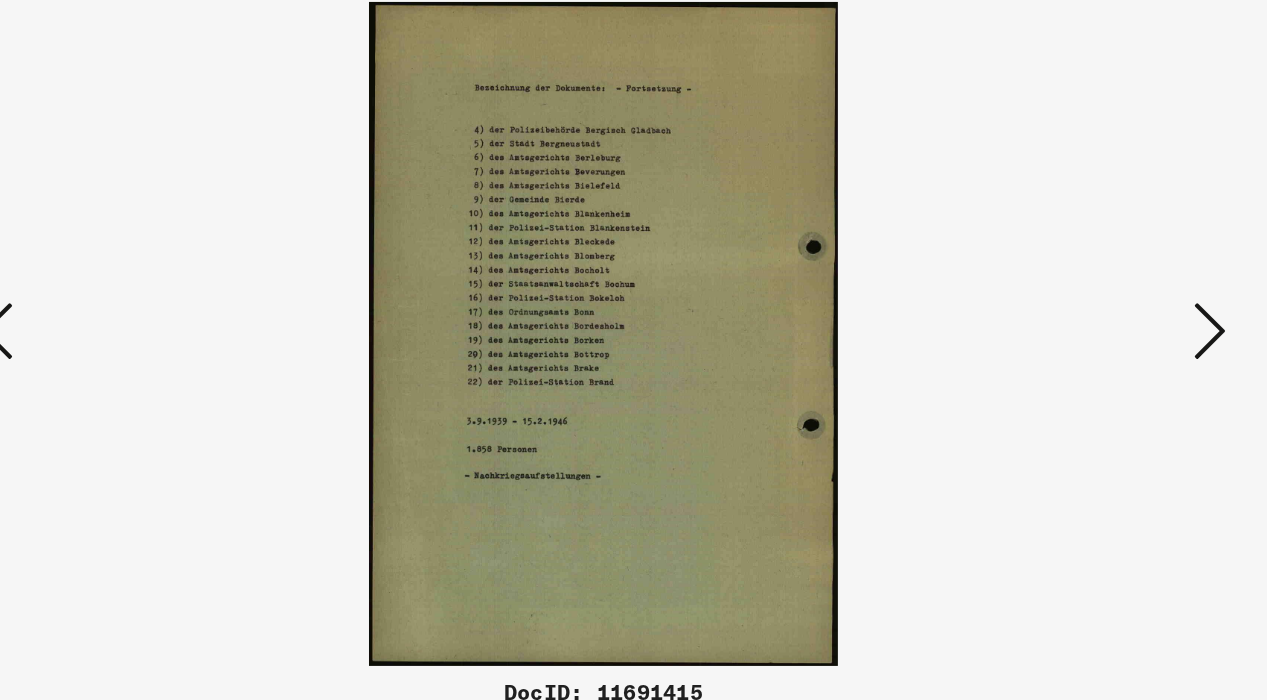 click at bounding box center [1090, 298] 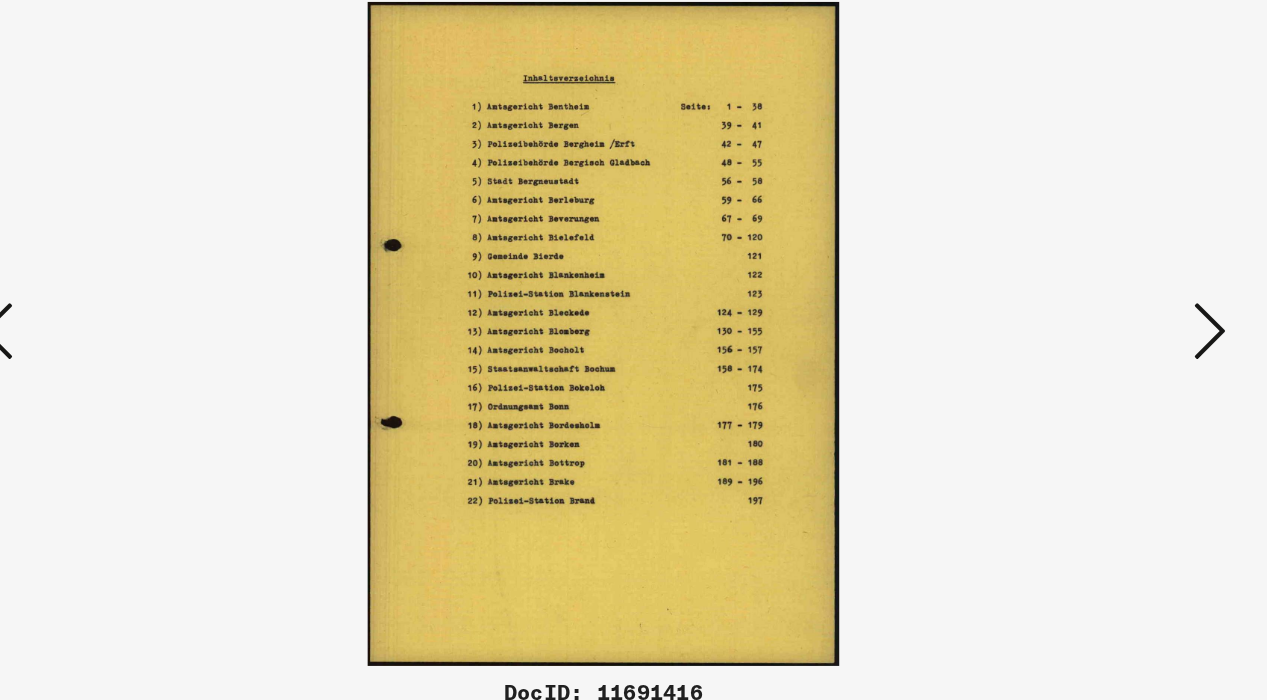 click at bounding box center [1090, 298] 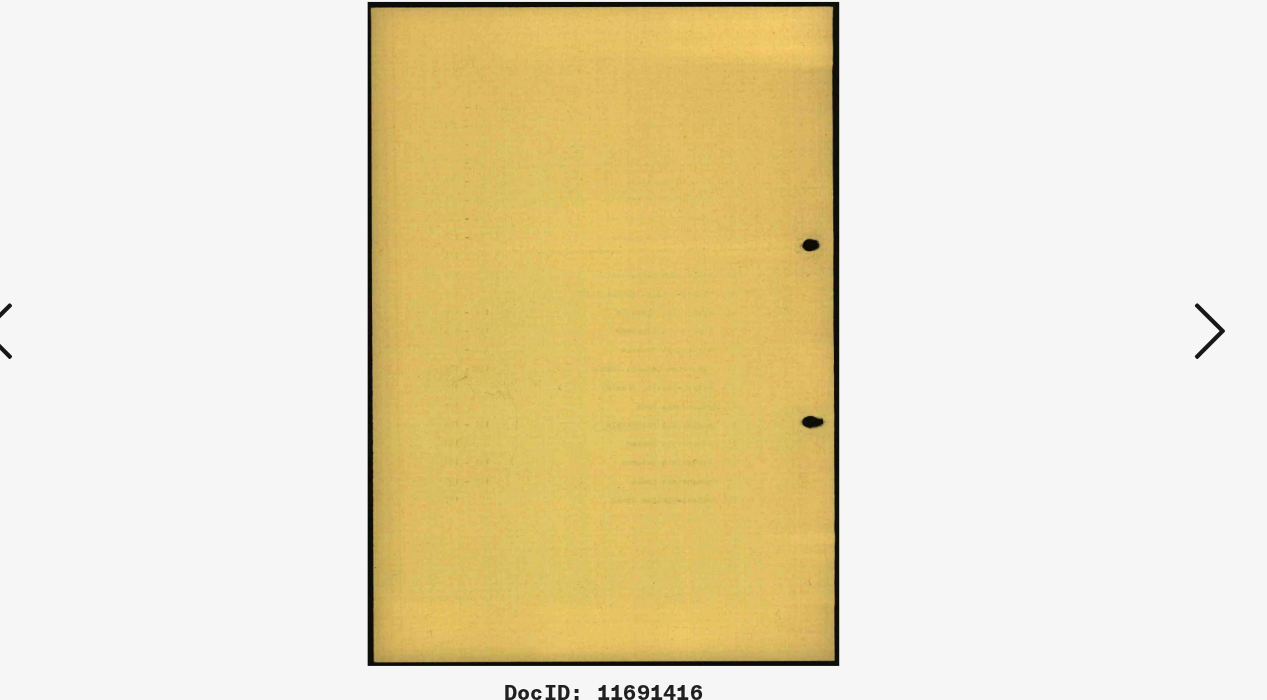 click at bounding box center (634, 300) 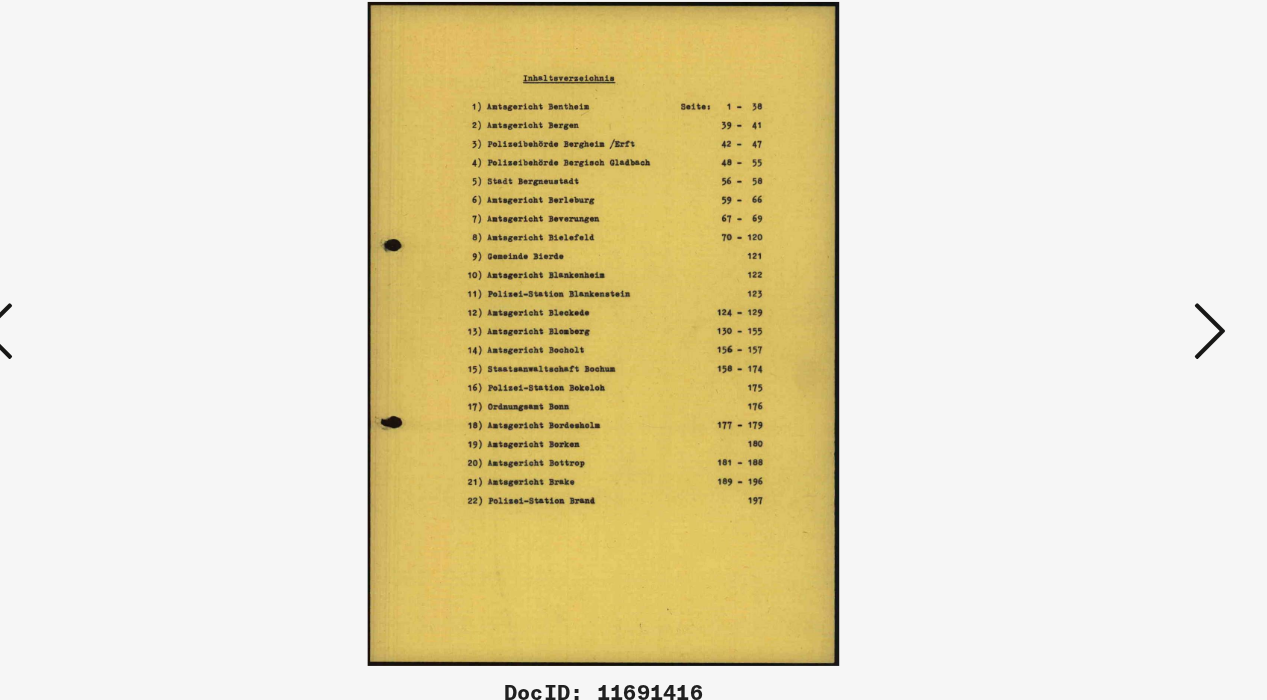 click at bounding box center (1090, 298) 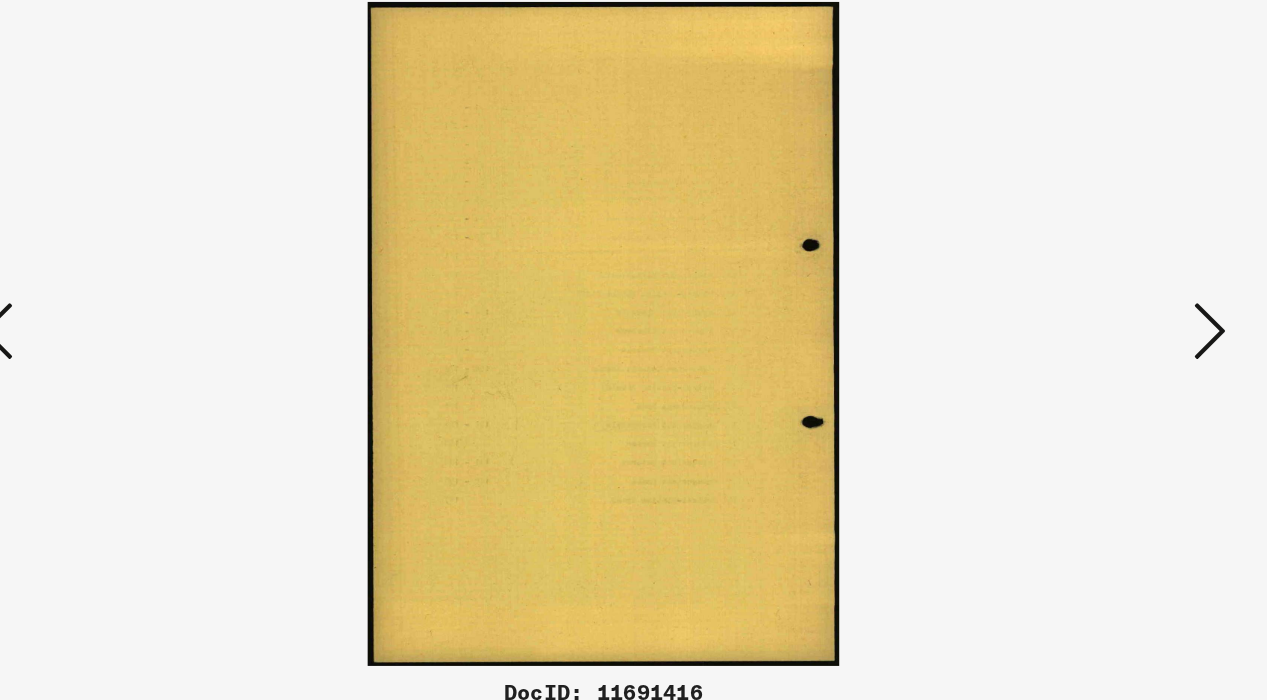 click at bounding box center [1090, 298] 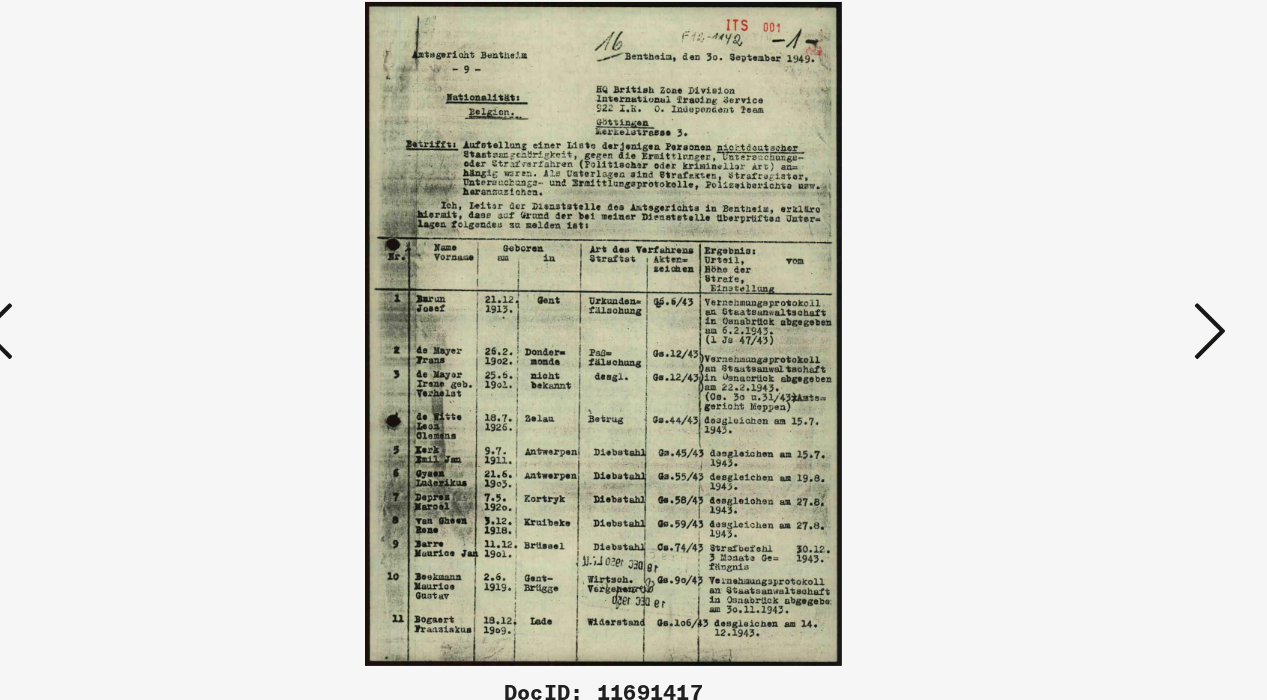 click at bounding box center (1090, 298) 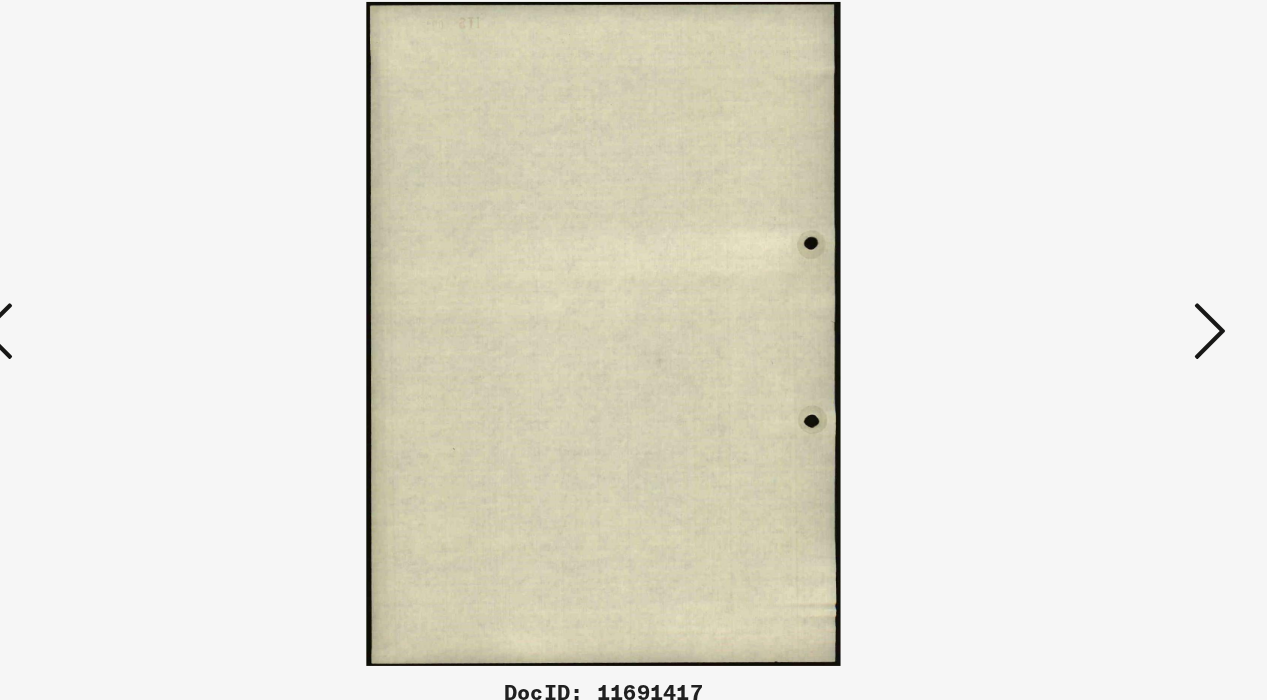 click at bounding box center (1090, 298) 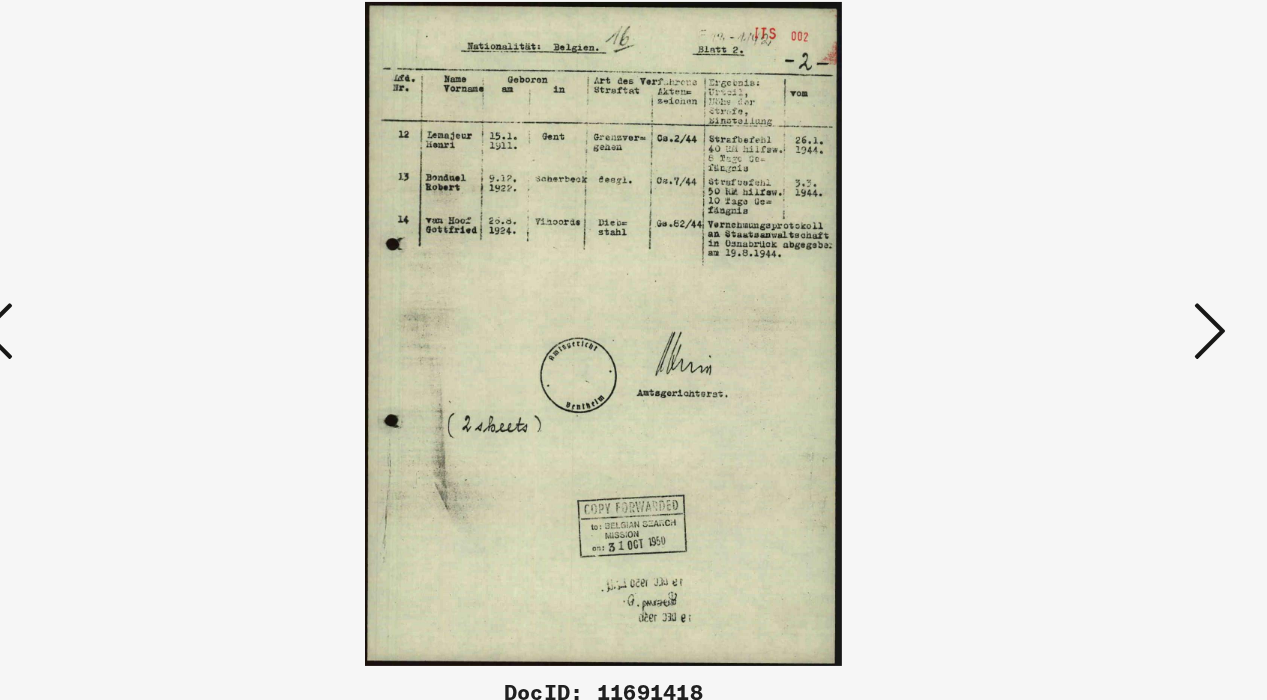click at bounding box center (1090, 298) 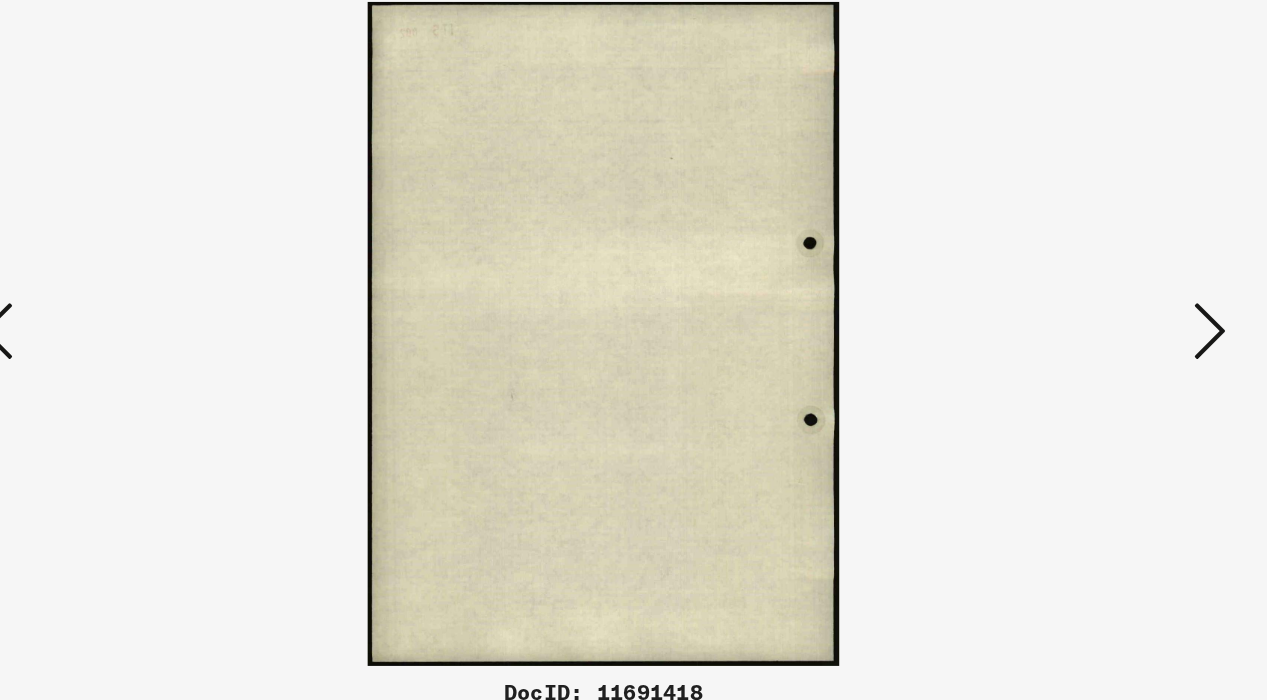 click at bounding box center (1090, 298) 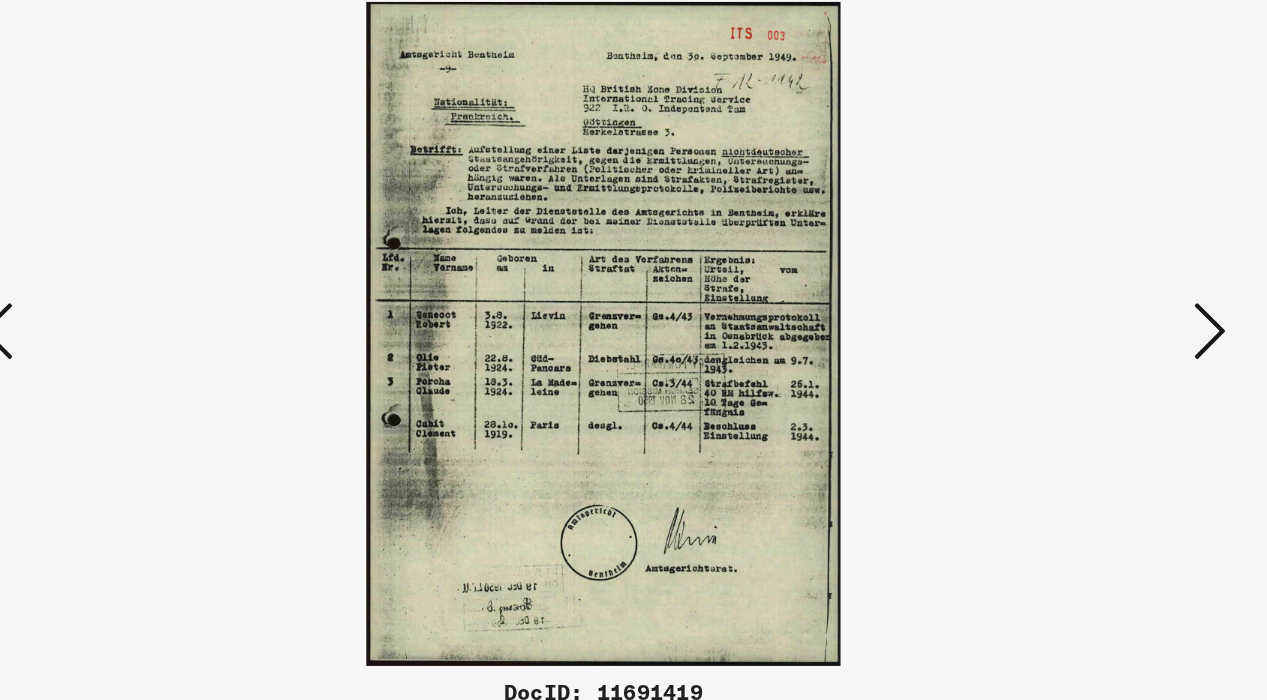 click at bounding box center [1090, 298] 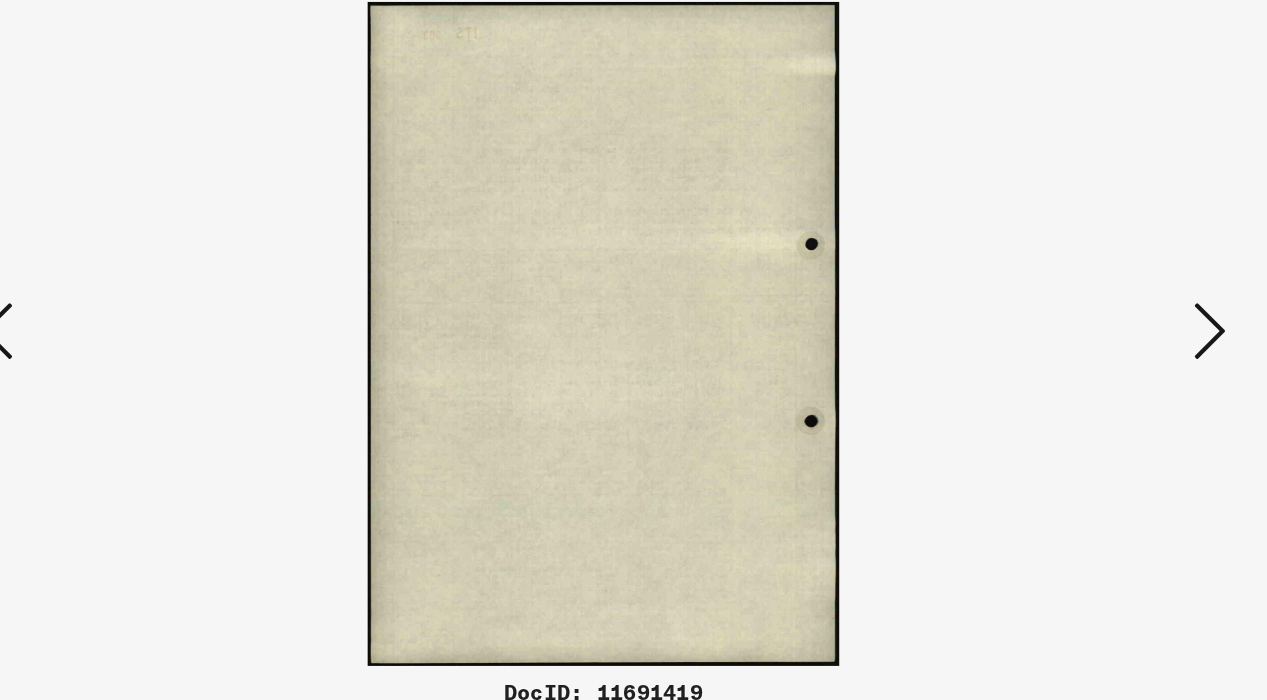 click at bounding box center (1090, 298) 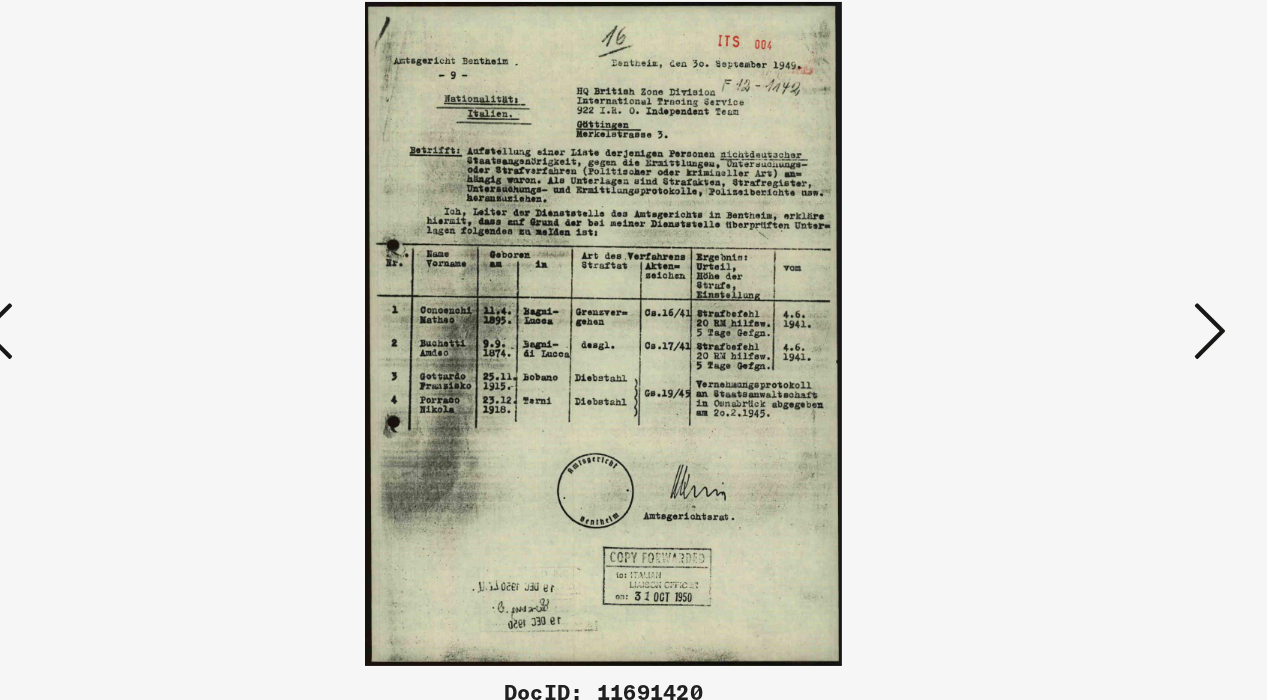 click at bounding box center (1090, 298) 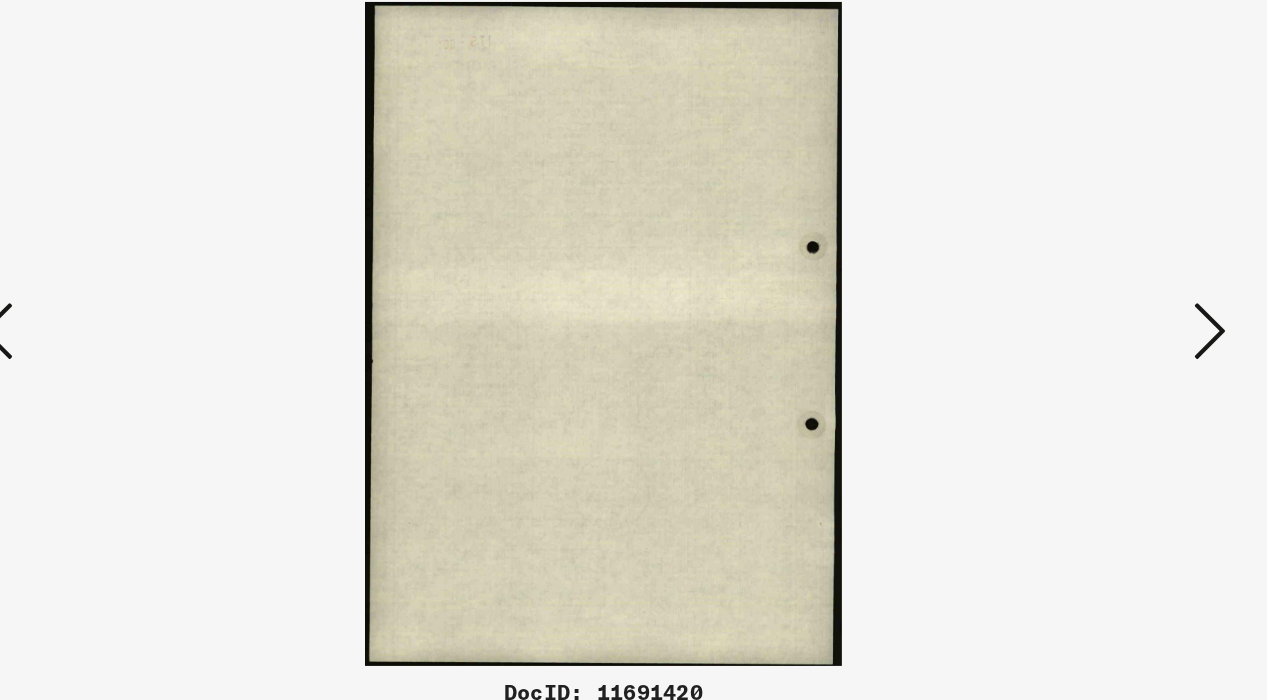 click at bounding box center [1090, 298] 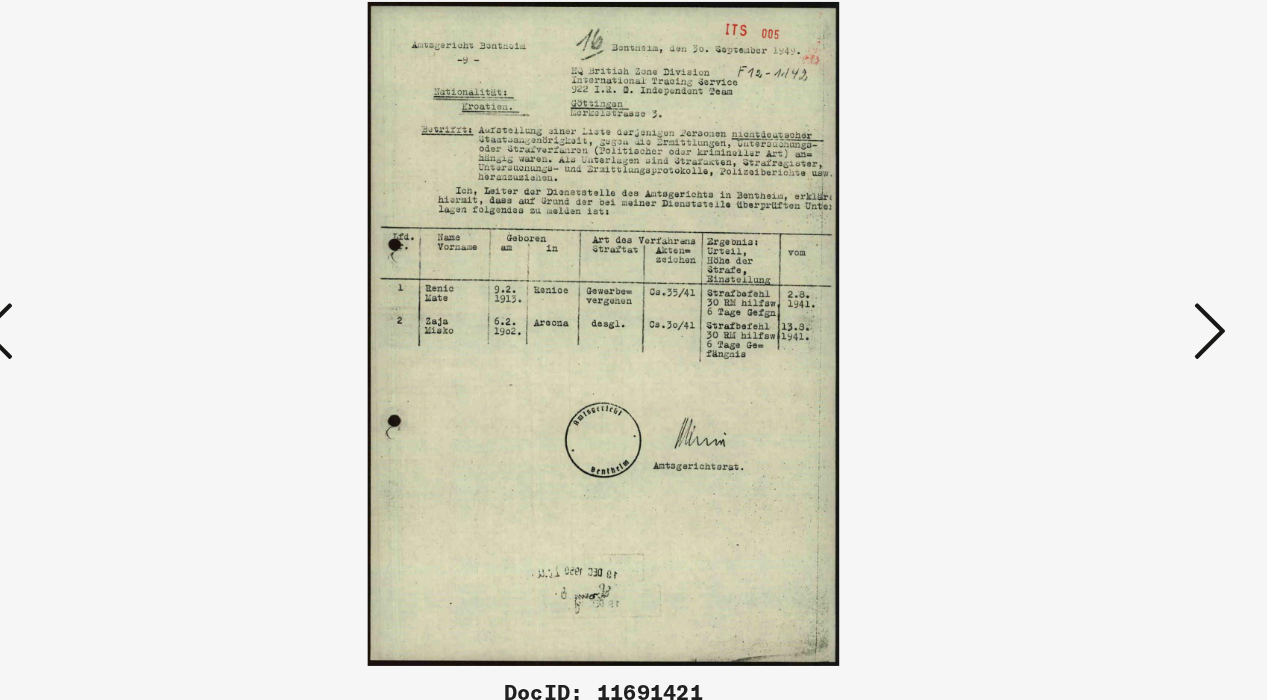 click at bounding box center (1090, 298) 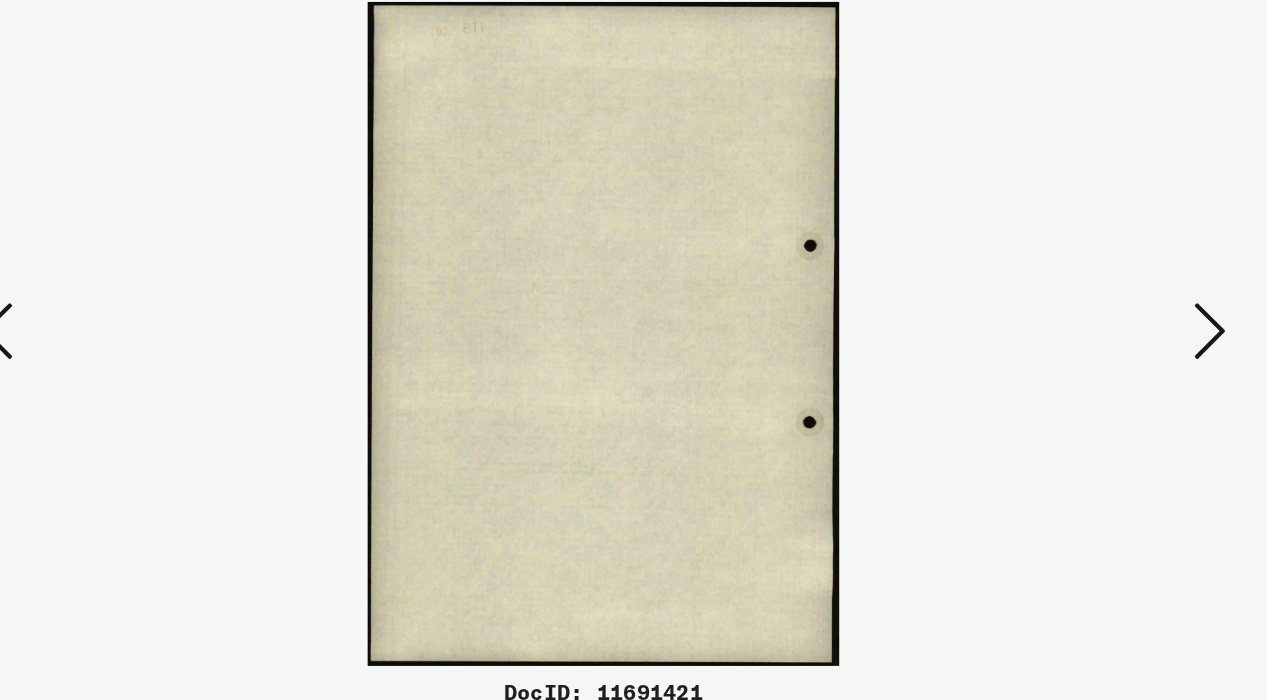 click at bounding box center (1090, 298) 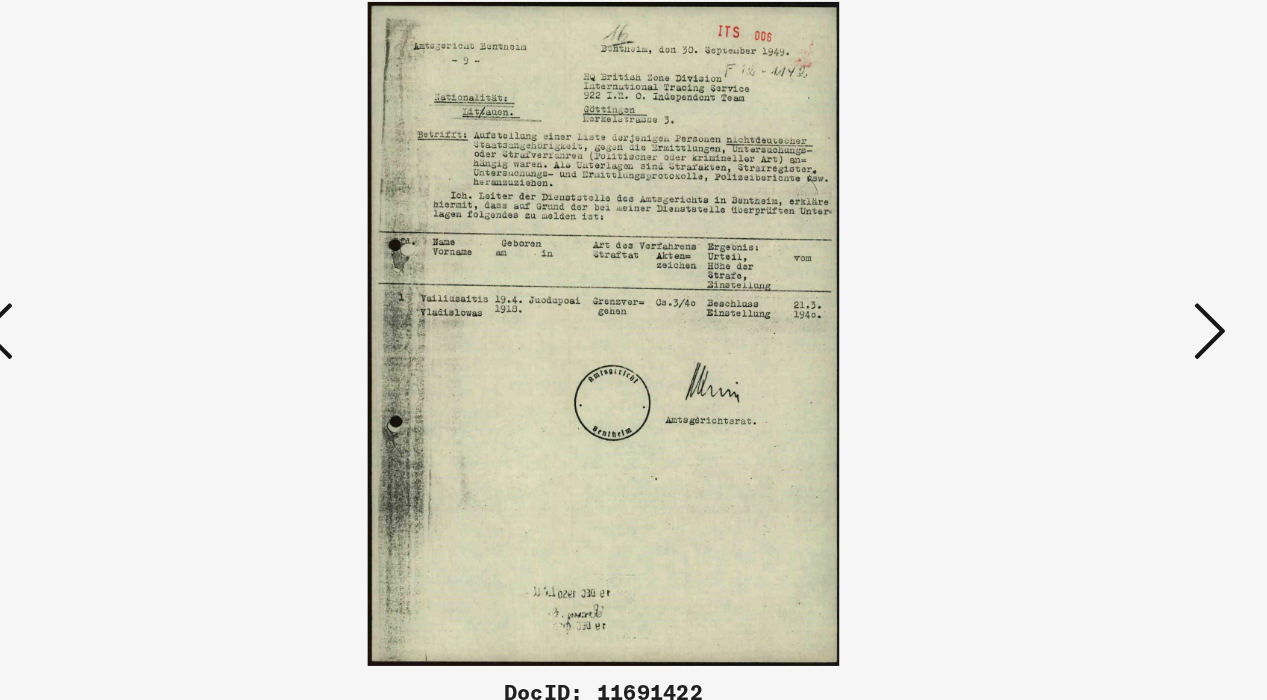click at bounding box center (1090, 298) 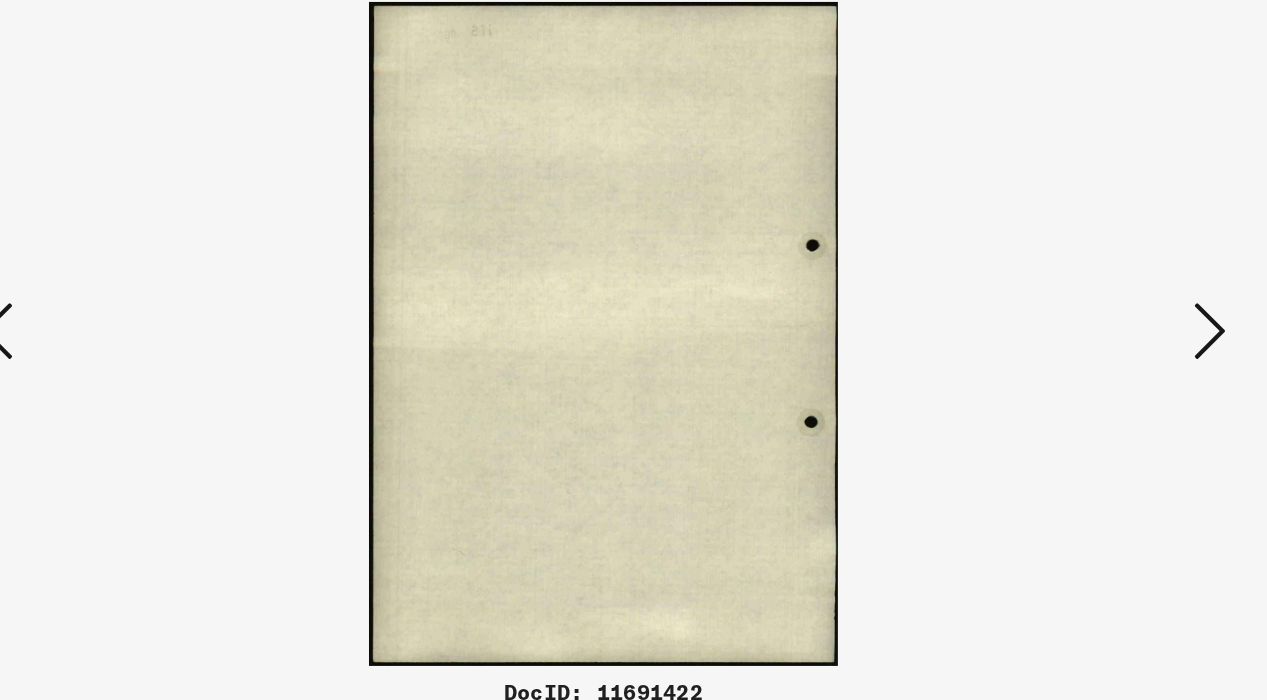 click at bounding box center [1090, 298] 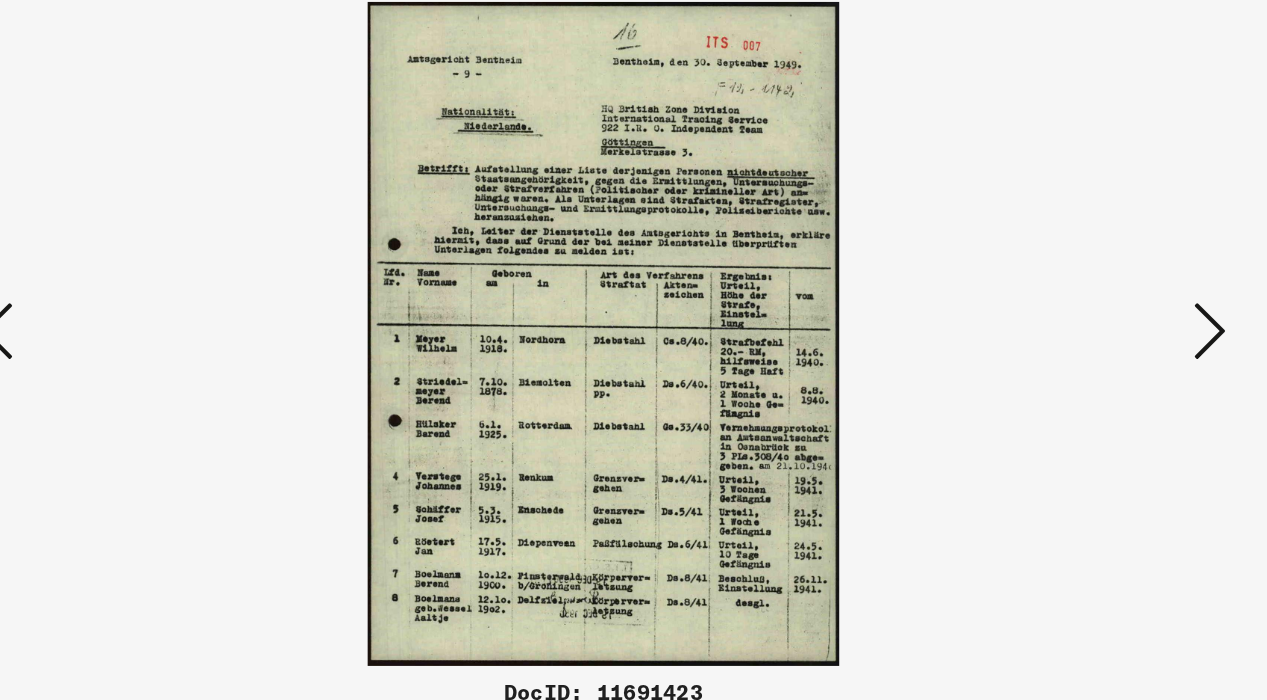 click at bounding box center (1090, 298) 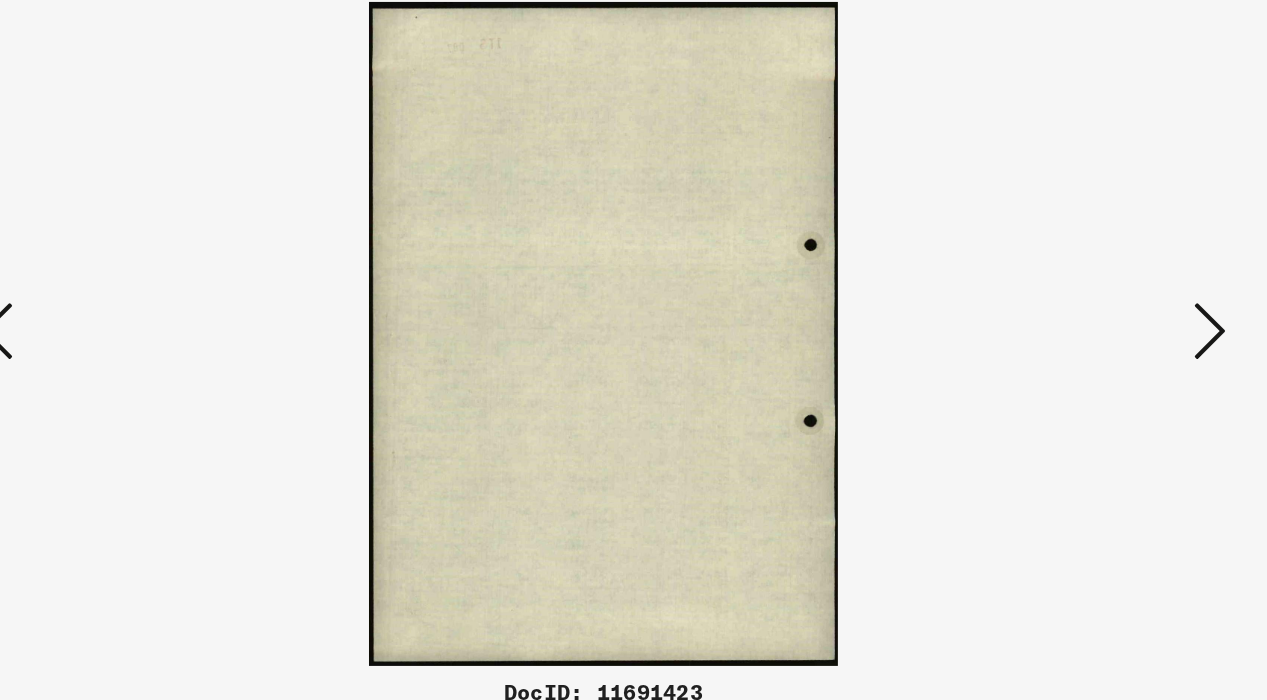 click at bounding box center [1090, 298] 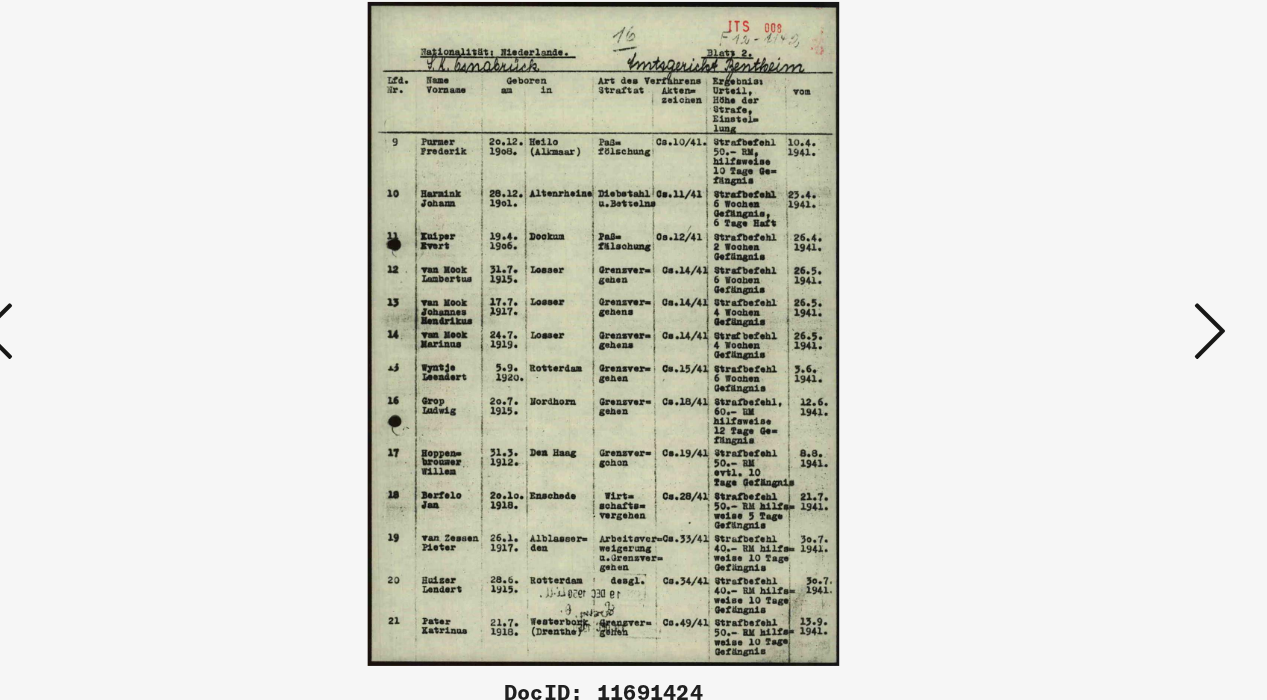 click at bounding box center (177, 298) 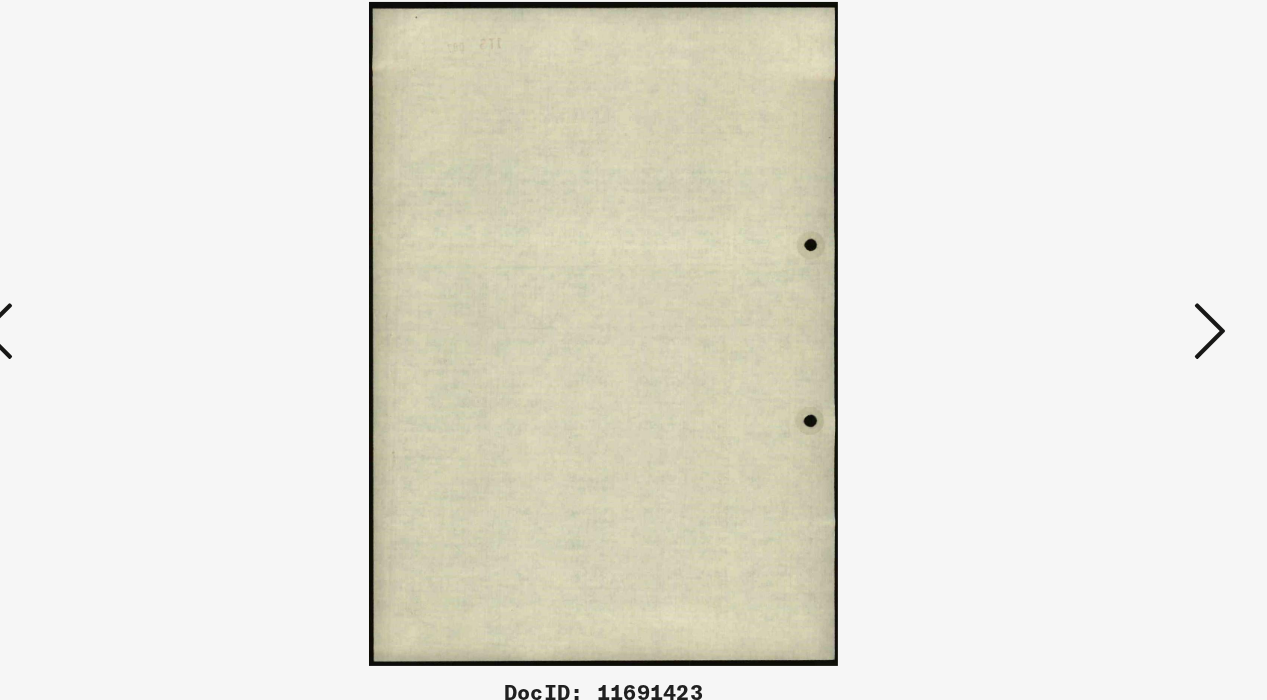 click at bounding box center (177, 298) 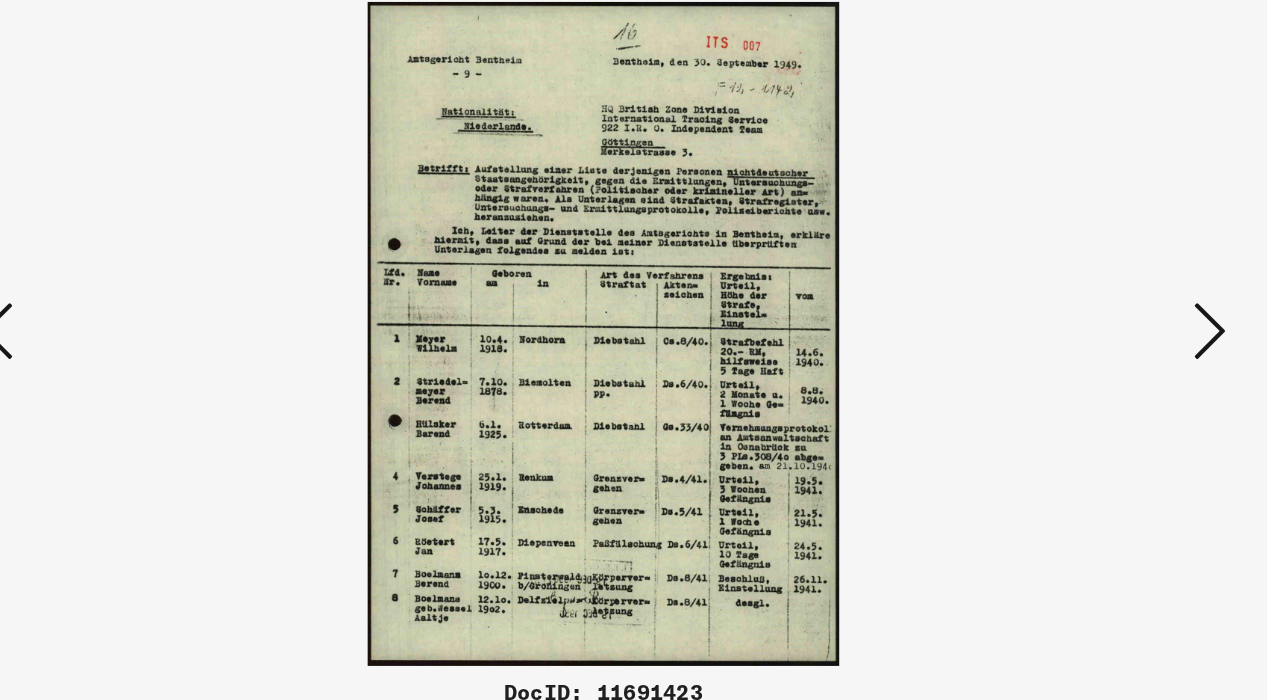 click at bounding box center [177, 298] 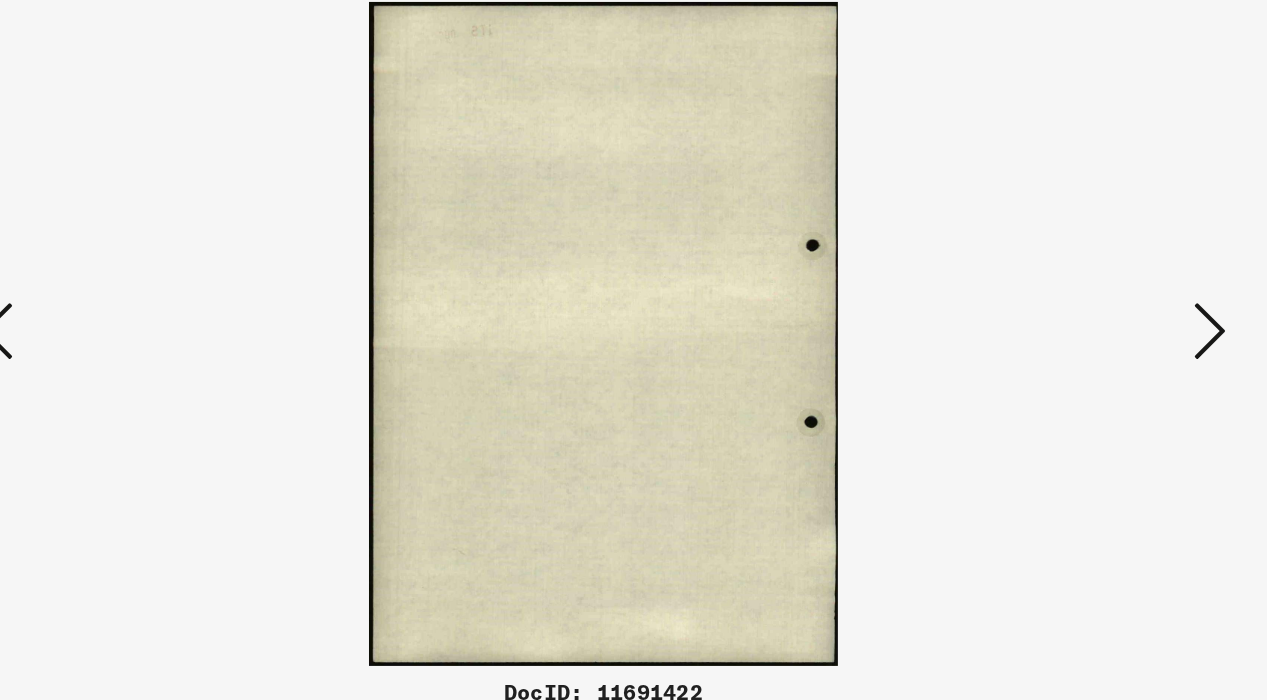 click at bounding box center (177, 298) 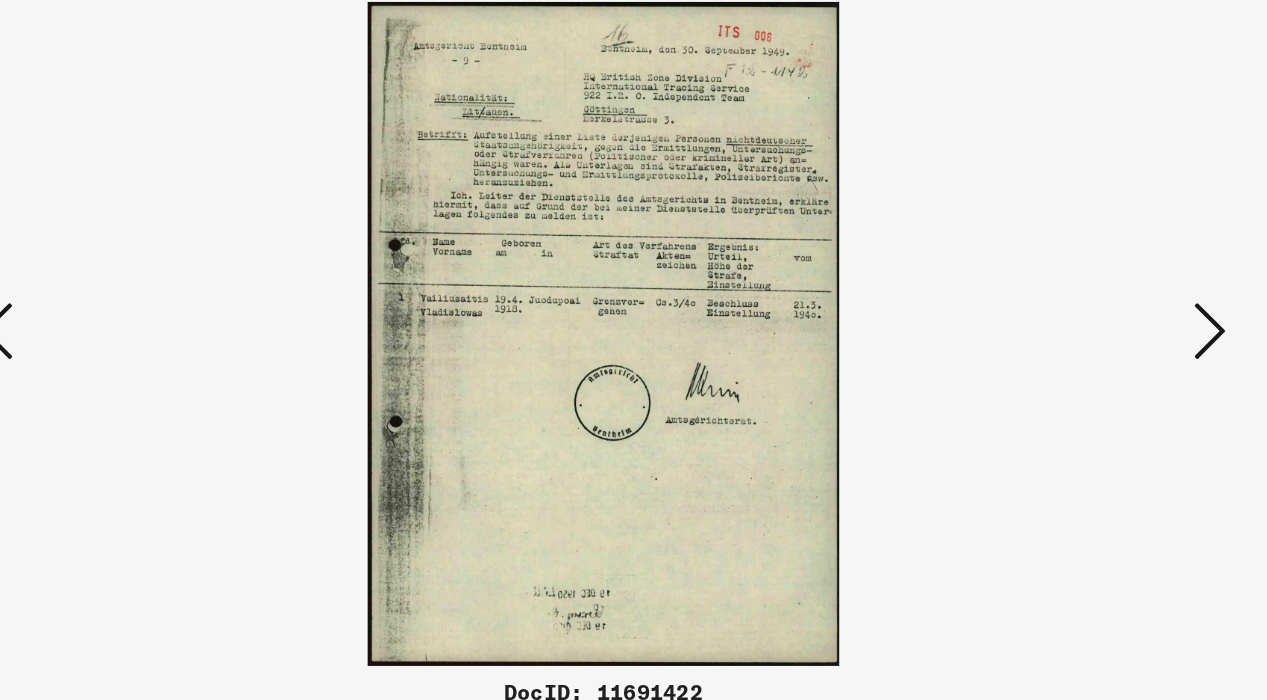 click at bounding box center [177, 298] 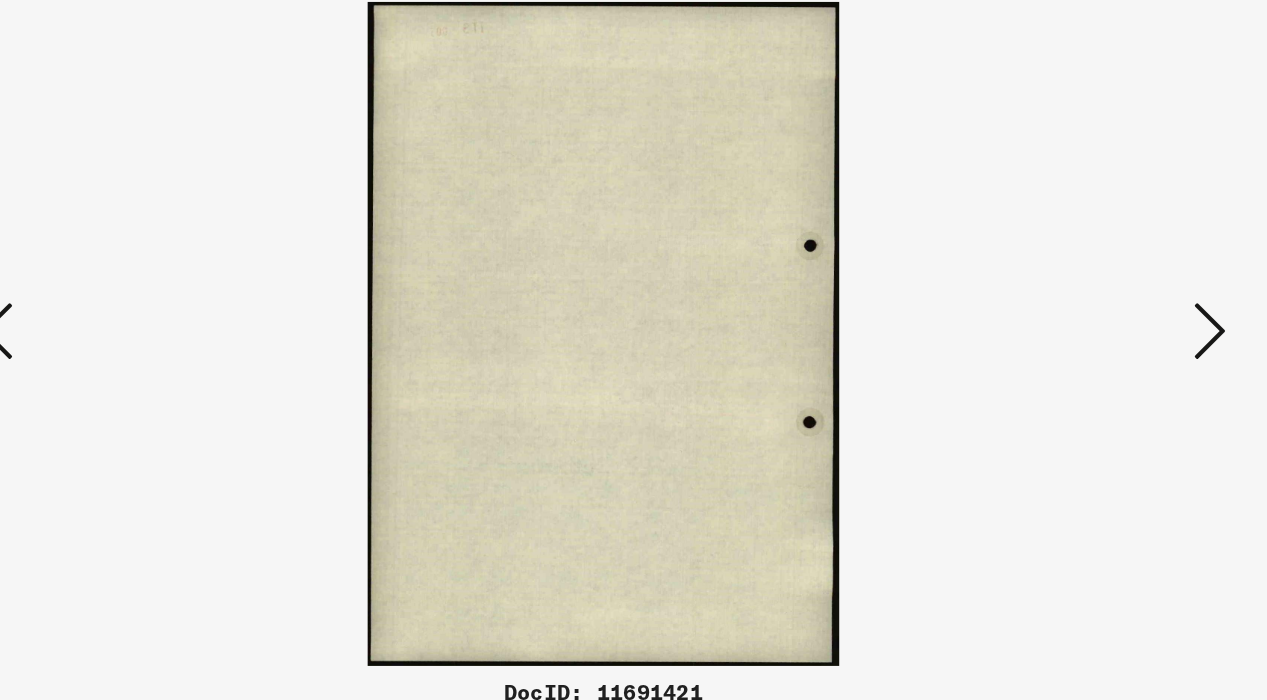 click at bounding box center (177, 298) 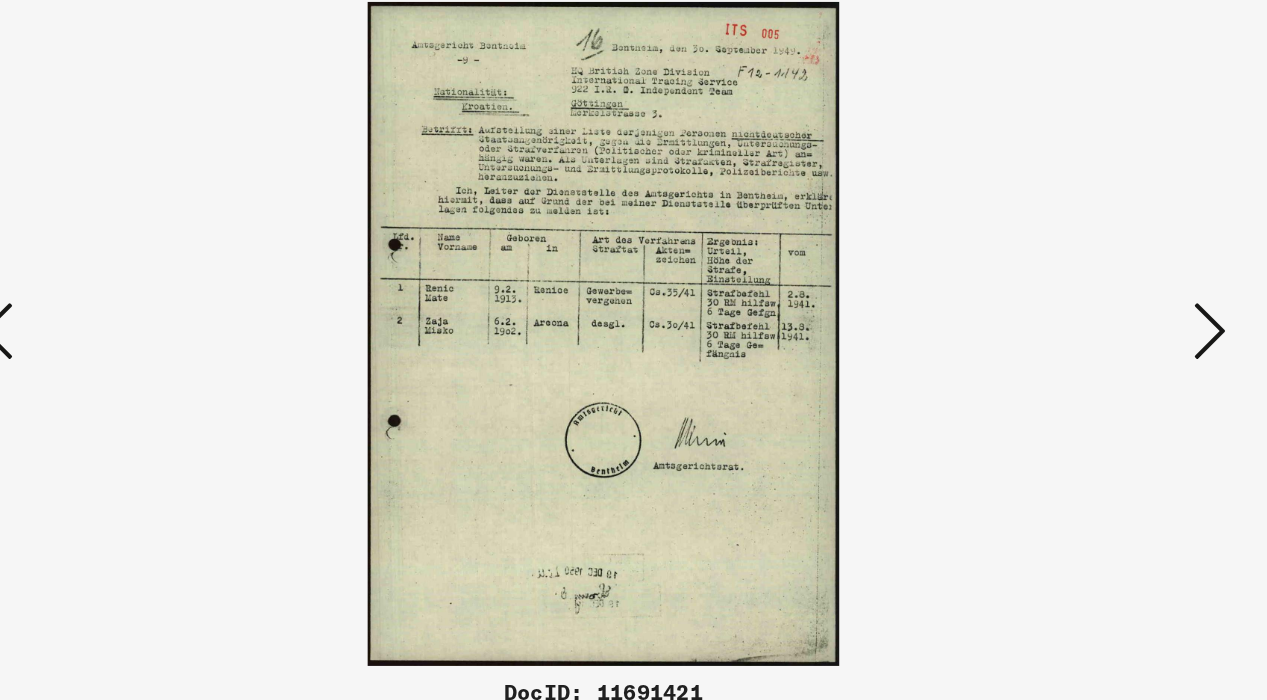 click at bounding box center (177, 298) 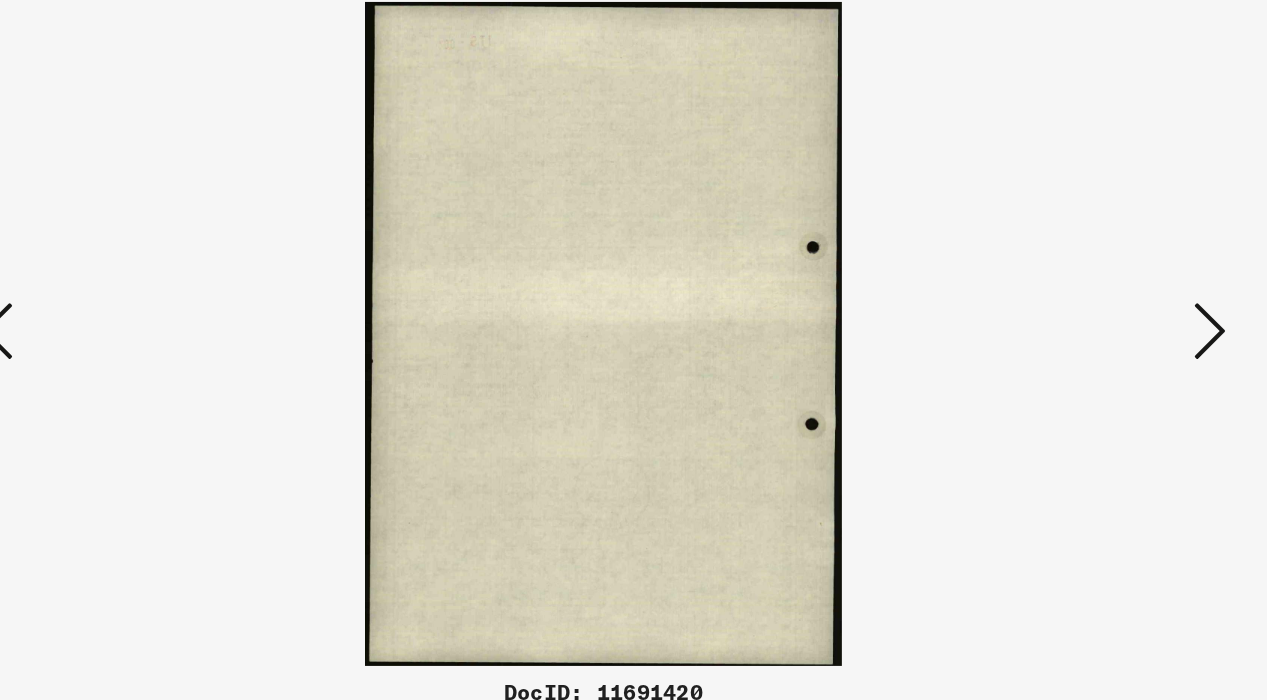 click at bounding box center (177, 298) 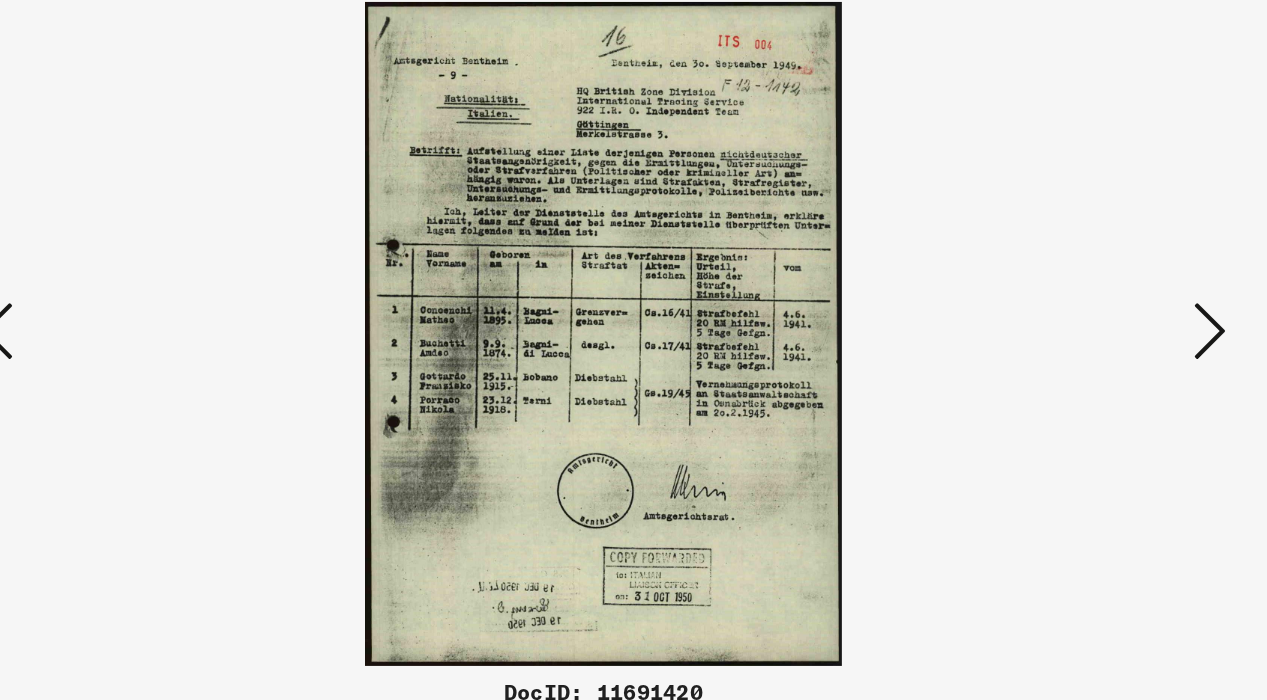click at bounding box center [177, 298] 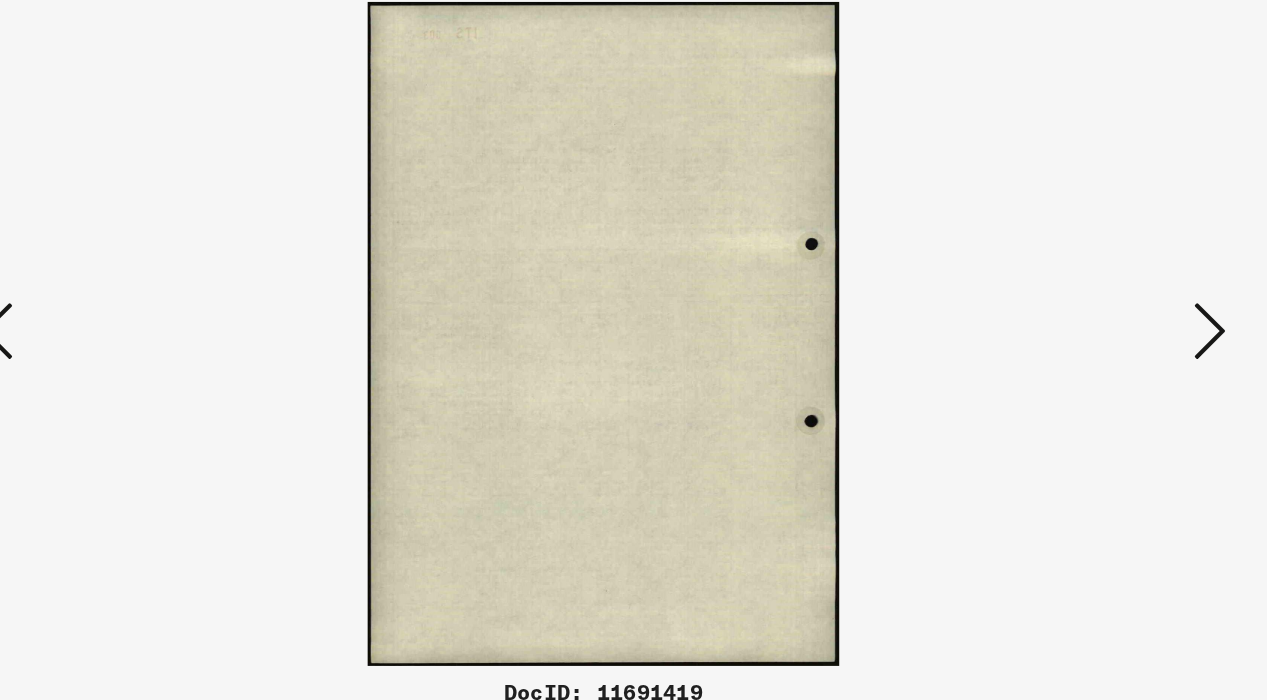 click at bounding box center [177, 298] 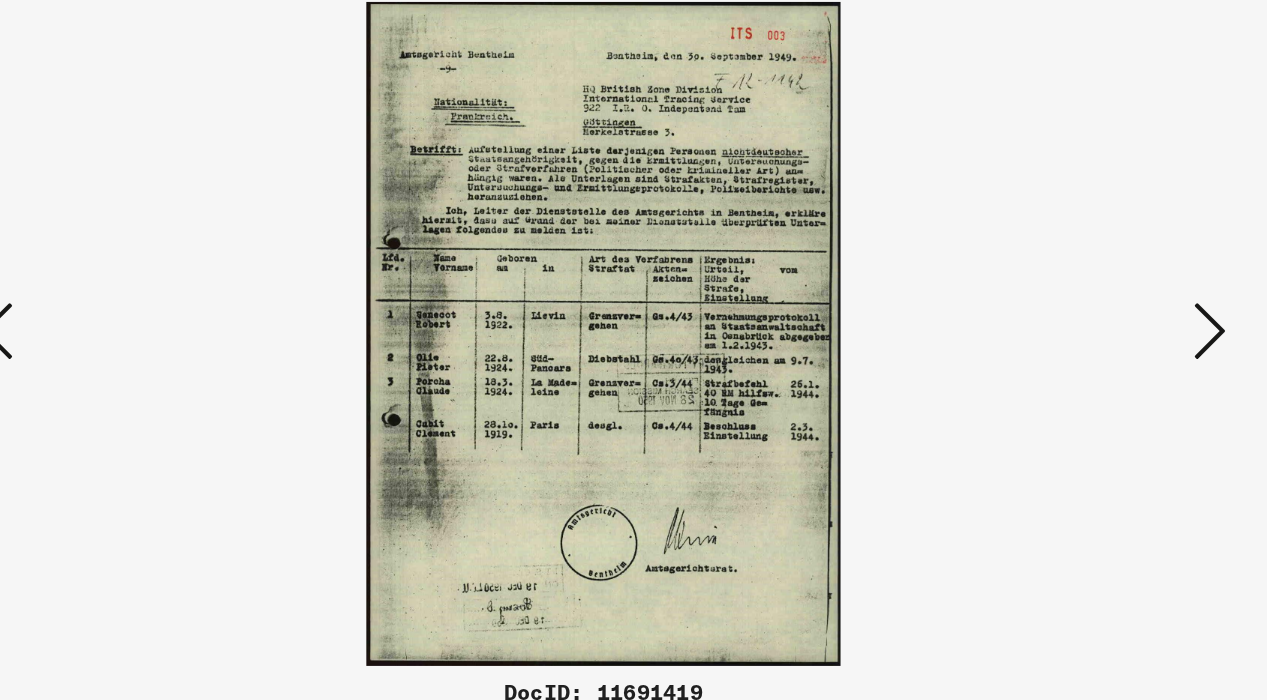 click at bounding box center (177, 298) 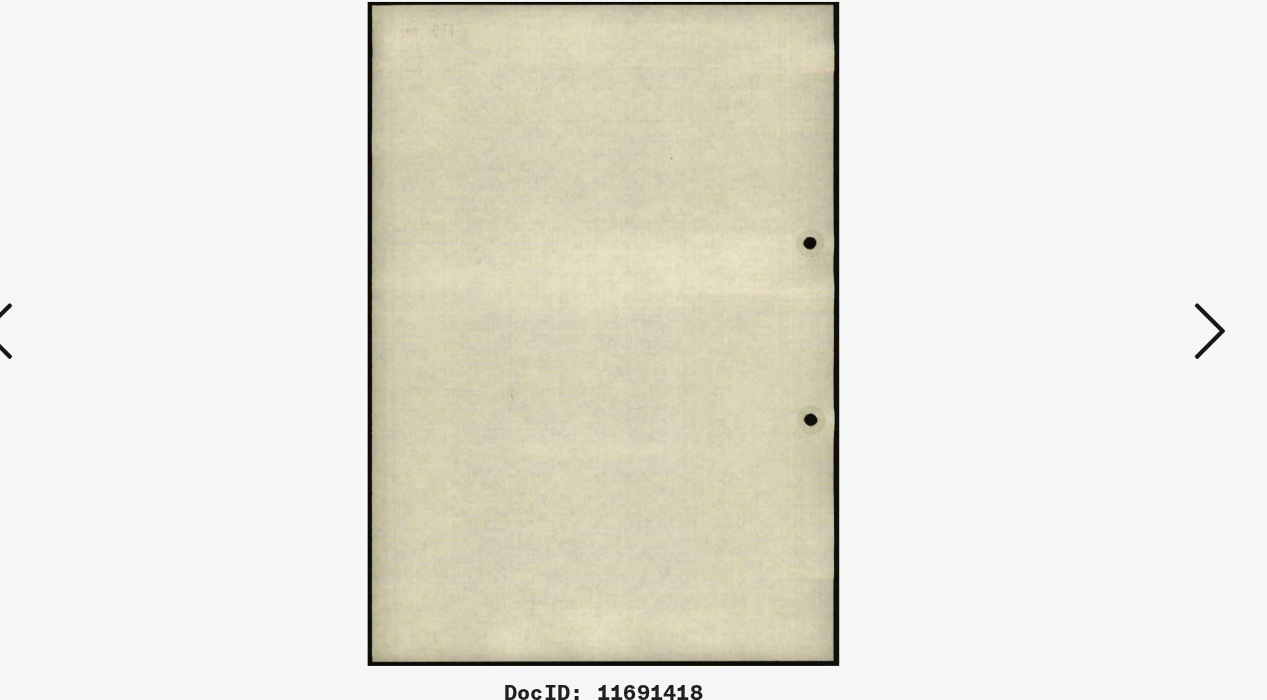 click at bounding box center (177, 298) 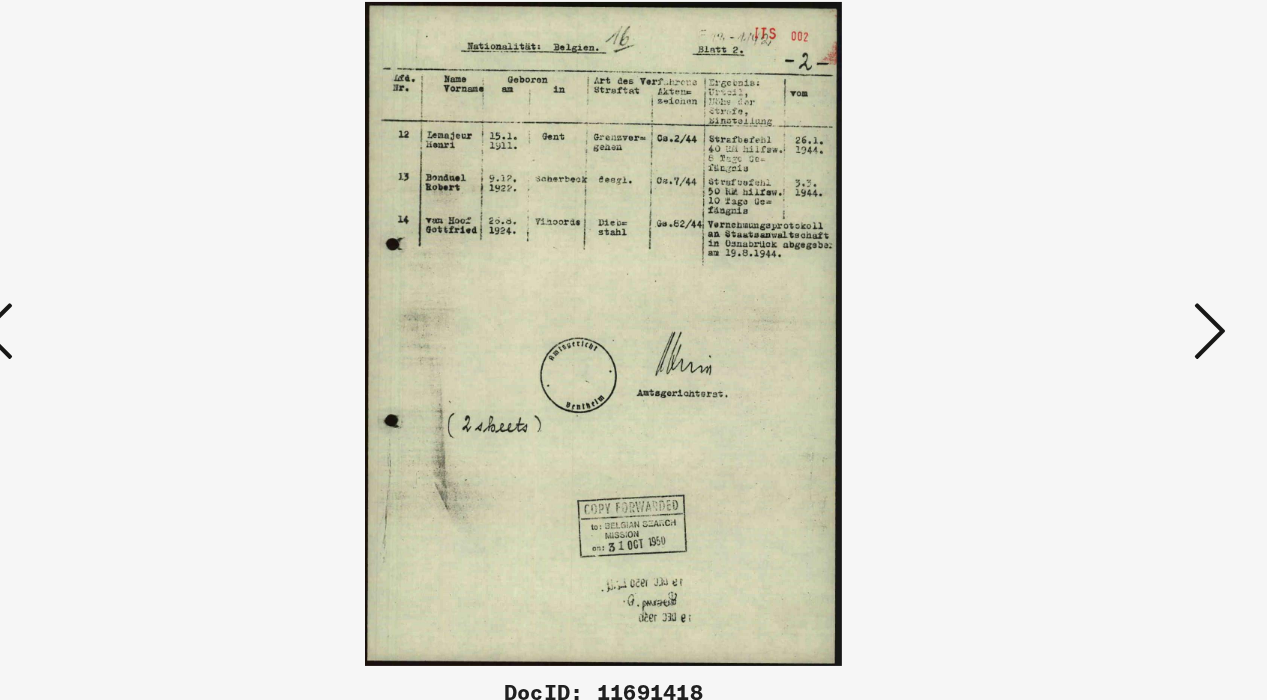 click at bounding box center (177, 298) 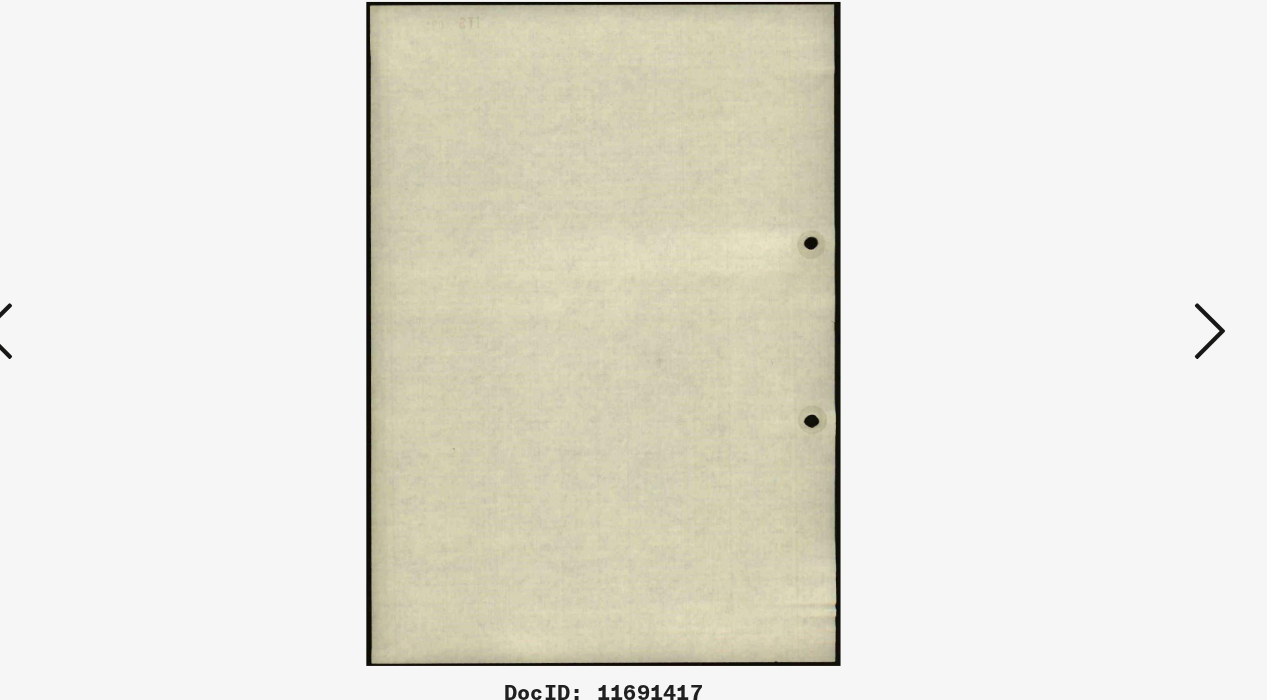 click at bounding box center (177, 298) 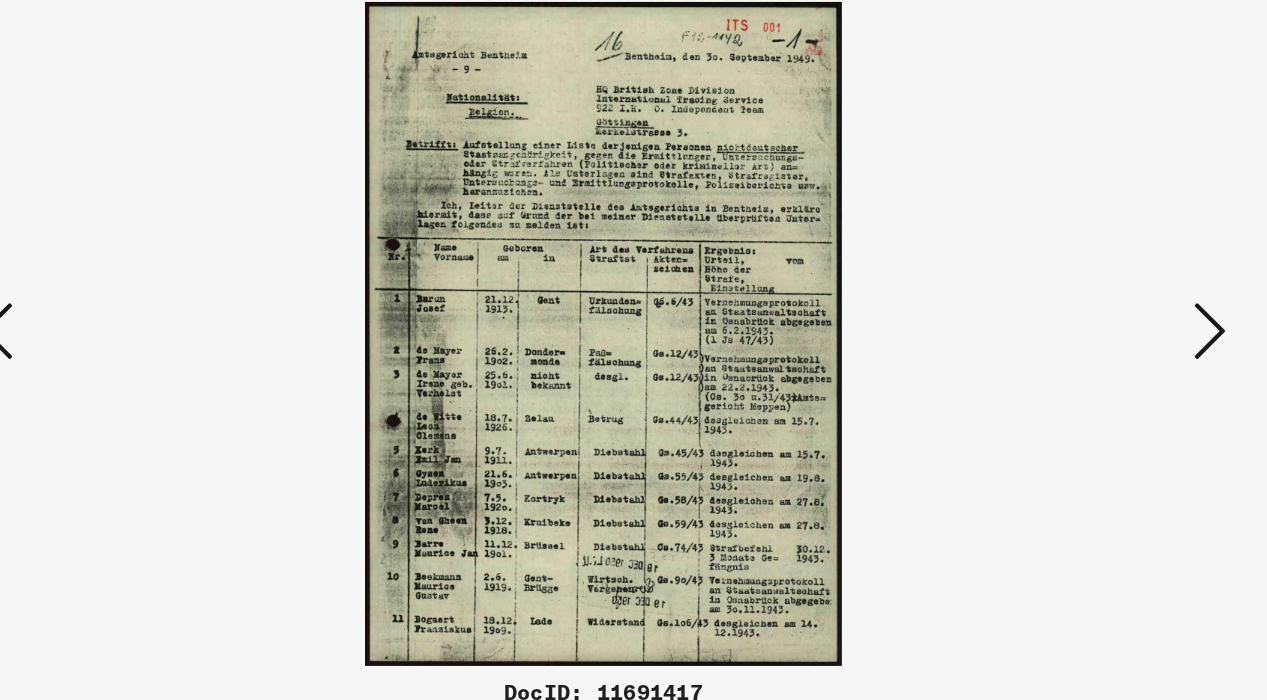click at bounding box center (177, 298) 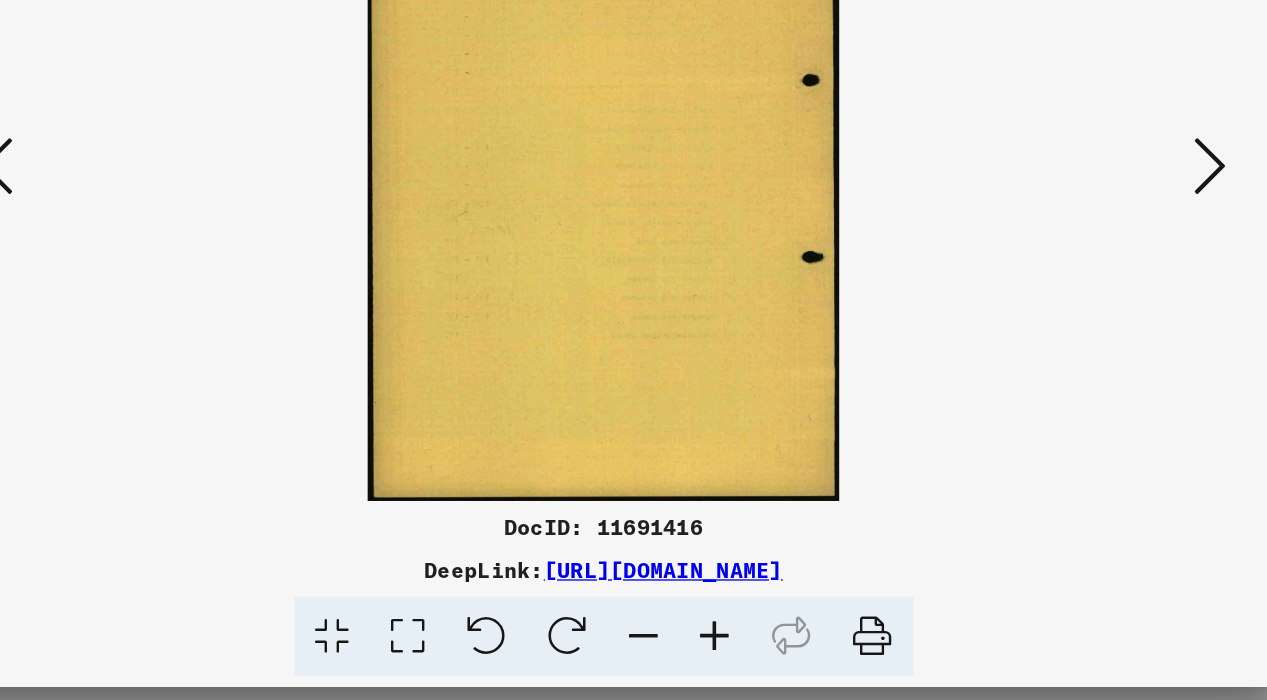 scroll, scrollTop: 0, scrollLeft: 0, axis: both 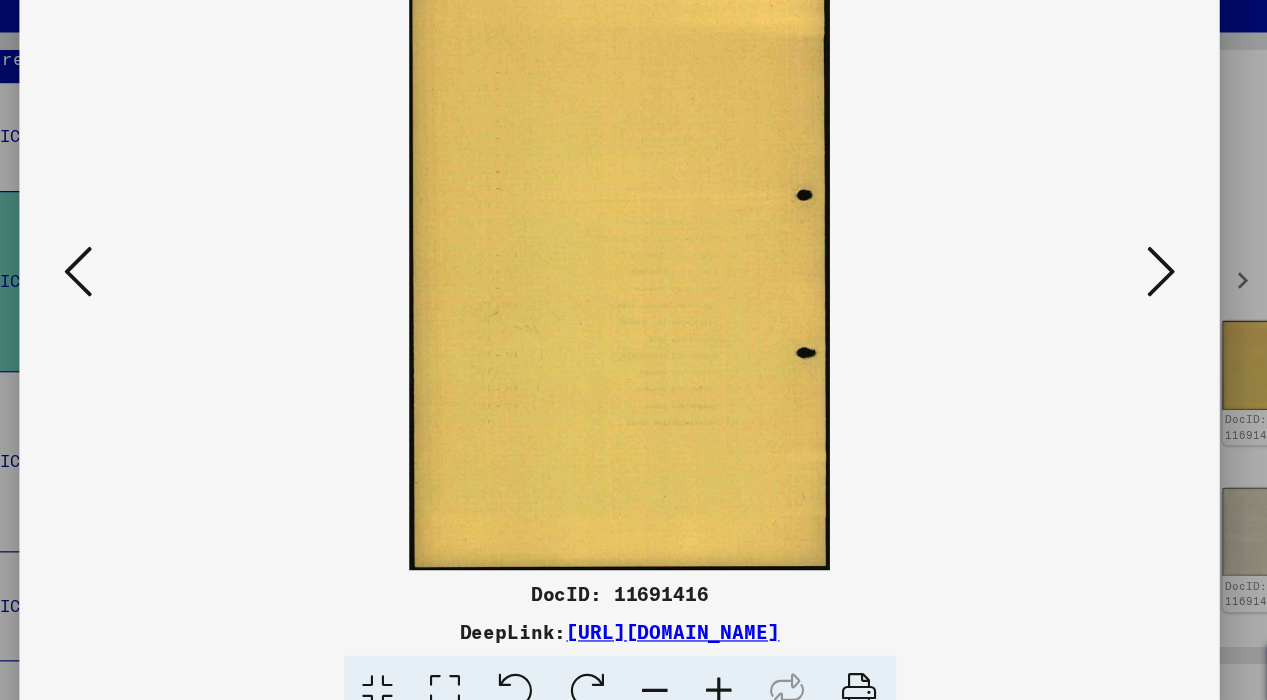 click at bounding box center (177, 299) 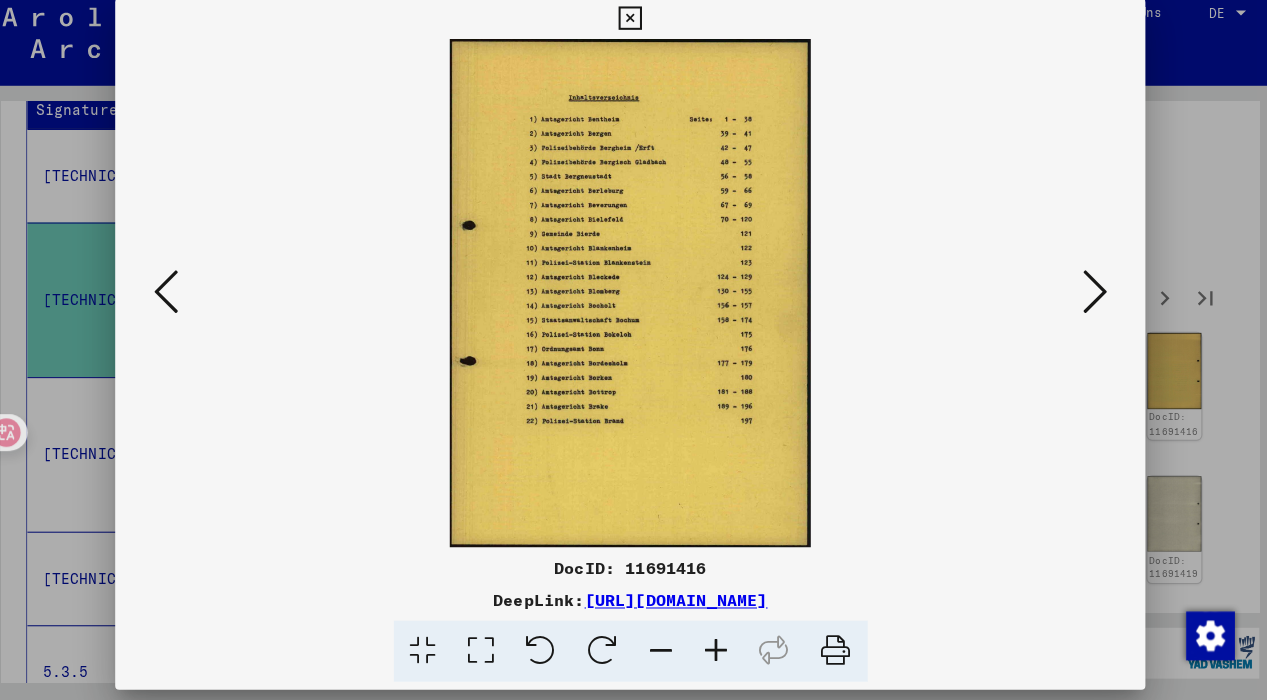 click at bounding box center (1090, 298) 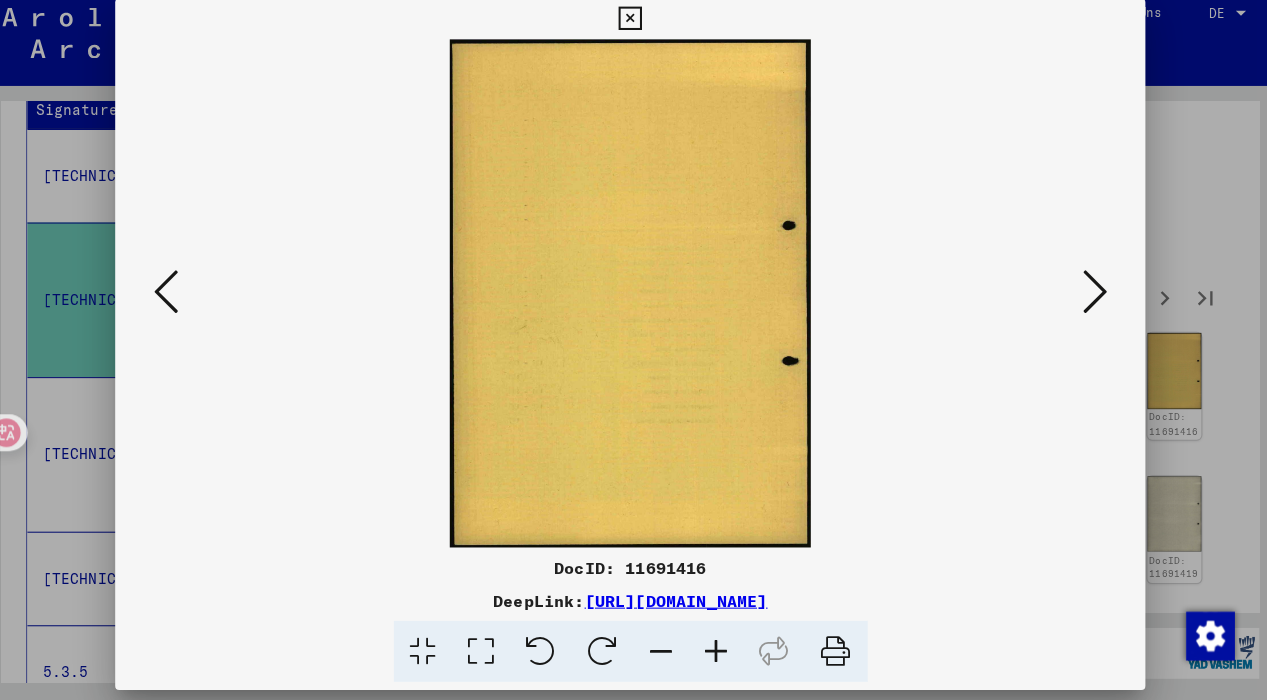 click at bounding box center (1090, 299) 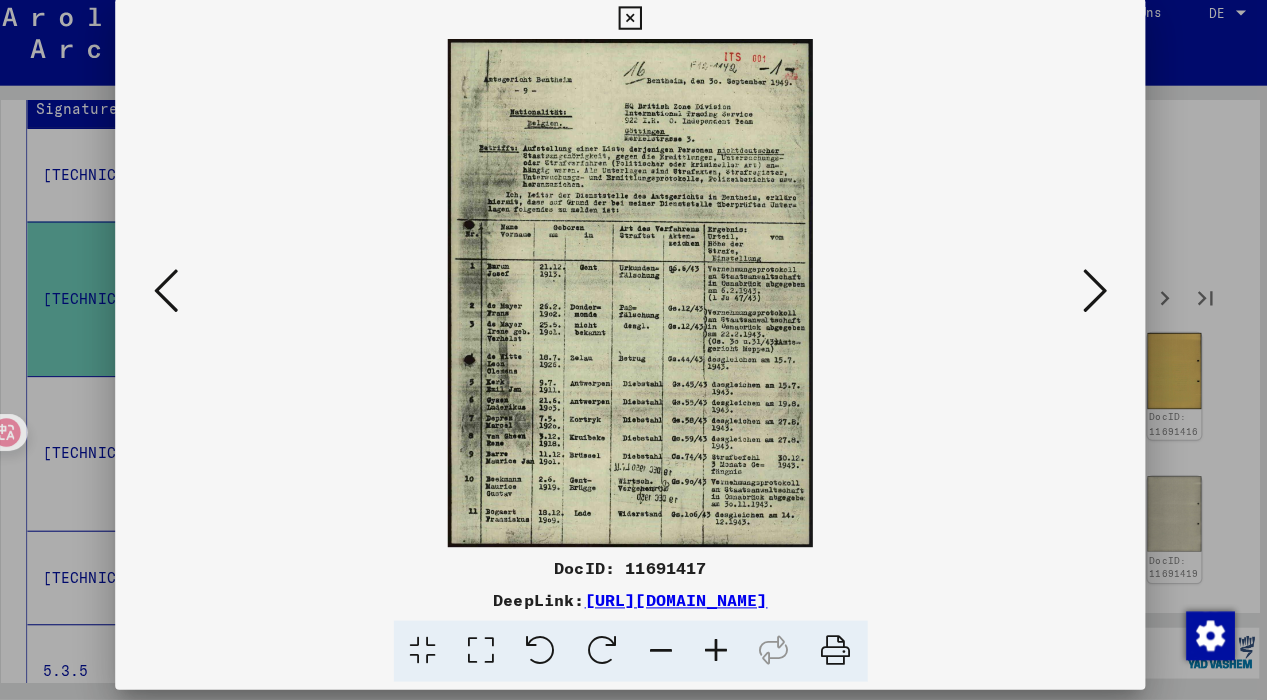 click at bounding box center (1090, 298) 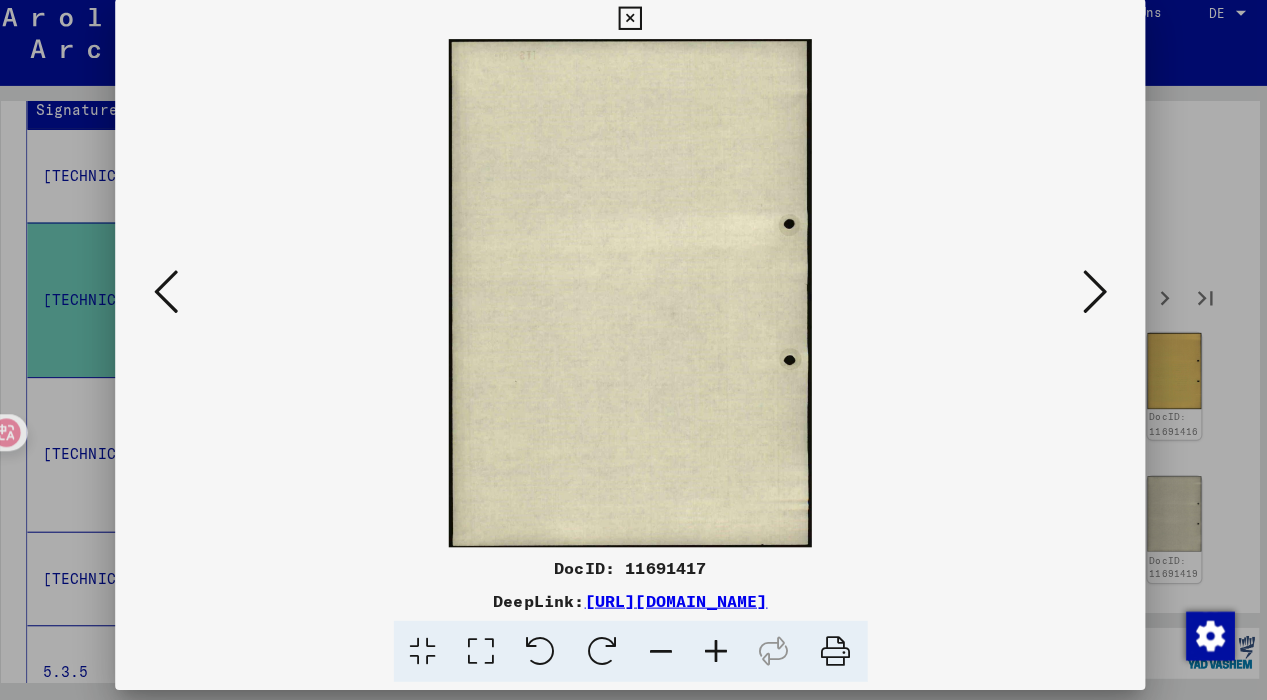 click at bounding box center [1090, 298] 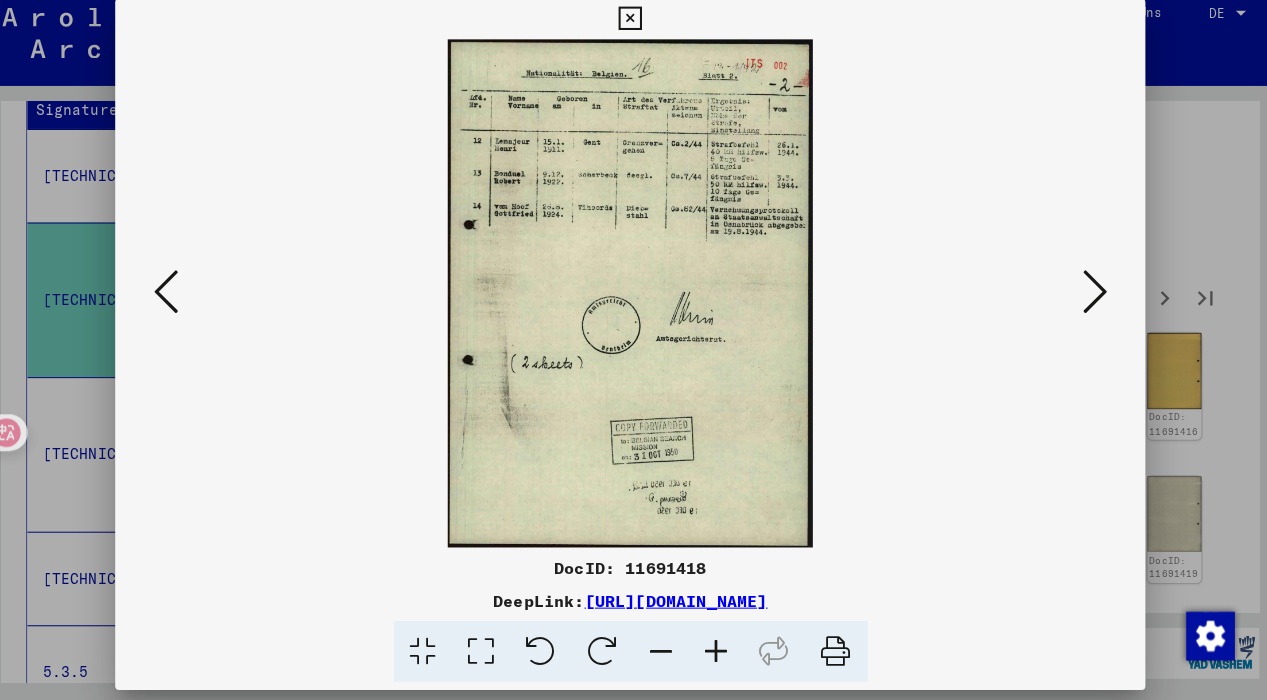 click at bounding box center [1090, 298] 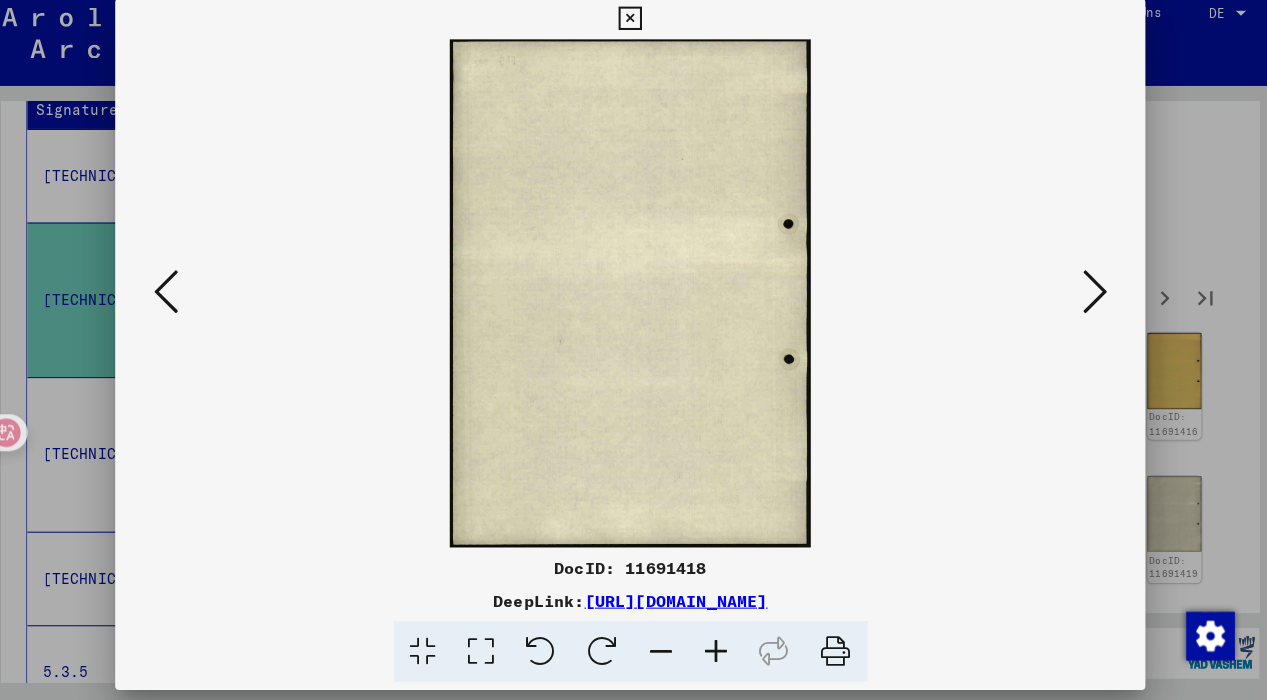 click at bounding box center (1090, 298) 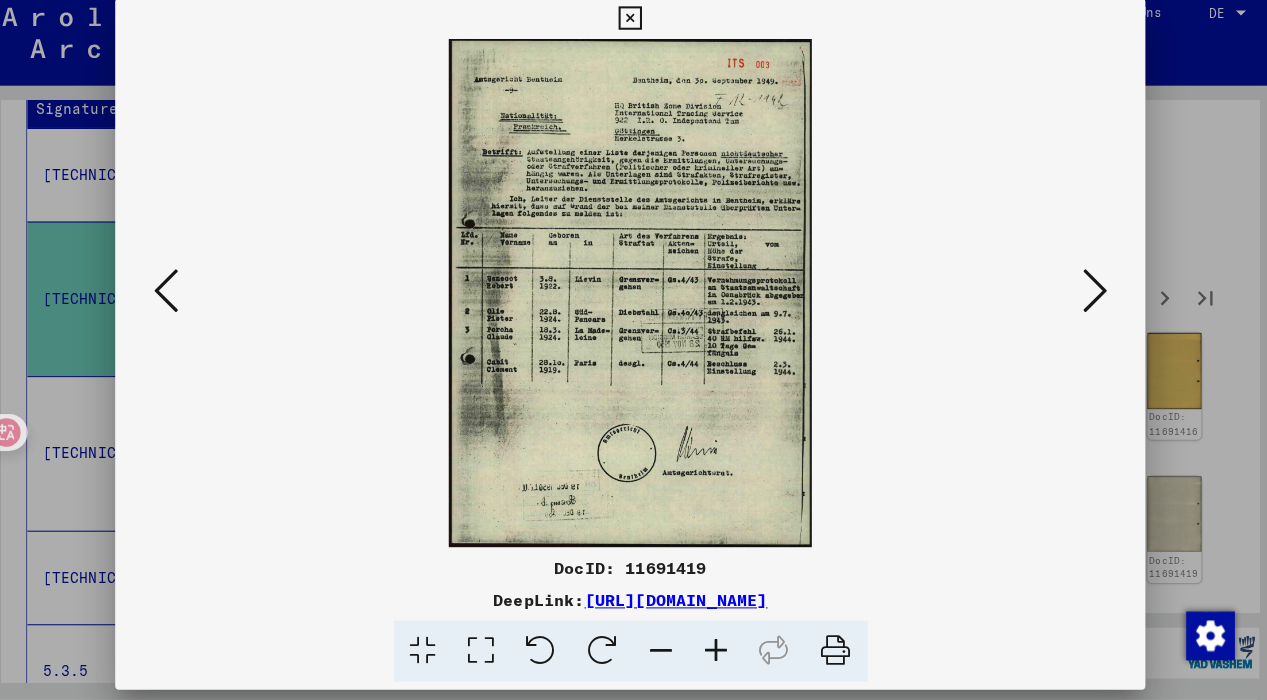 click at bounding box center [1090, 298] 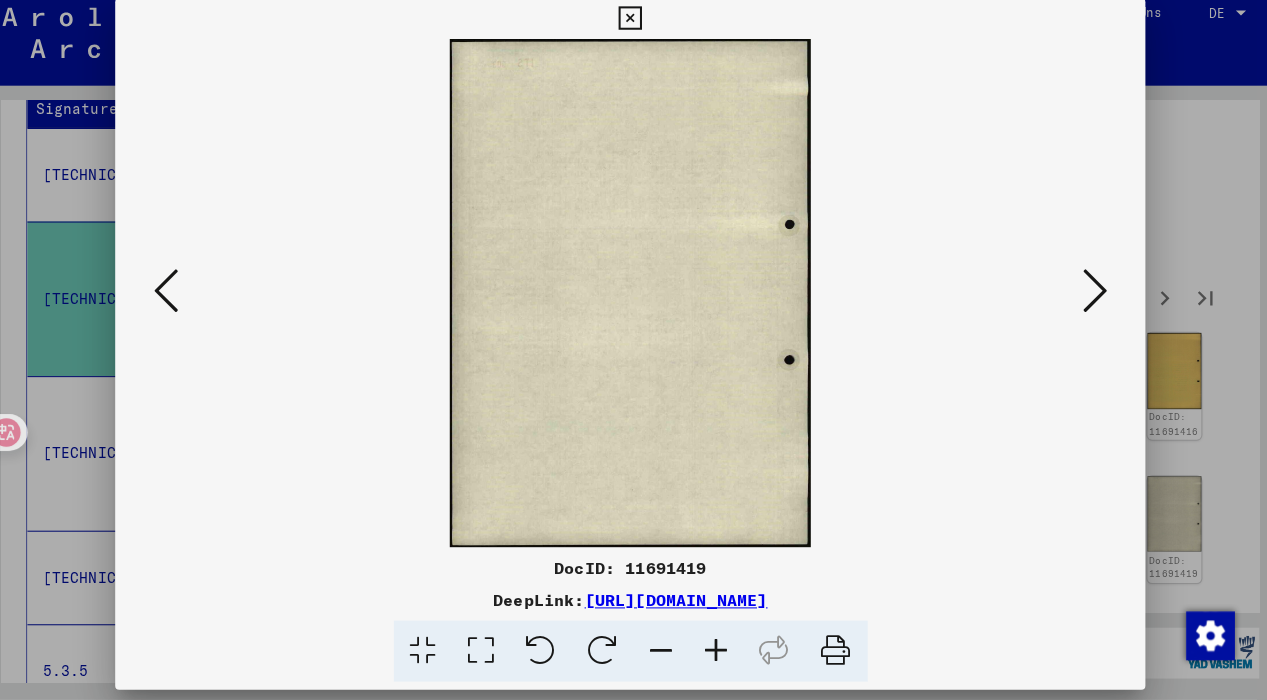 click at bounding box center (1090, 298) 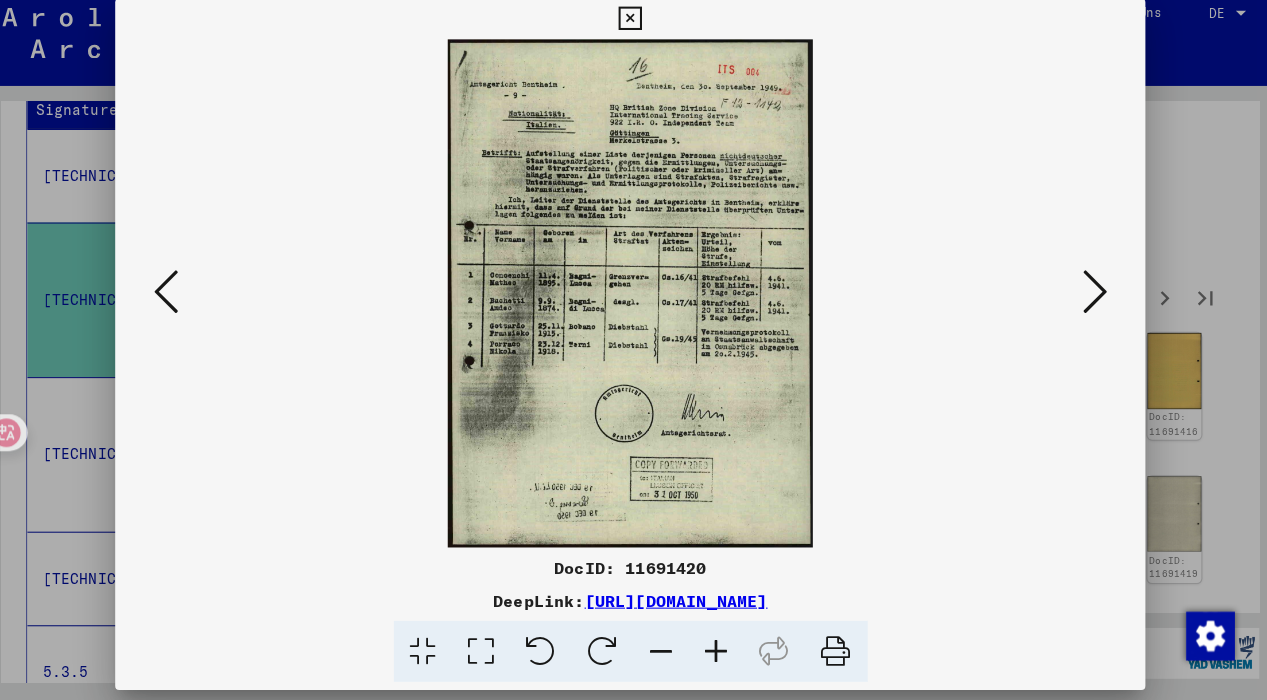 click at bounding box center [1090, 298] 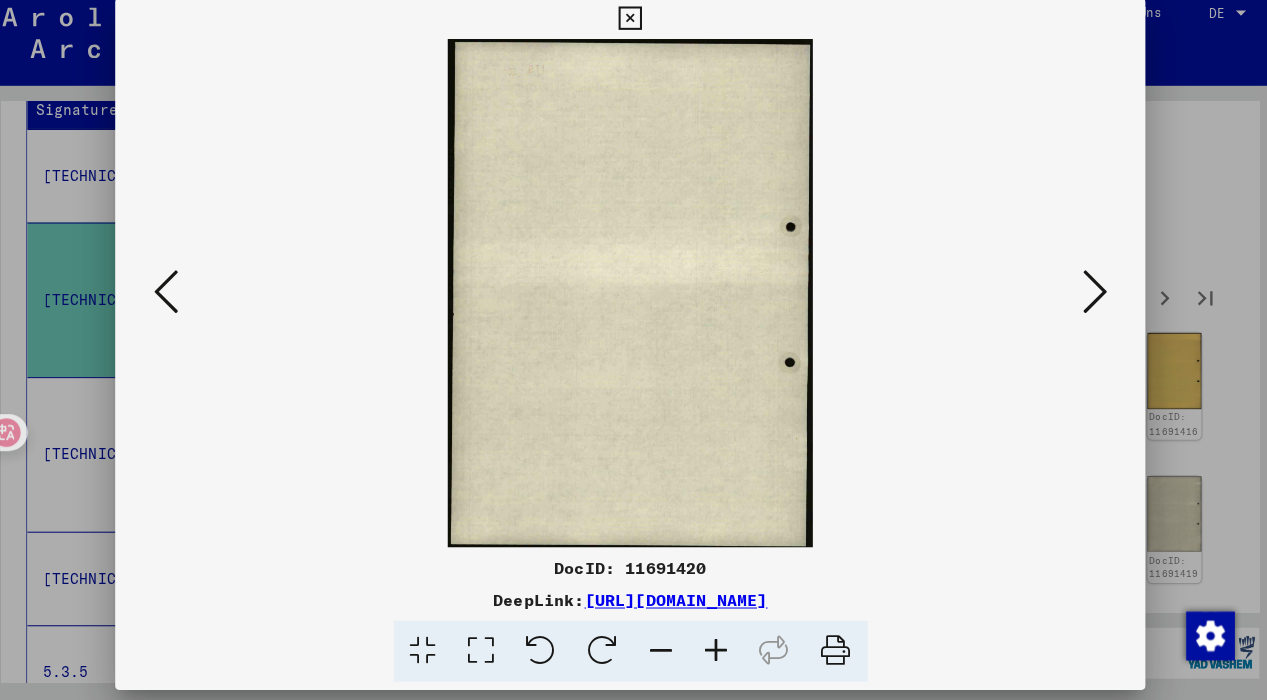 click at bounding box center (1090, 298) 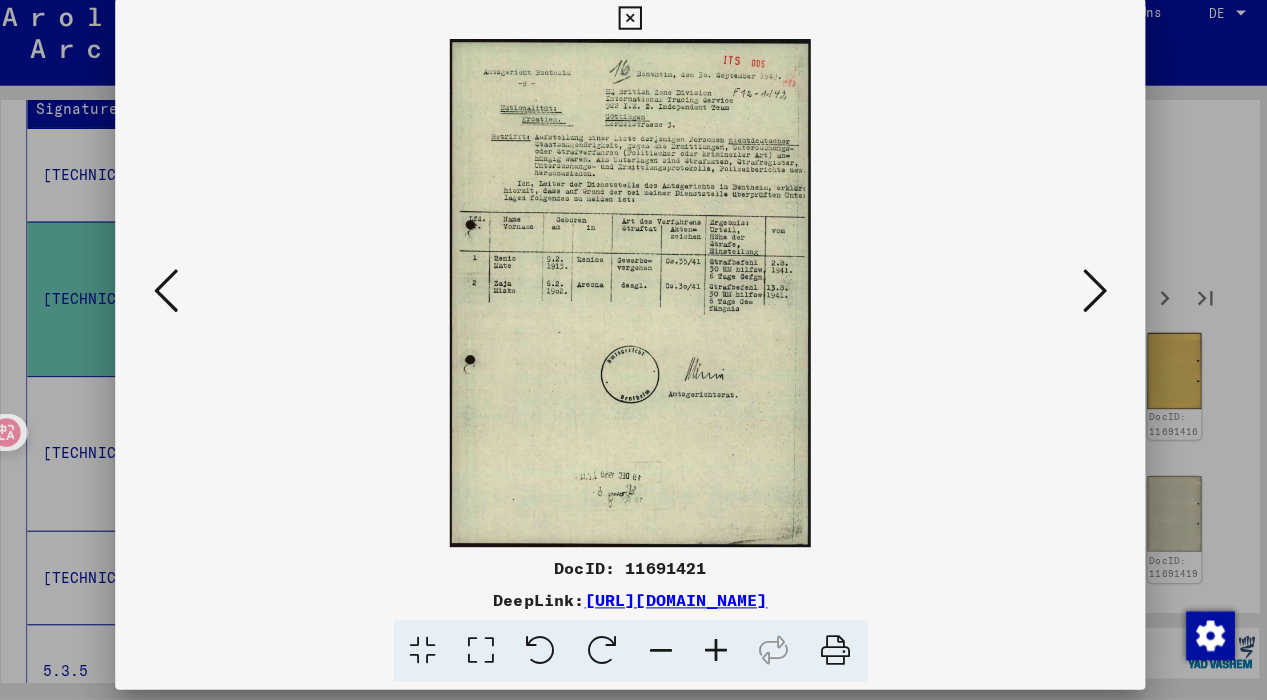 click at bounding box center [177, 298] 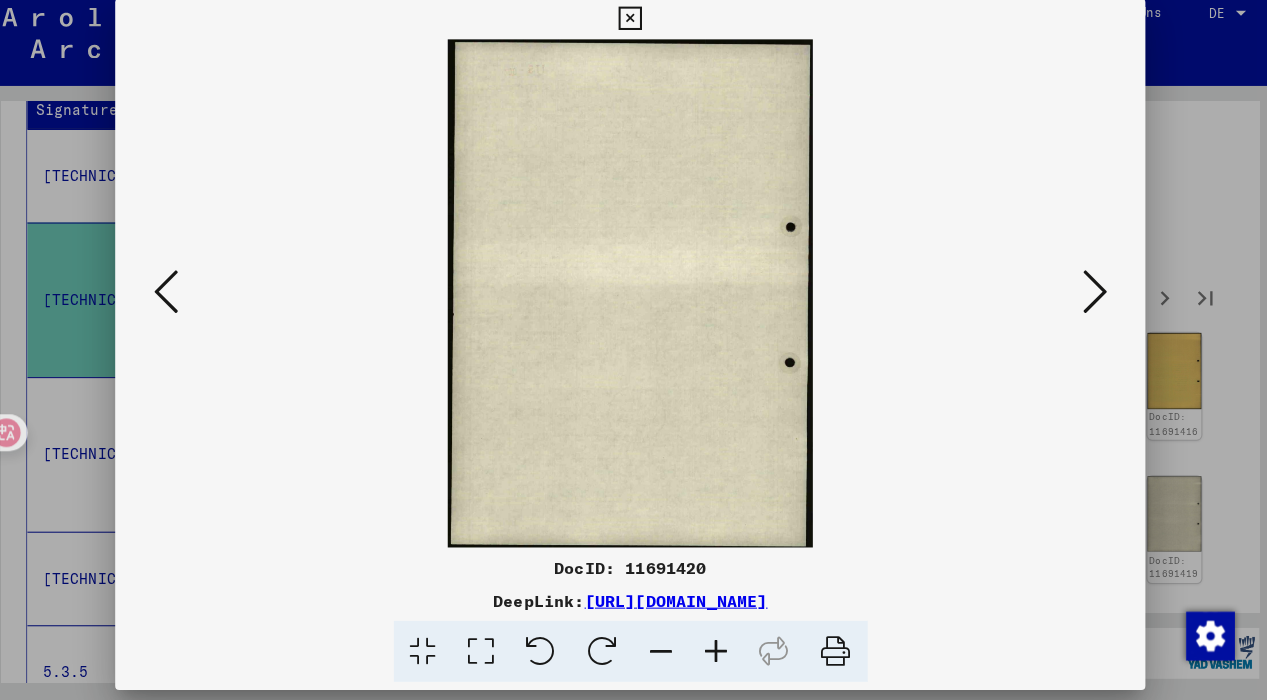 click at bounding box center (177, 298) 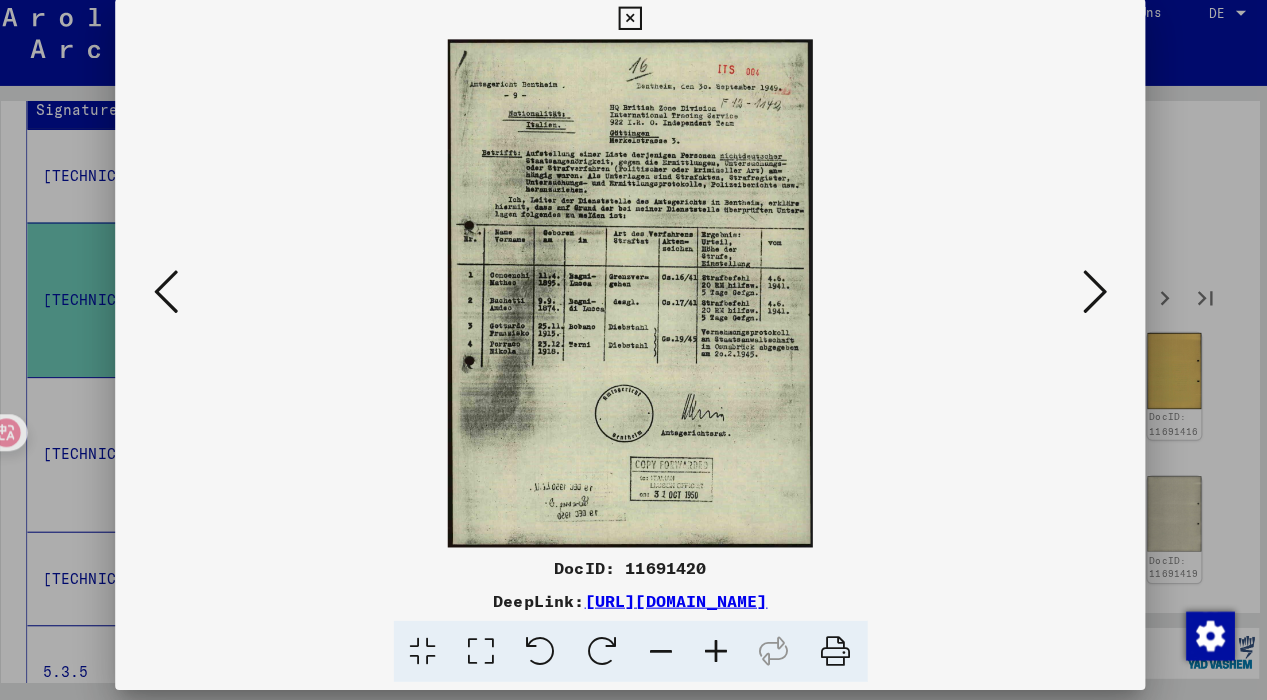 click at bounding box center (1090, 298) 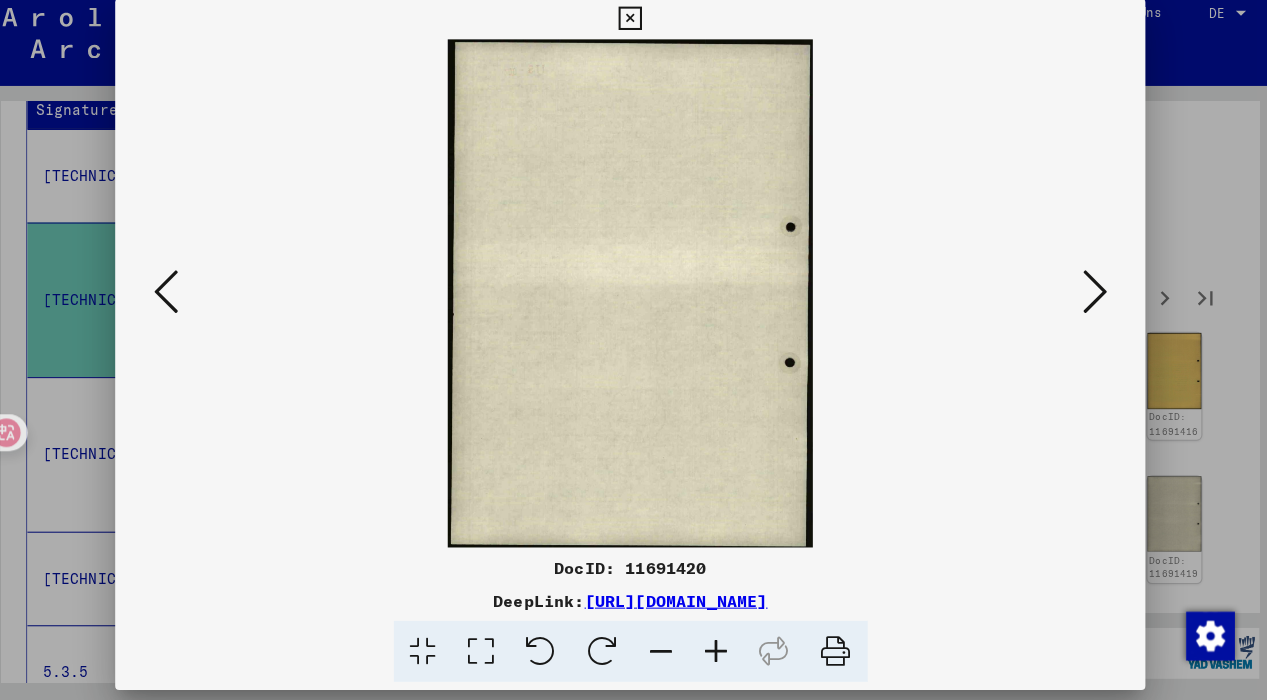 click at bounding box center [1090, 299] 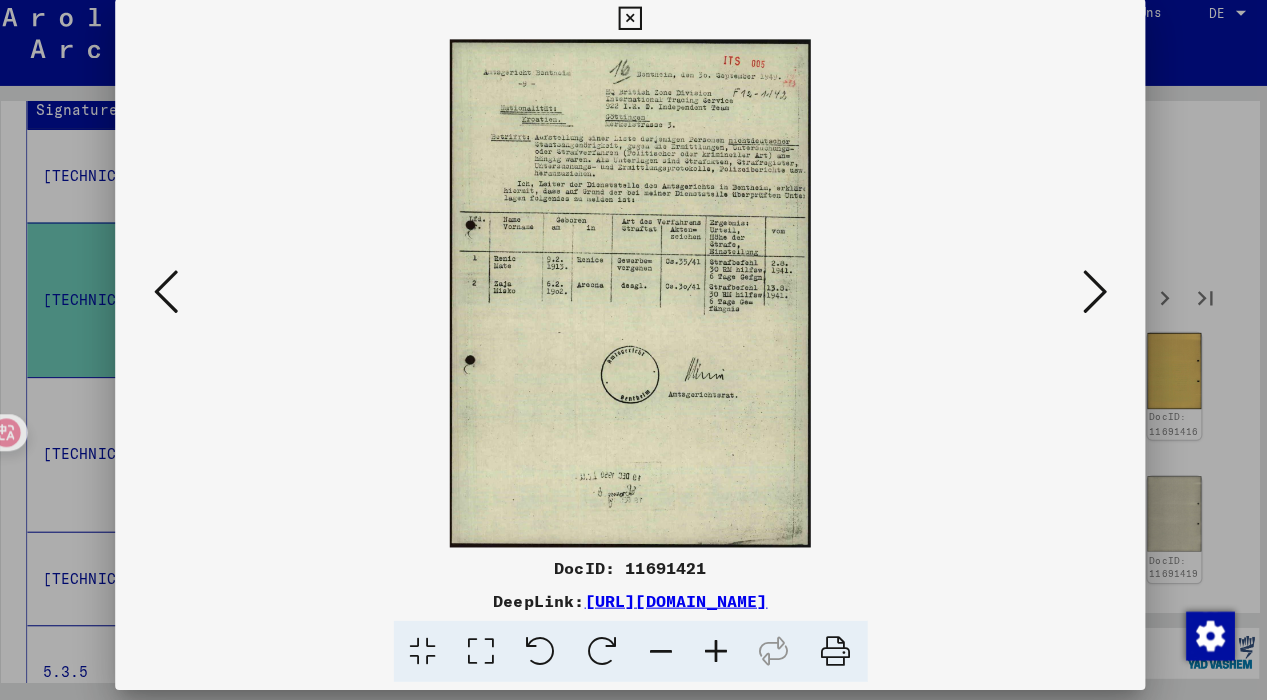 click at bounding box center [177, 298] 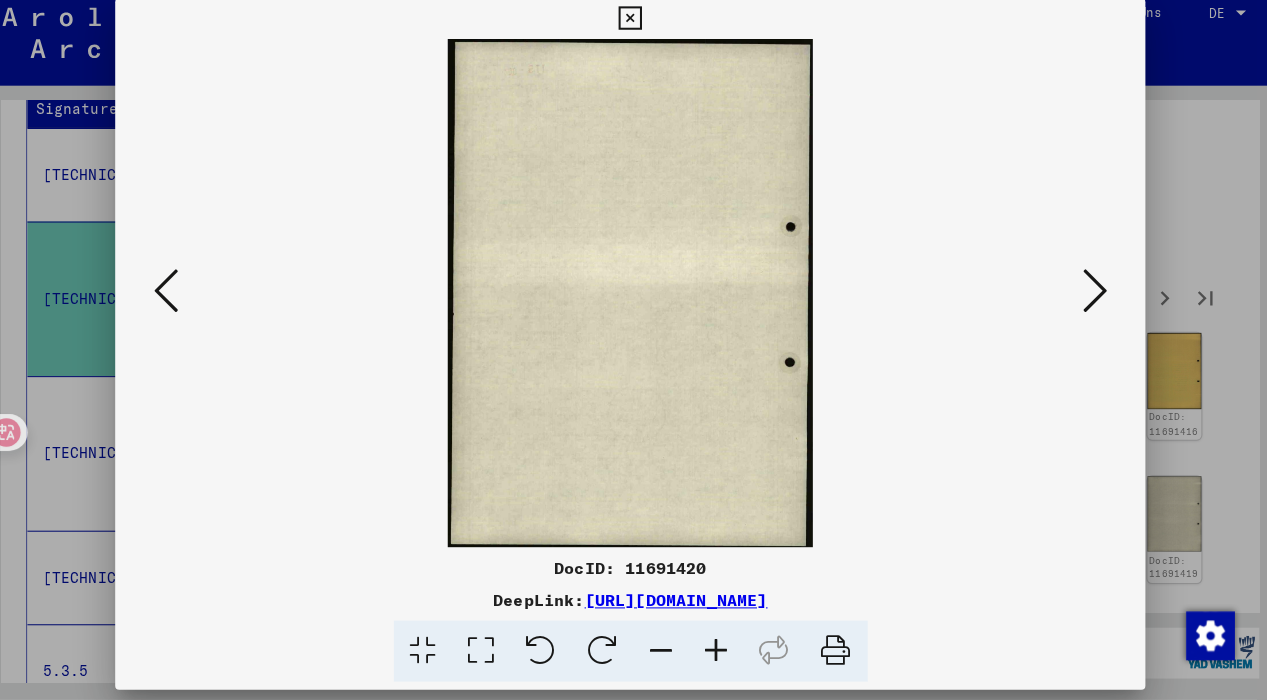 click at bounding box center [177, 298] 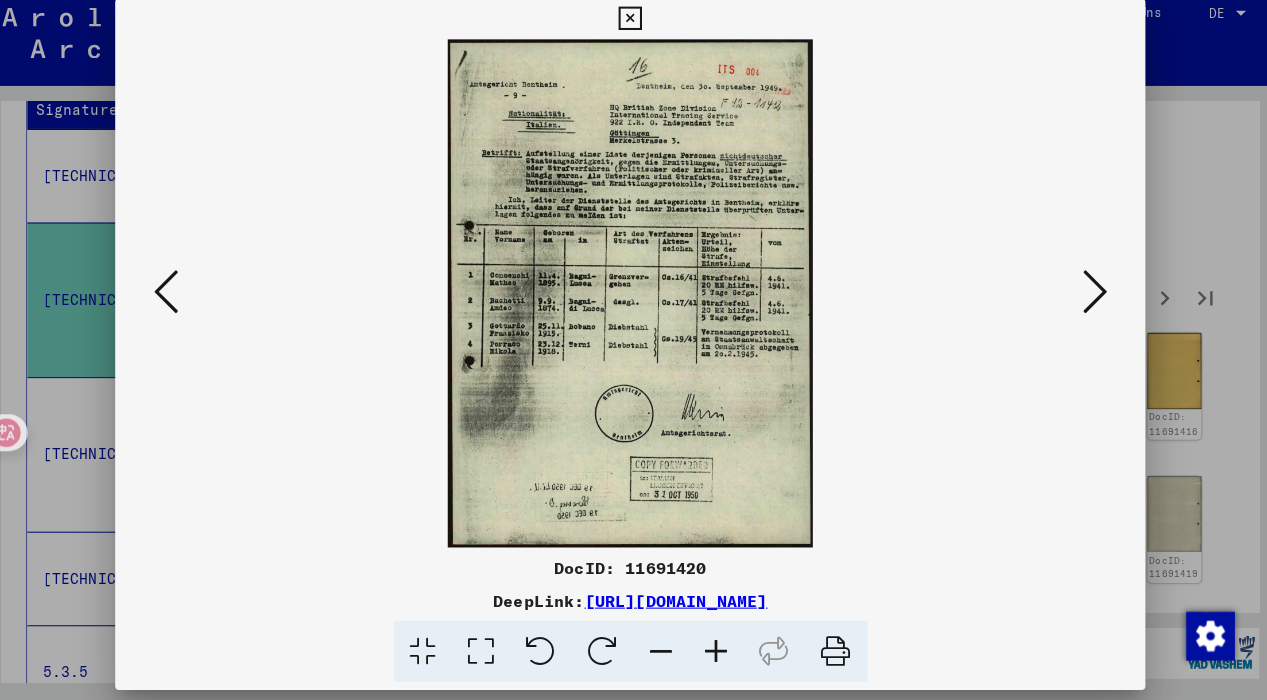 click at bounding box center (177, 299) 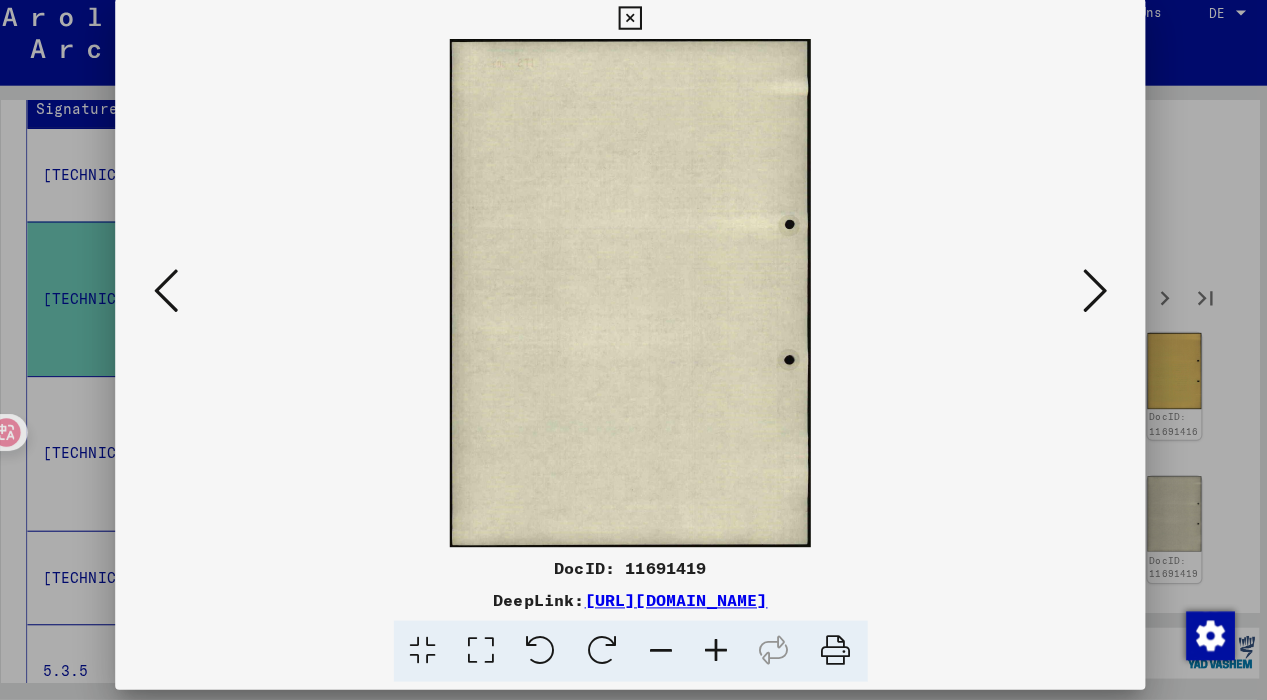 click at bounding box center [177, 299] 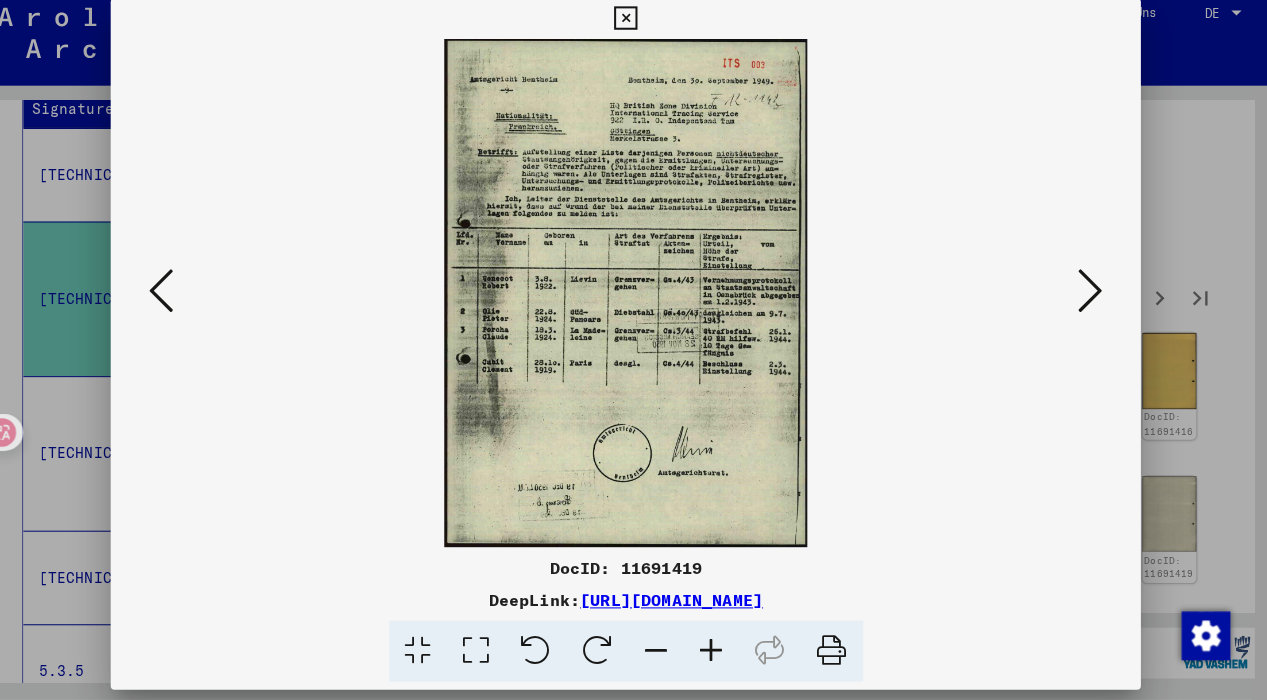 scroll, scrollTop: 0, scrollLeft: 0, axis: both 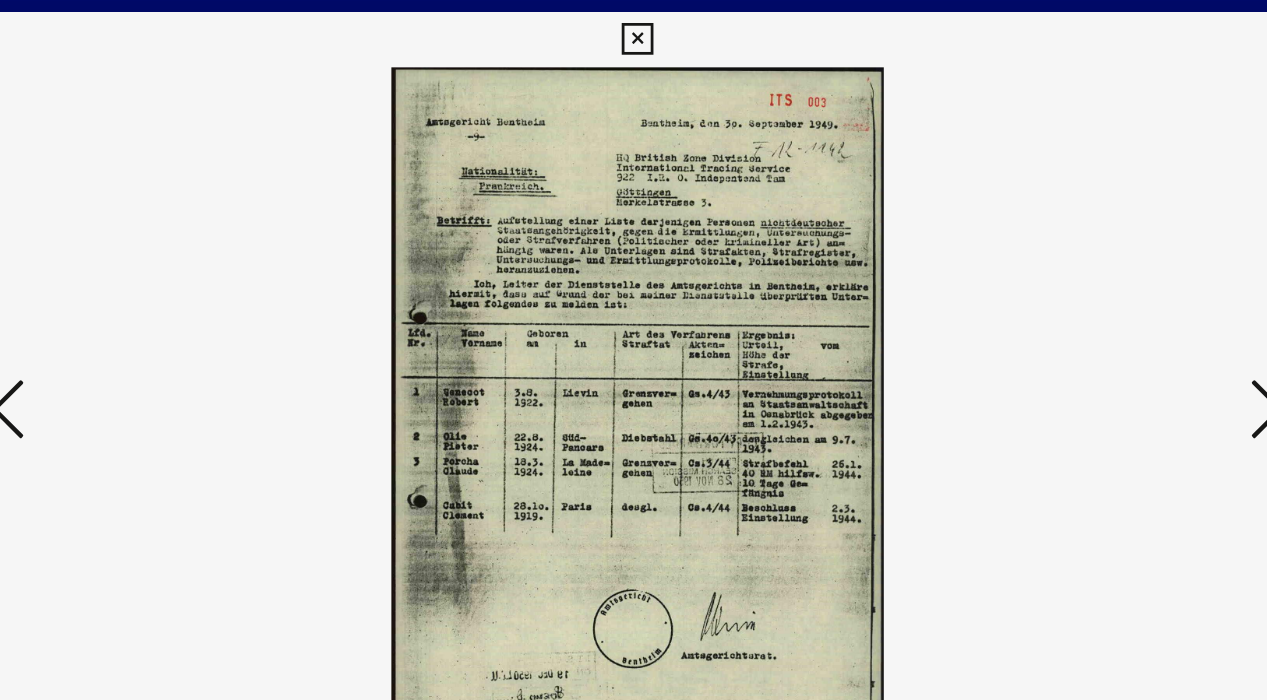 click at bounding box center [177, 298] 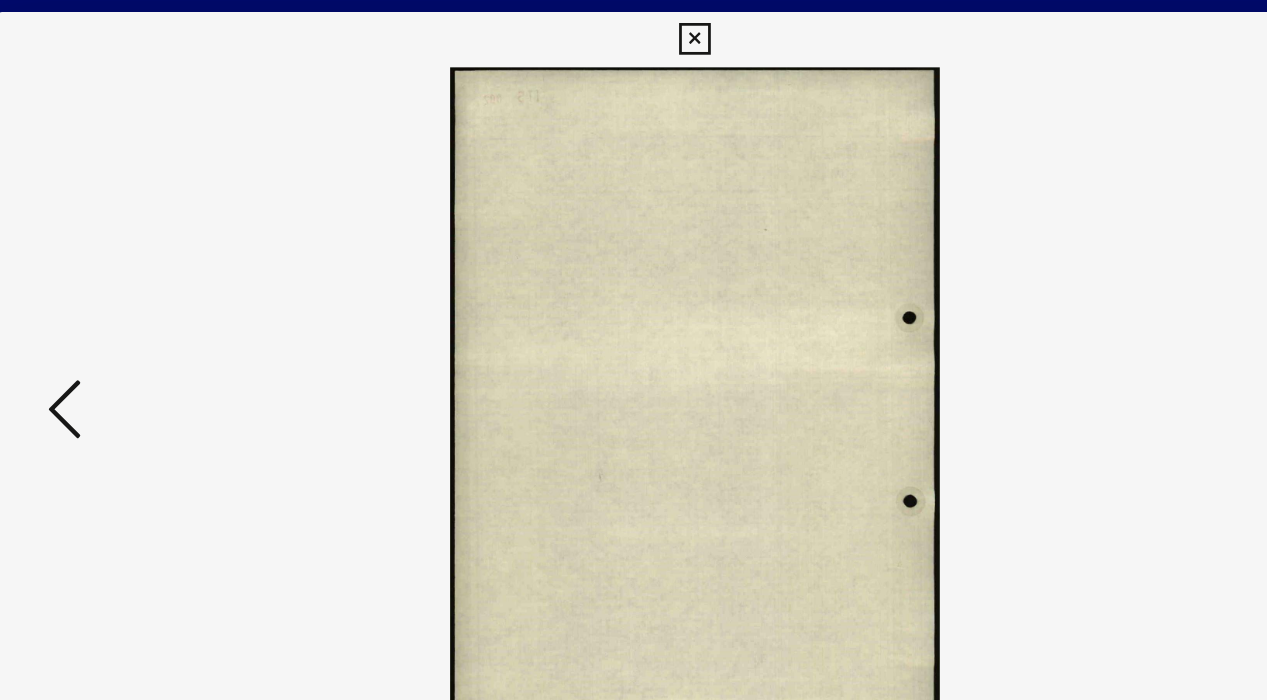 click at bounding box center (177, 298) 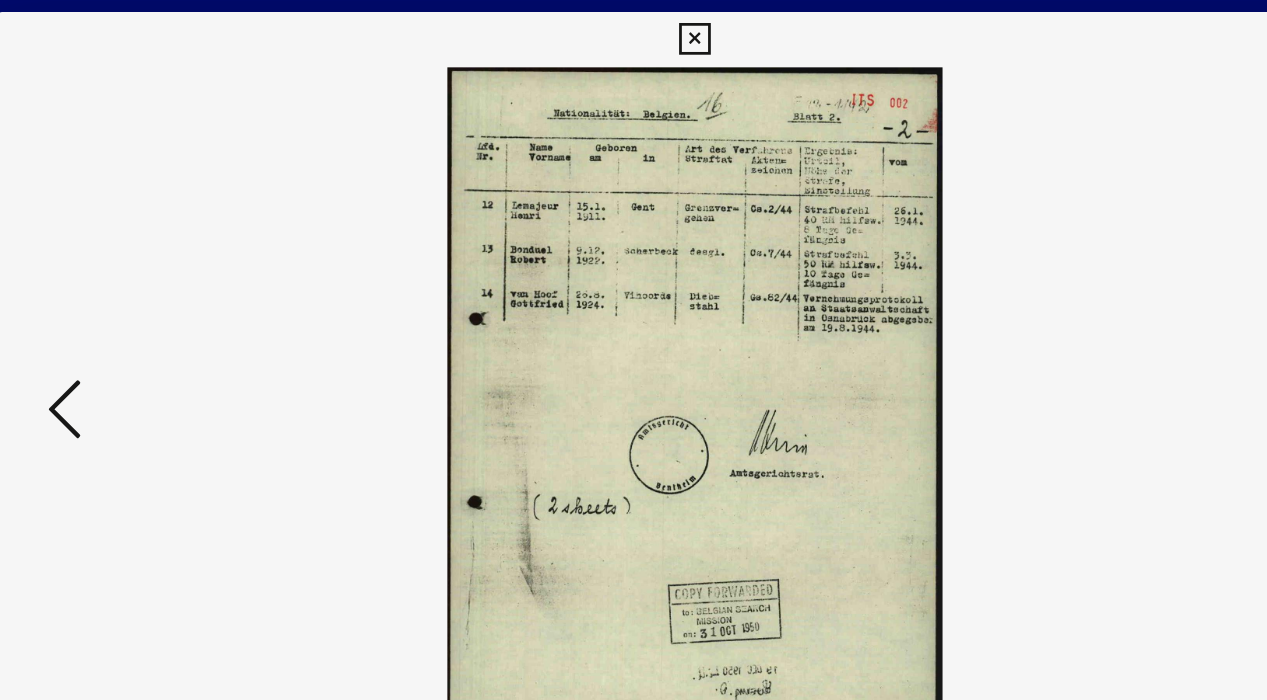 click at bounding box center (177, 298) 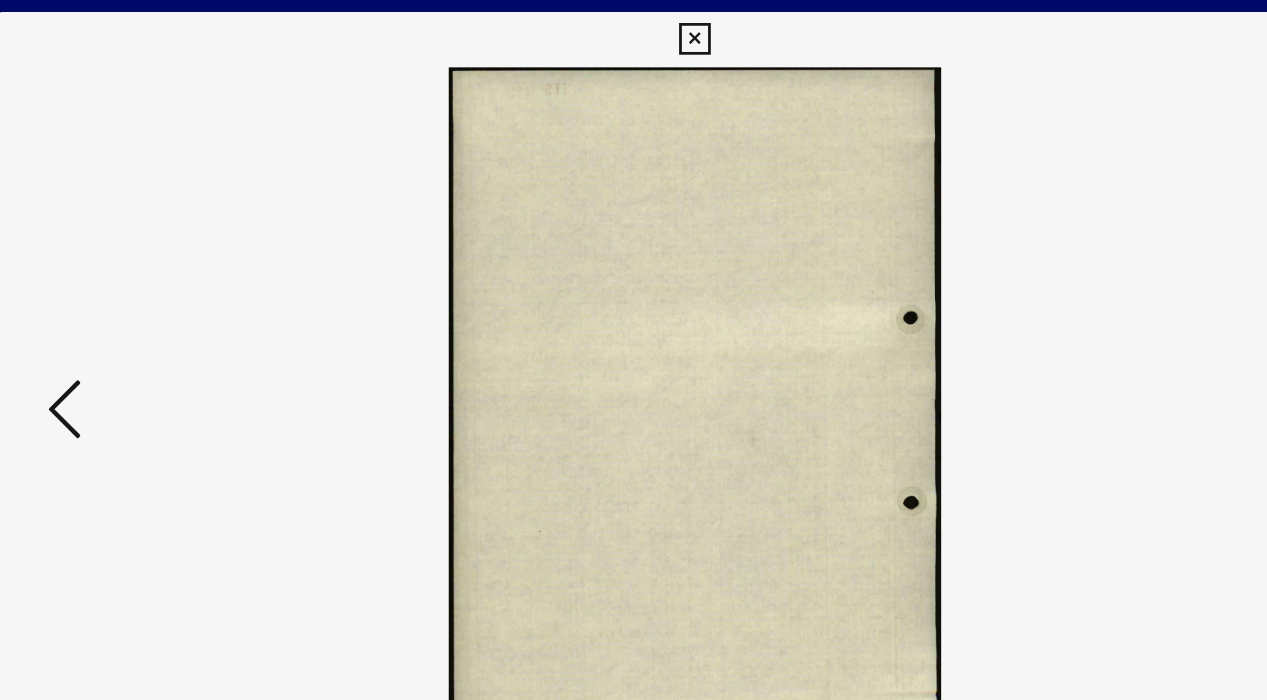 click at bounding box center [177, 298] 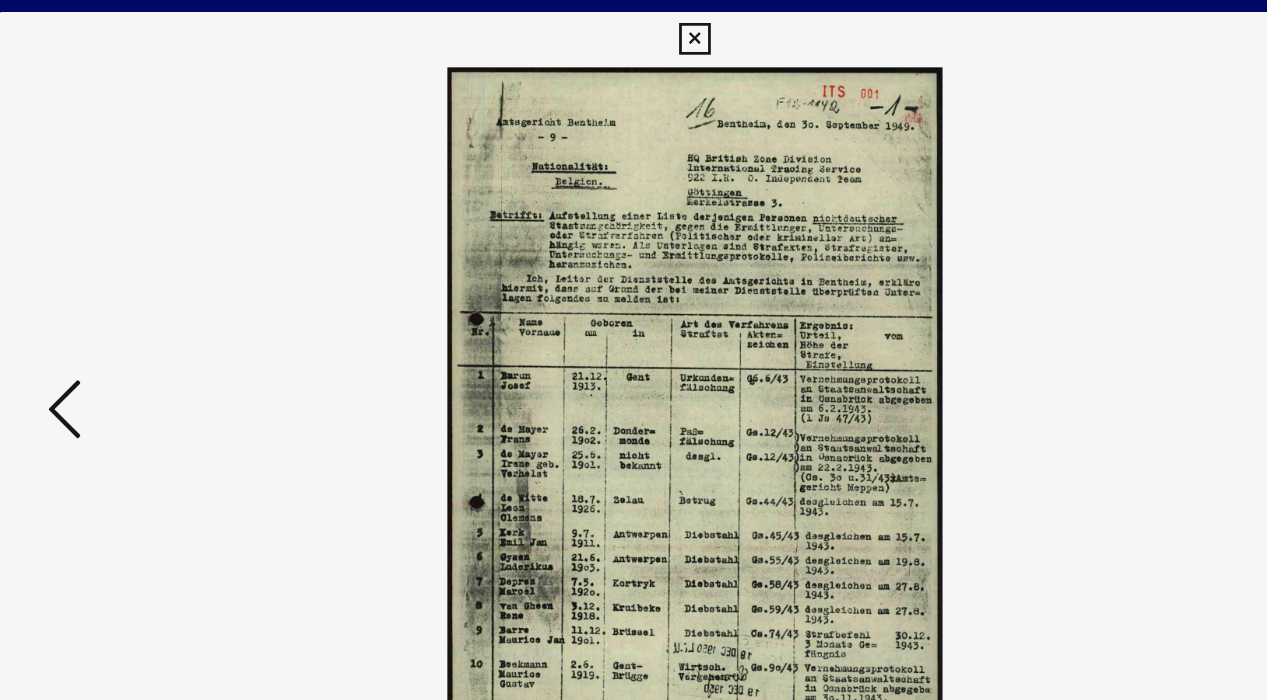 click at bounding box center [177, 298] 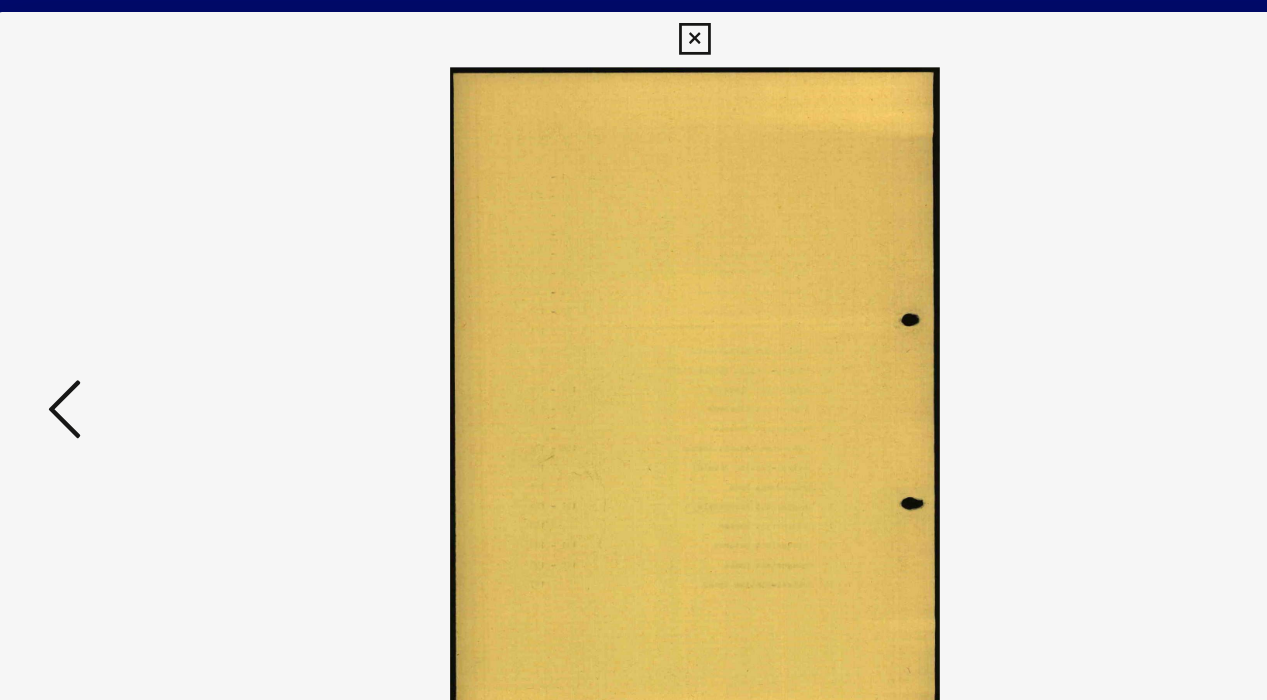click at bounding box center [177, 298] 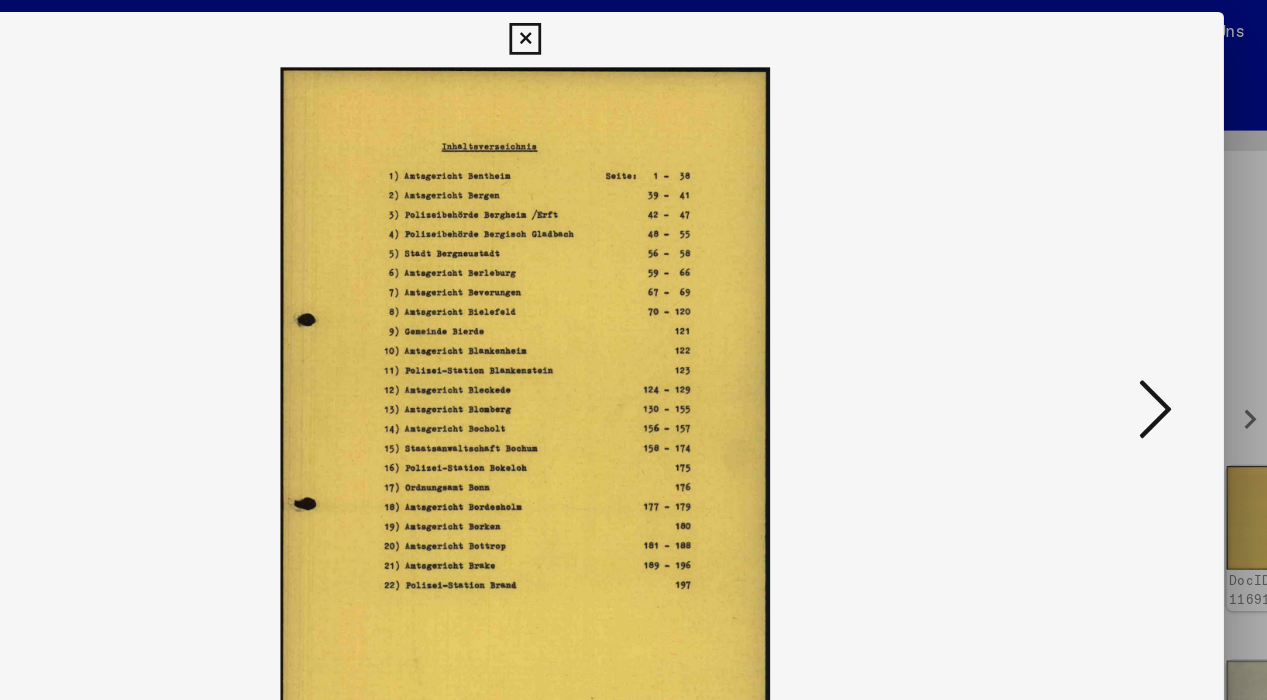 click at bounding box center [1090, 298] 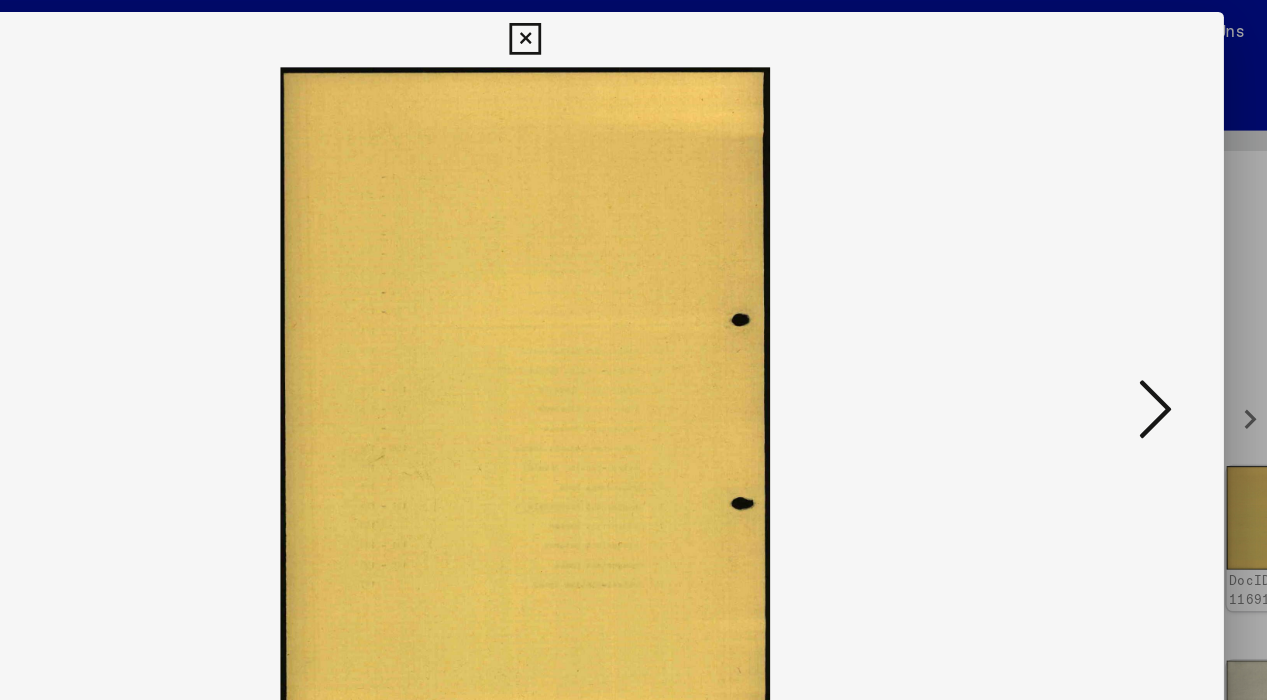 click at bounding box center (1090, 298) 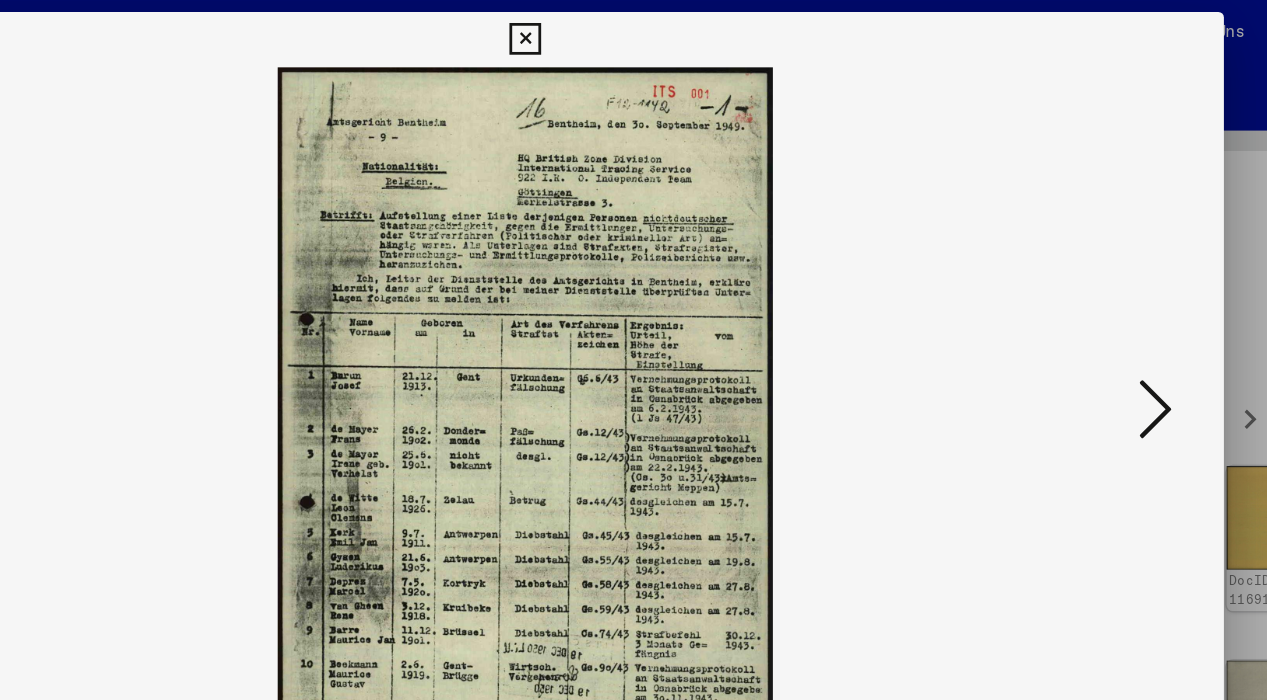 click at bounding box center (1090, 298) 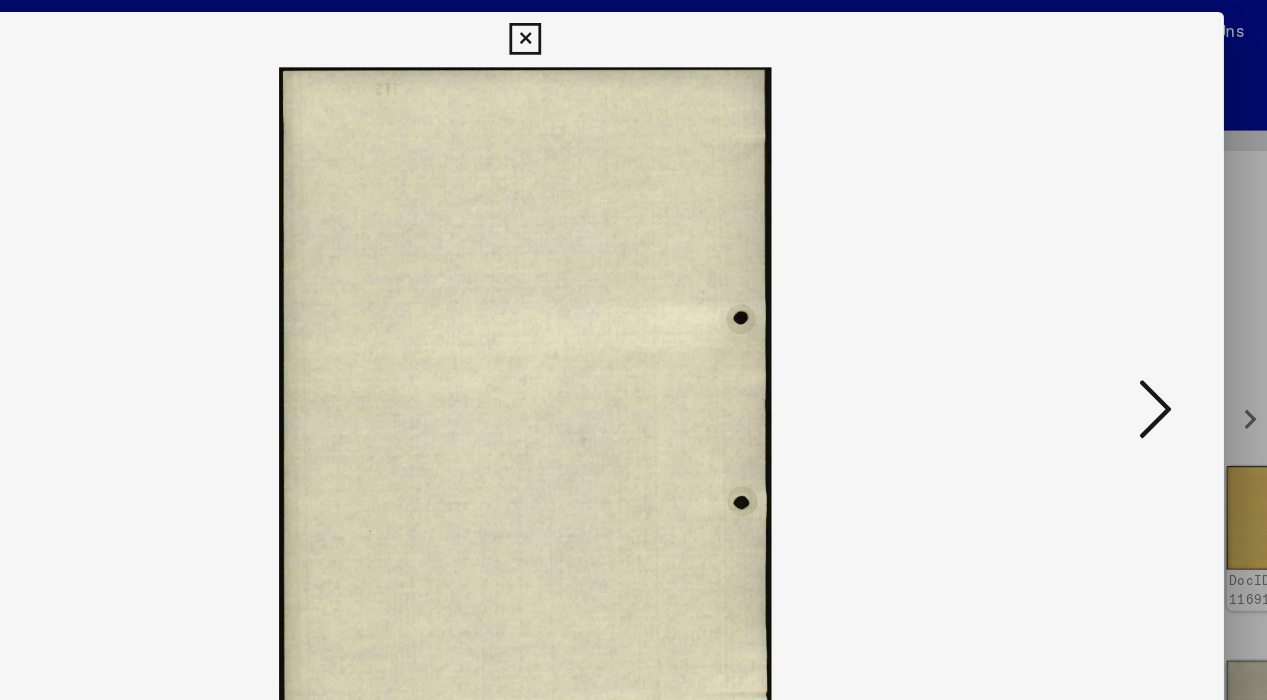 click at bounding box center (1090, 298) 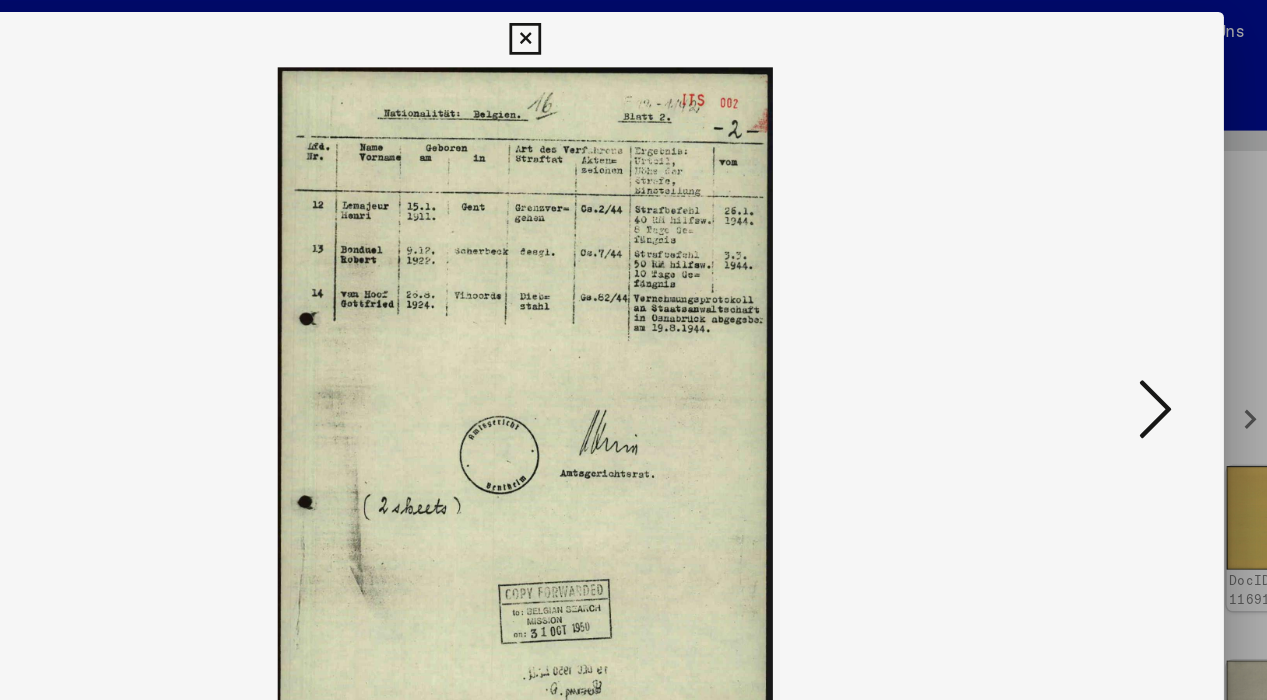 click at bounding box center (1090, 298) 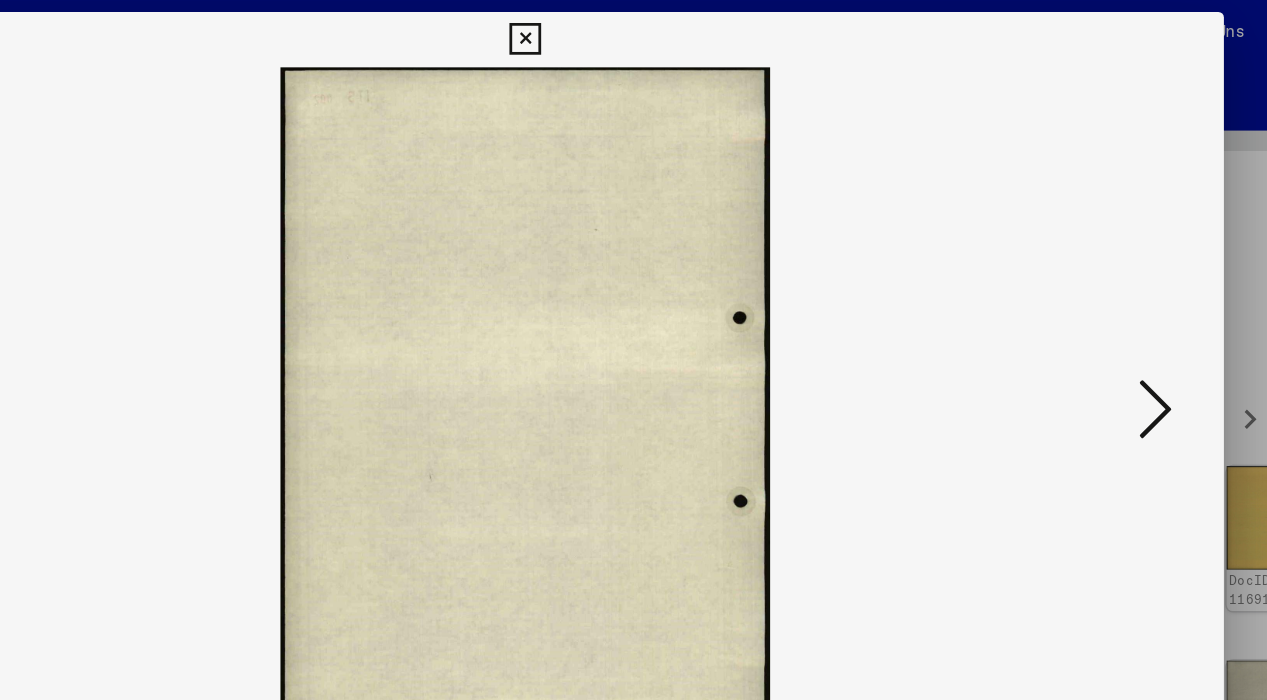 click at bounding box center [1090, 298] 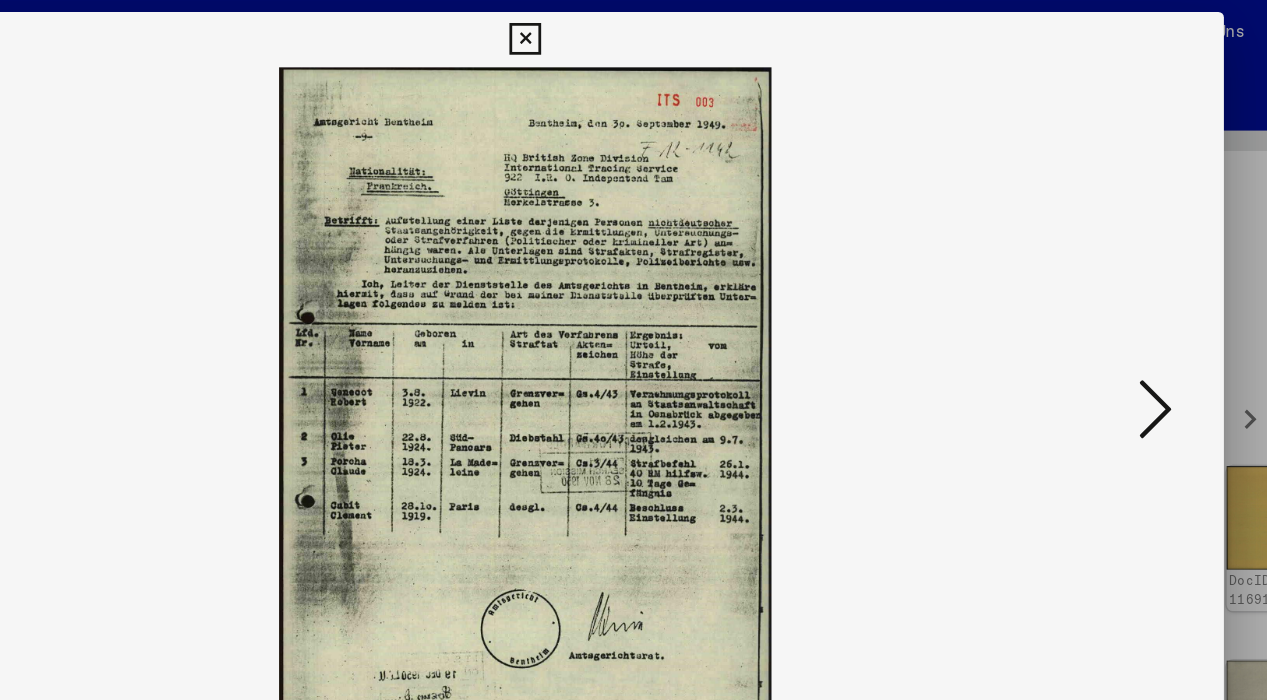 click at bounding box center (1090, 298) 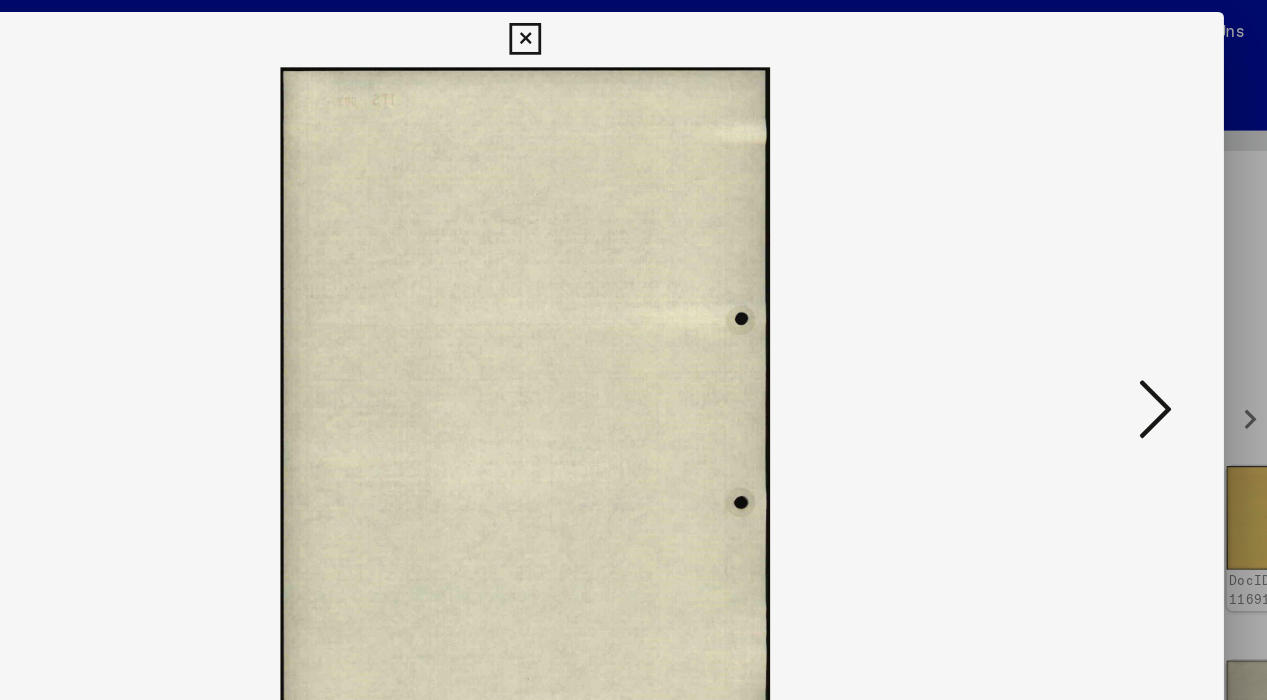 click at bounding box center (1090, 298) 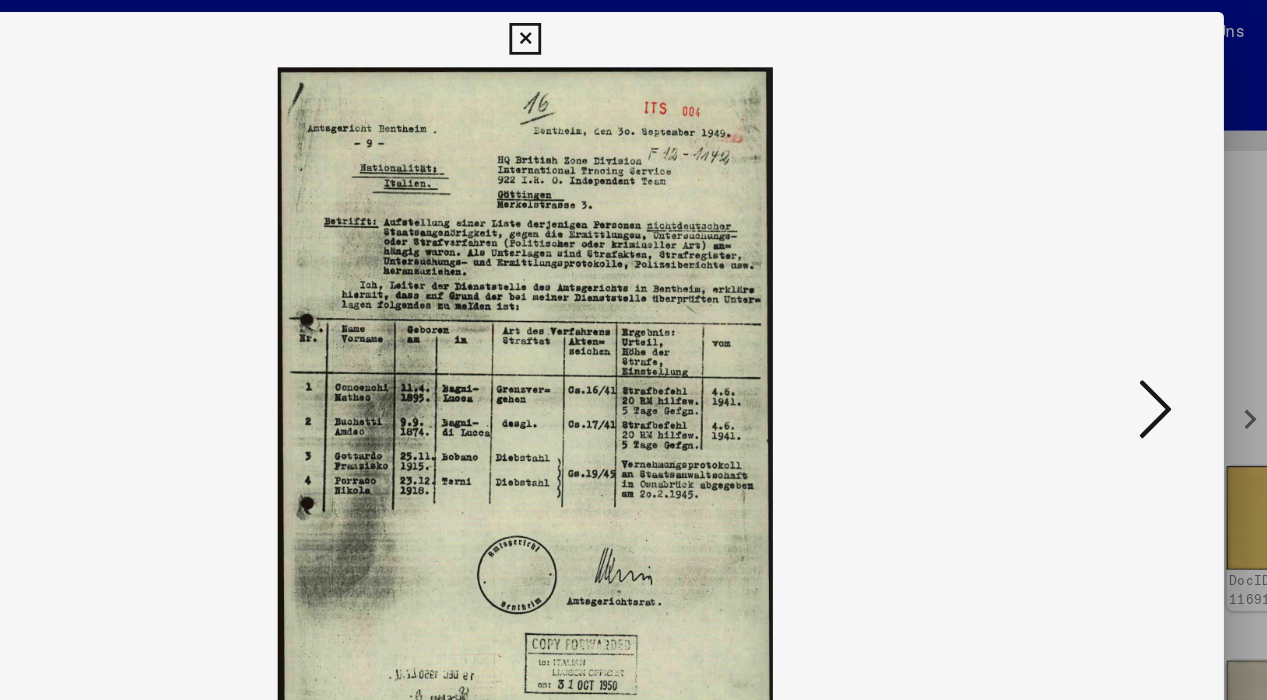 click at bounding box center (1090, 298) 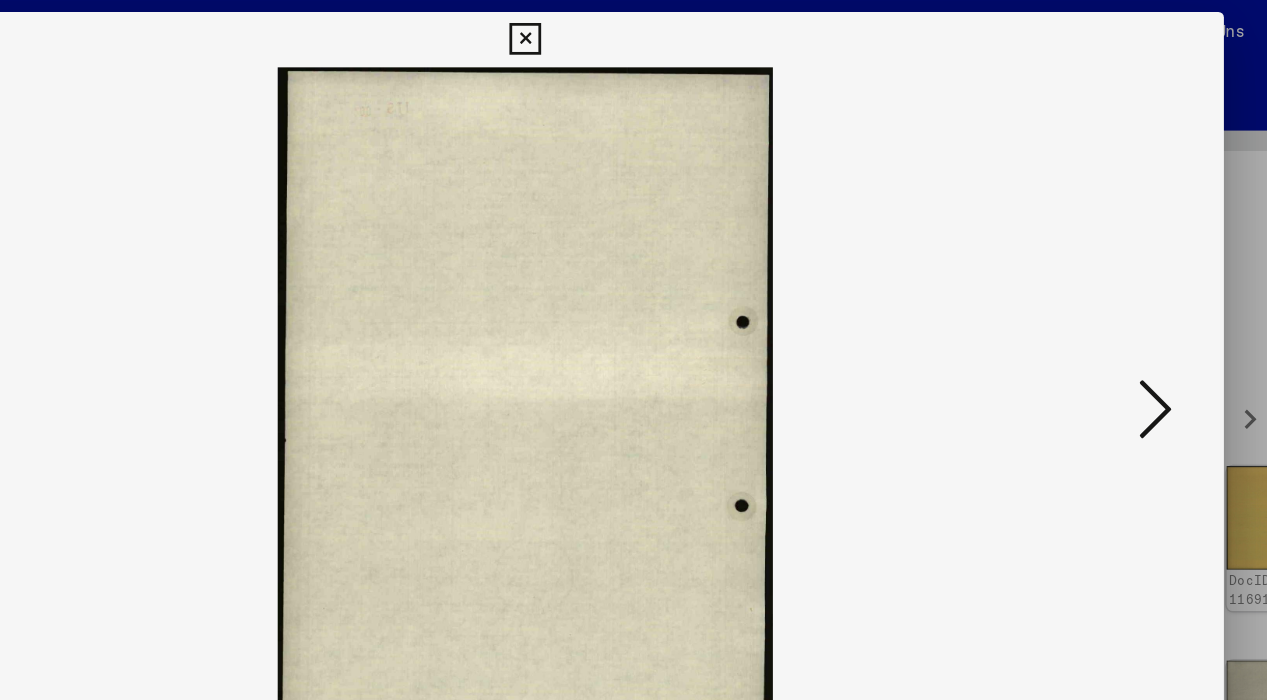 click at bounding box center (1090, 298) 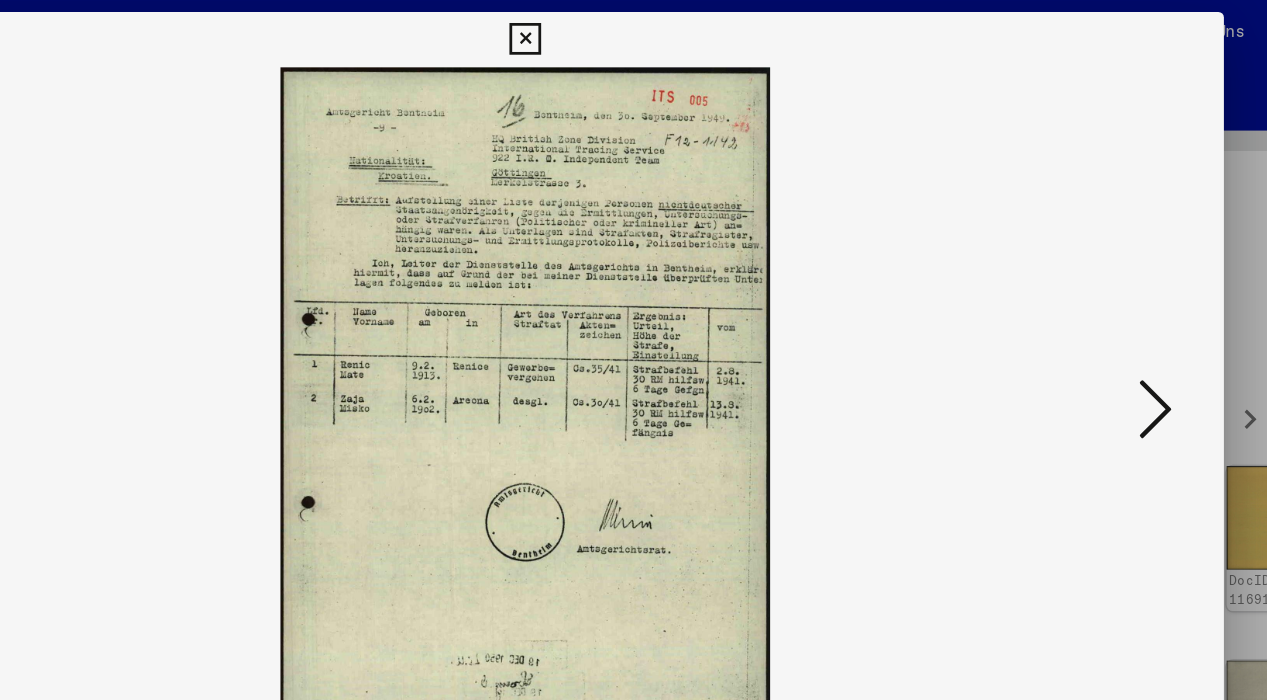 click at bounding box center (1090, 298) 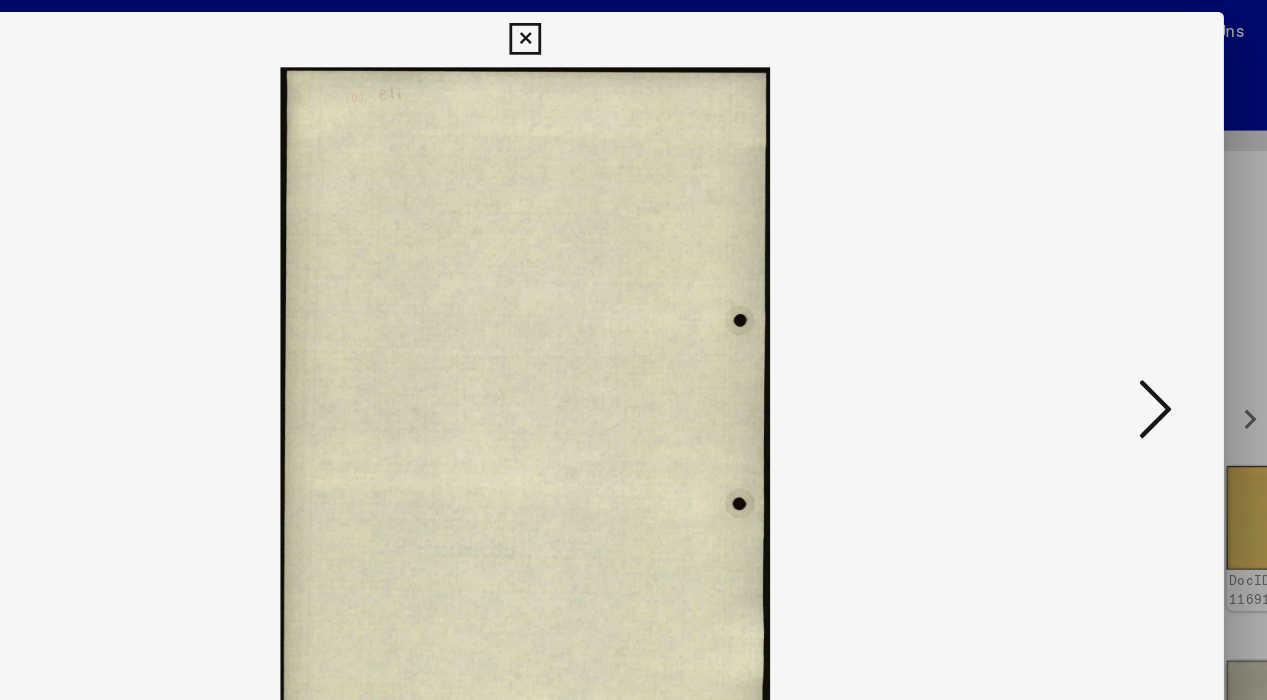 click at bounding box center (1090, 298) 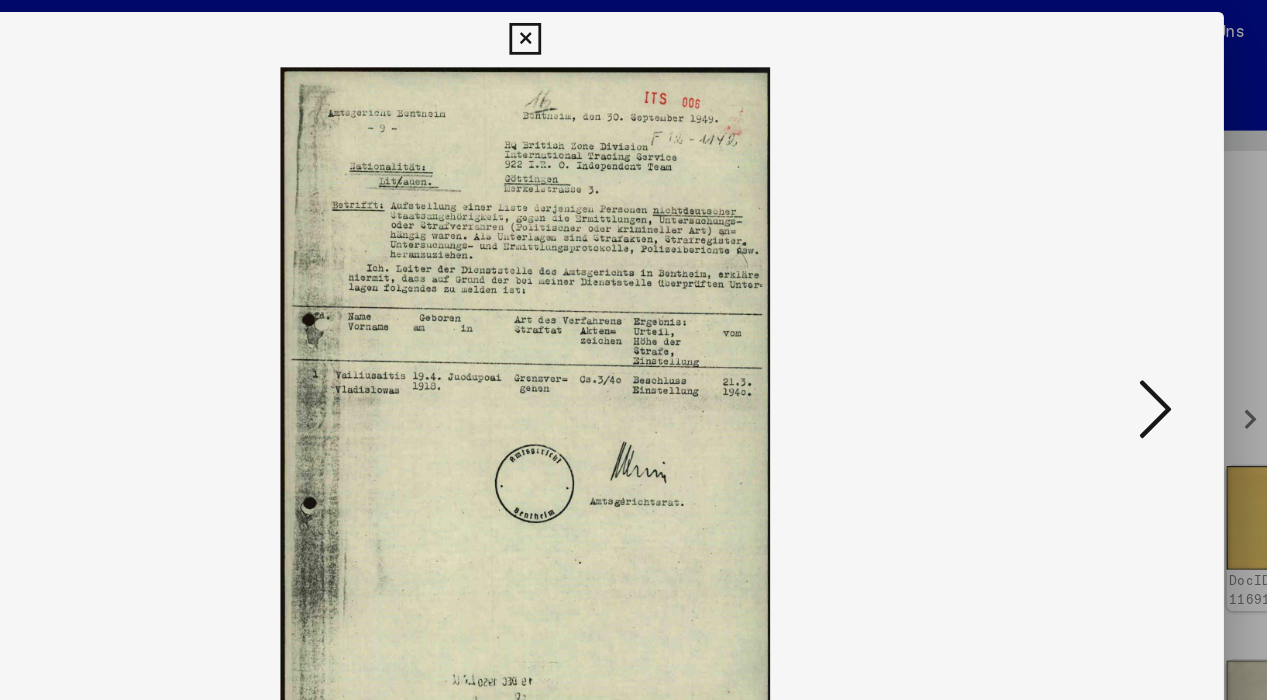 click at bounding box center [1090, 298] 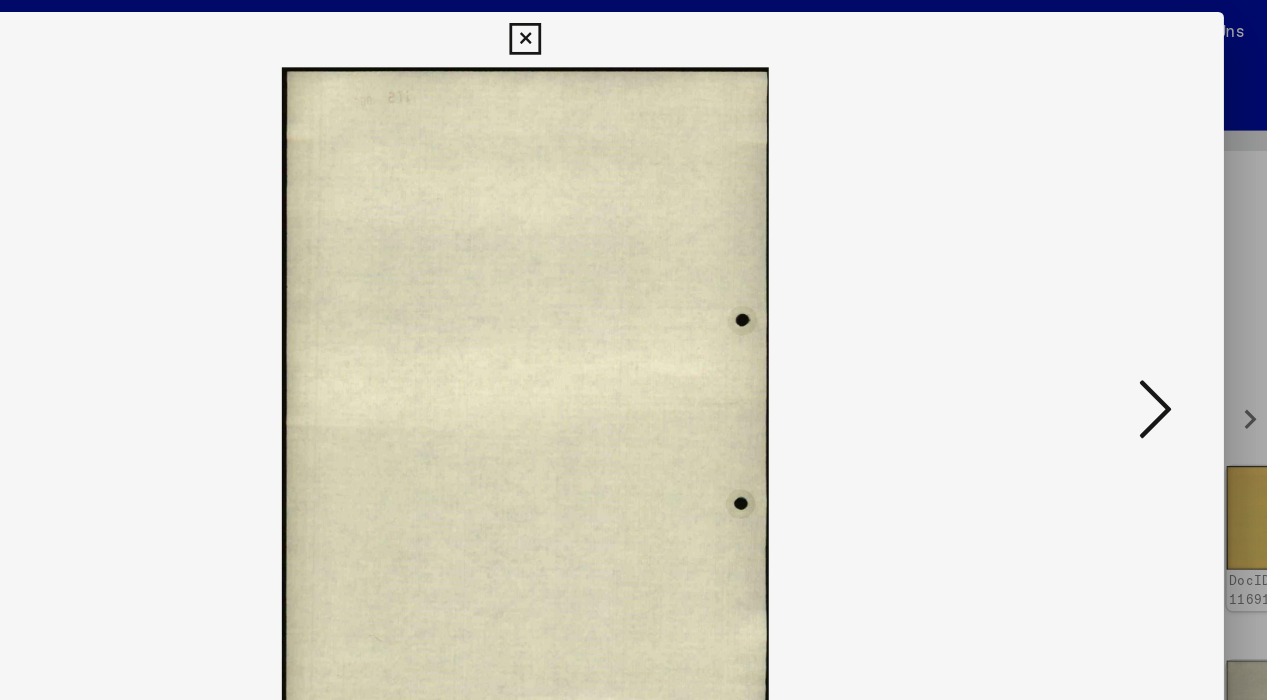 click at bounding box center (1090, 298) 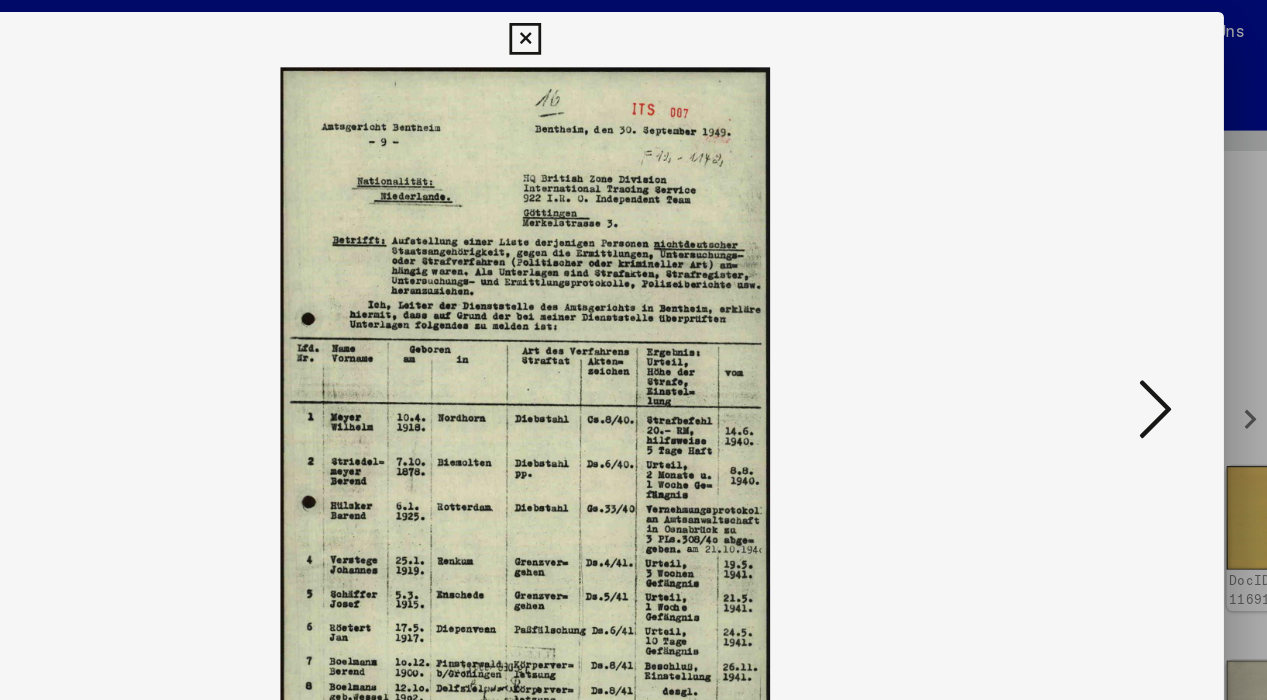 click at bounding box center [1090, 298] 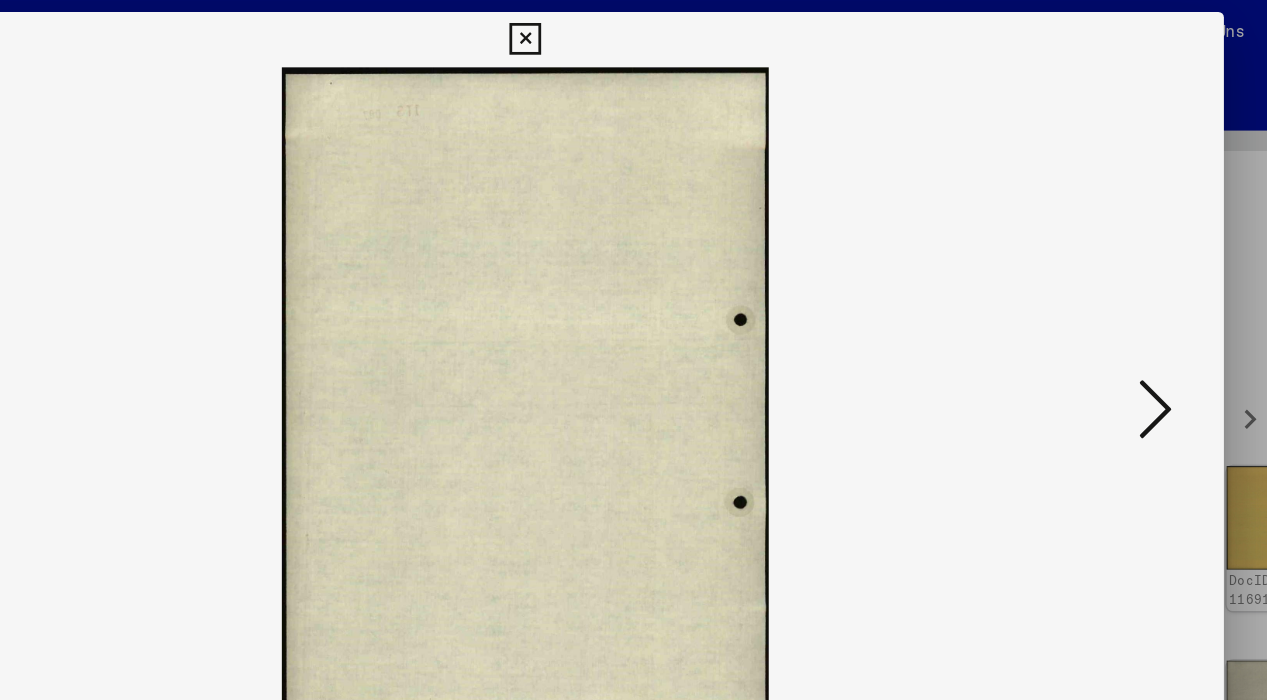 click at bounding box center [1090, 298] 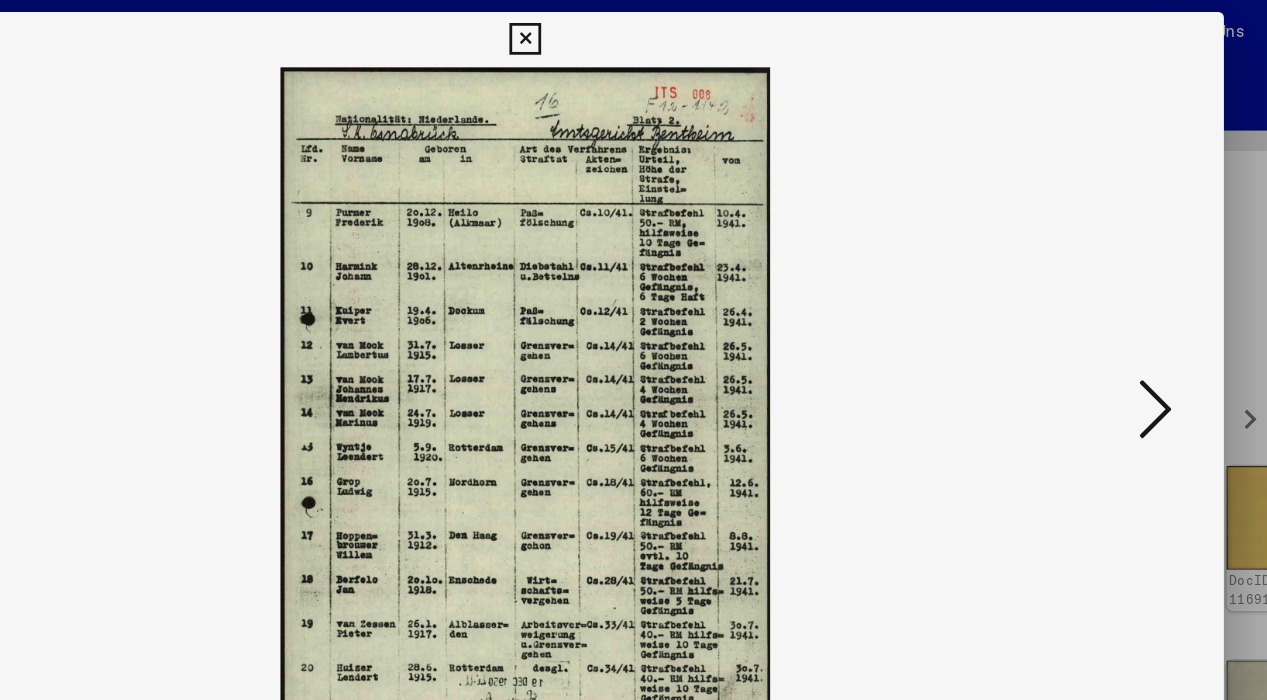 click at bounding box center [1090, 298] 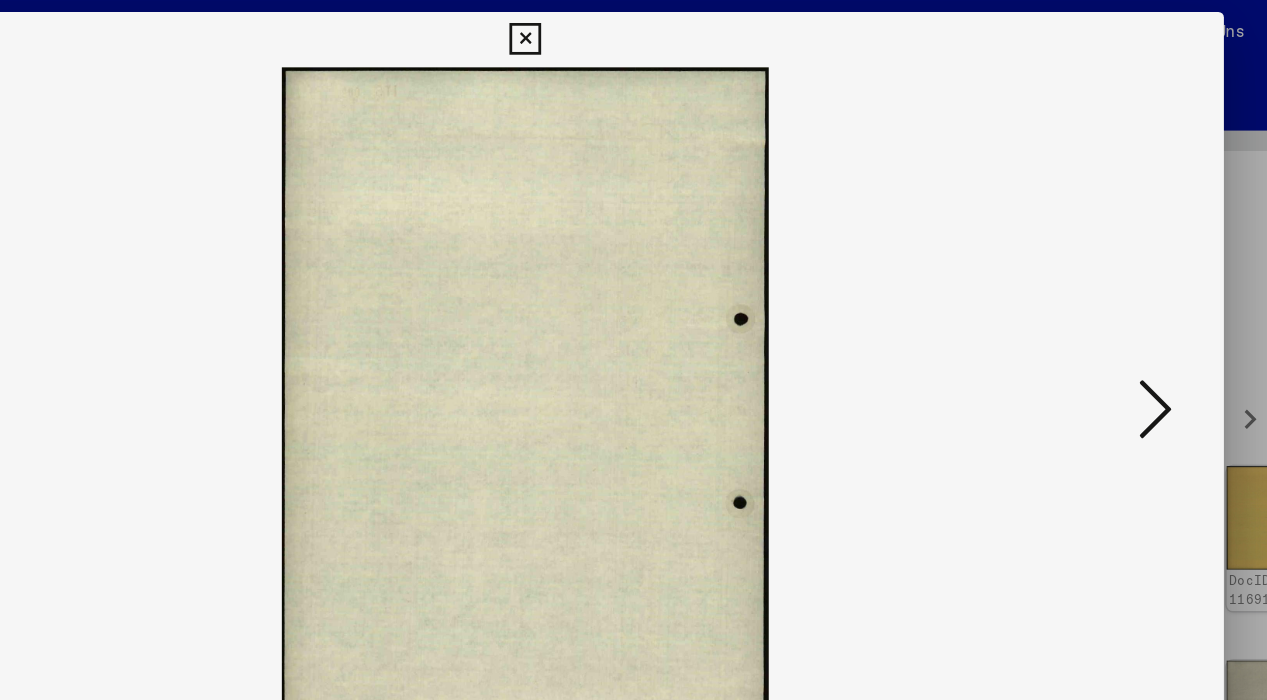 click at bounding box center (1090, 298) 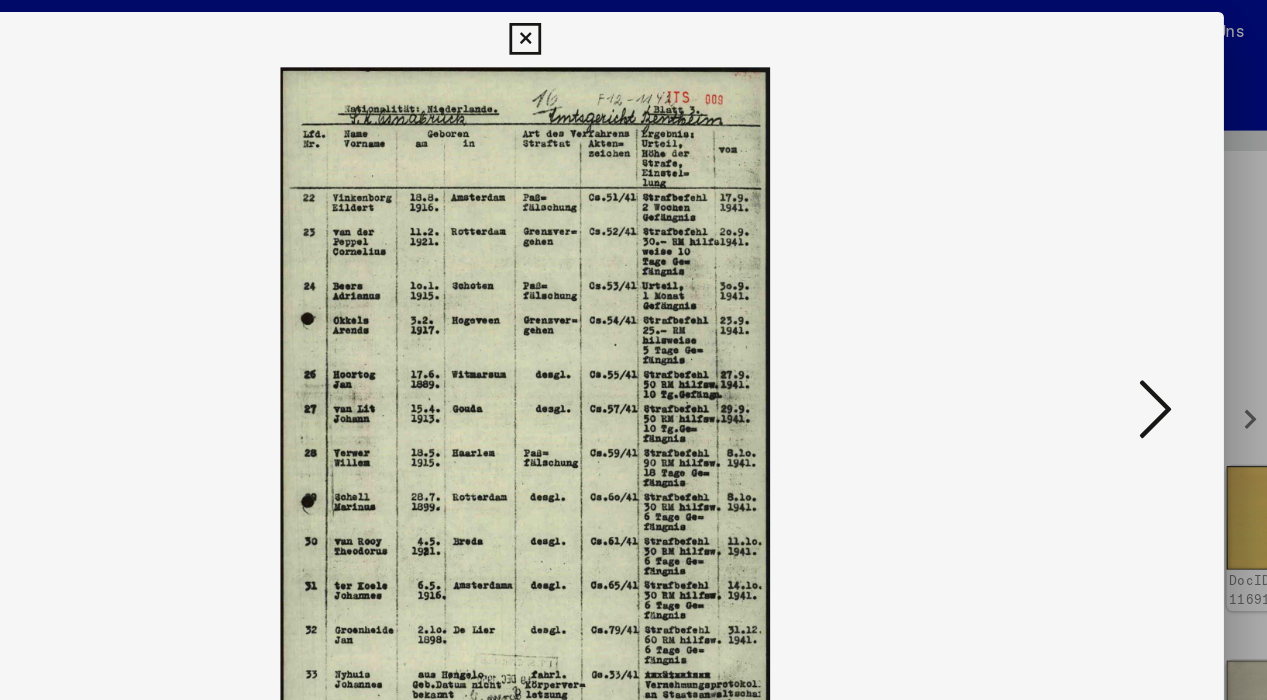 click at bounding box center (1090, 298) 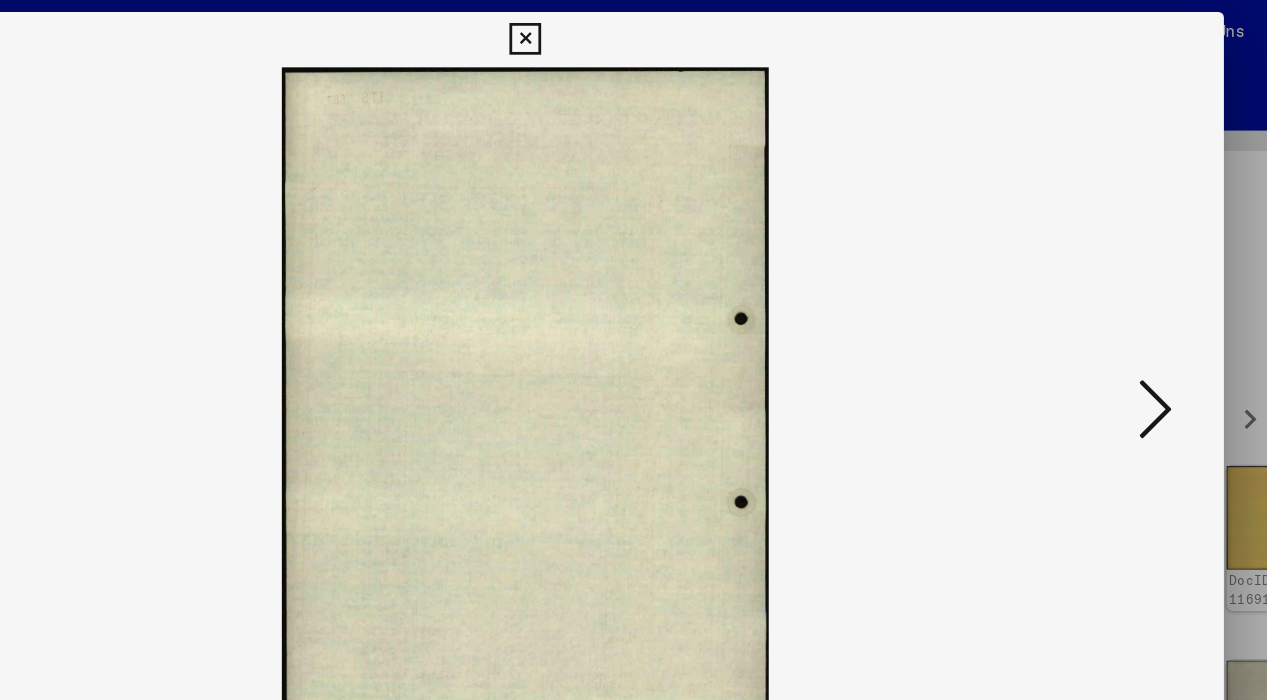 click at bounding box center (1090, 298) 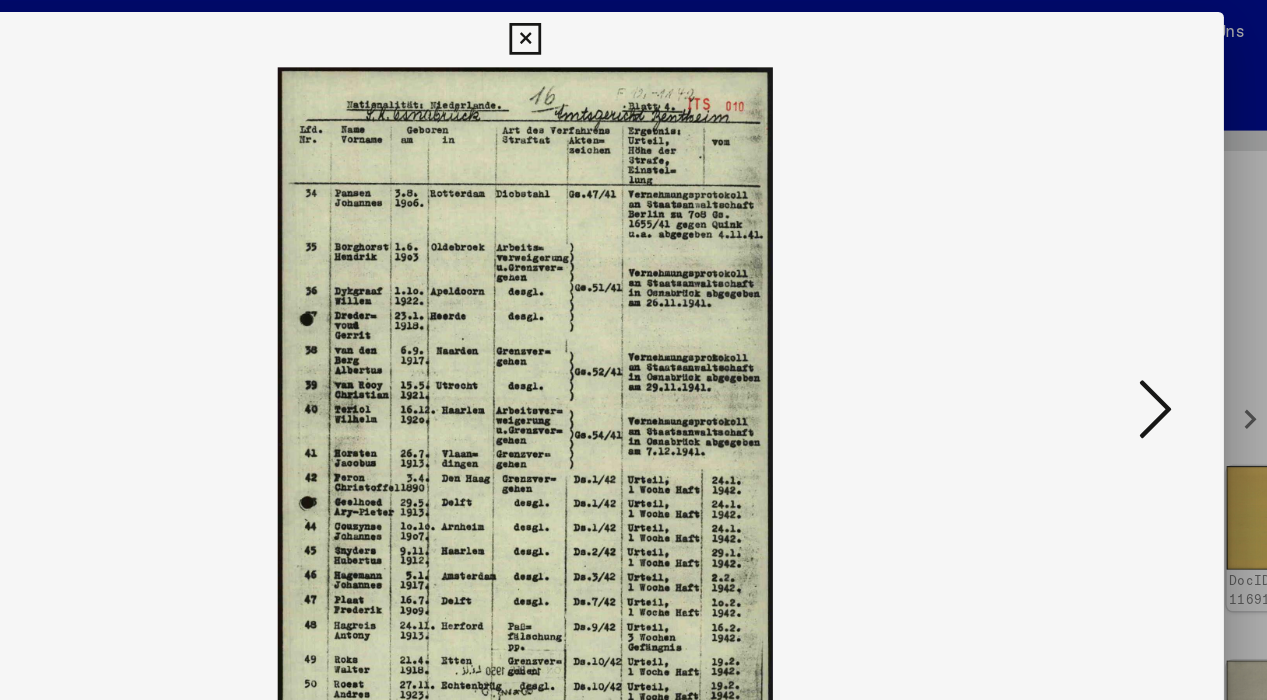 click at bounding box center (1090, 298) 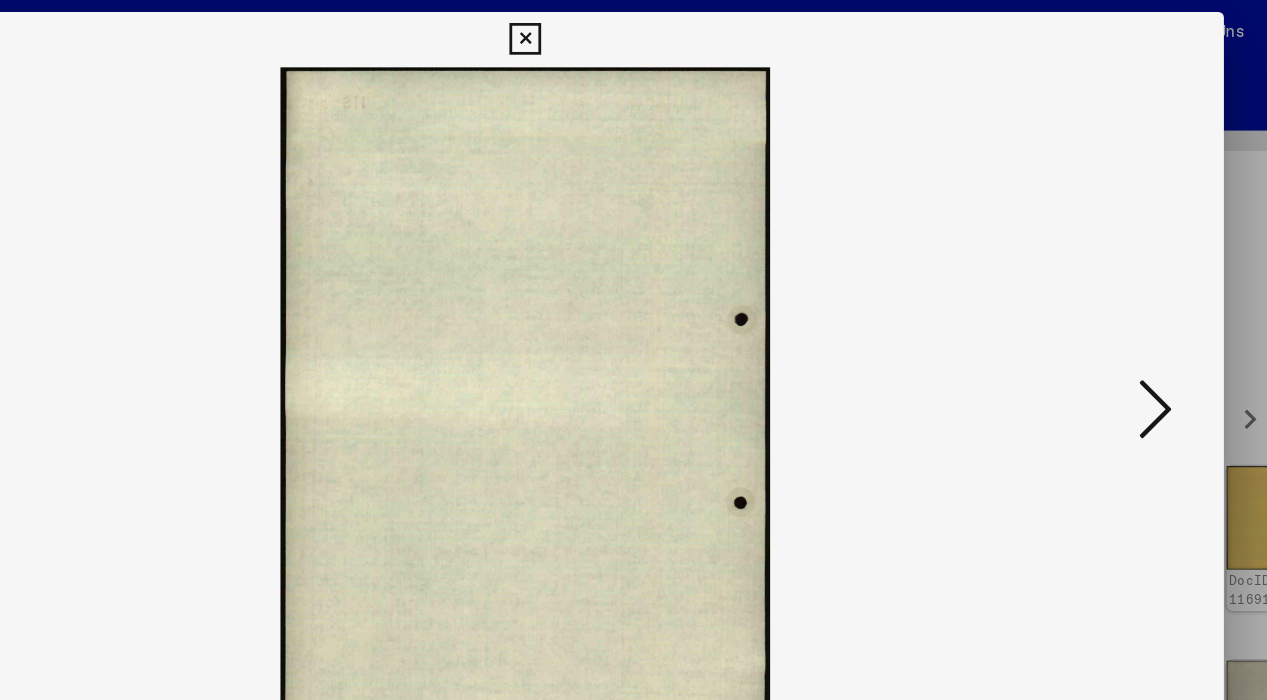 click at bounding box center (1090, 298) 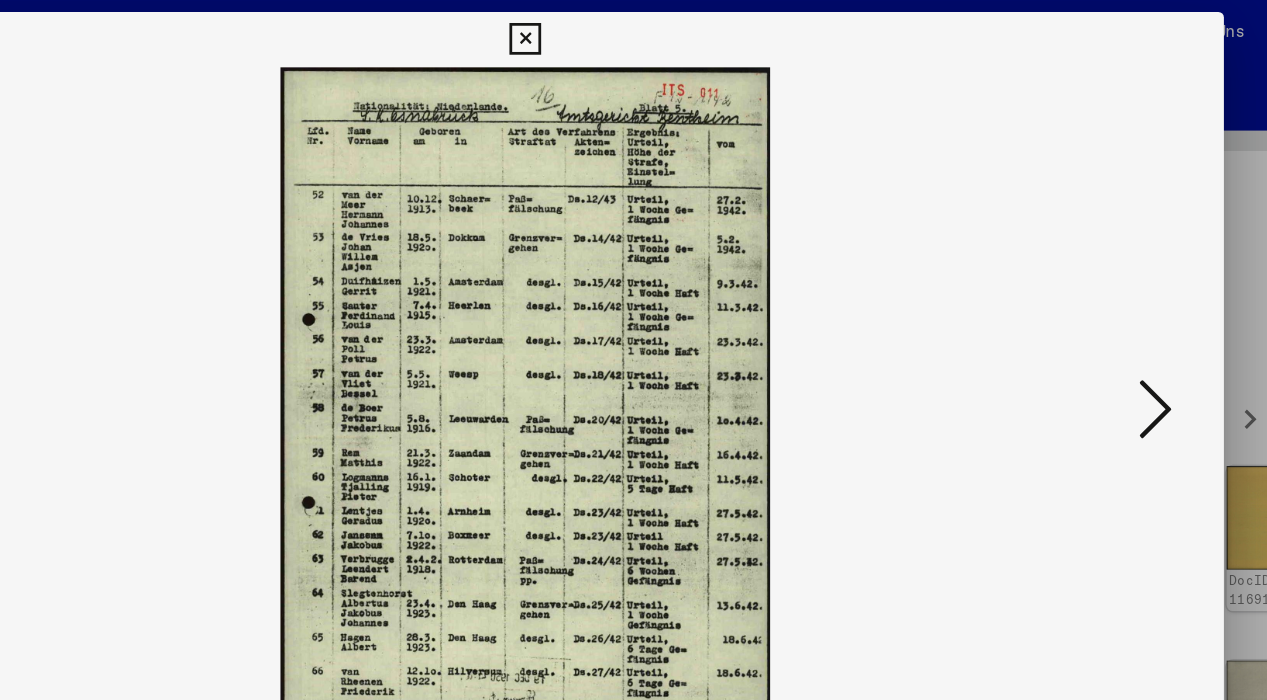 click at bounding box center (1090, 298) 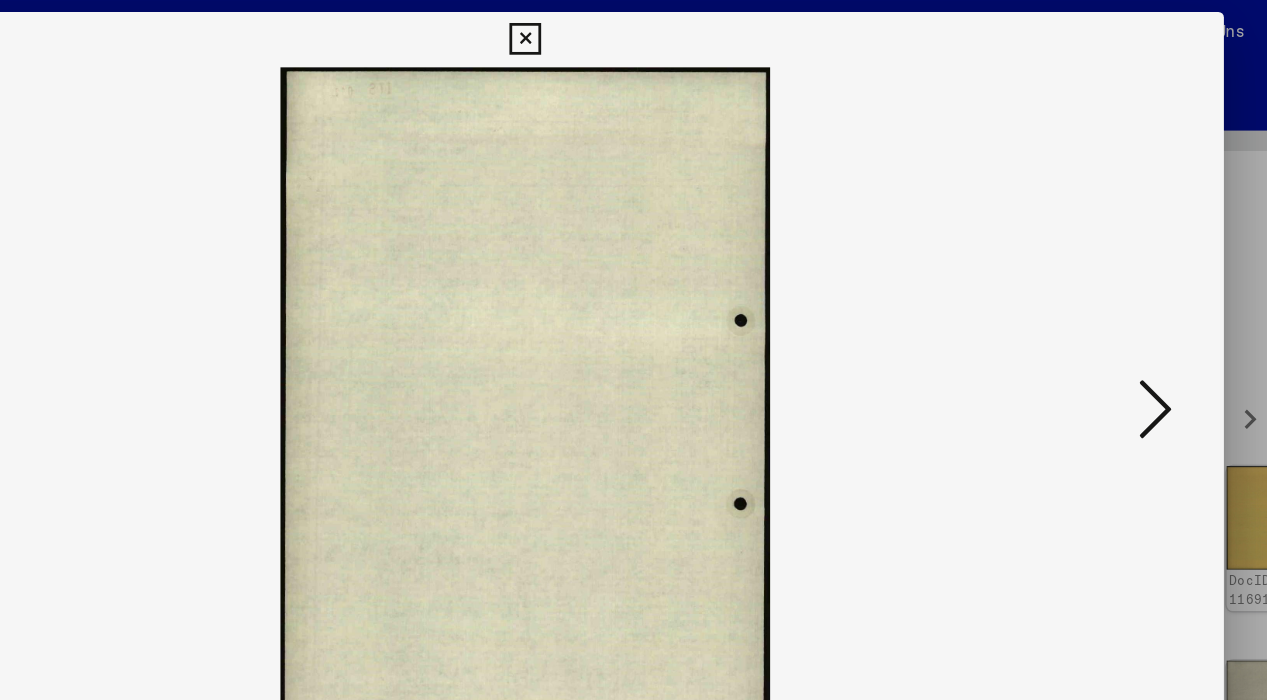 click at bounding box center (1090, 298) 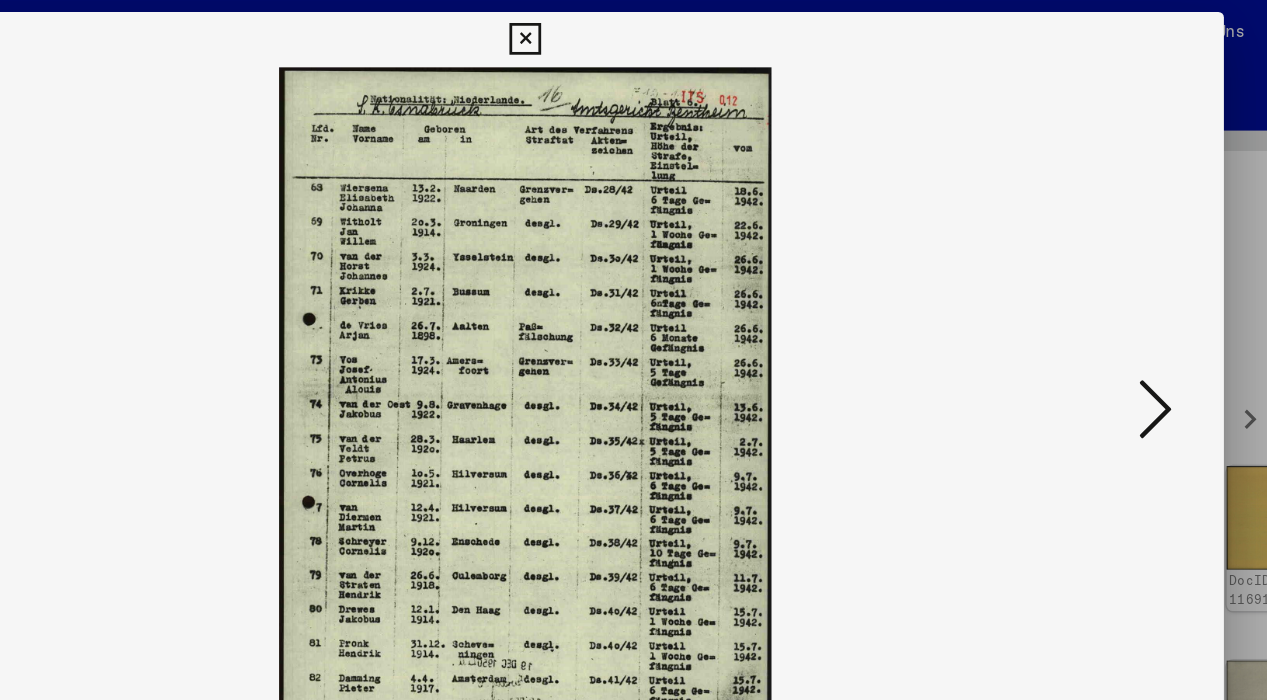 click at bounding box center [1090, 298] 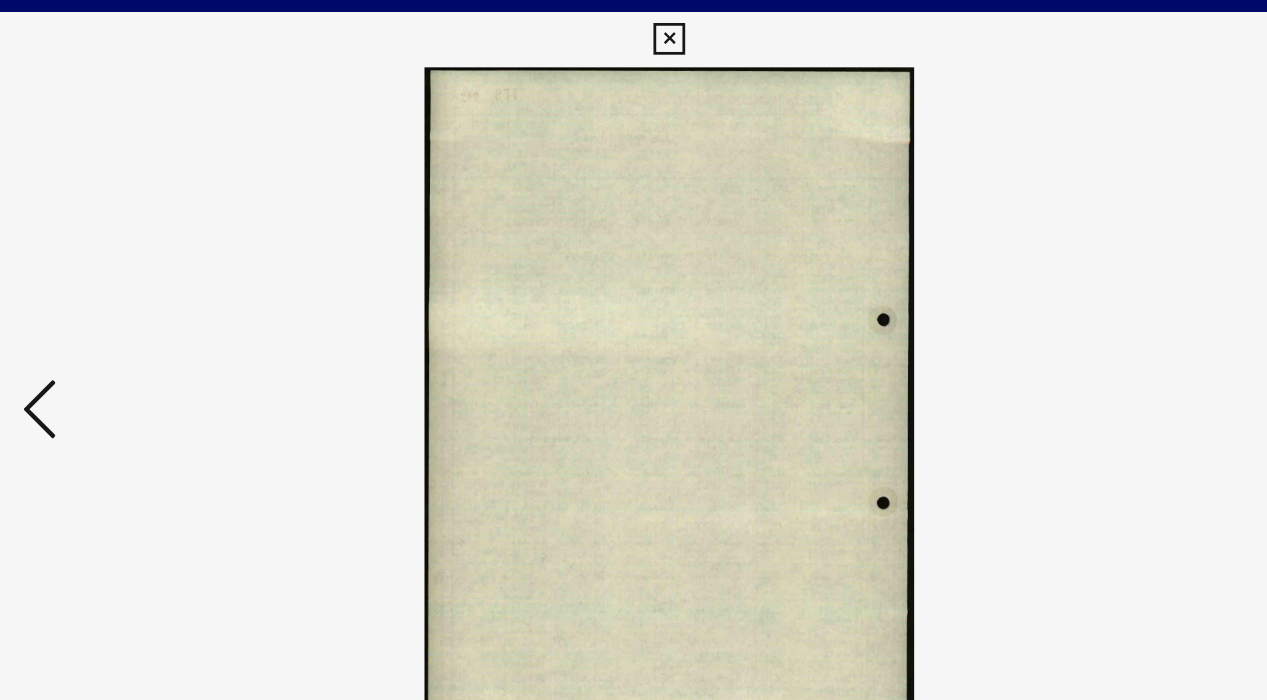 click at bounding box center [177, 298] 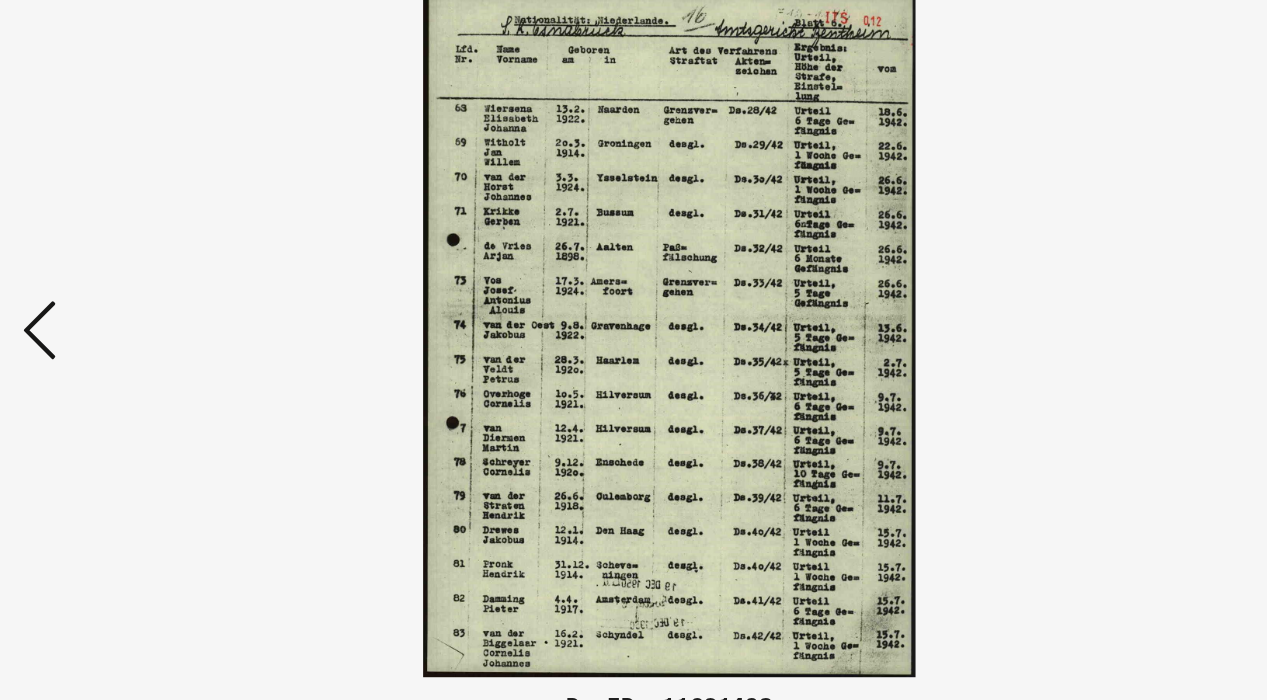 click at bounding box center (177, 298) 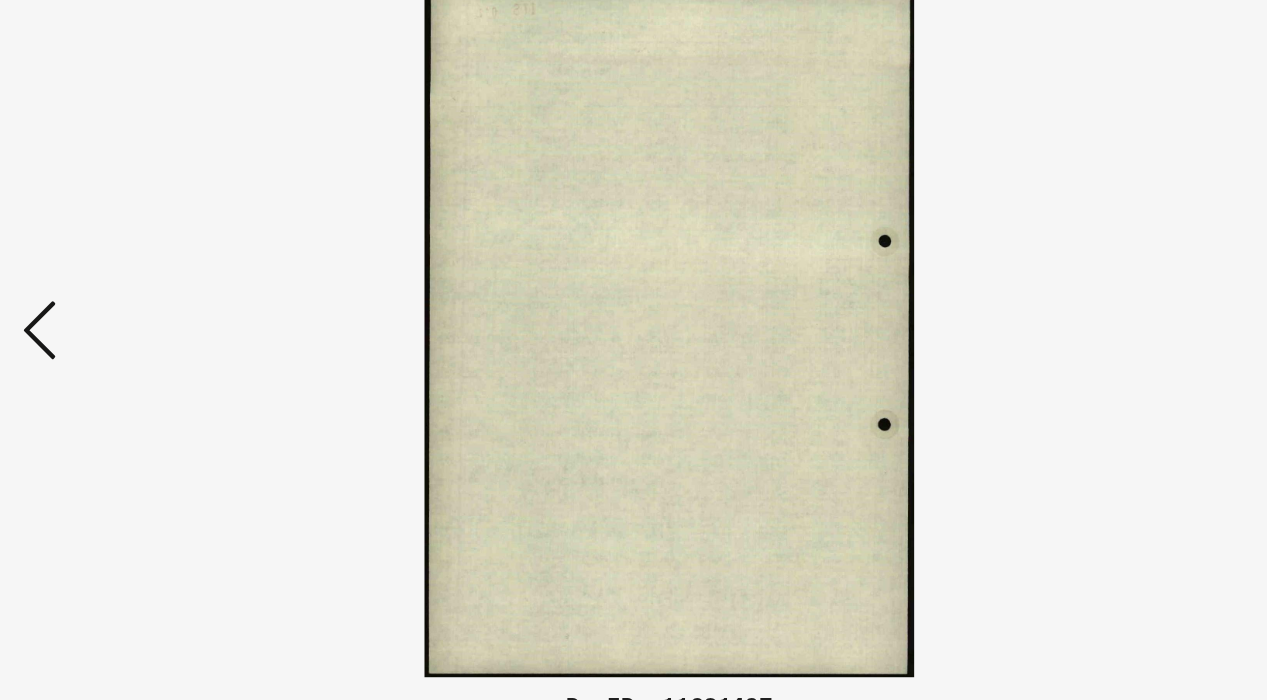 click at bounding box center [177, 298] 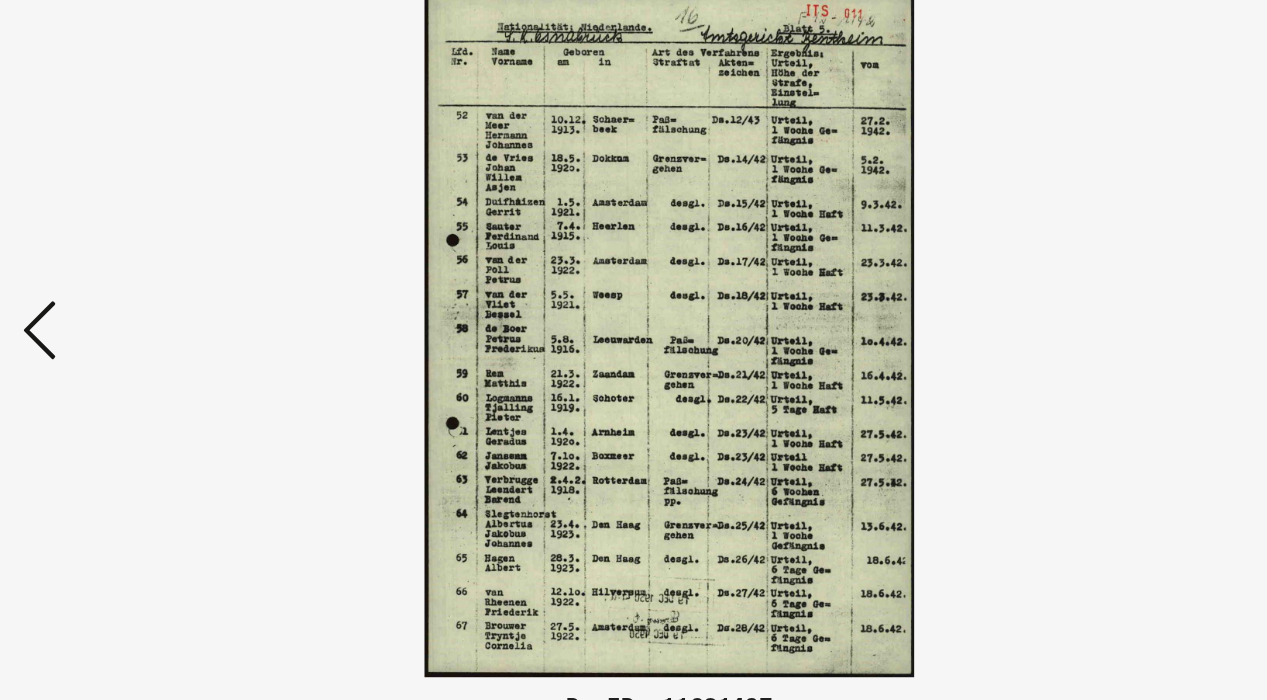 click at bounding box center (177, 298) 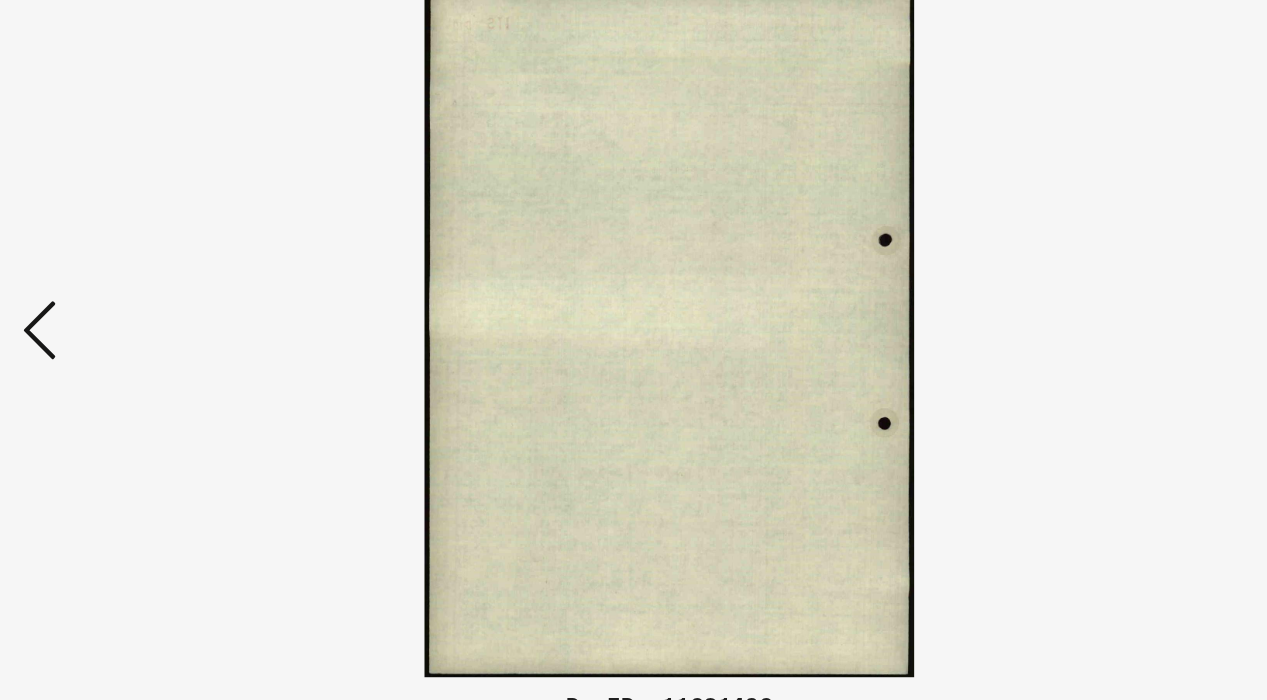 click at bounding box center (177, 298) 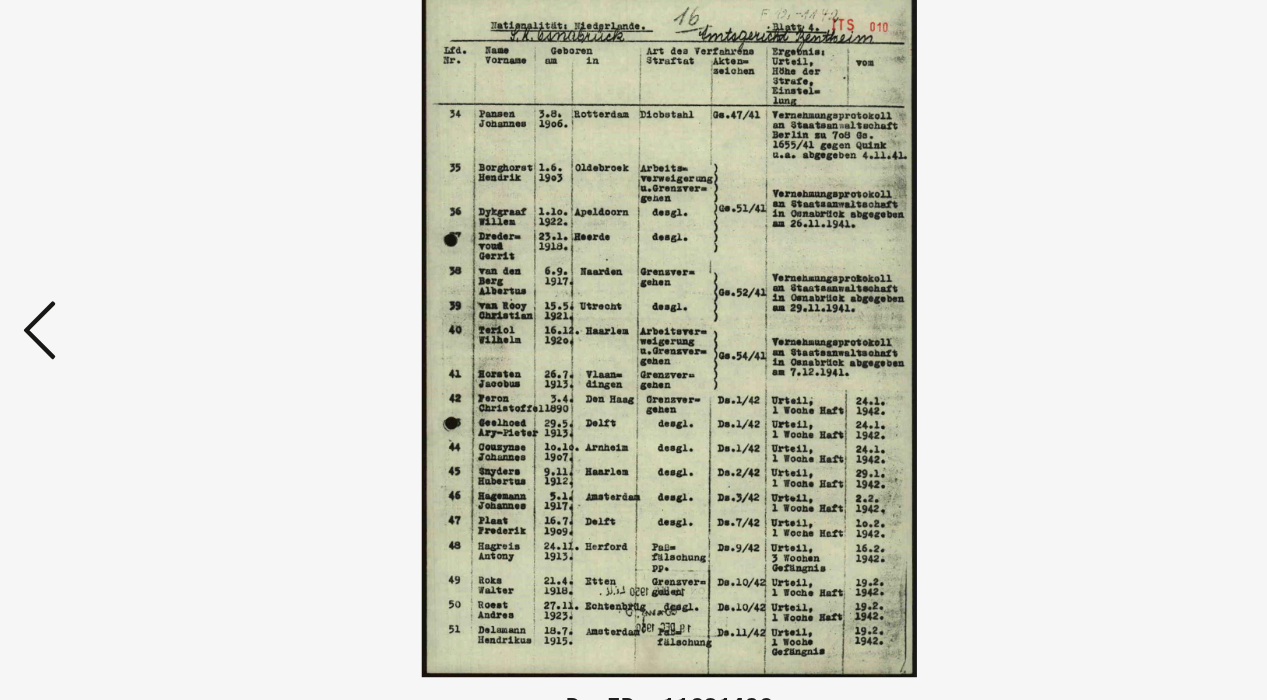 click at bounding box center (177, 298) 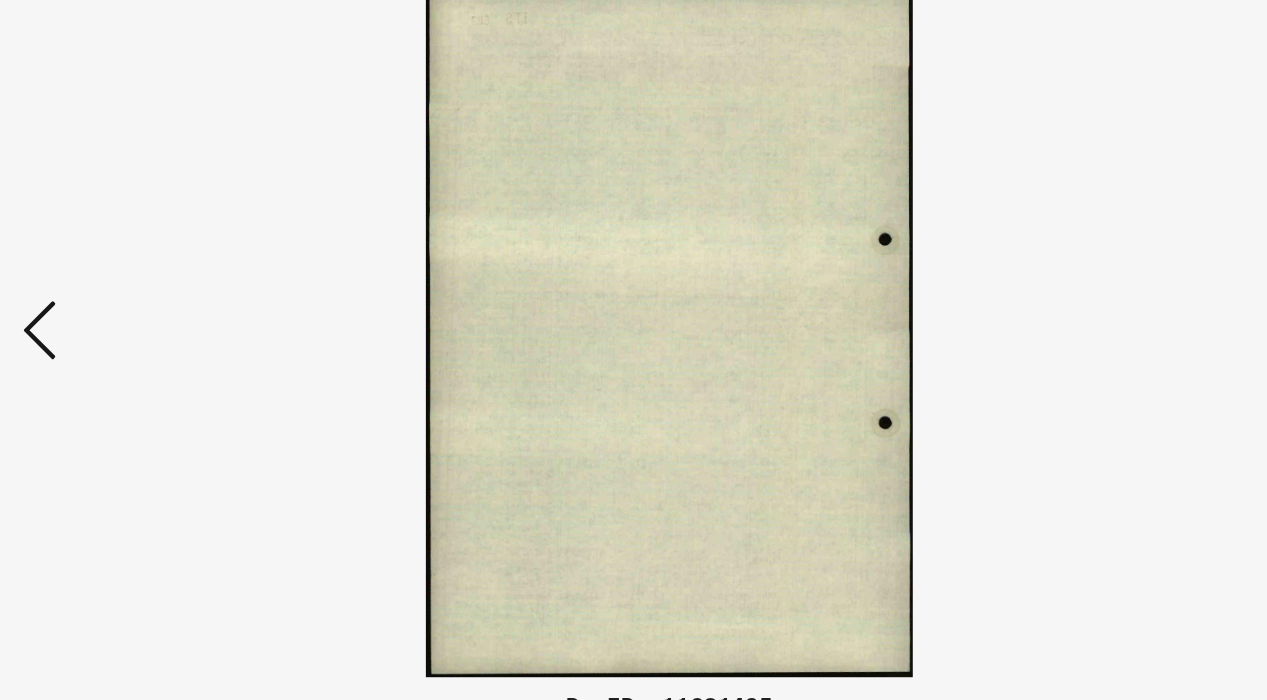 click at bounding box center (177, 298) 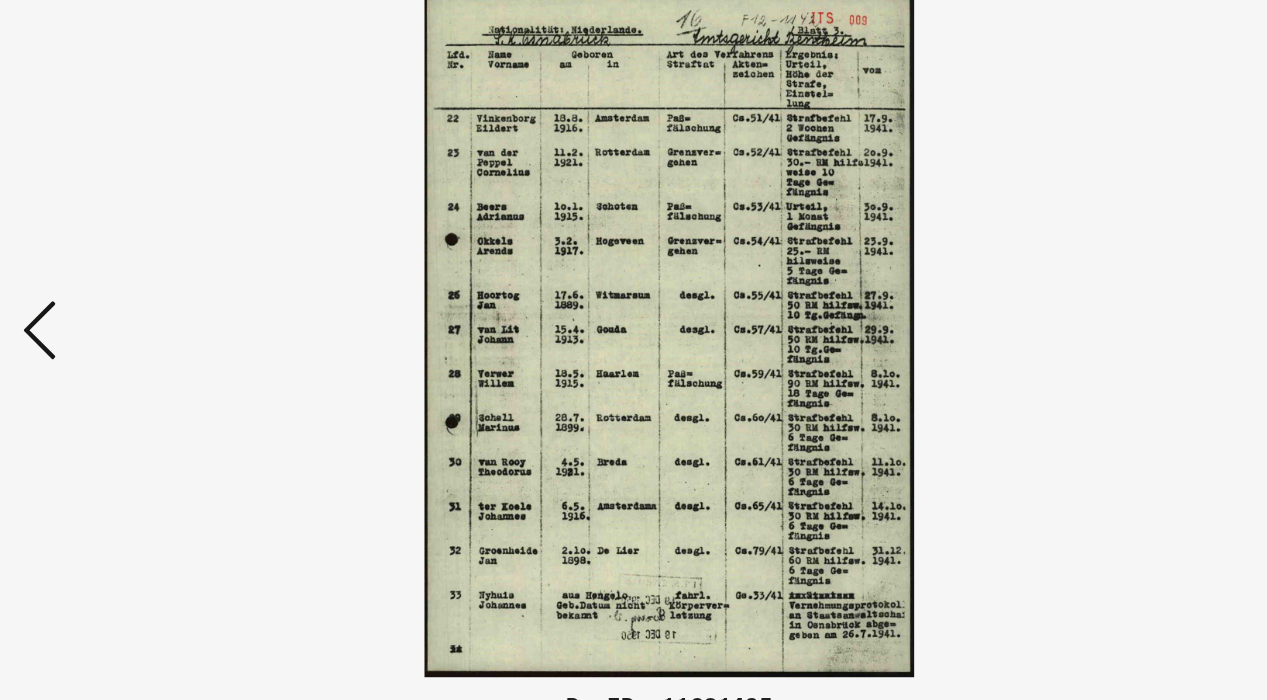 click at bounding box center [177, 298] 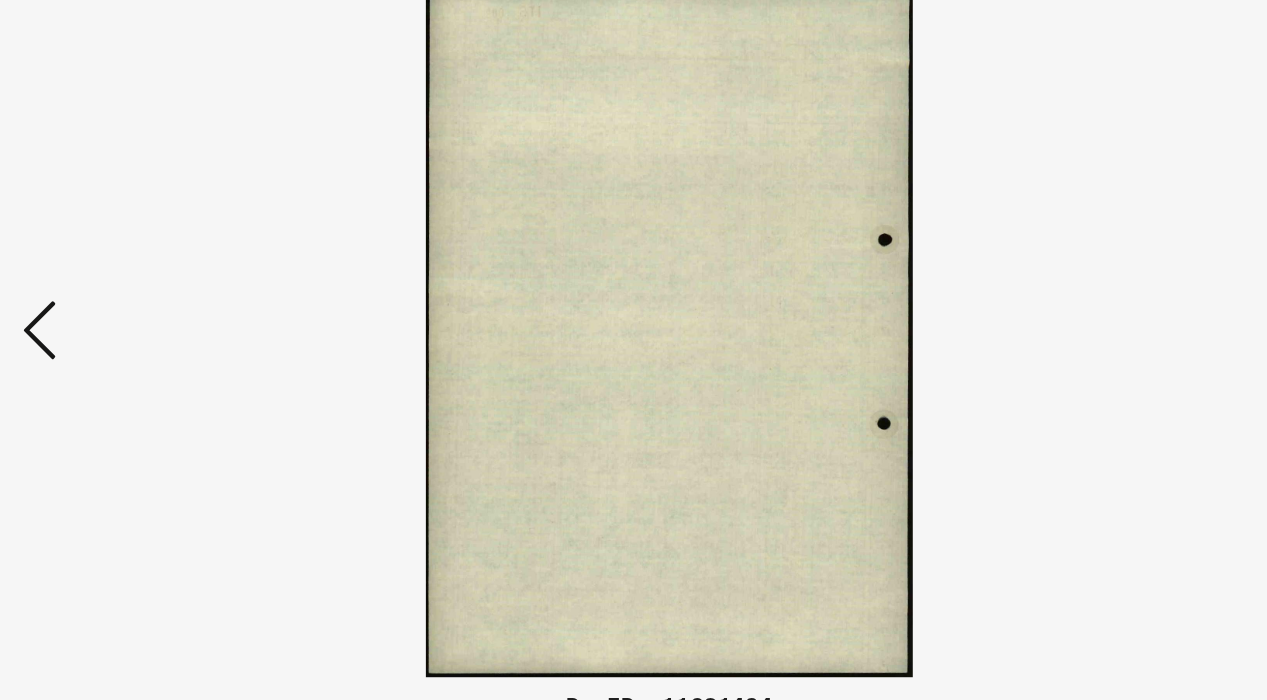 click at bounding box center [177, 298] 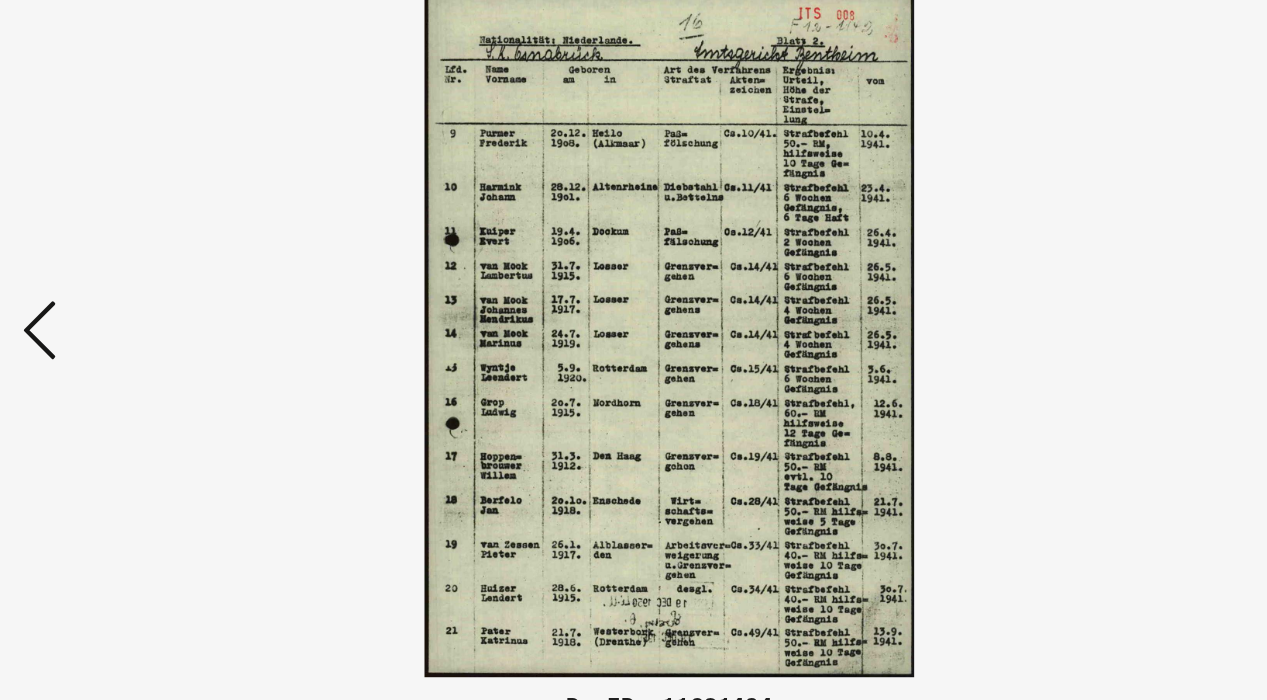 click at bounding box center [177, 298] 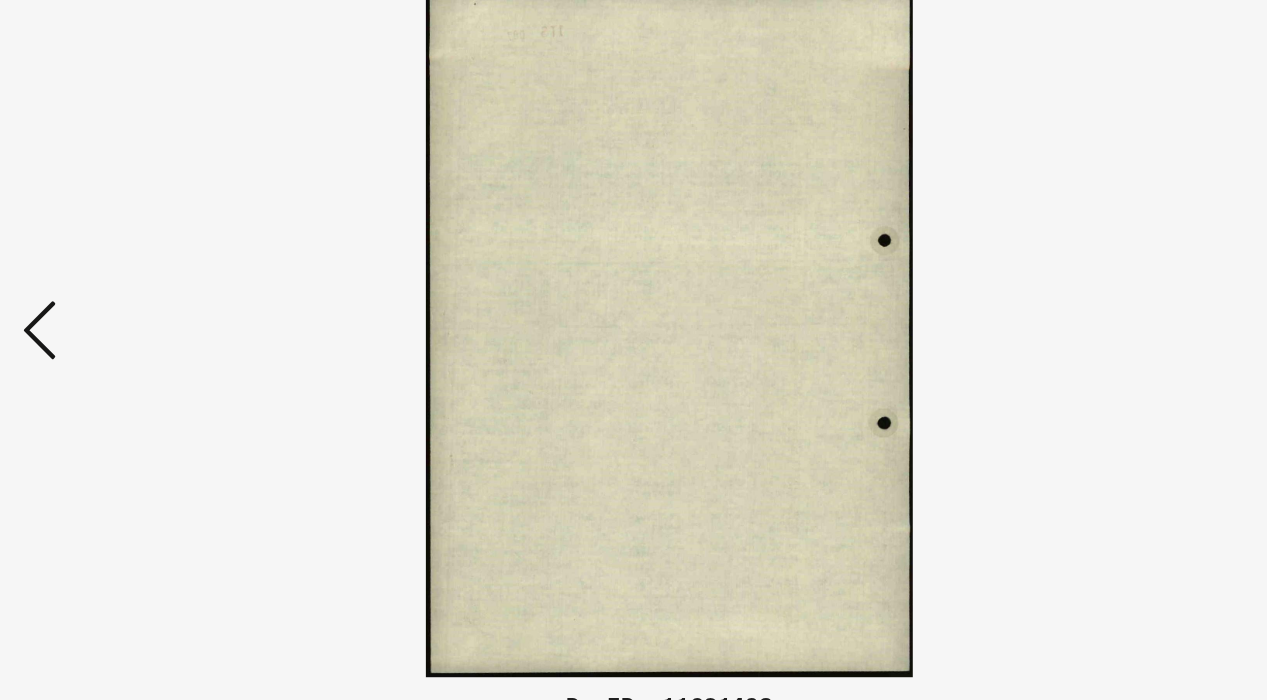 click at bounding box center (177, 298) 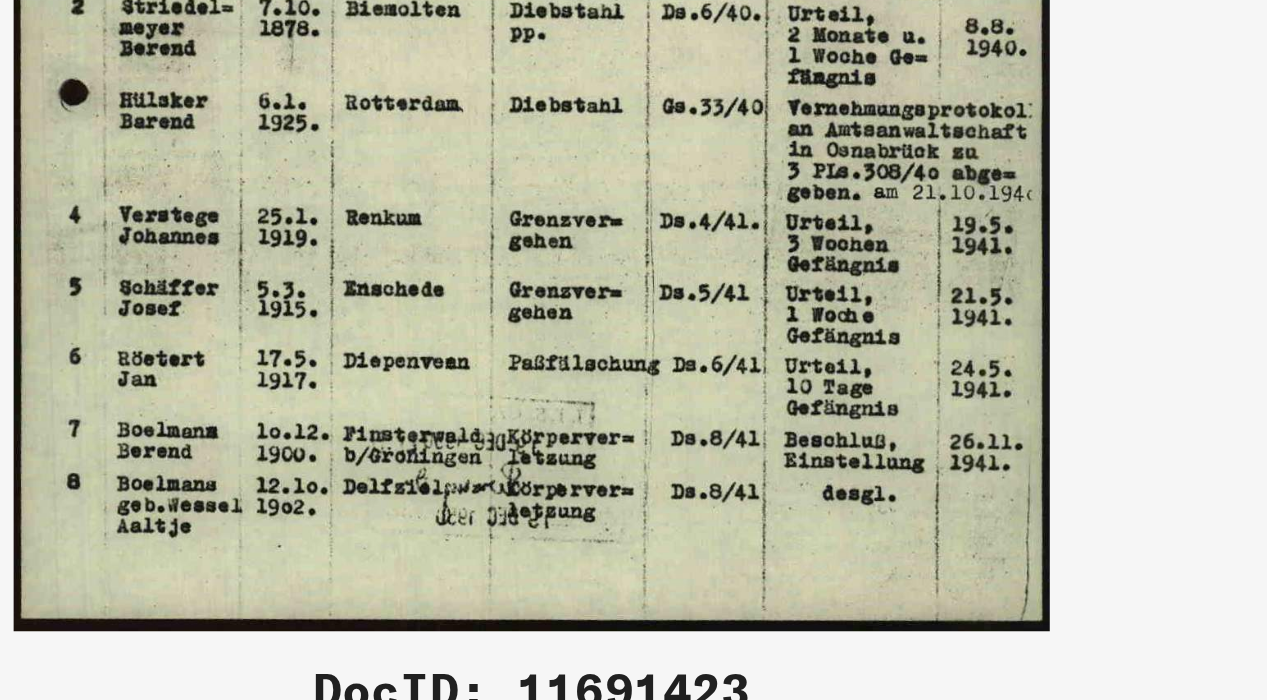 click at bounding box center (634, 300) 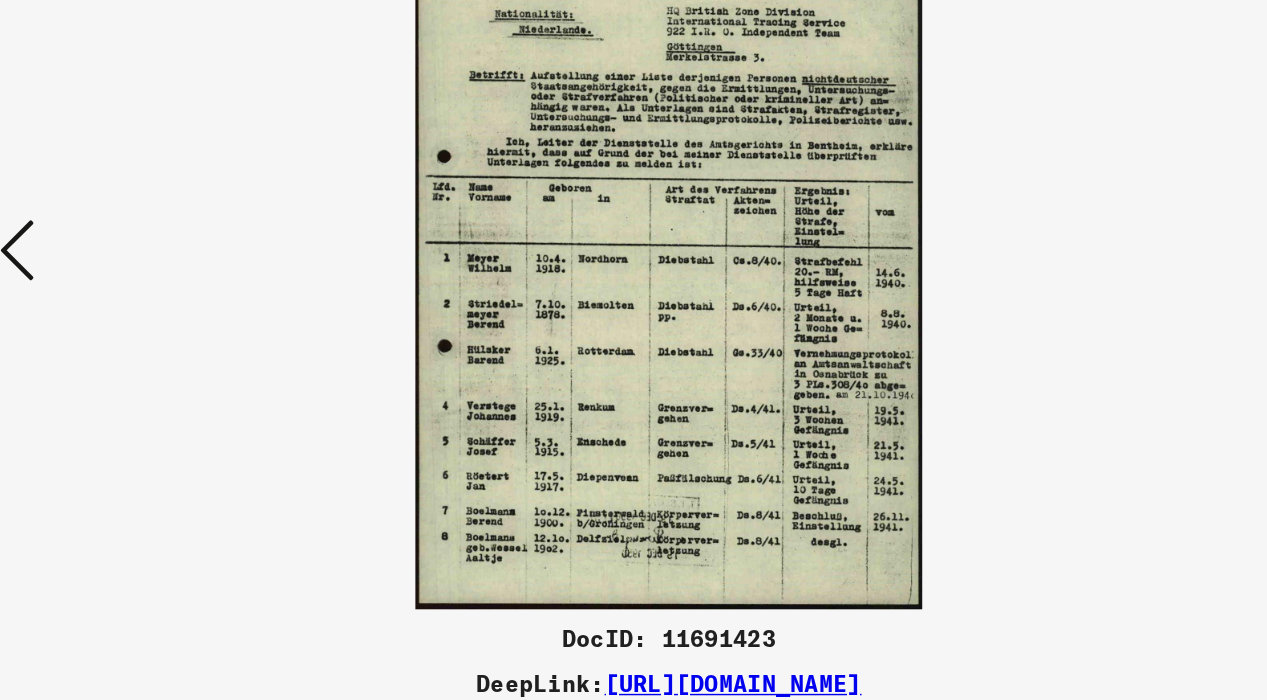 click at bounding box center (177, 298) 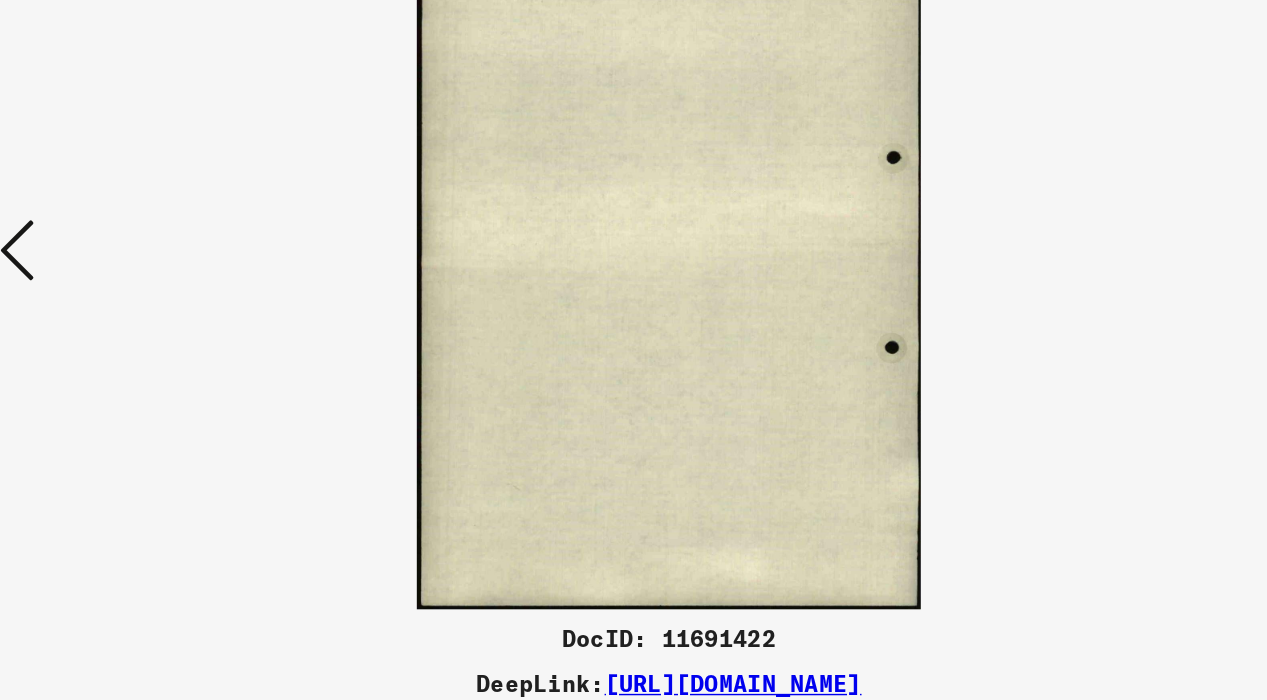 click at bounding box center (177, 298) 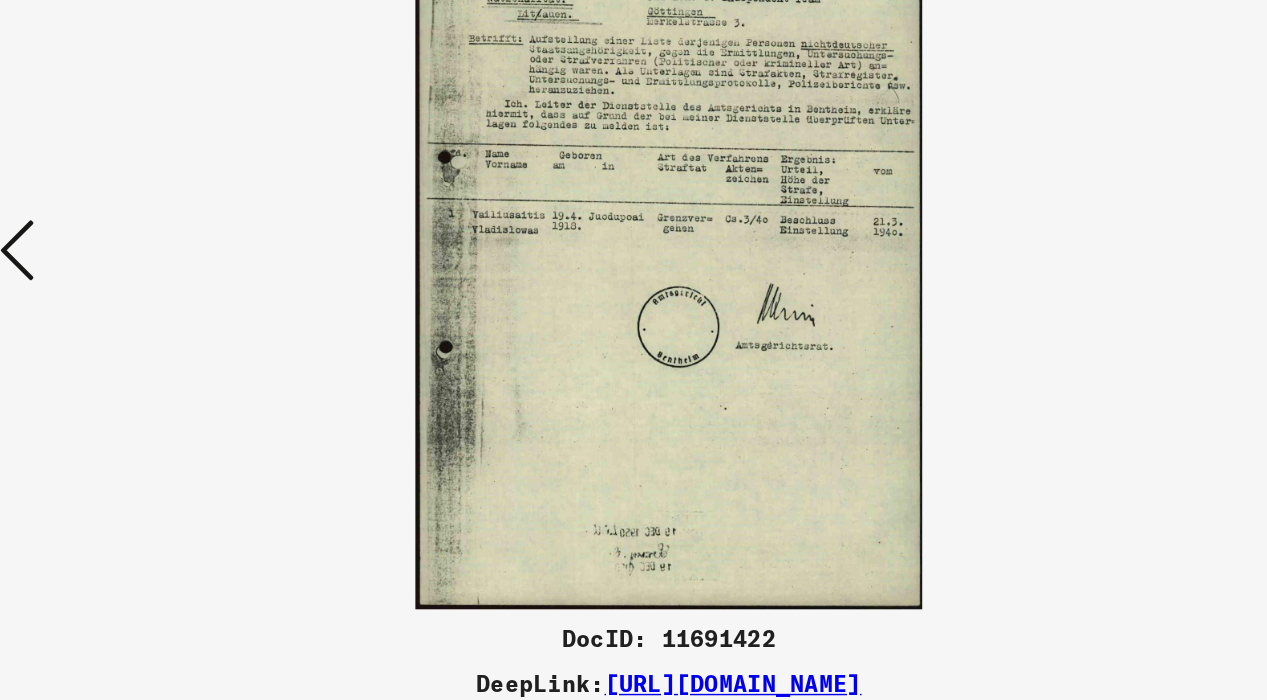 click at bounding box center (177, 299) 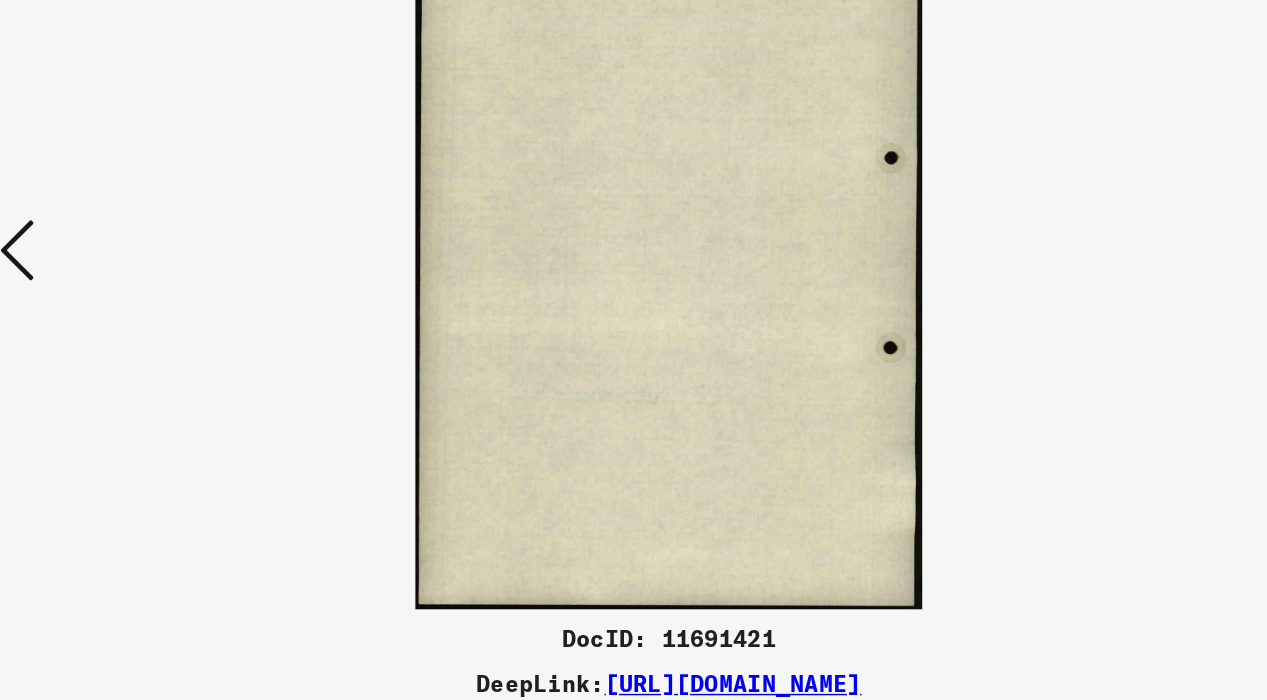 click at bounding box center (177, 298) 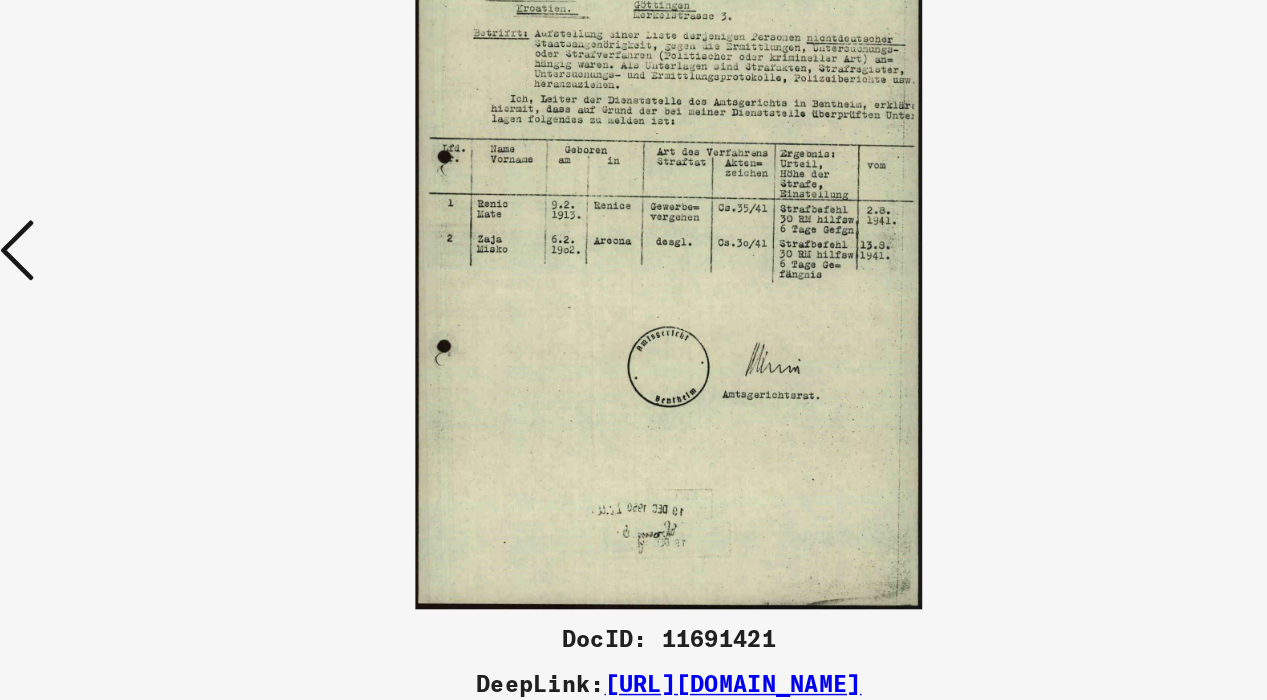 click at bounding box center (177, 298) 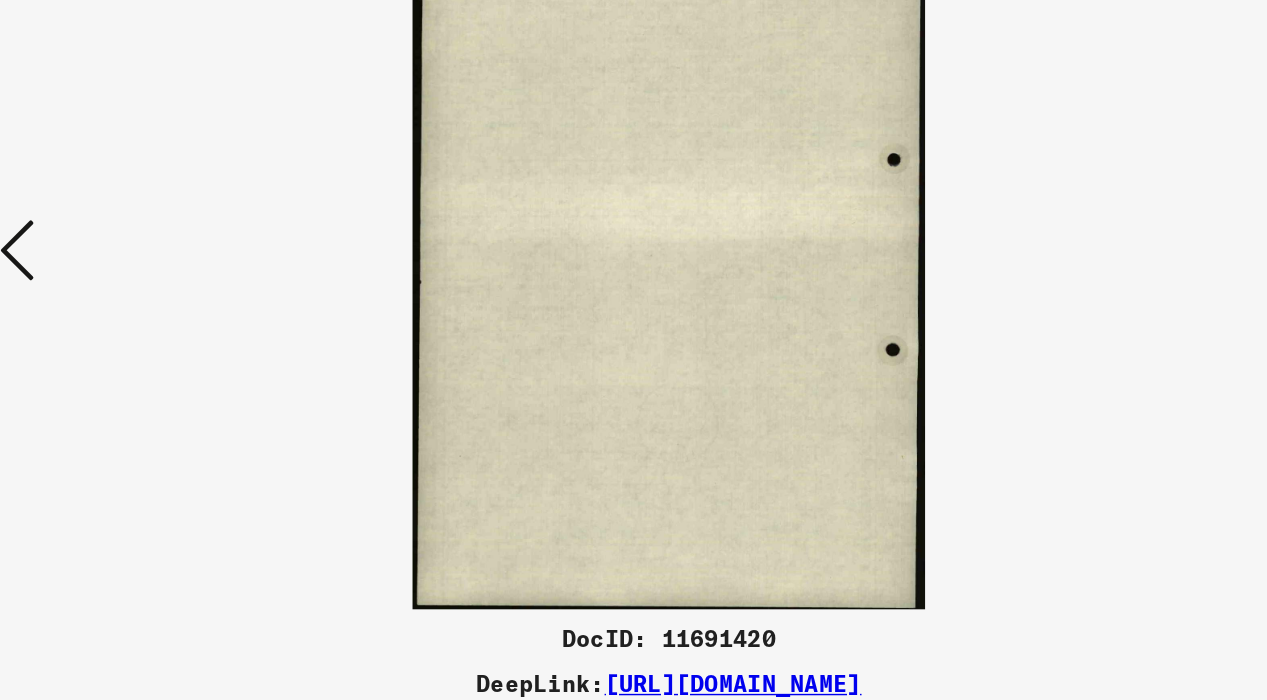 click at bounding box center [177, 298] 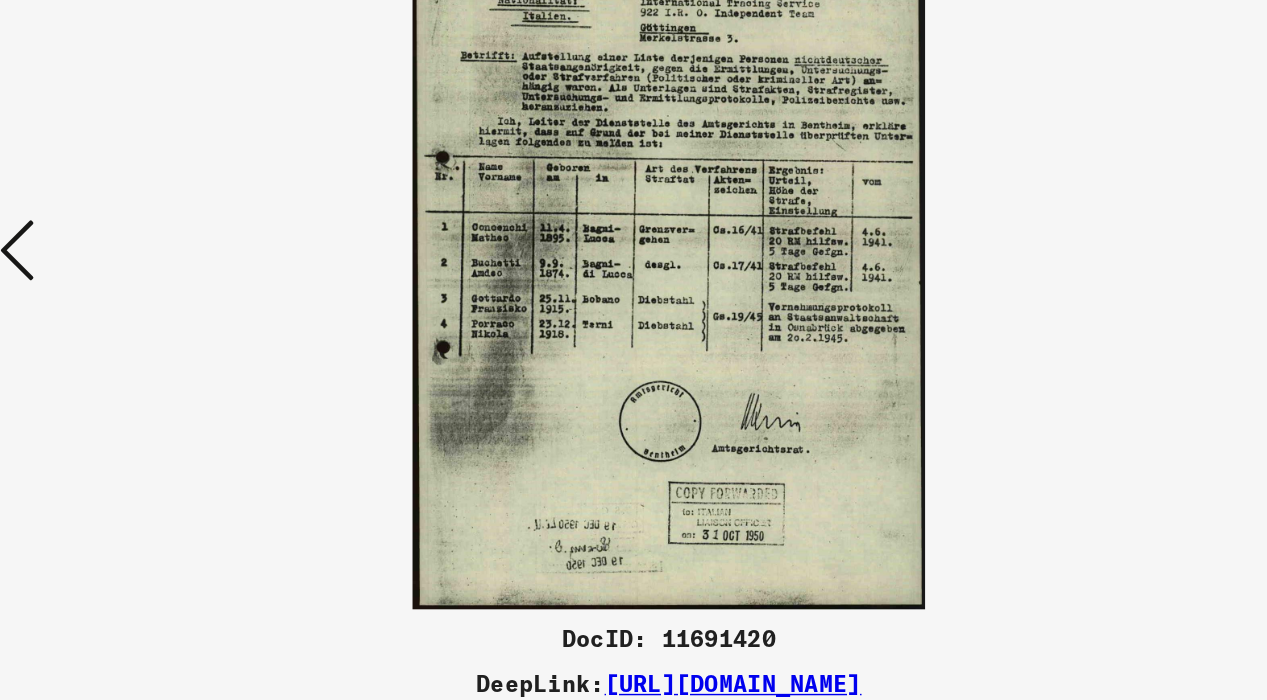 click at bounding box center (177, 298) 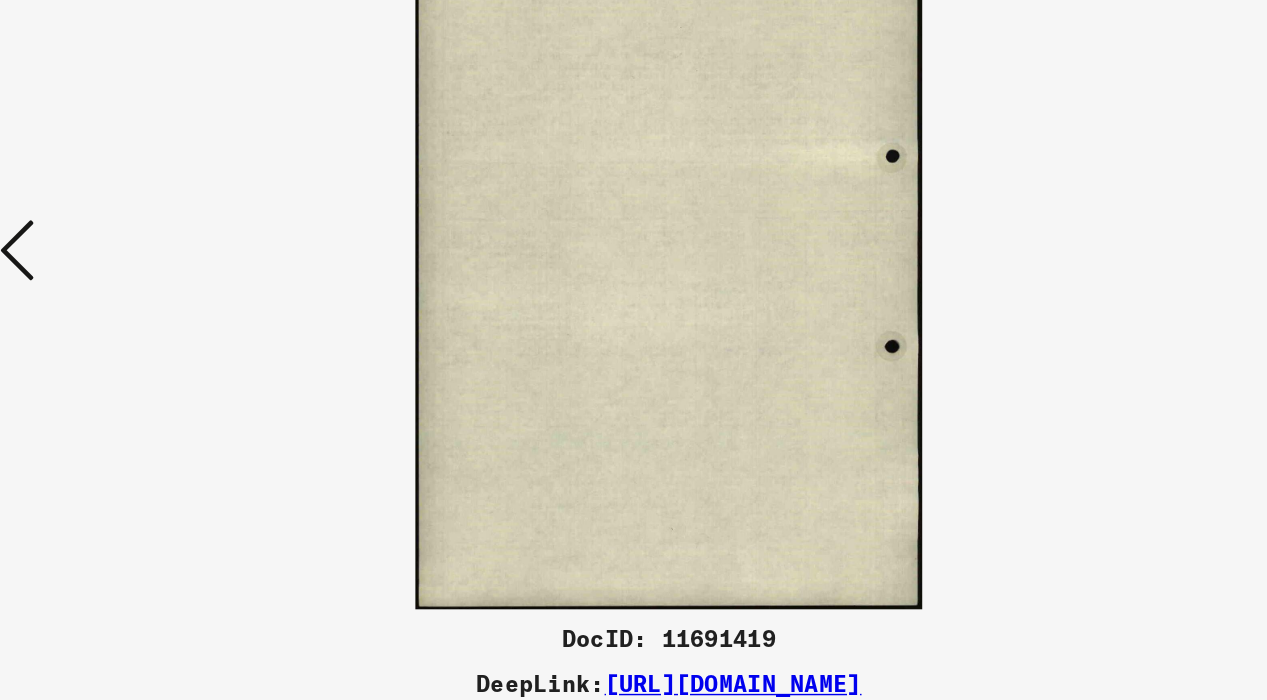 click at bounding box center (177, 298) 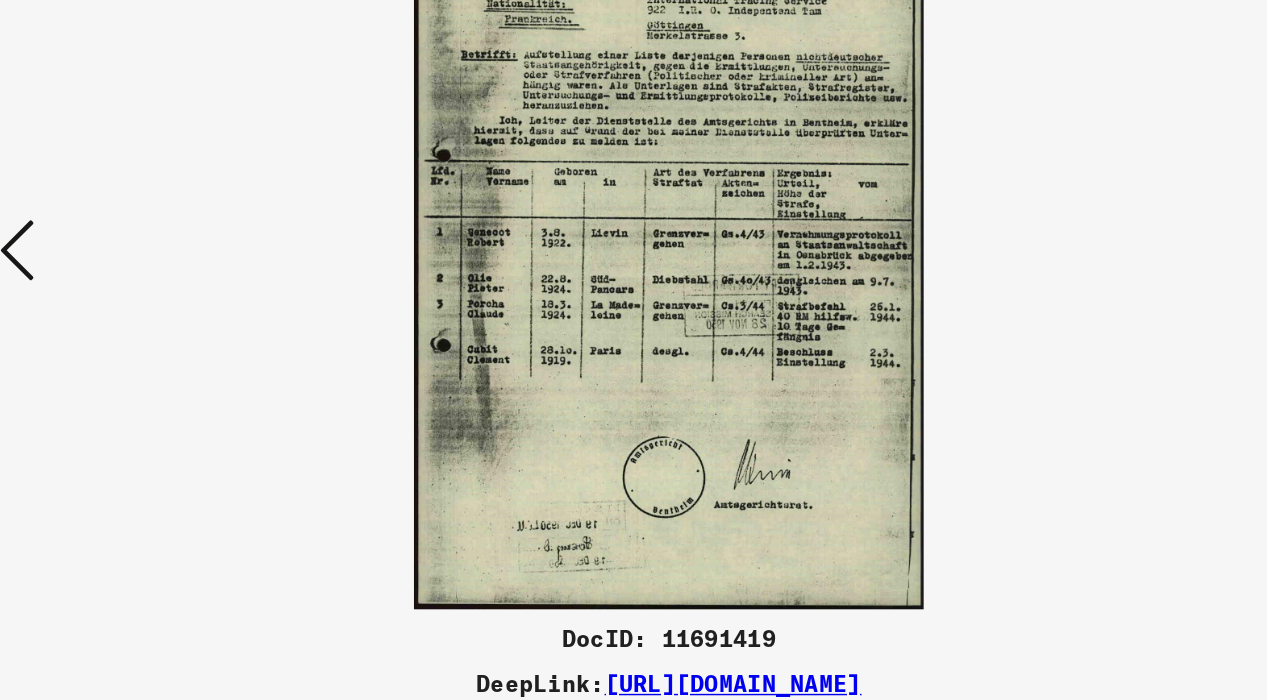 click at bounding box center [177, 298] 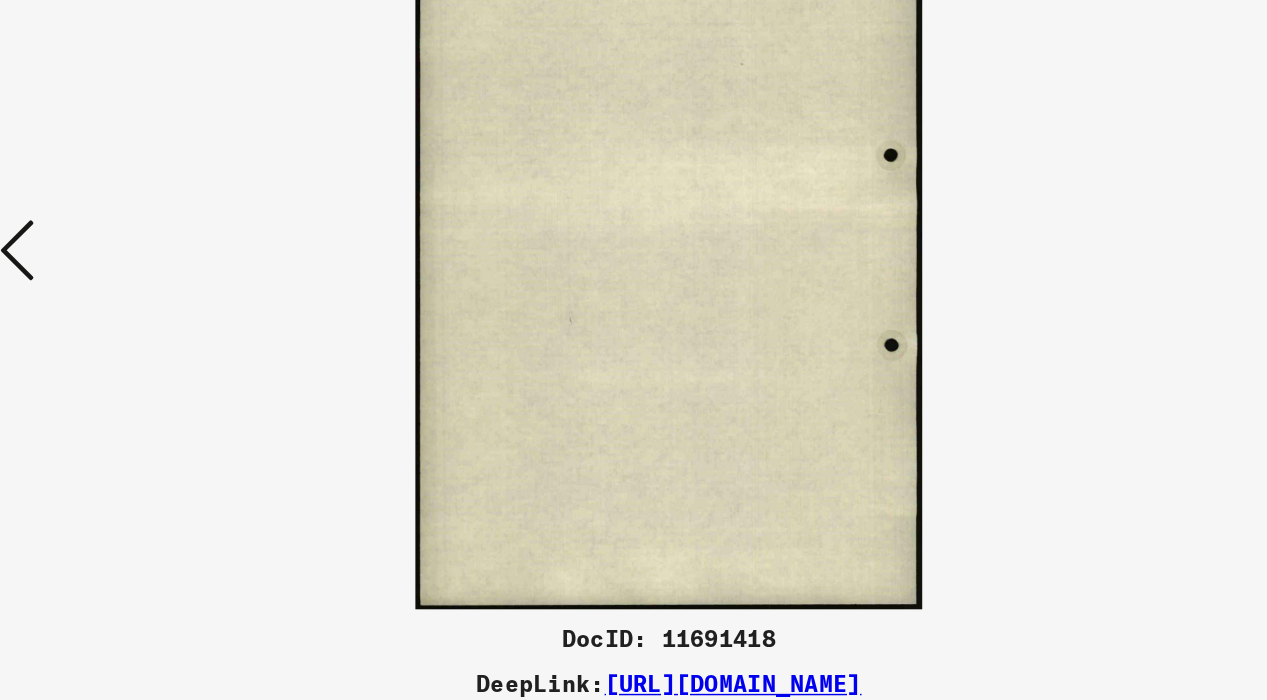 click at bounding box center [177, 298] 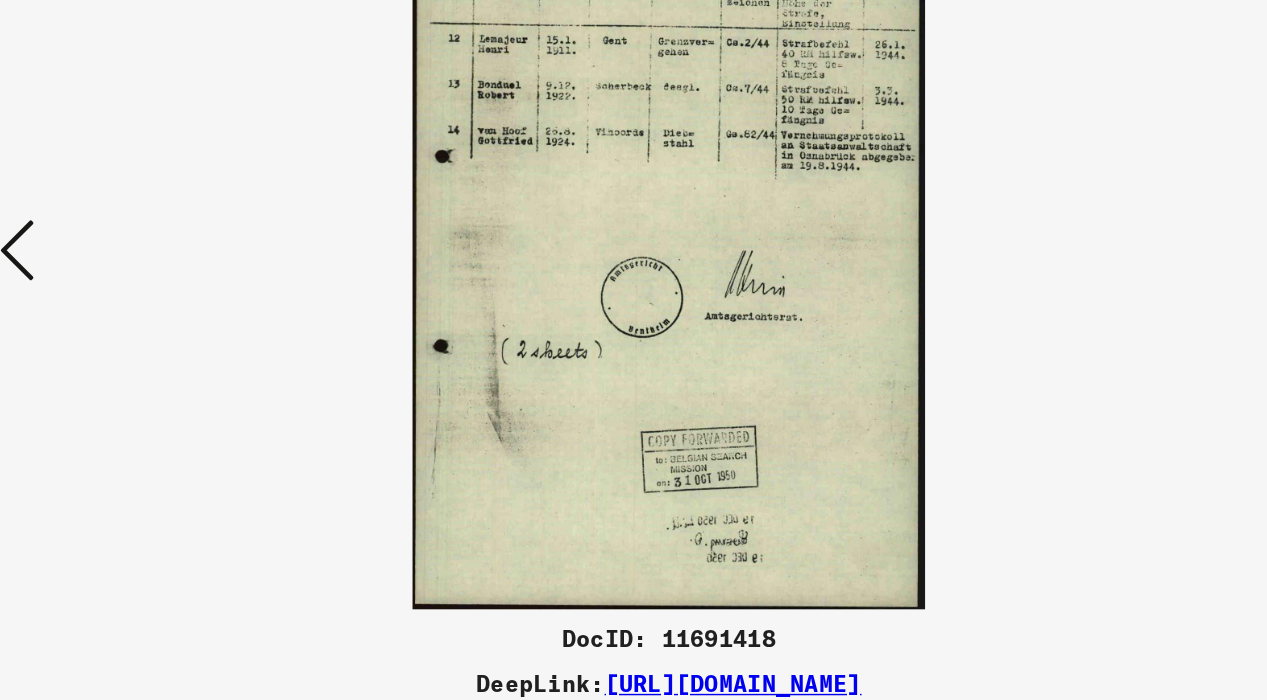click at bounding box center (177, 298) 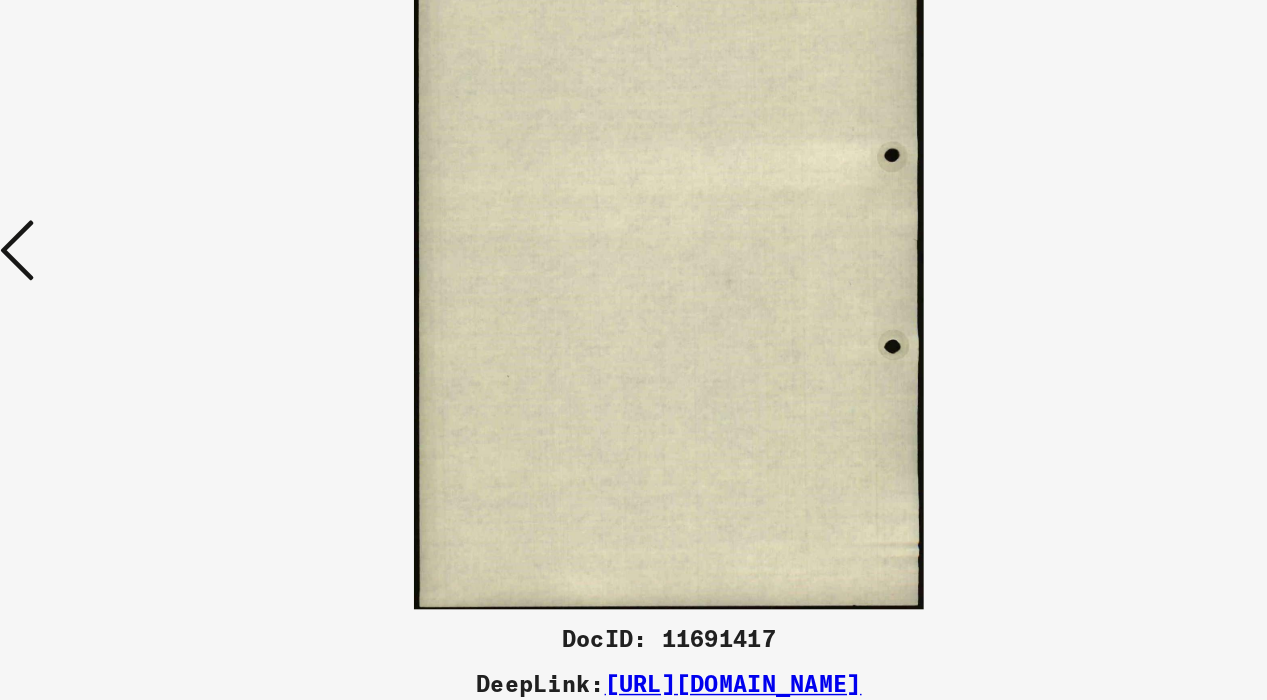 click at bounding box center [177, 298] 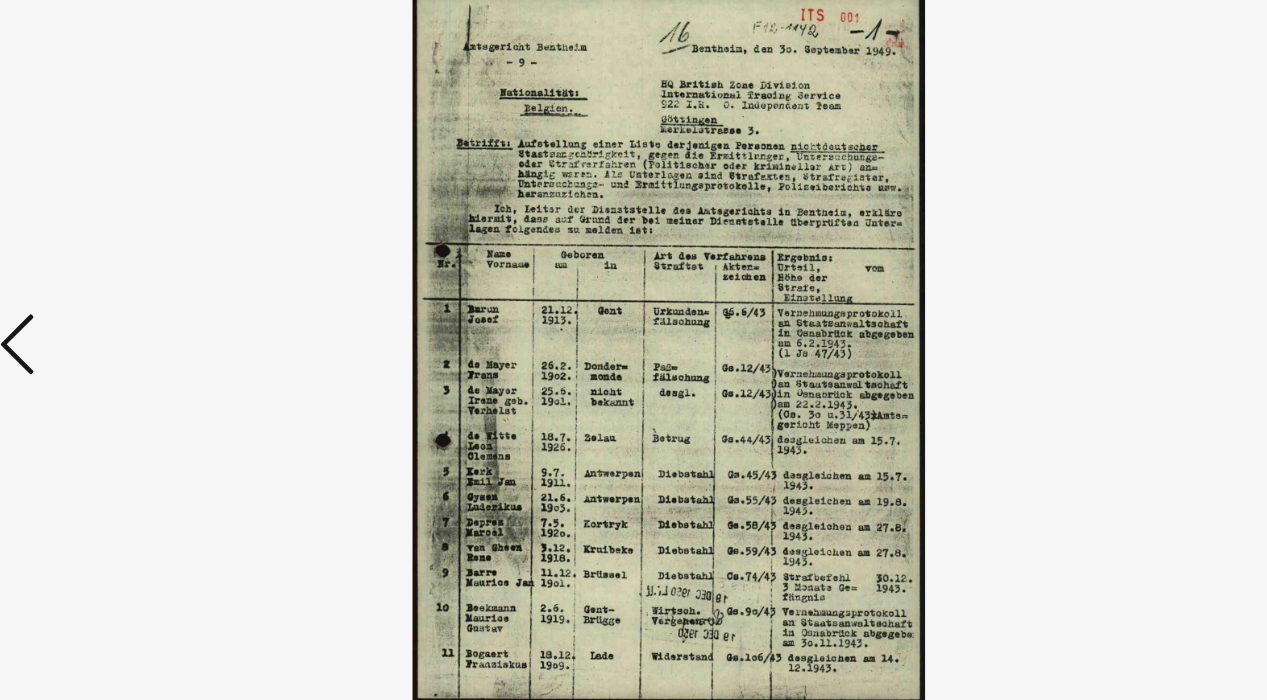 click at bounding box center (177, 298) 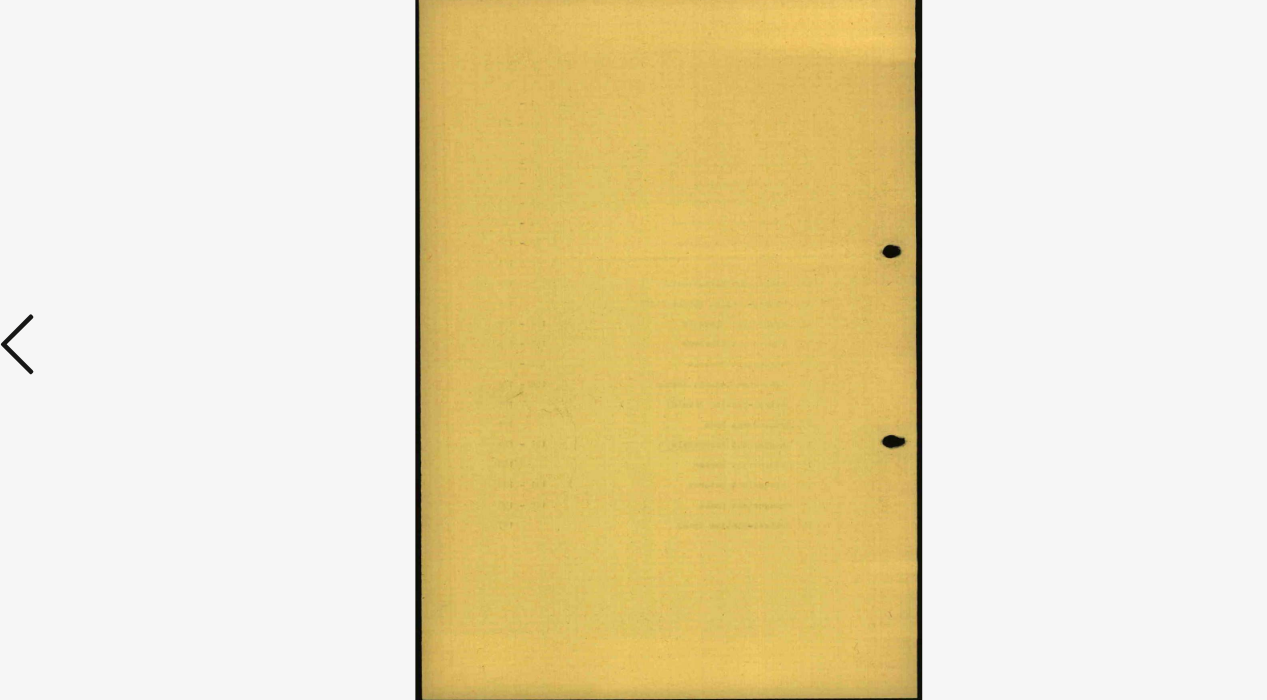 click at bounding box center [177, 298] 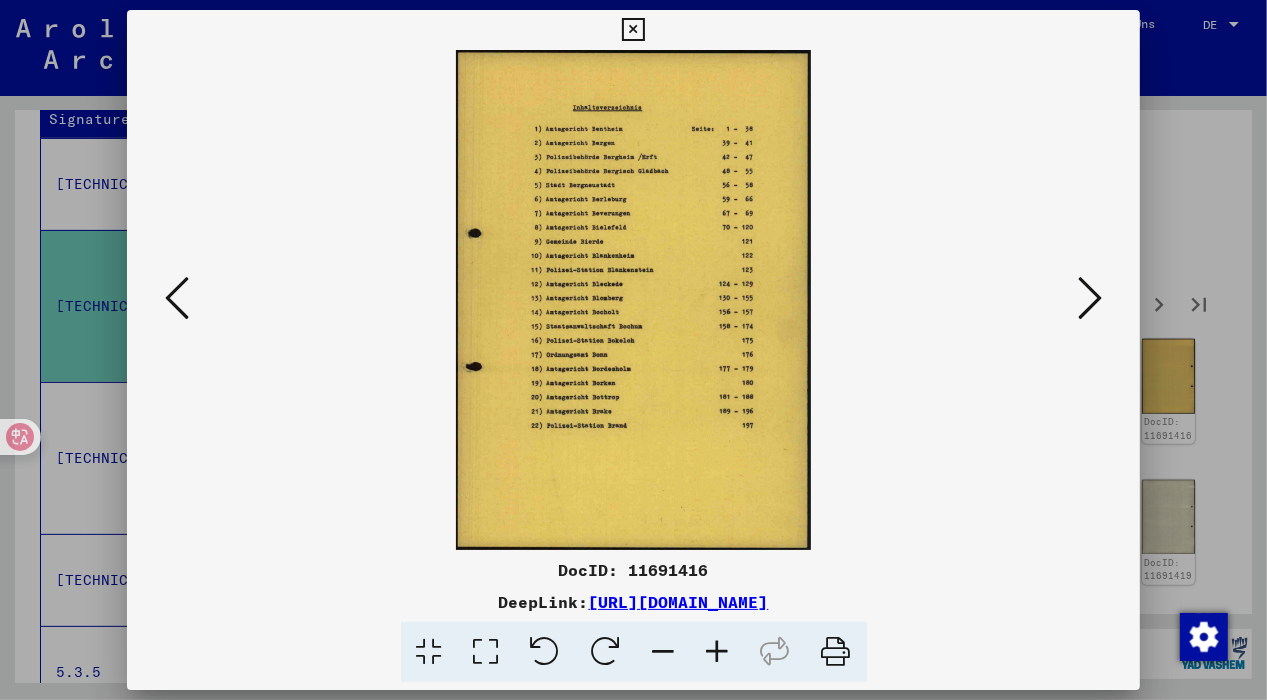 click at bounding box center [1090, 298] 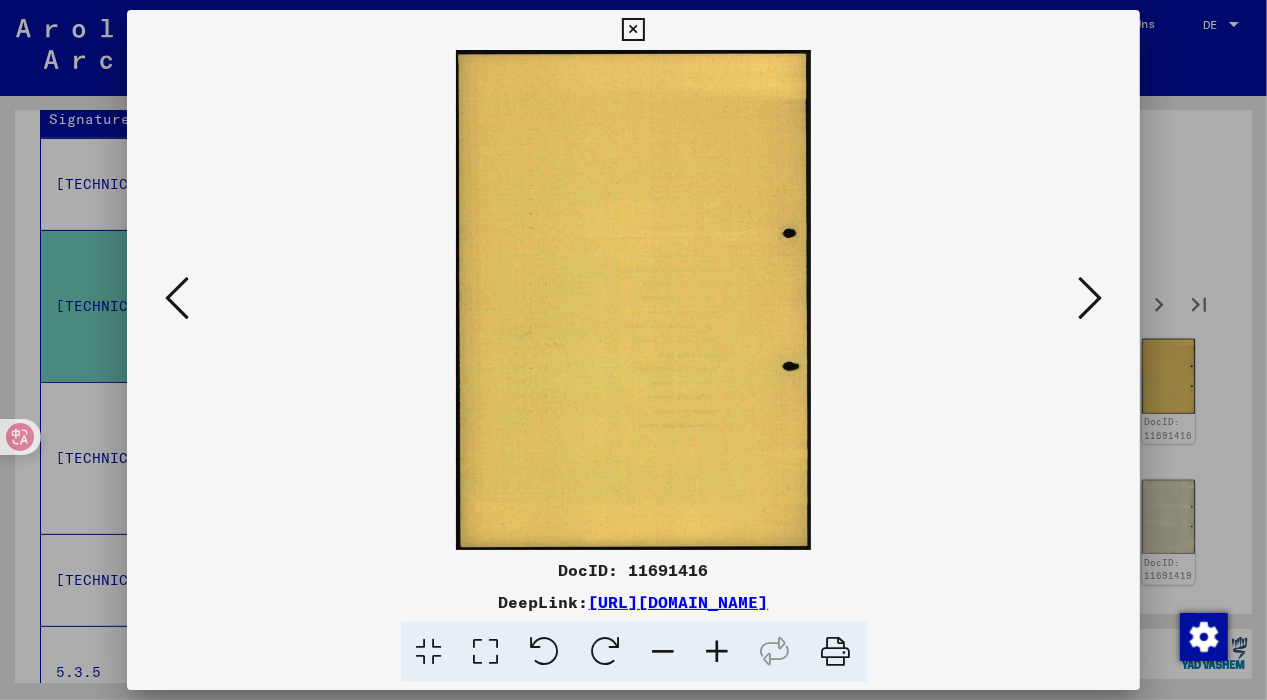click at bounding box center (1090, 298) 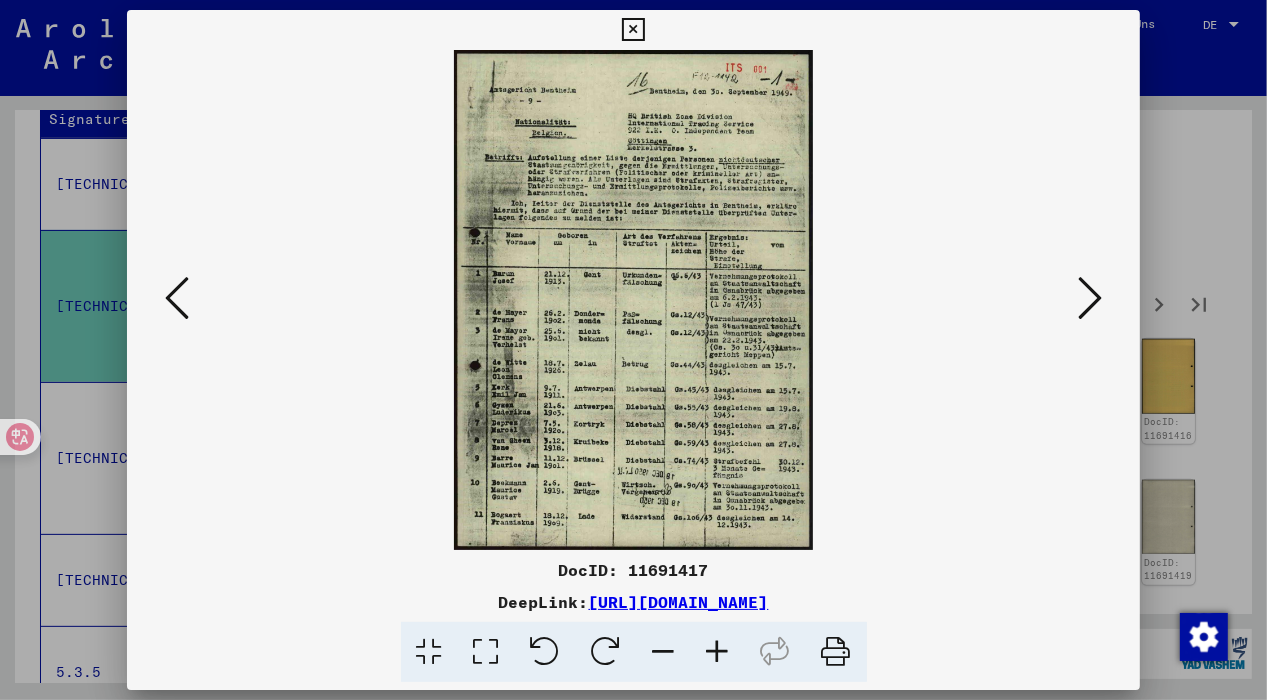 click at bounding box center (1090, 298) 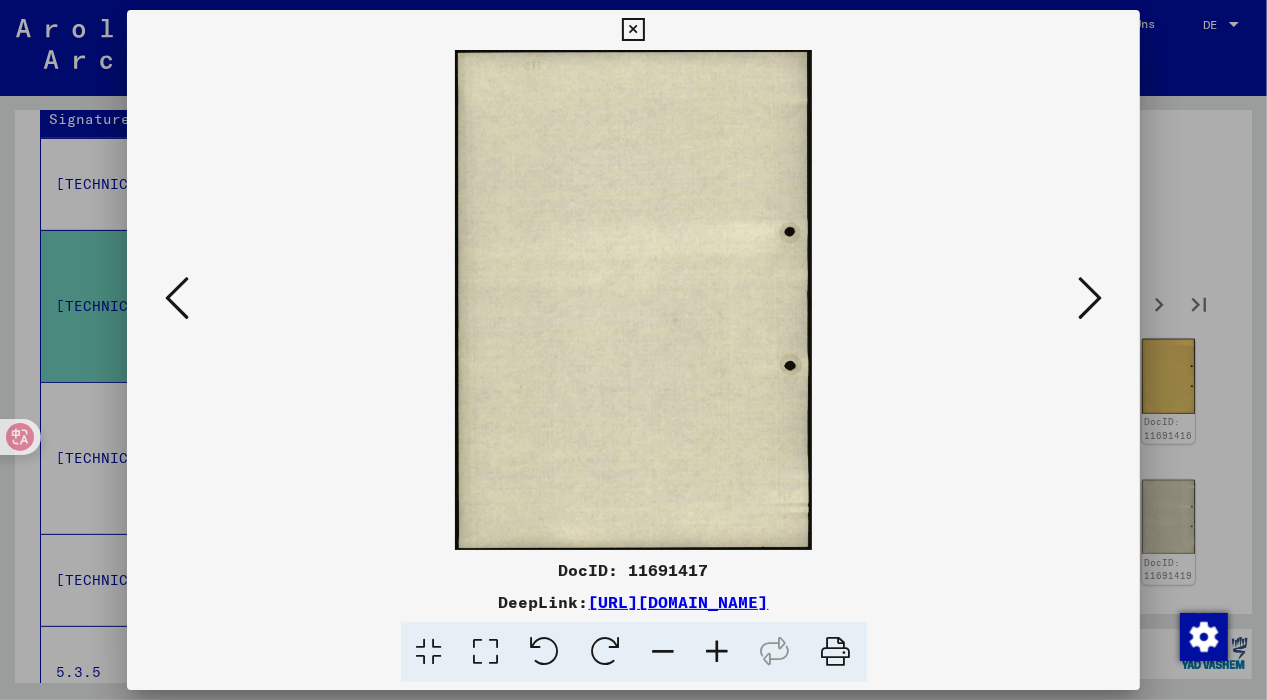 click at bounding box center (1090, 298) 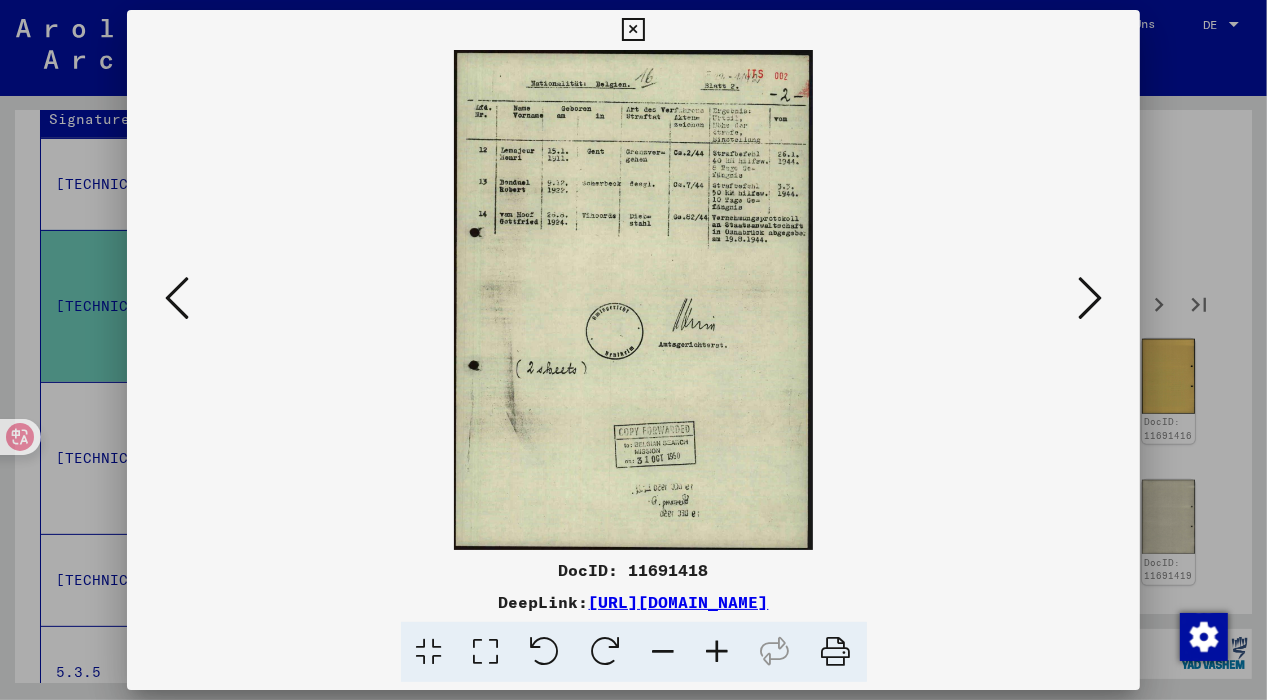 click at bounding box center (1090, 298) 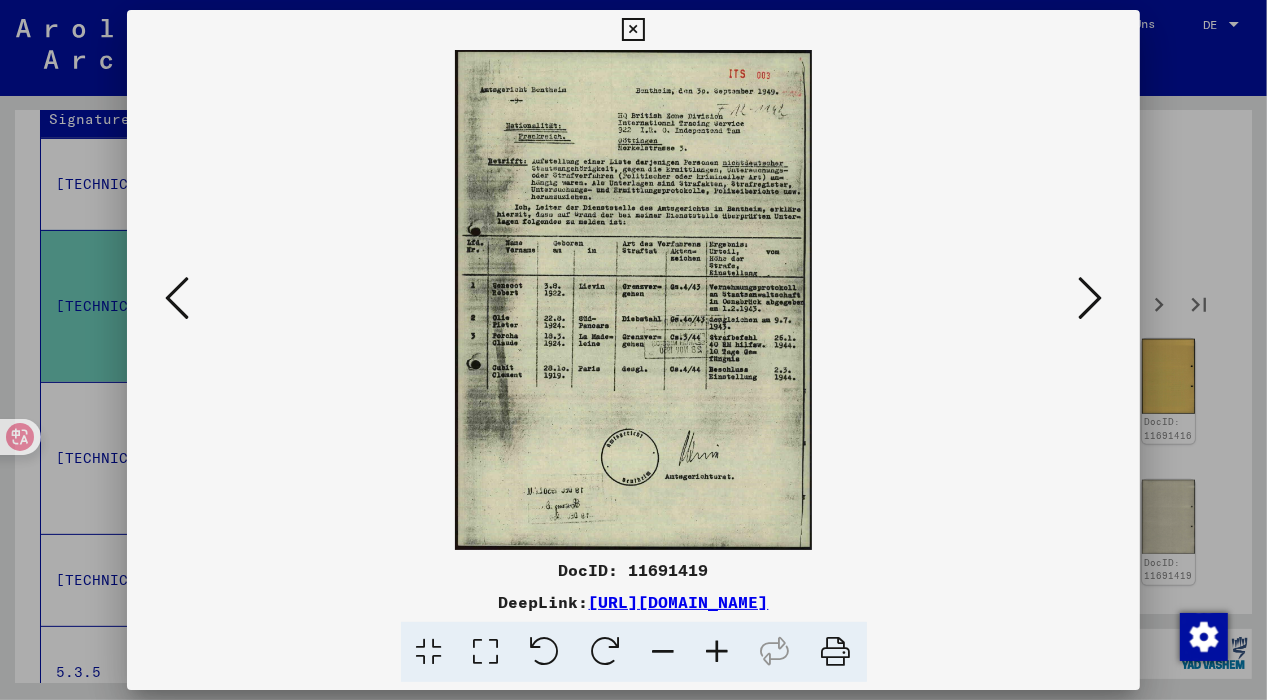 click at bounding box center [1090, 299] 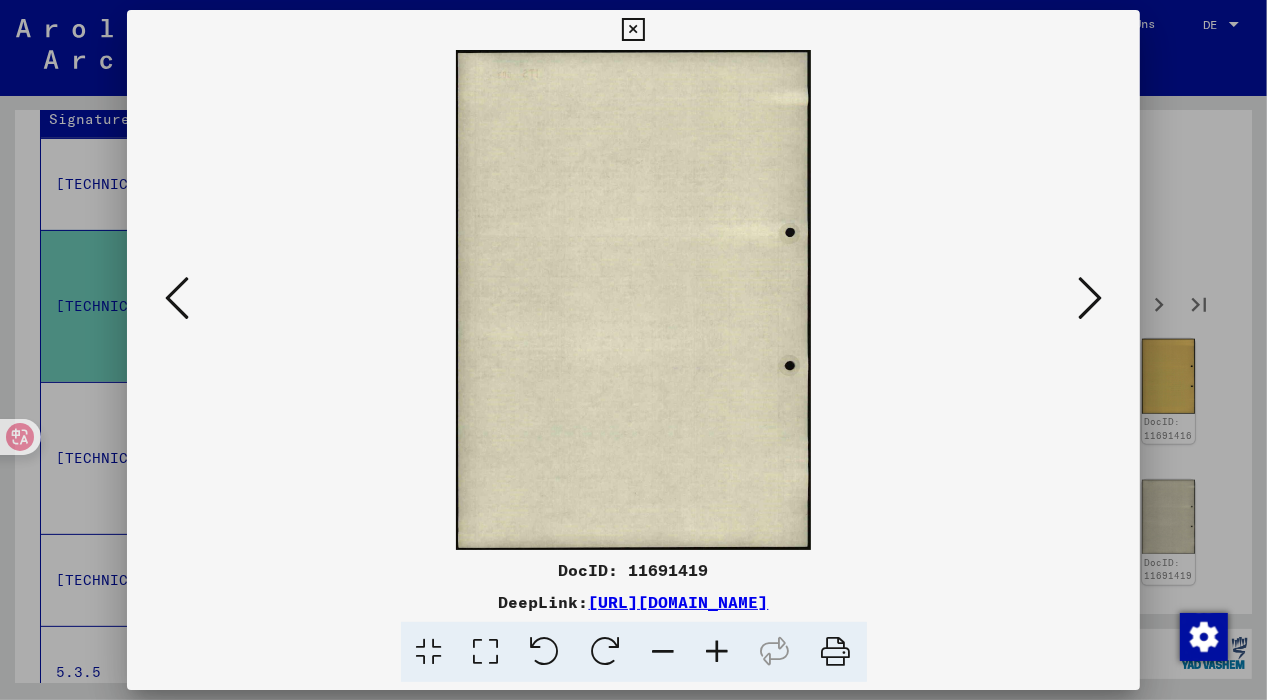 click at bounding box center [1090, 299] 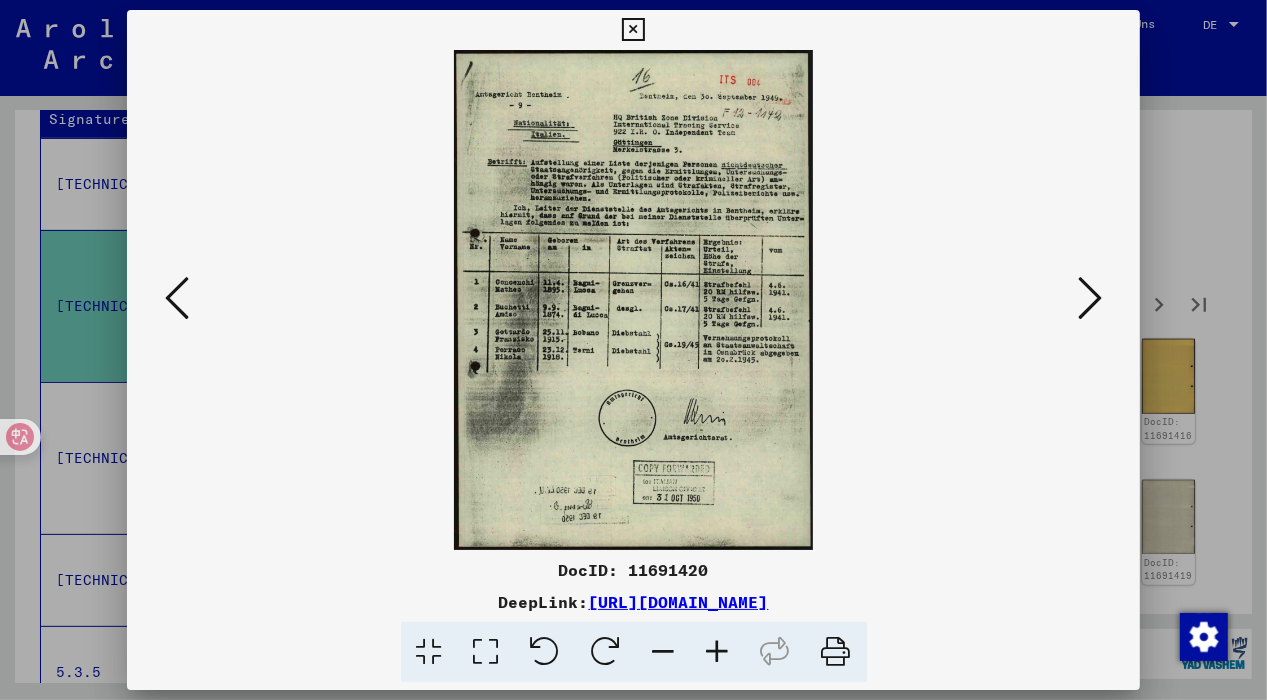 click at bounding box center (1090, 299) 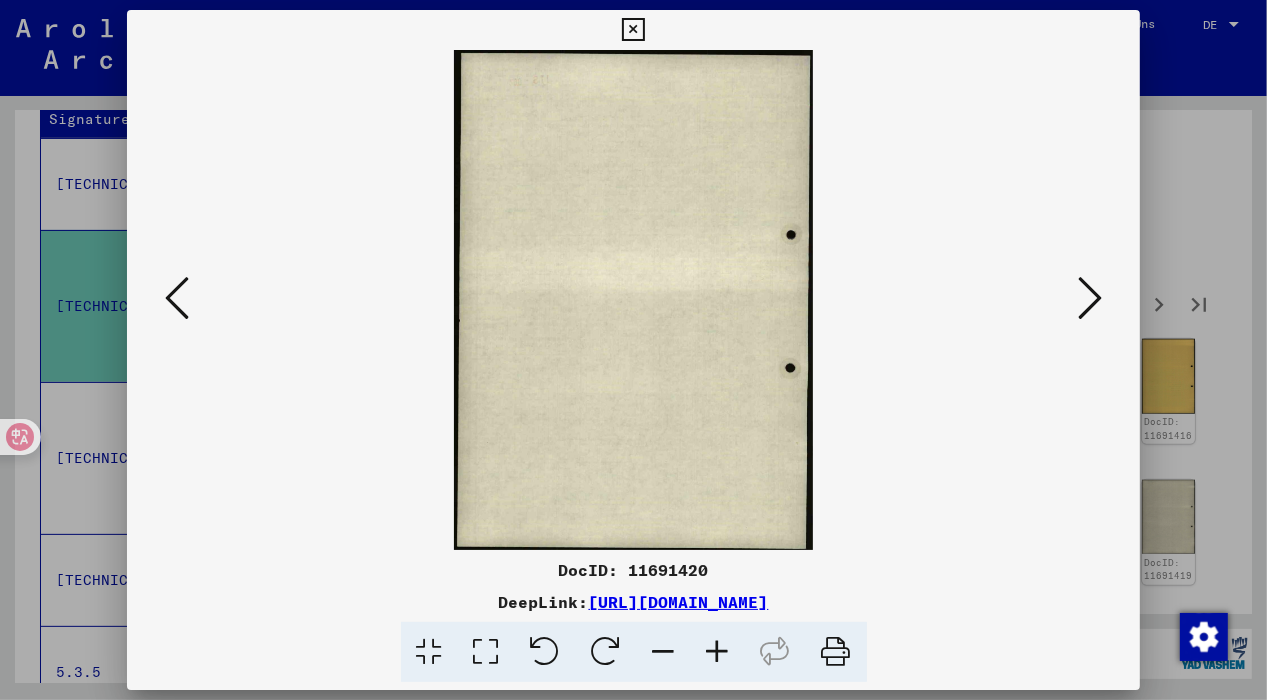 click at bounding box center [1090, 299] 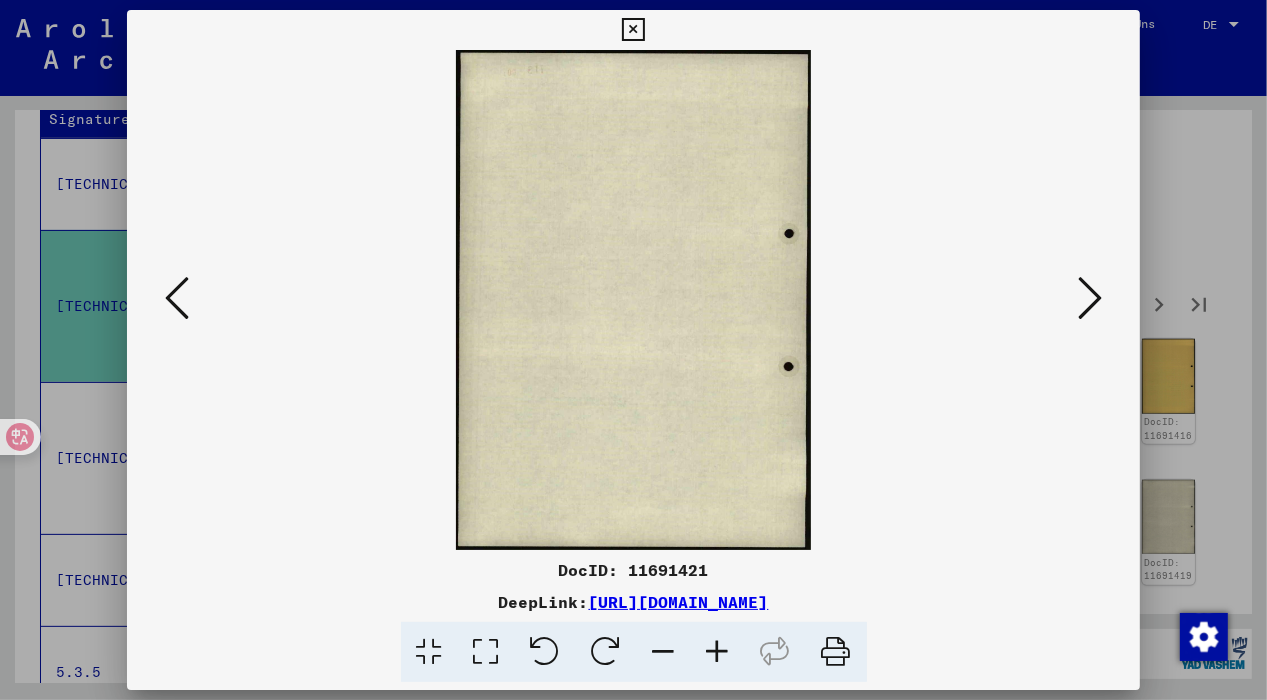 click at bounding box center [1090, 299] 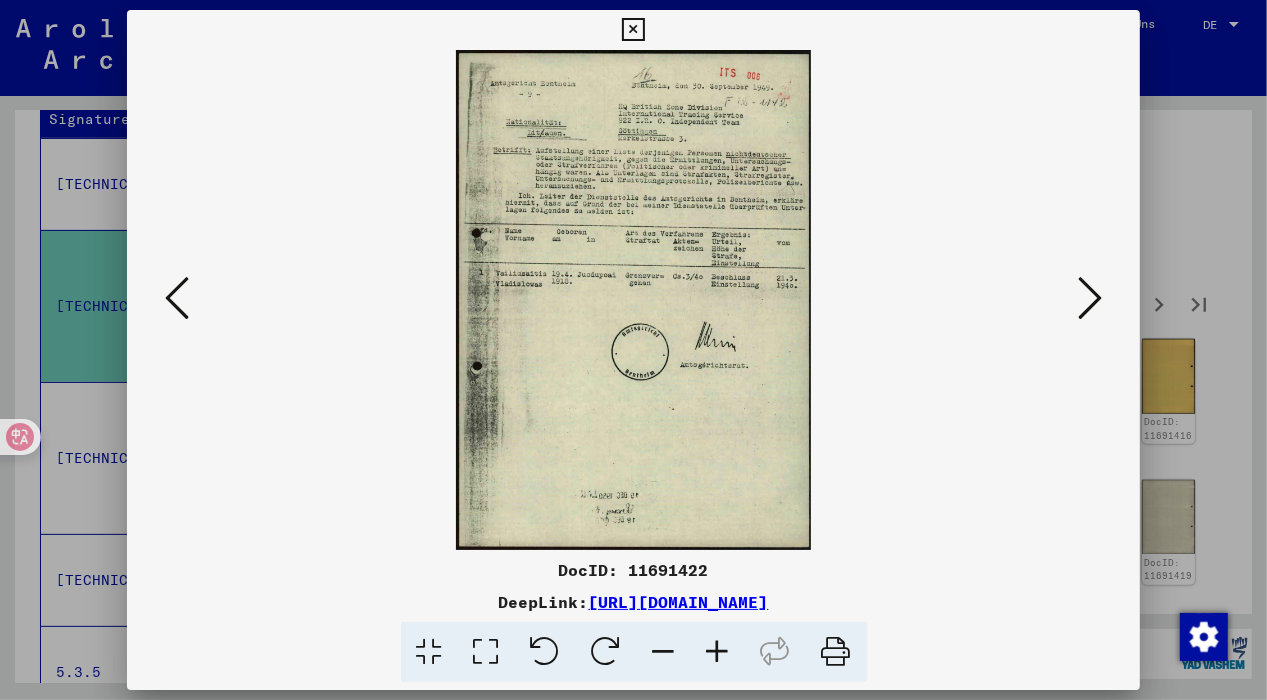 click at bounding box center (1090, 299) 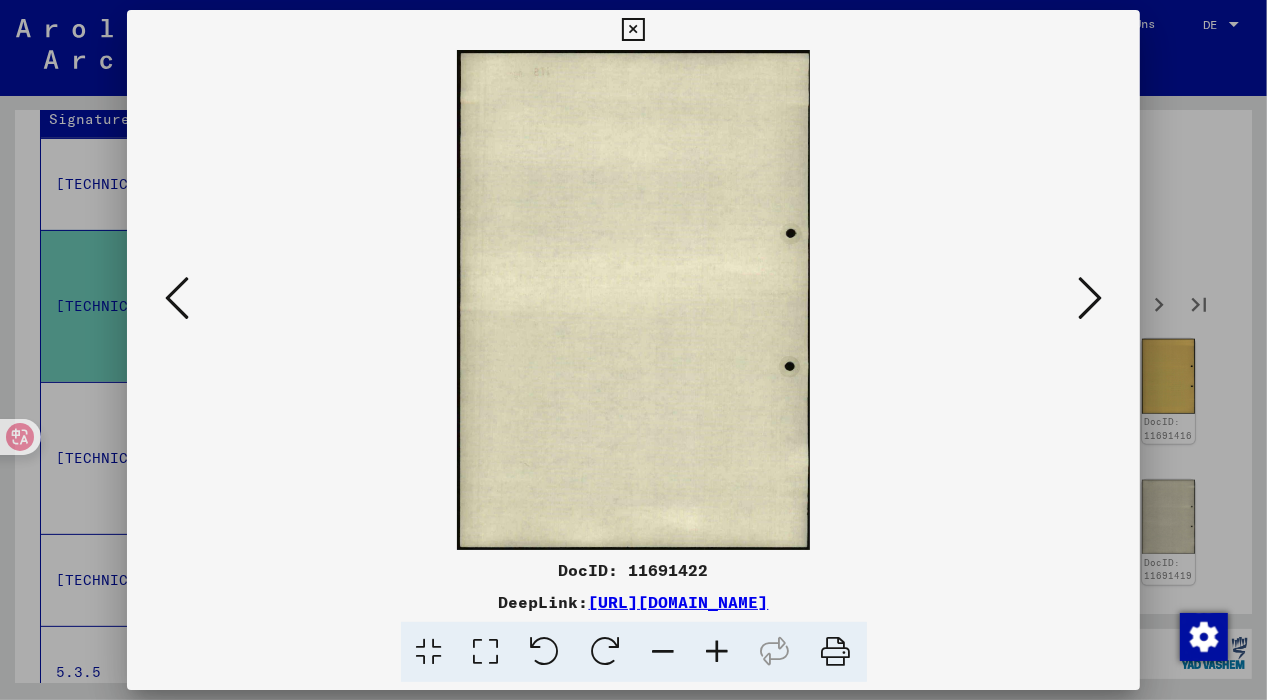 click at bounding box center (1090, 299) 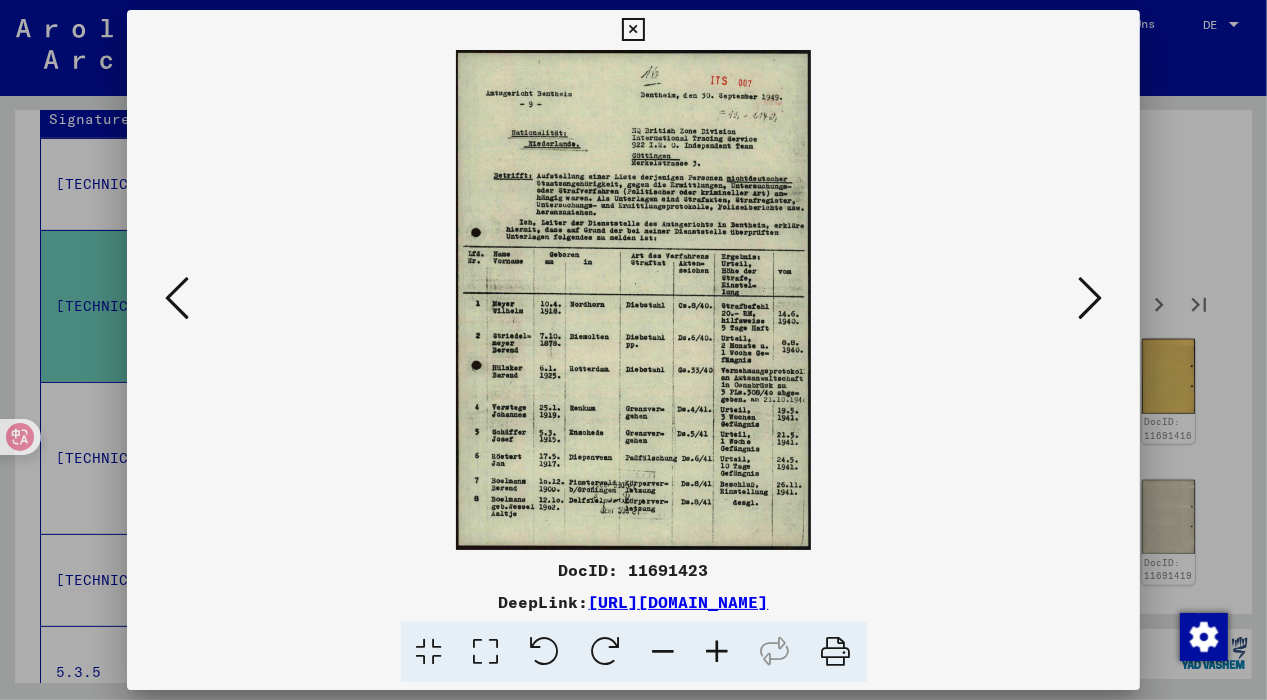 click at bounding box center (1090, 299) 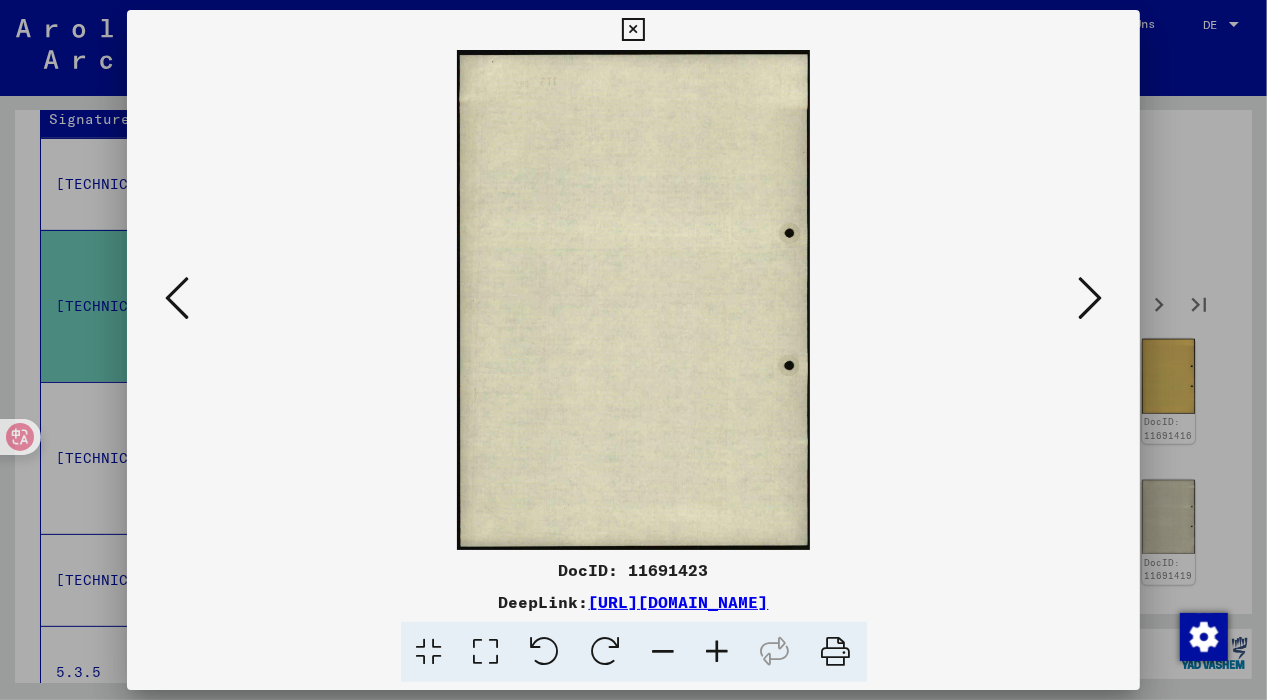 click at bounding box center (1090, 299) 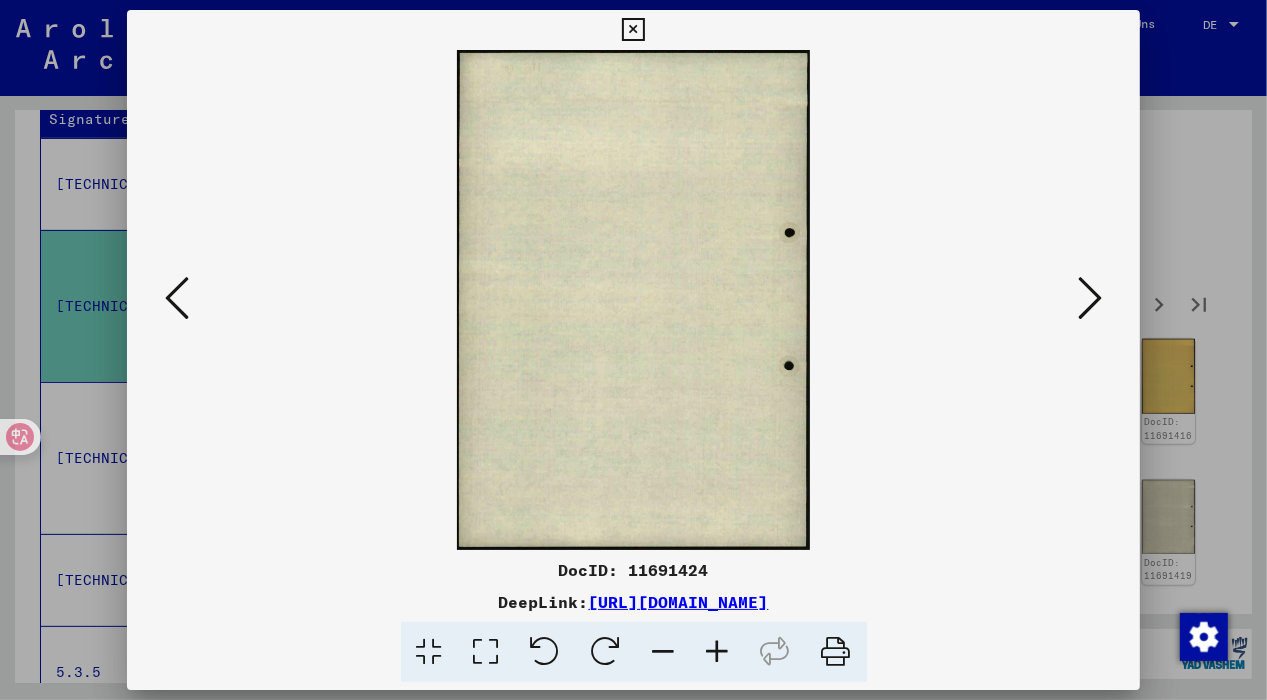 click at bounding box center (1090, 298) 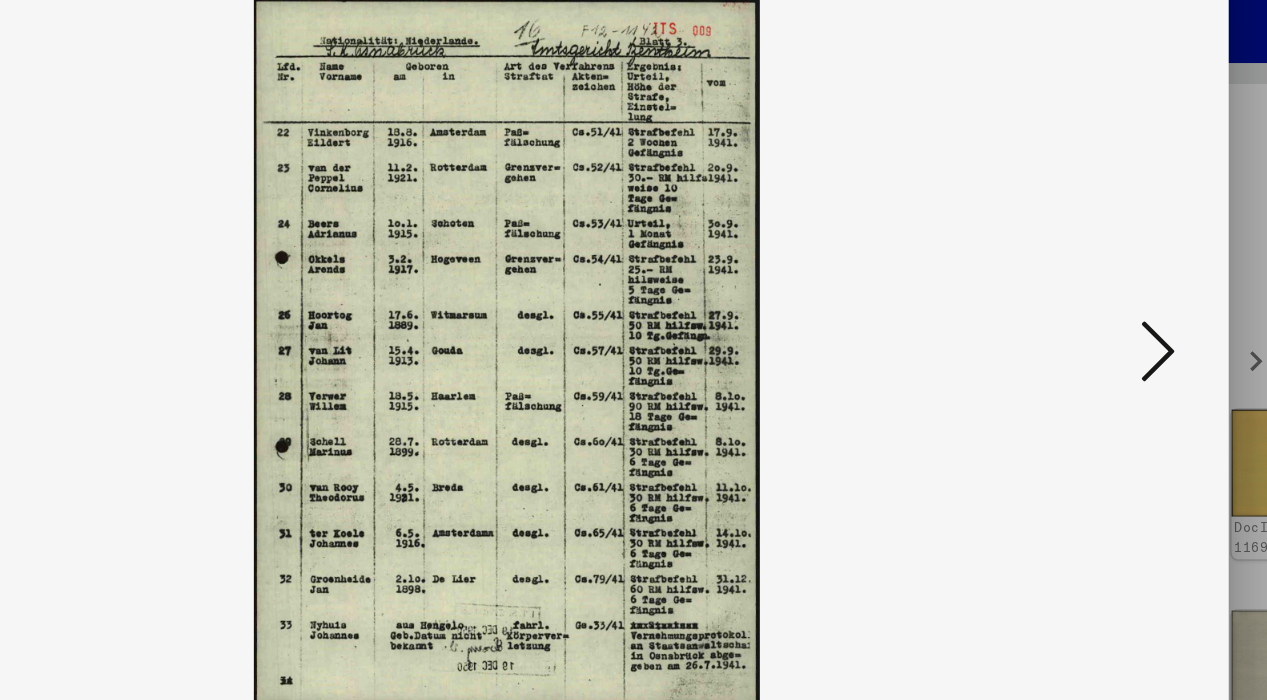 click at bounding box center (1090, 298) 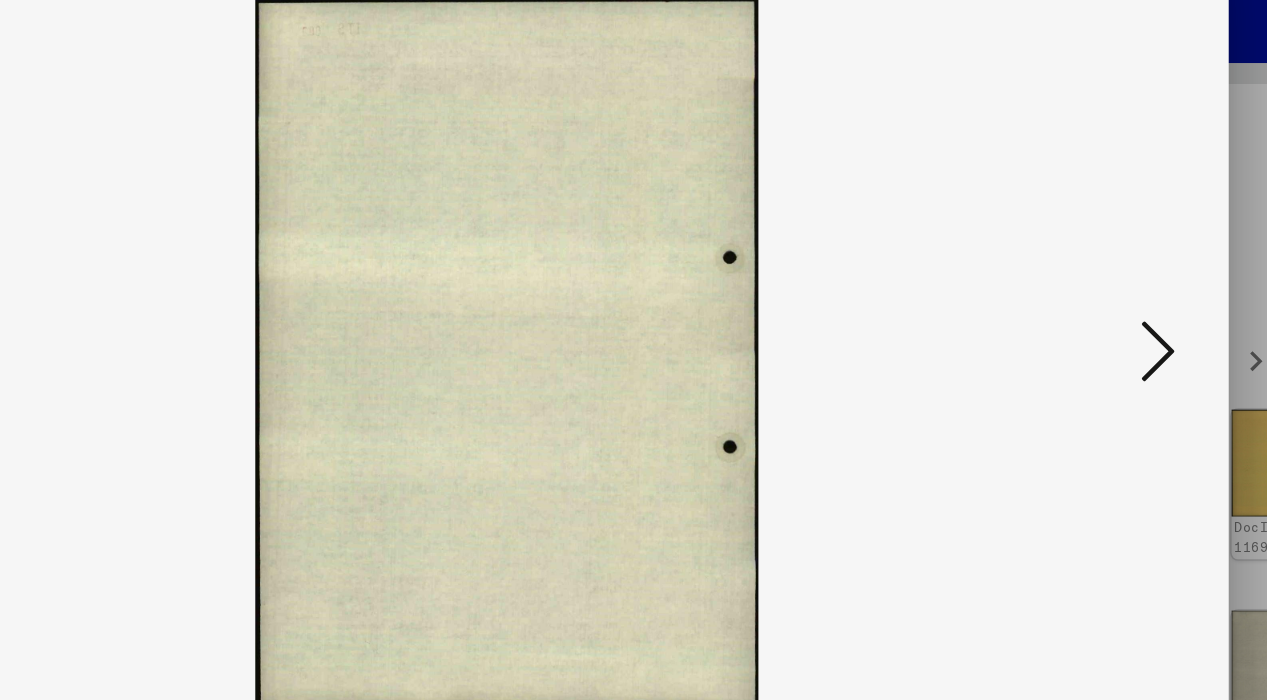 click at bounding box center [1090, 298] 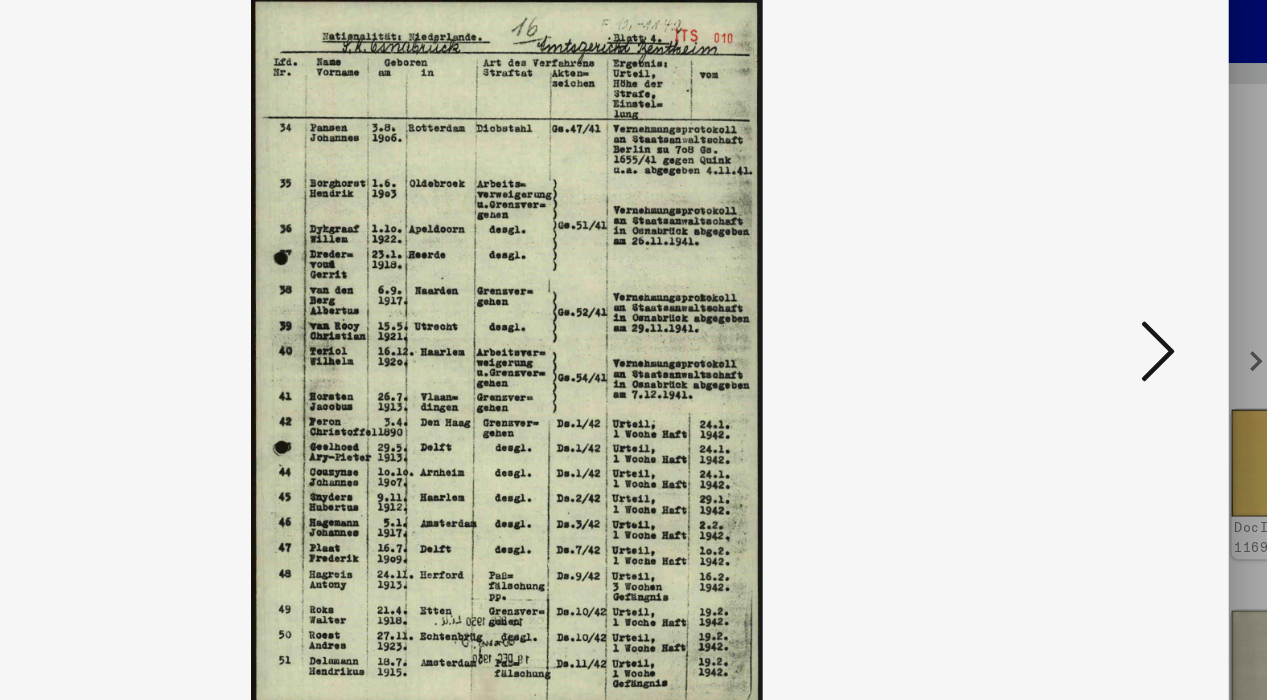 click at bounding box center [1090, 298] 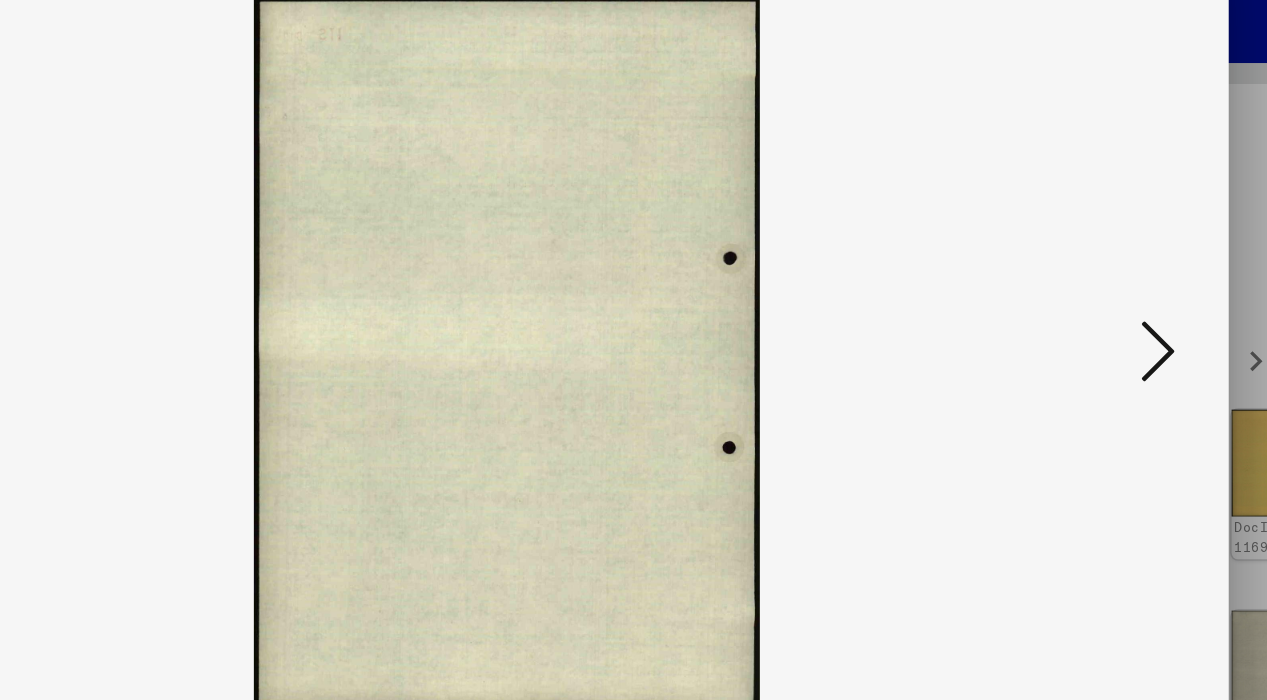click at bounding box center [1090, 298] 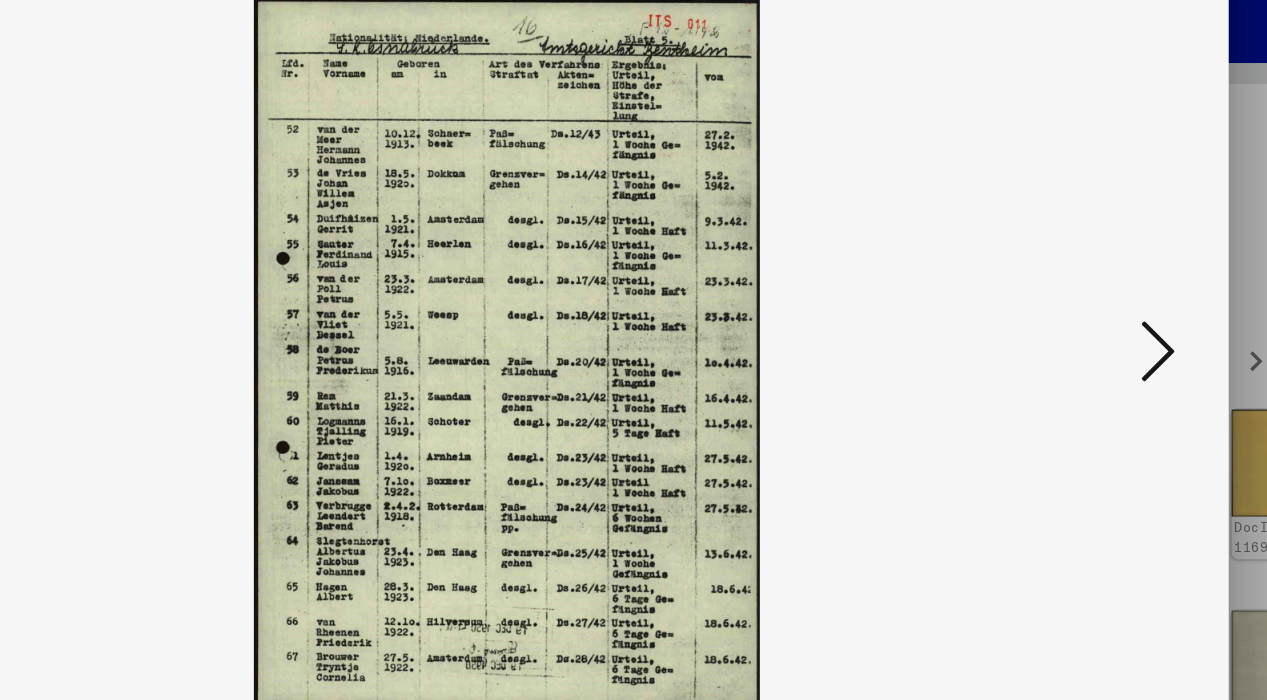 click at bounding box center (1090, 298) 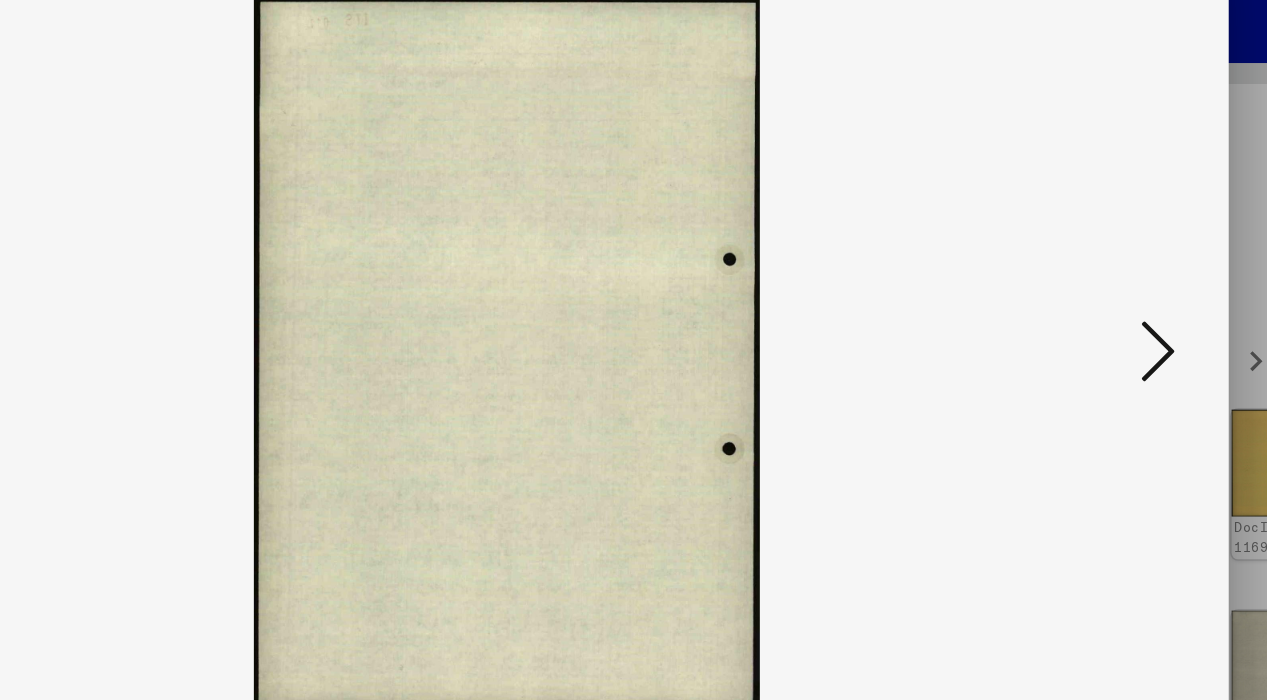 click at bounding box center (1090, 298) 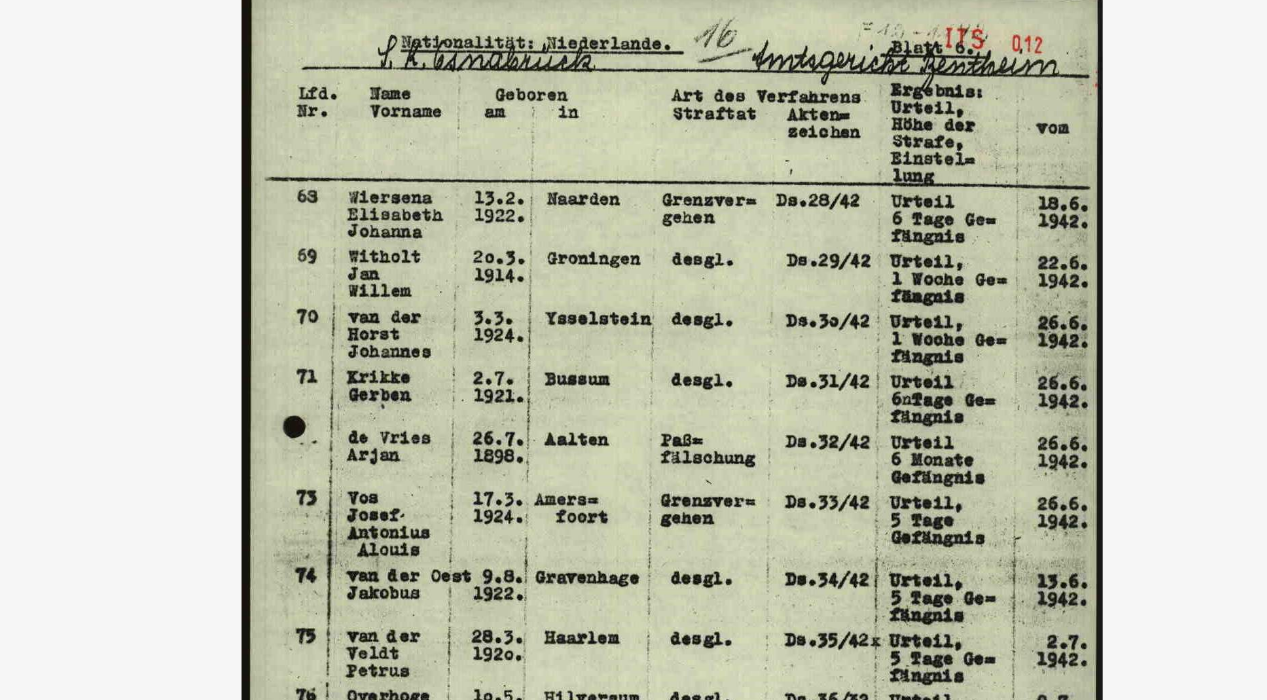 click at bounding box center (634, 300) 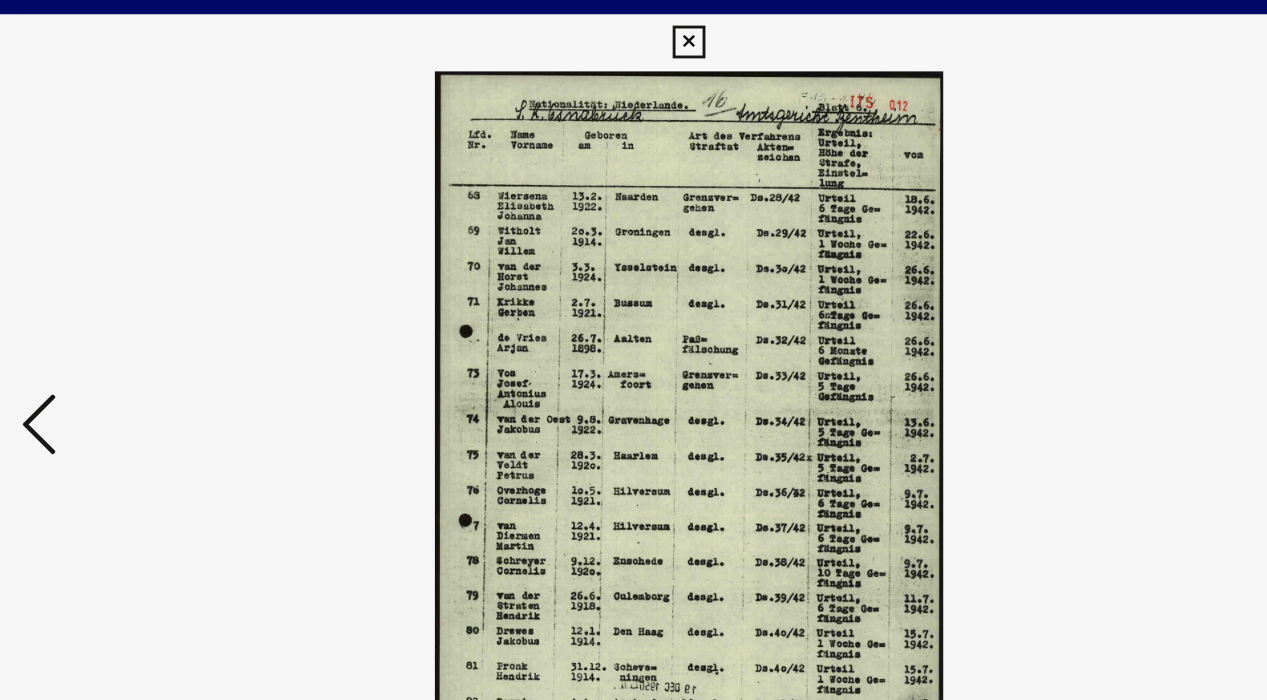 click at bounding box center (633, 30) 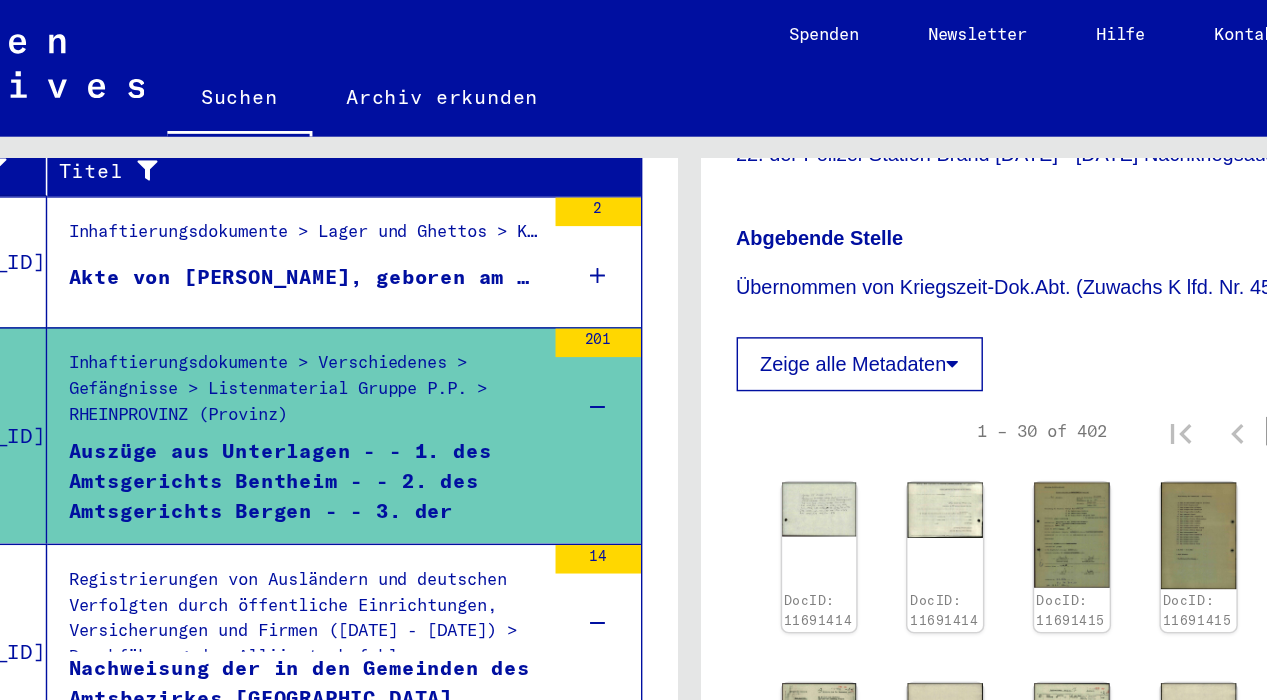 scroll, scrollTop: 1421, scrollLeft: 0, axis: vertical 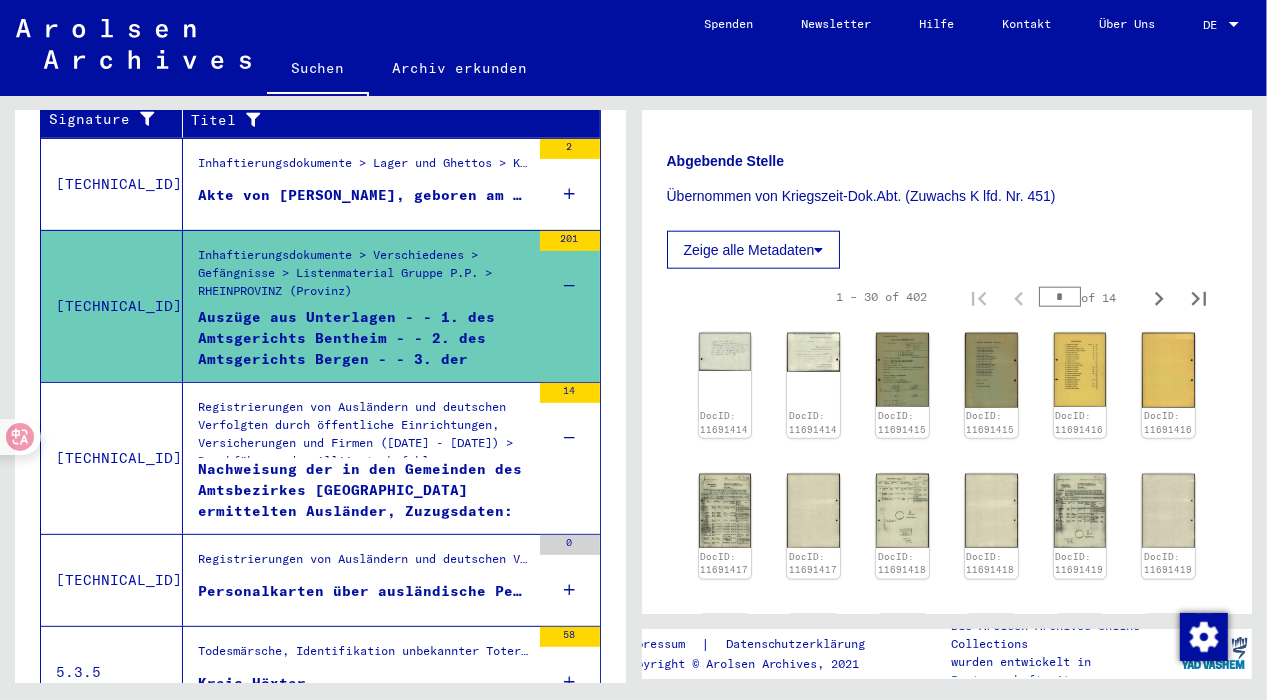 click on "Akte von [PERSON_NAME], geboren am [DEMOGRAPHIC_DATA], geboren in [GEOGRAPHIC_DATA], [GEOGRAPHIC_DATA]" at bounding box center [364, 195] 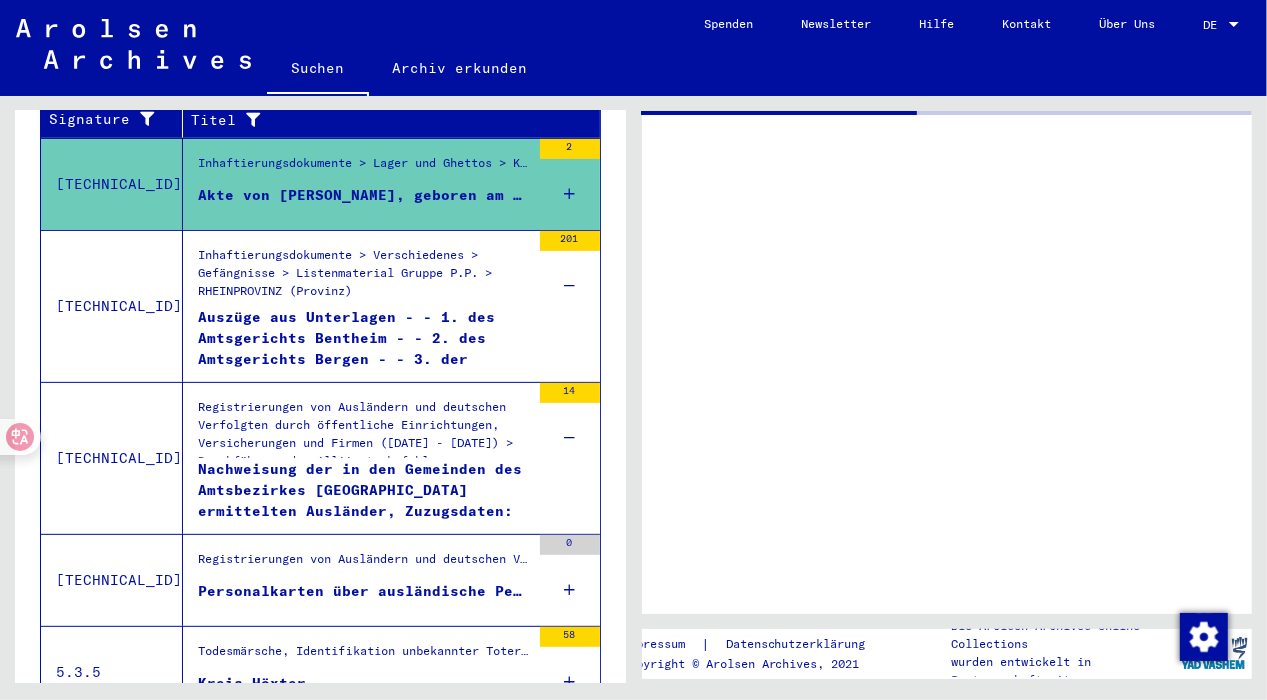 scroll, scrollTop: 0, scrollLeft: 0, axis: both 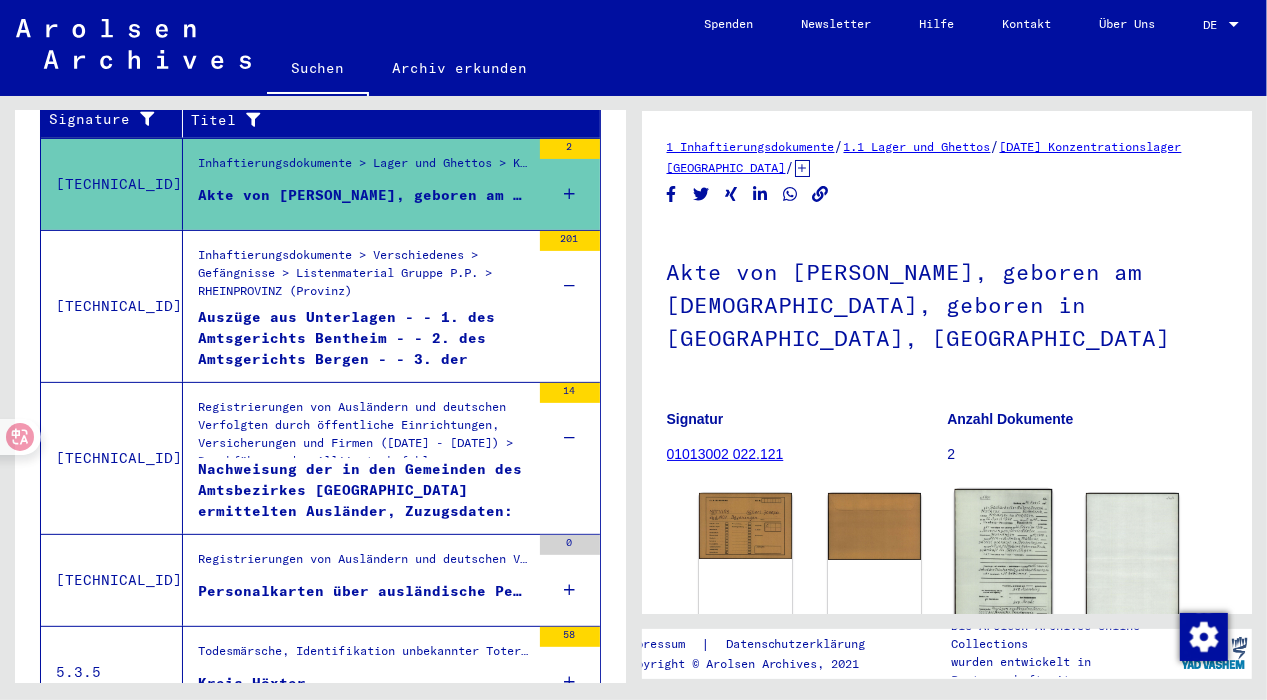 click 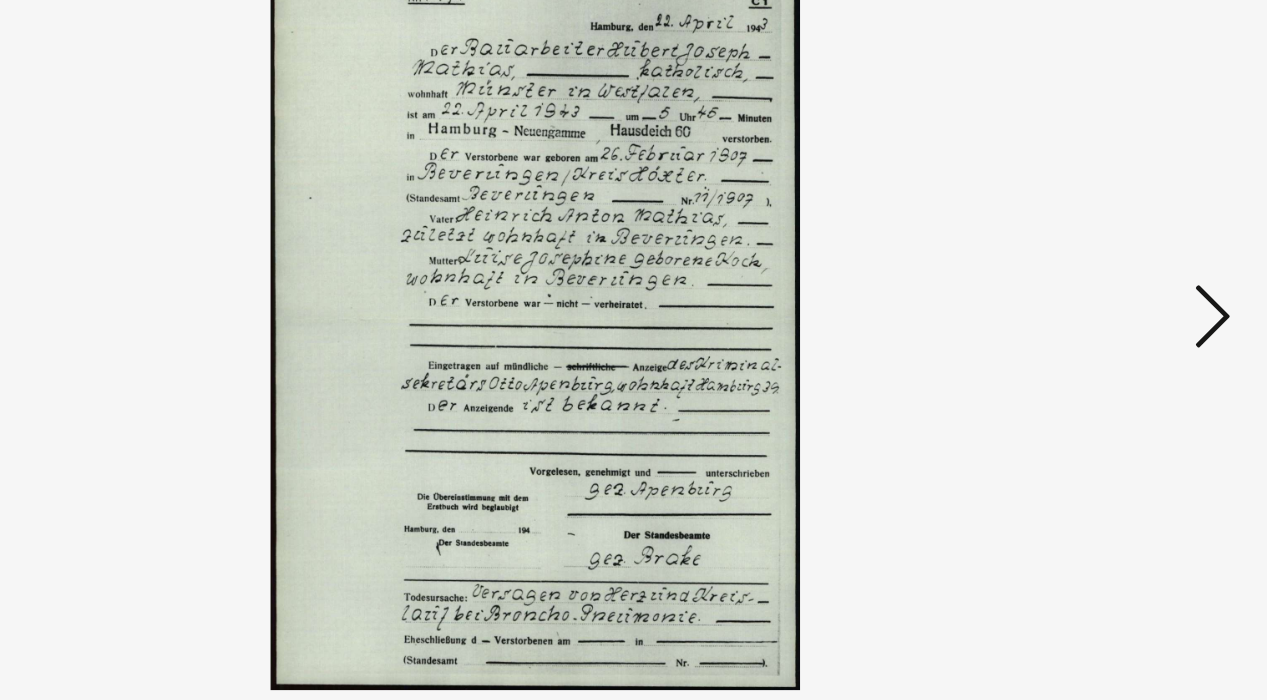 click at bounding box center (1090, 298) 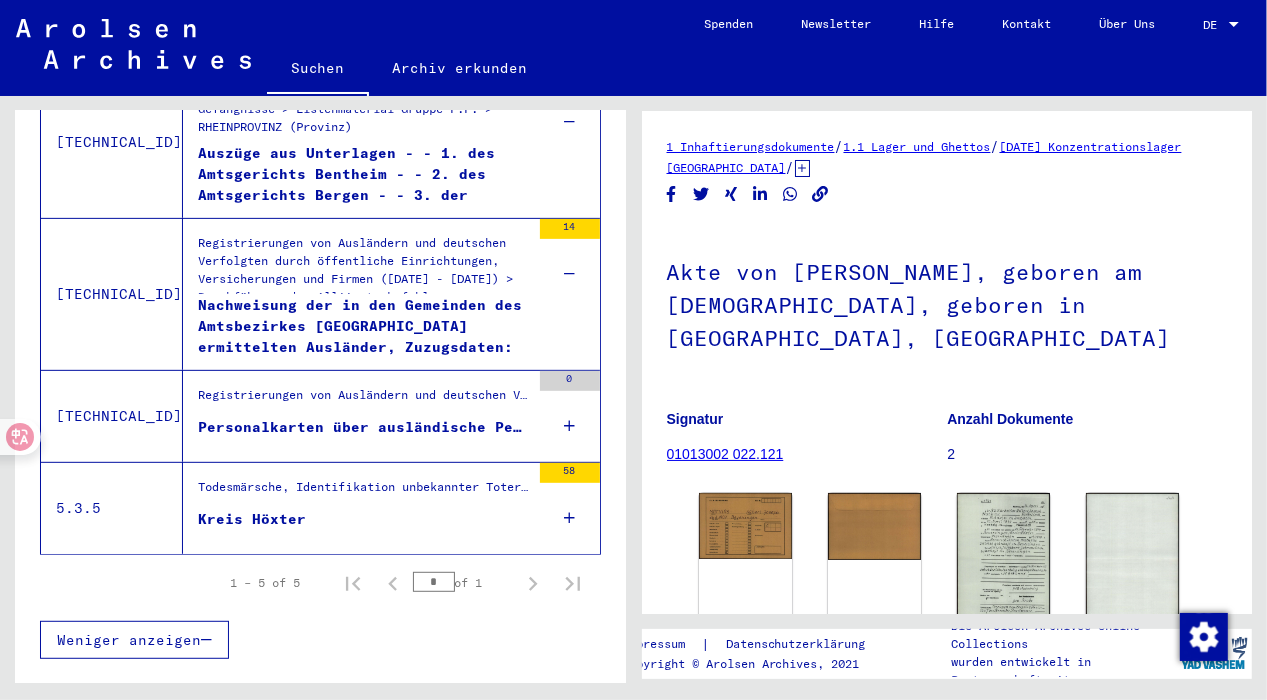 scroll, scrollTop: 563, scrollLeft: 0, axis: vertical 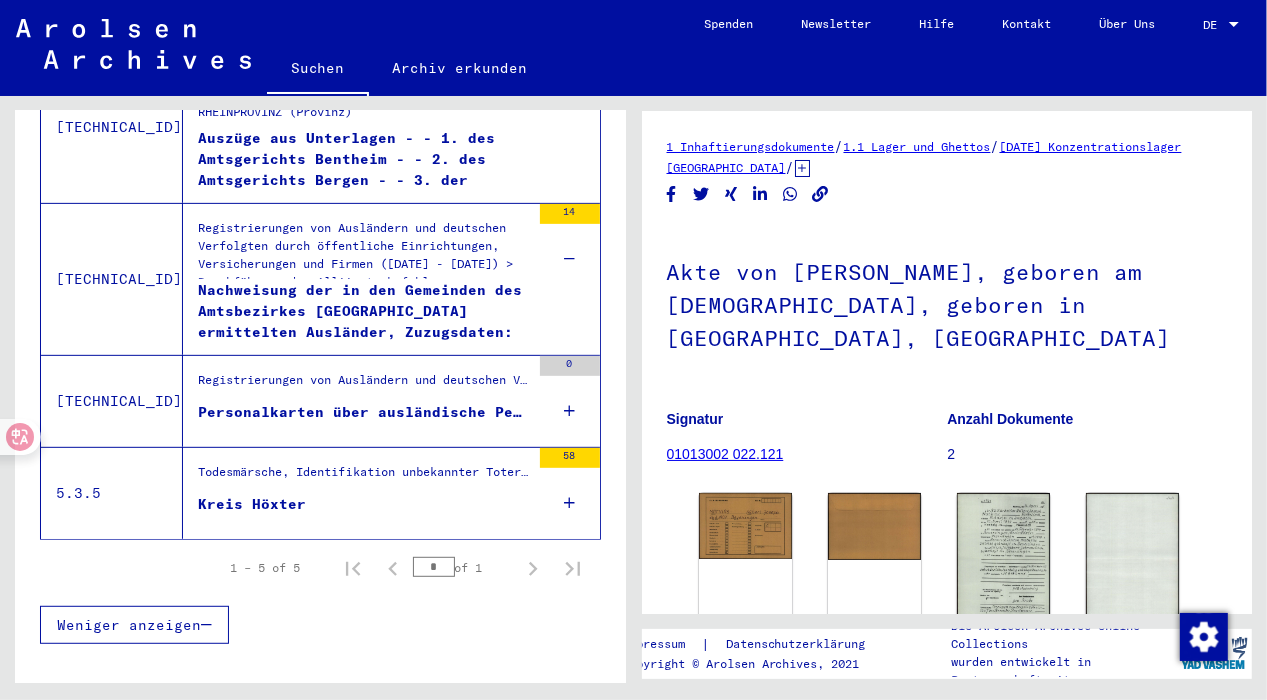 click on "Registrierungen von Ausländern und deutschen Verfolgten durch öffentliche Einrichtungen, Versicherungen und Firmen ([DATE] - [DATE]) > Dokumente über Registrierungen von Ausländern und den Einsatz von Zwangsarbeitern, [DATE] - [DATE] > Verschiedene Behörden und Firmen (Einzelpersonen-bezogene Unterlagen) > Kriegszeitkartei (Melde- und Registrierkarten, Arbeitsbücher, individueller Schriftverkehr) > Nicht zuordnete Elemente der Kriegszeitkartei" at bounding box center [364, 386] 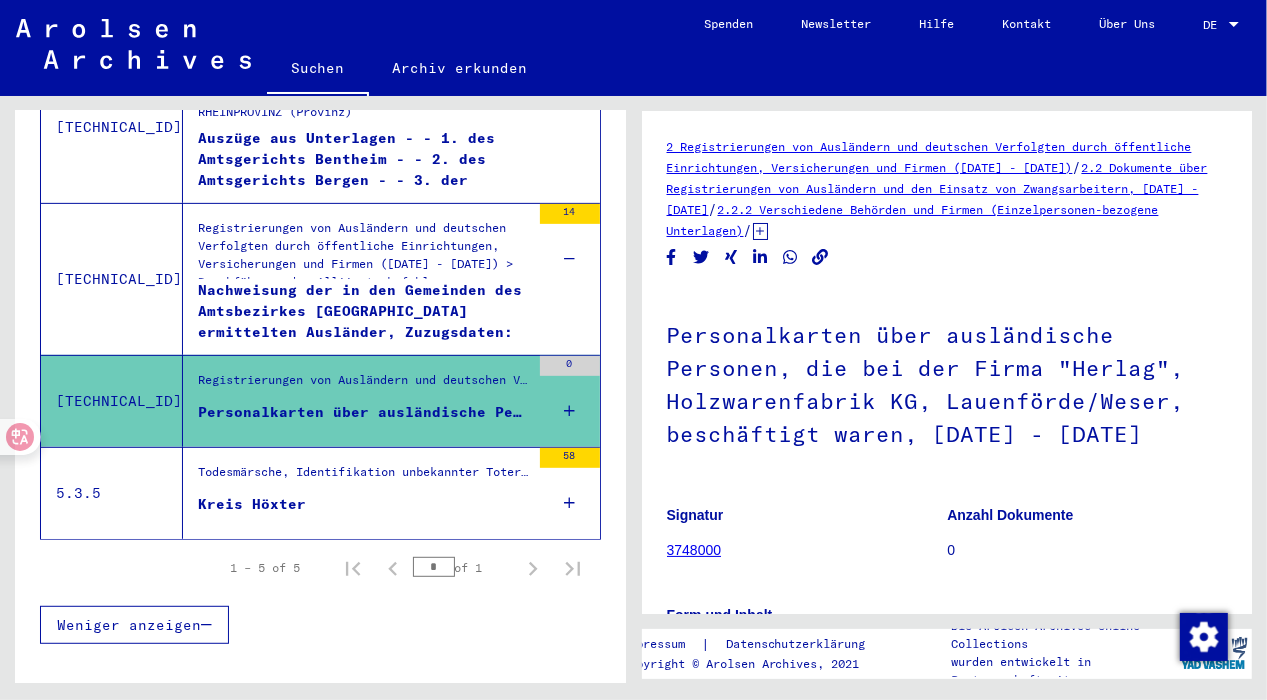 click at bounding box center (542, 437) 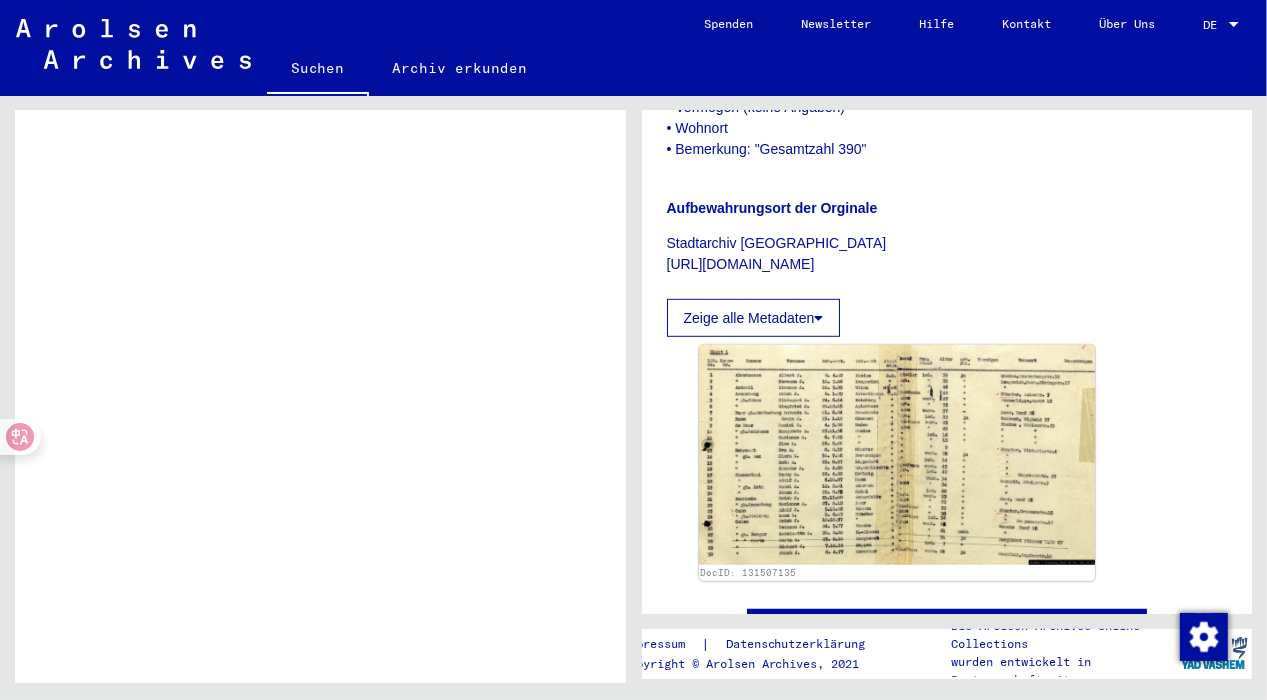 scroll, scrollTop: 807, scrollLeft: 0, axis: vertical 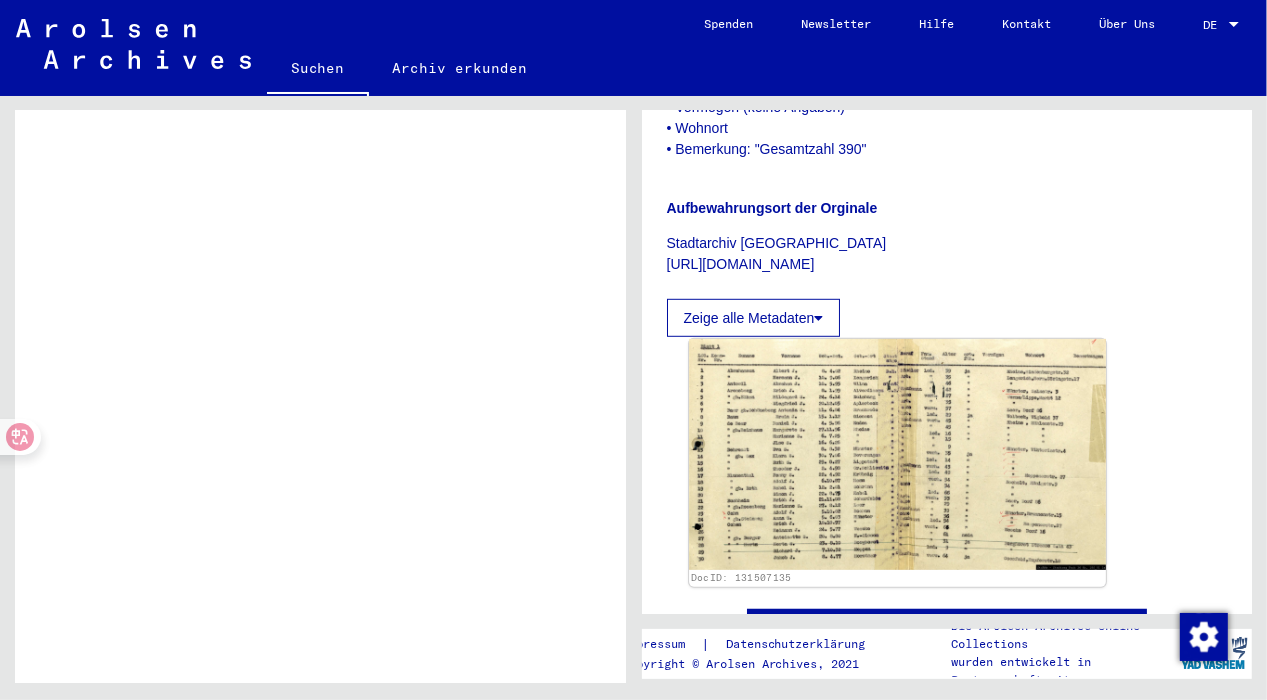 click 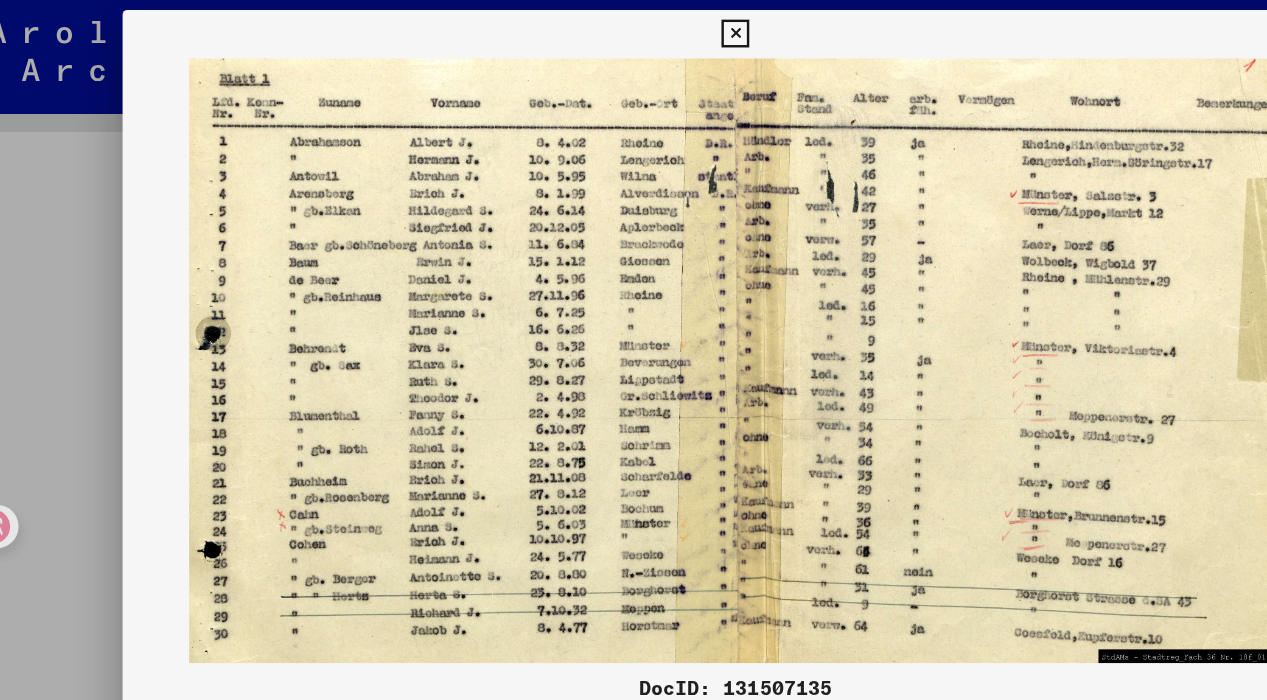 click at bounding box center [633, 30] 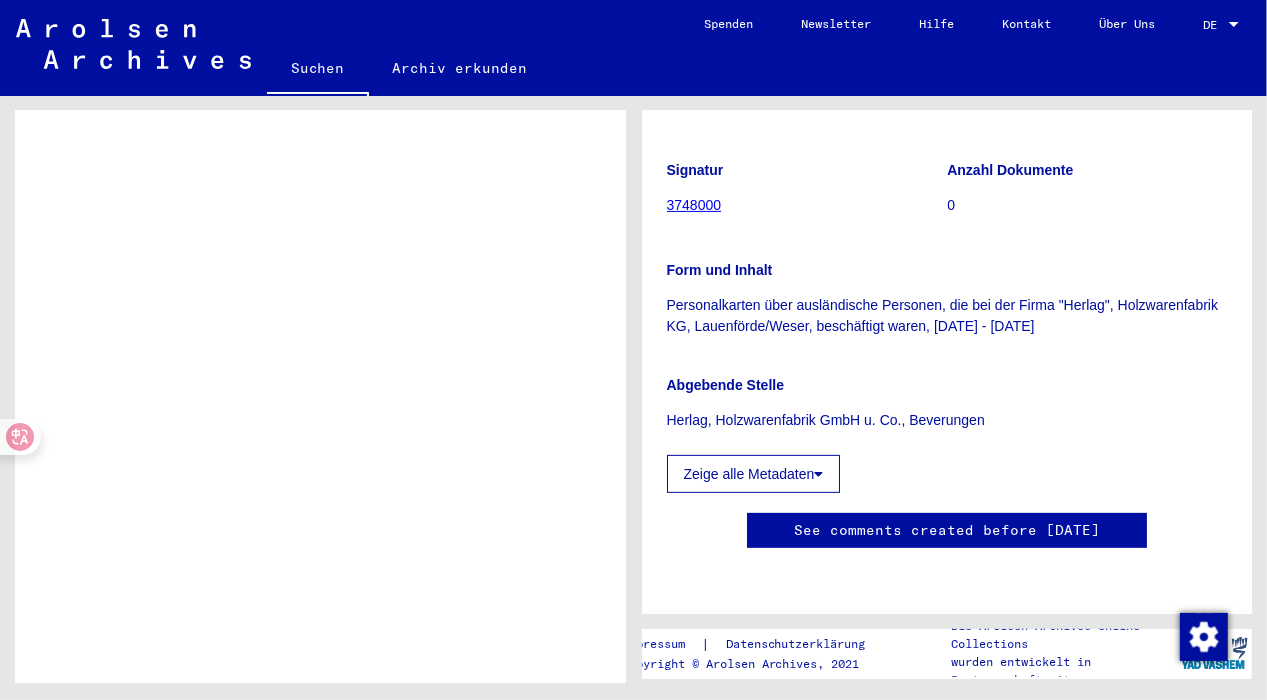 scroll, scrollTop: 384, scrollLeft: 0, axis: vertical 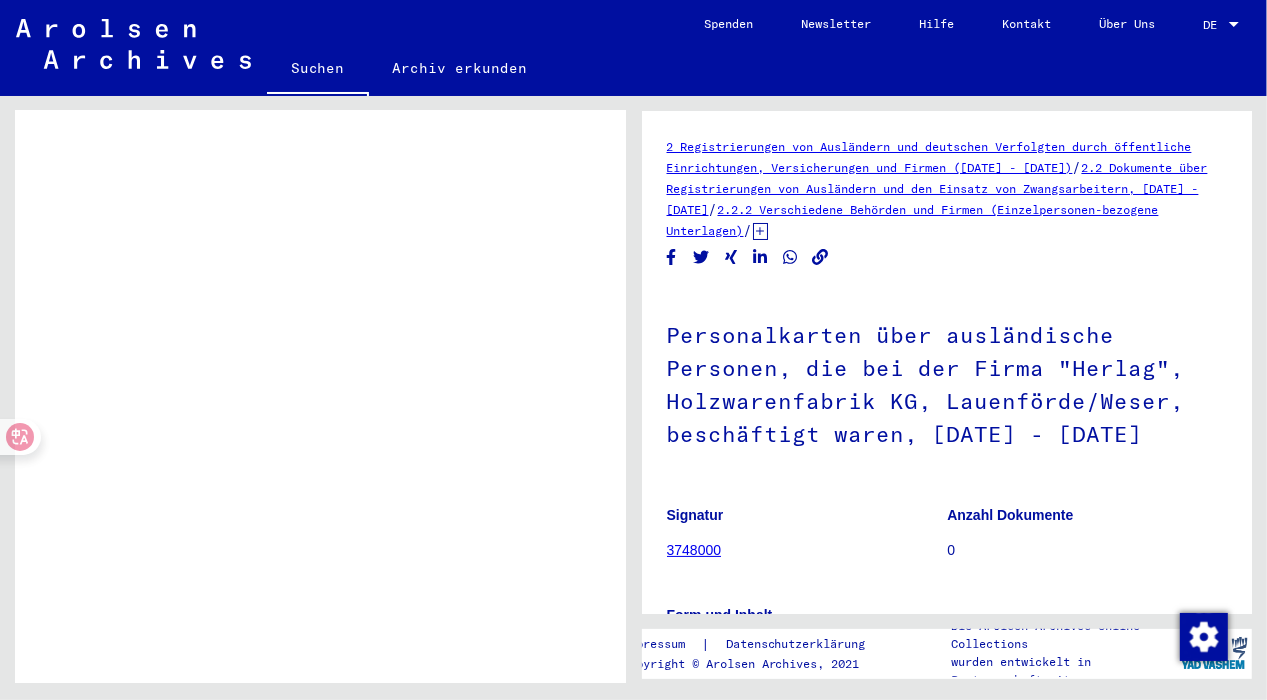 click on "2 Registrierungen von Ausländern und deutschen Verfolgten durch öffentliche Einrichtungen, Versicherungen und Firmen ([DATE] - [DATE])" 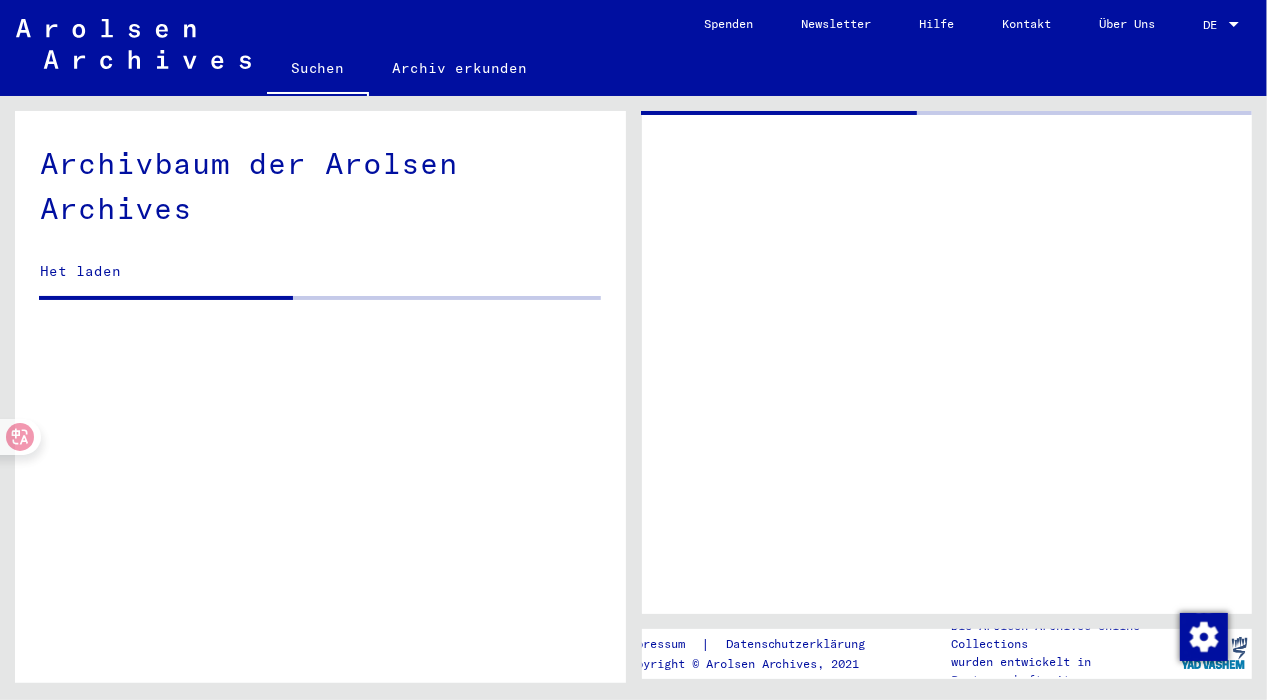 click 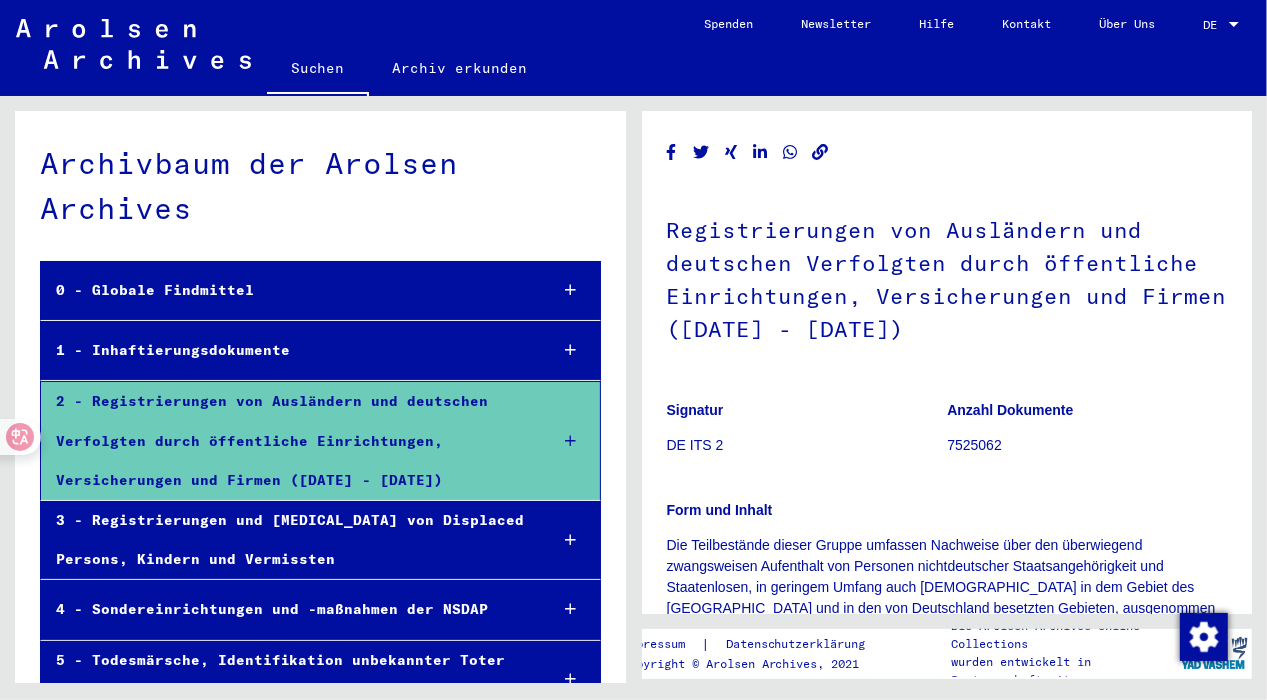scroll, scrollTop: 0, scrollLeft: 0, axis: both 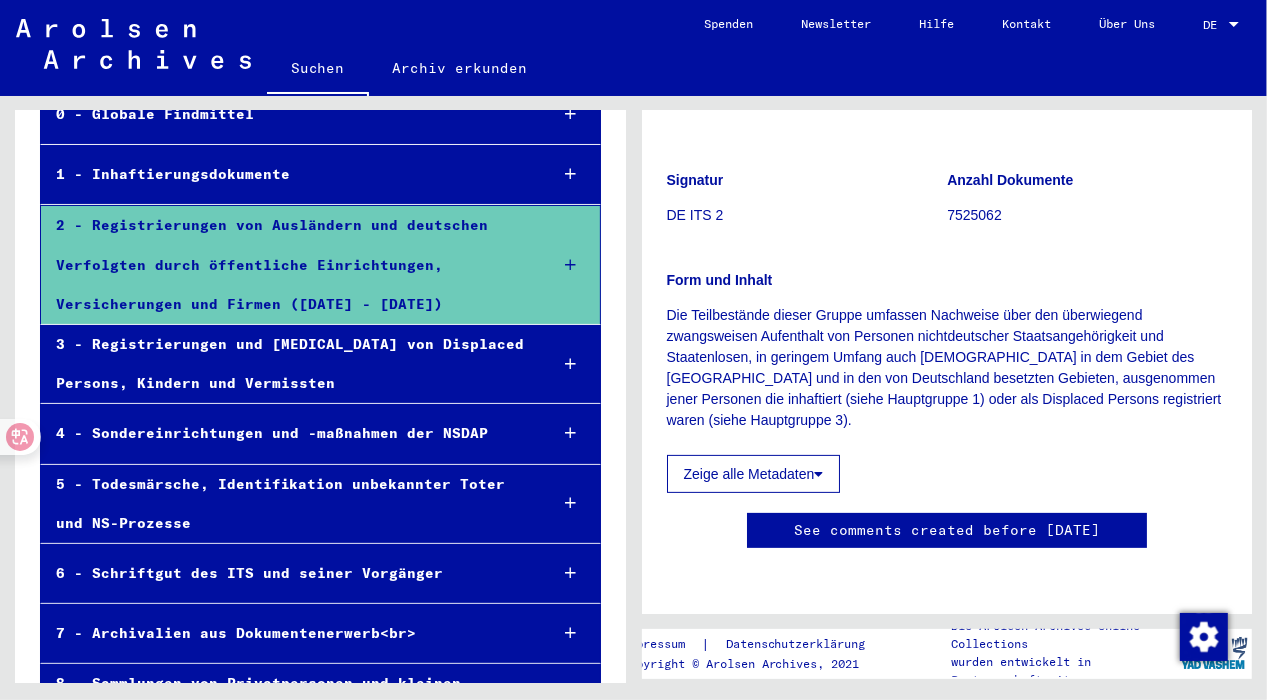 click at bounding box center [570, 265] 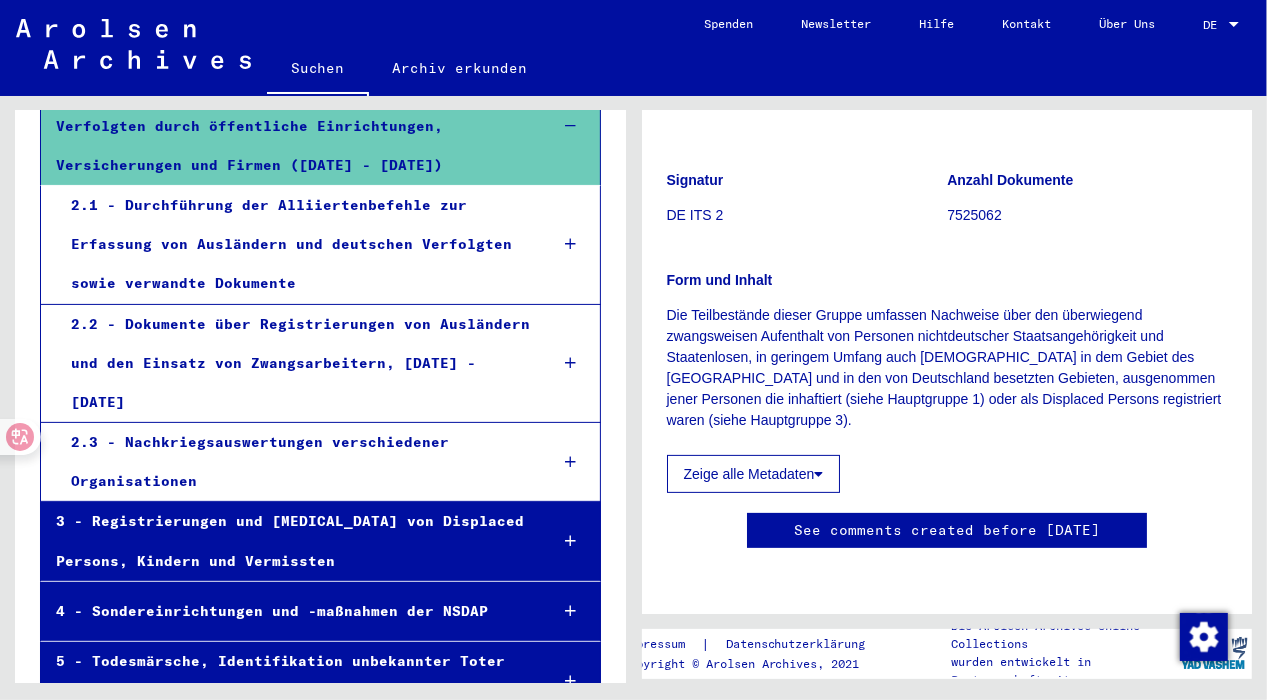 scroll, scrollTop: 322, scrollLeft: 0, axis: vertical 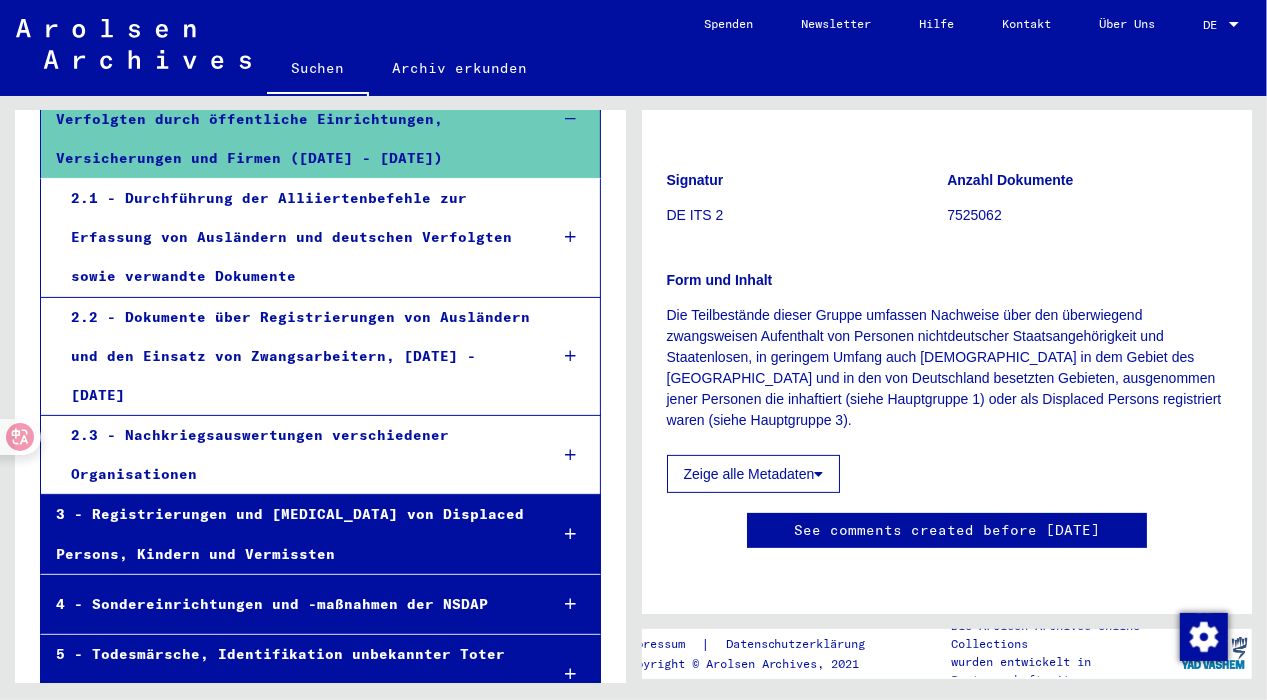 click at bounding box center [570, 356] 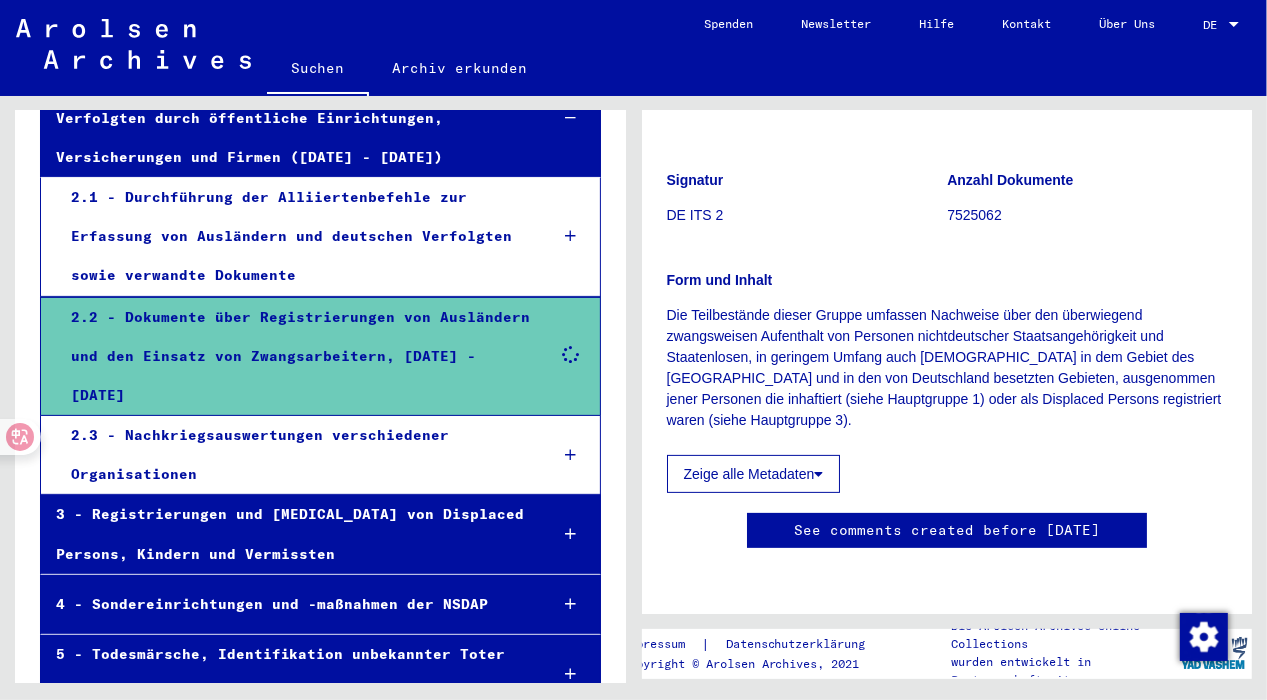scroll, scrollTop: 321, scrollLeft: 0, axis: vertical 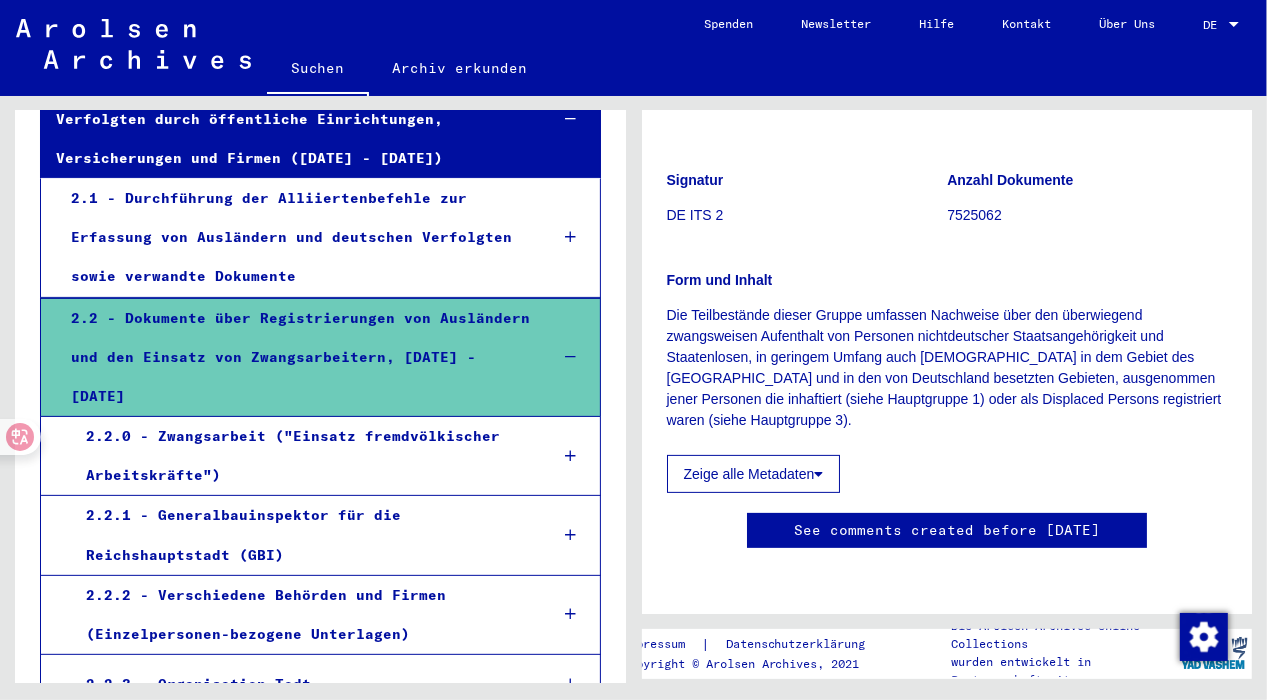 click on "2.2.0 - Zwangsarbeit ("Einsatz fremdvölkischer Arbeitskräfte")" at bounding box center [301, 456] 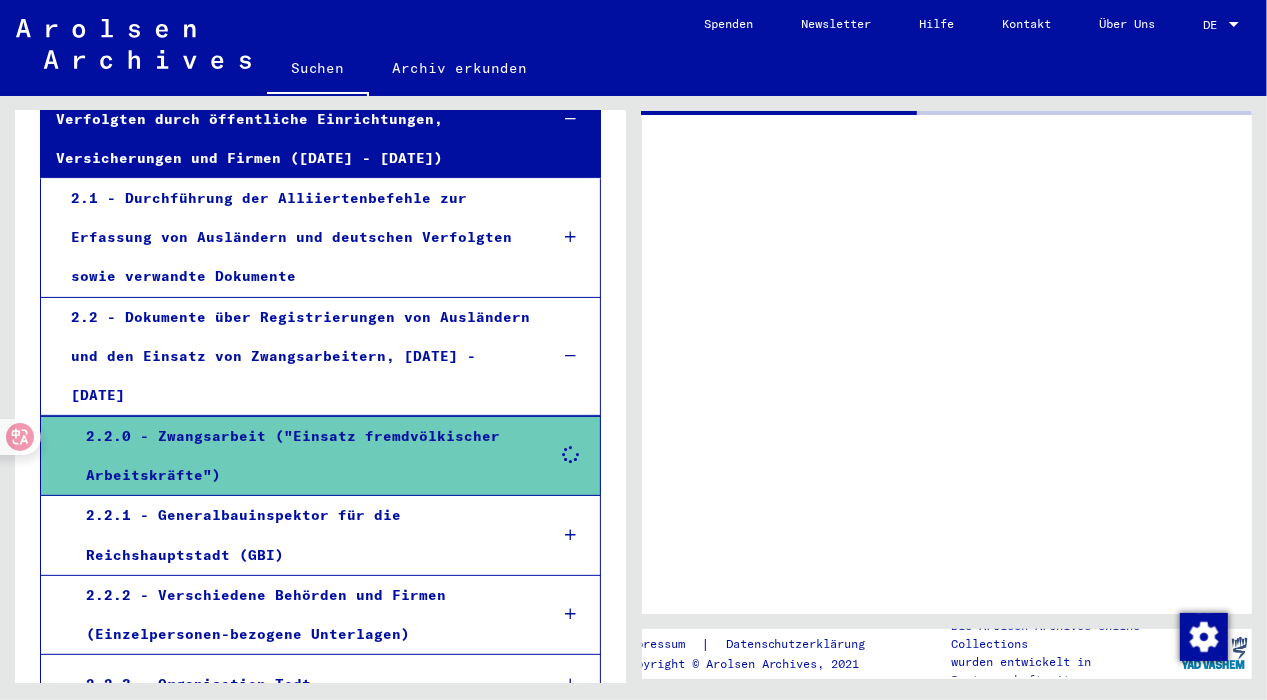scroll, scrollTop: 0, scrollLeft: 0, axis: both 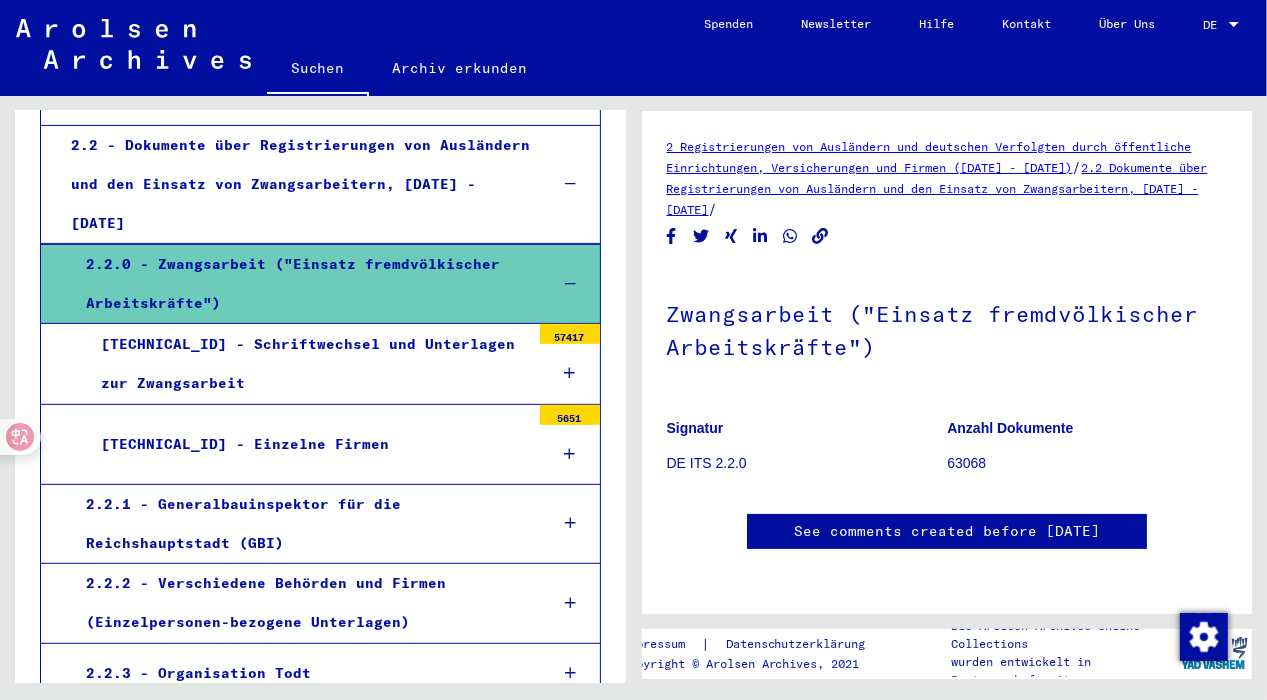 click at bounding box center [570, 373] 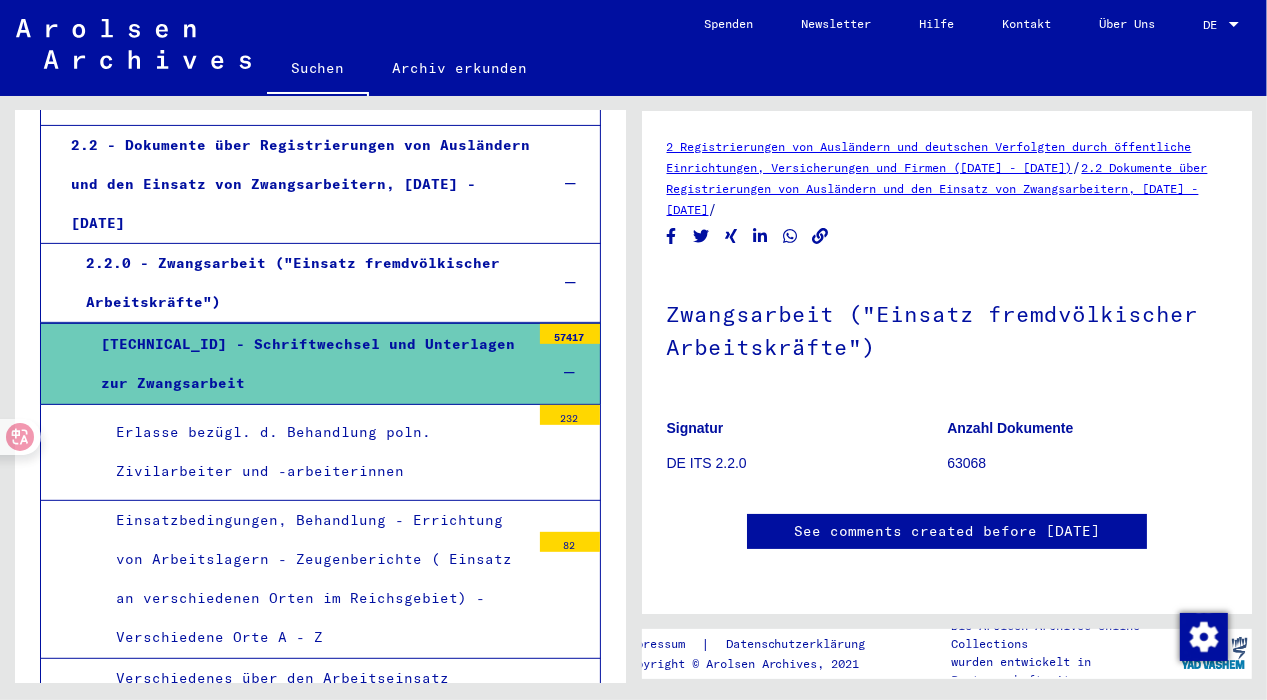 click on "Erlasse bezügl. d. Behandlung poln. Zivilarbeiter und -arbeiterinnen" at bounding box center (315, 452) 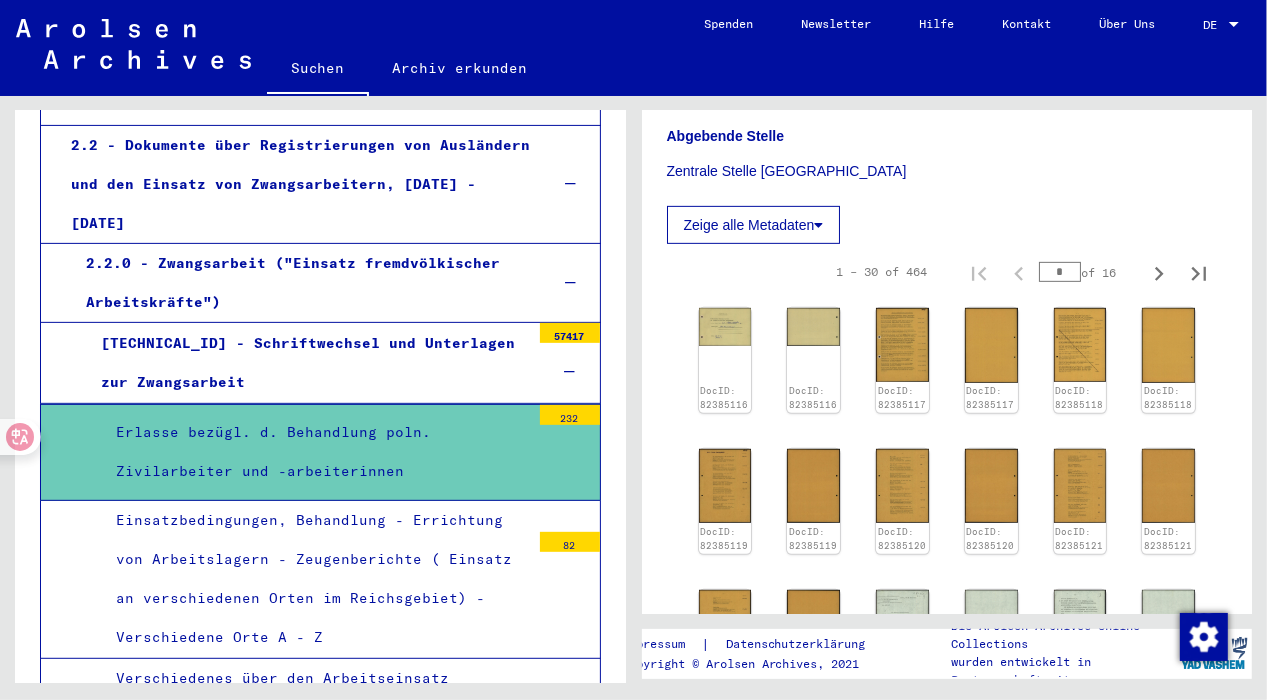 scroll, scrollTop: 595, scrollLeft: 0, axis: vertical 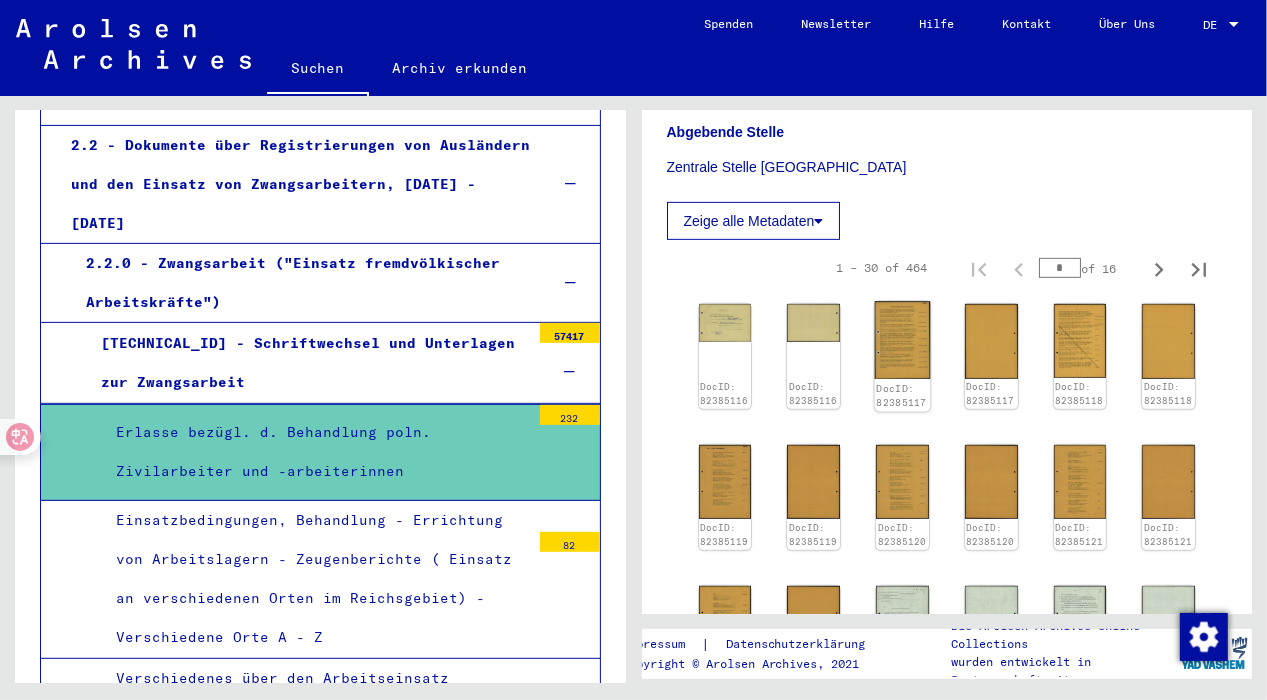 click 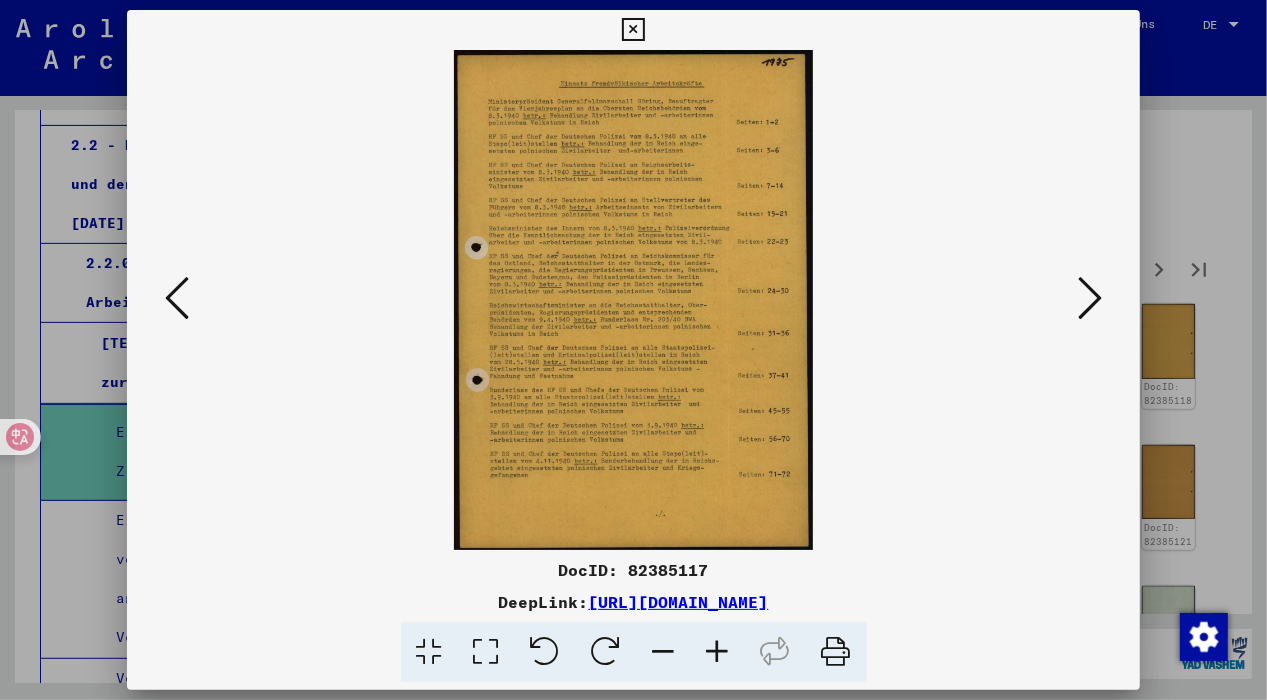 click at bounding box center (1090, 298) 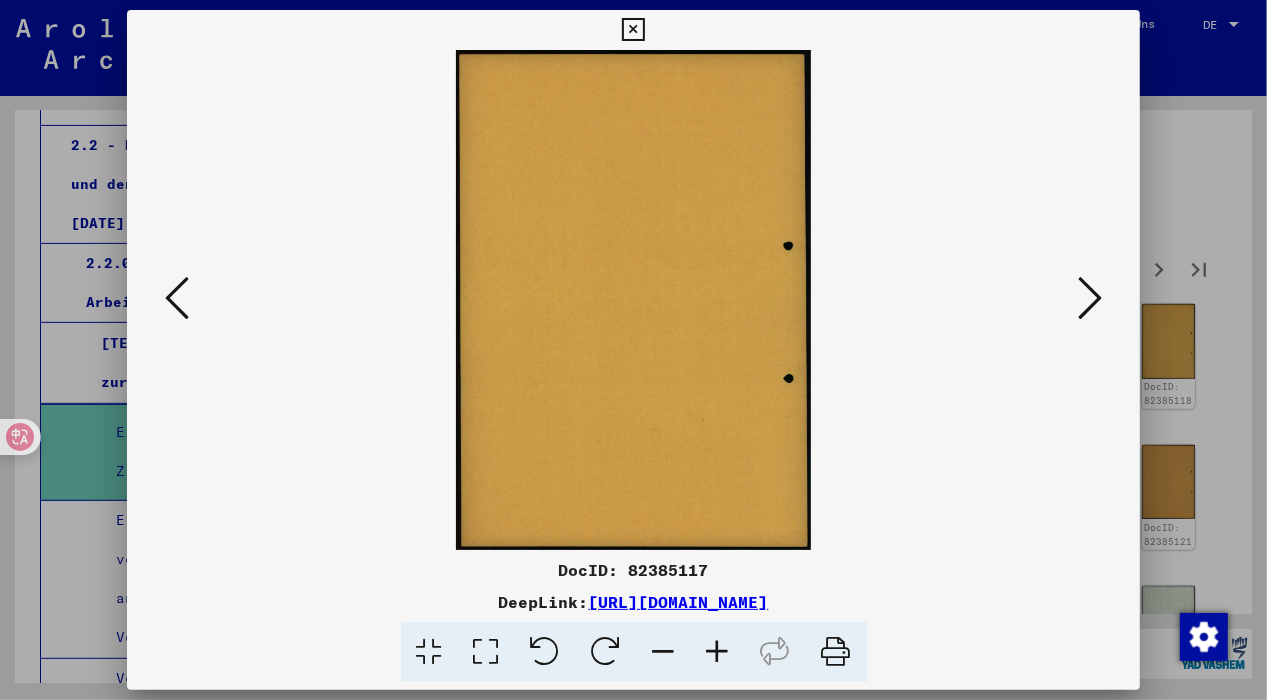 click at bounding box center (1090, 298) 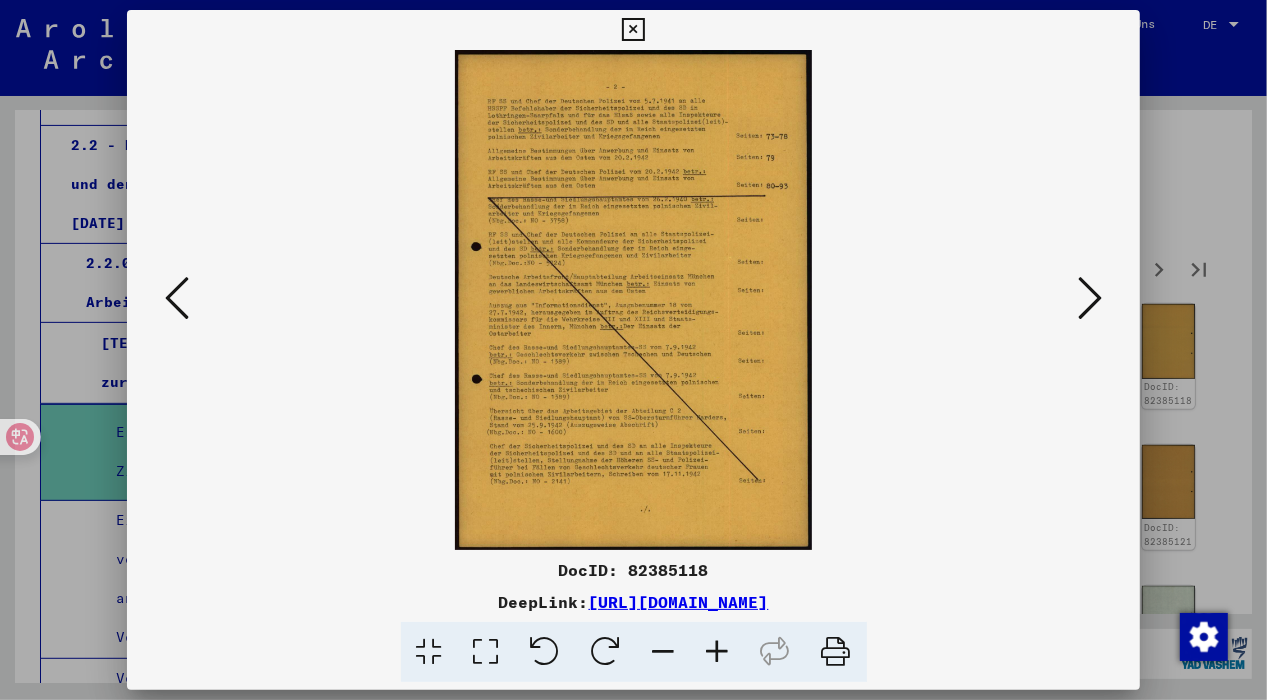 click at bounding box center [1090, 298] 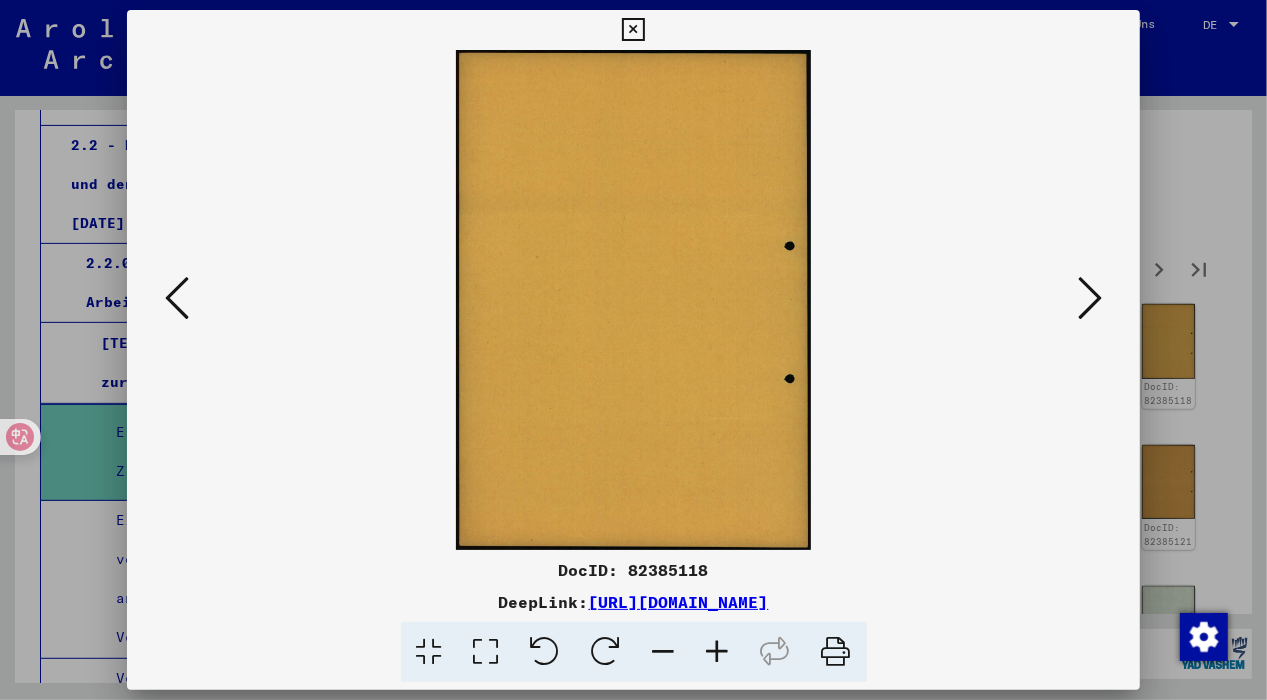 click at bounding box center (1090, 298) 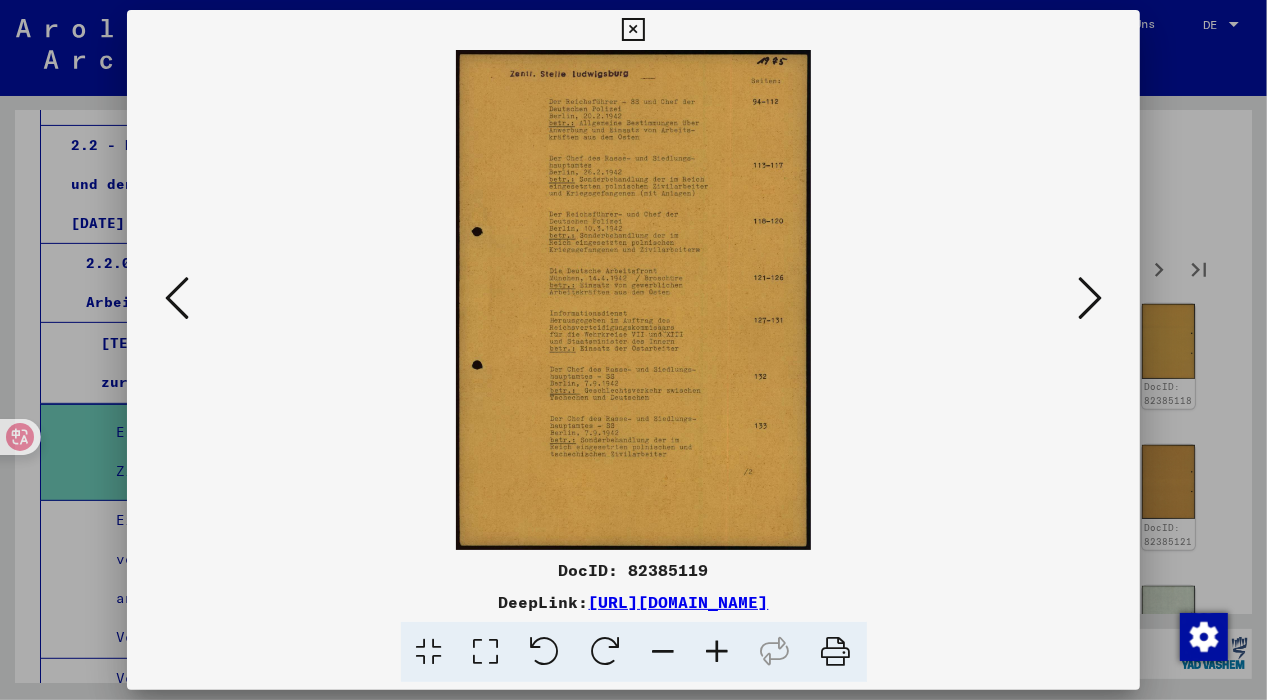 click at bounding box center [1090, 298] 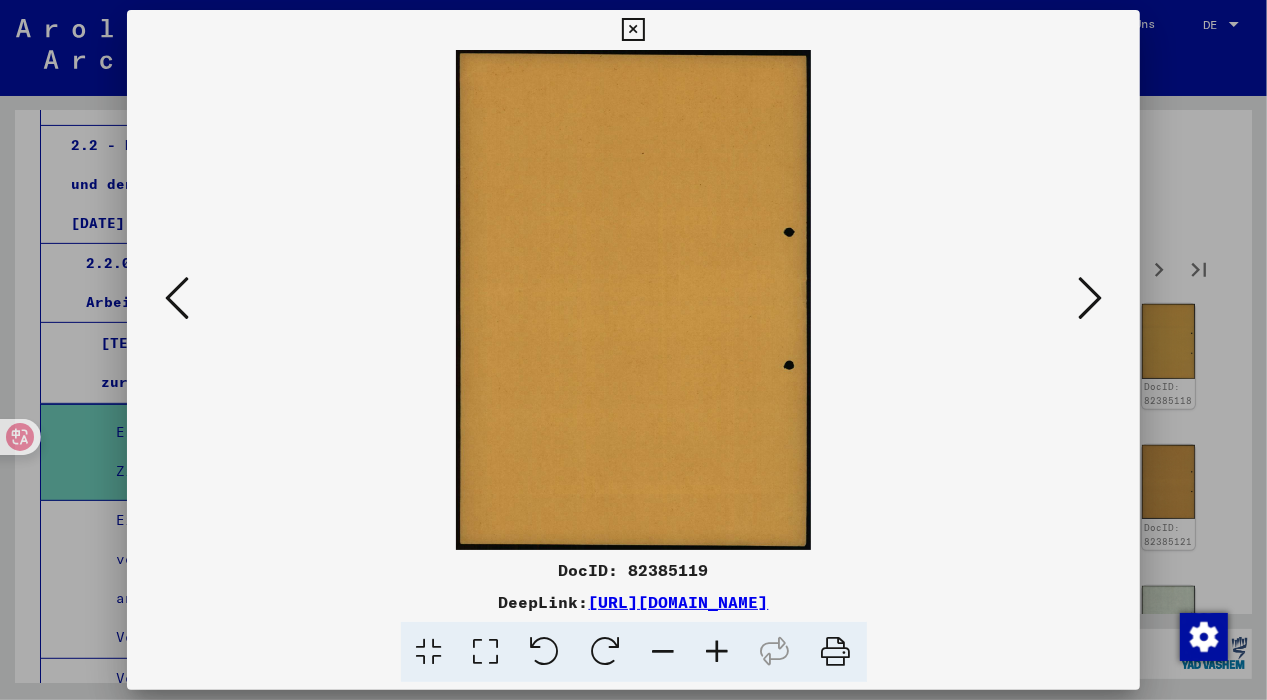 click at bounding box center [1090, 298] 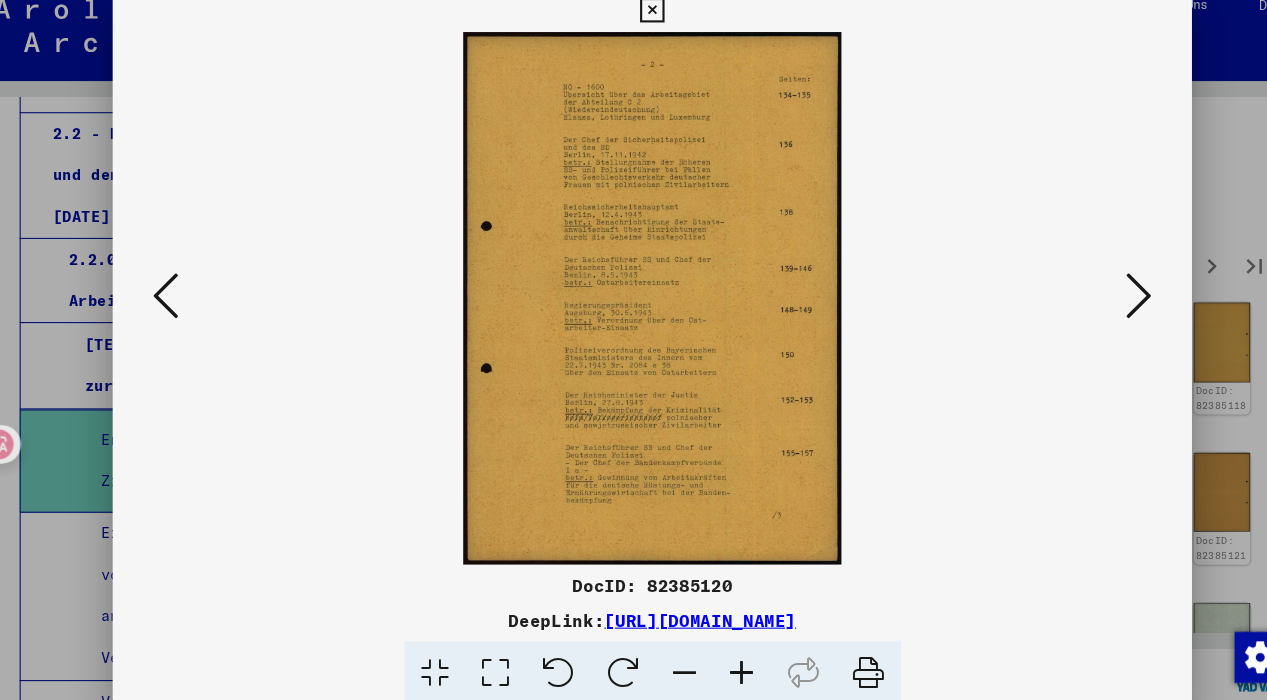 click at bounding box center [1090, 299] 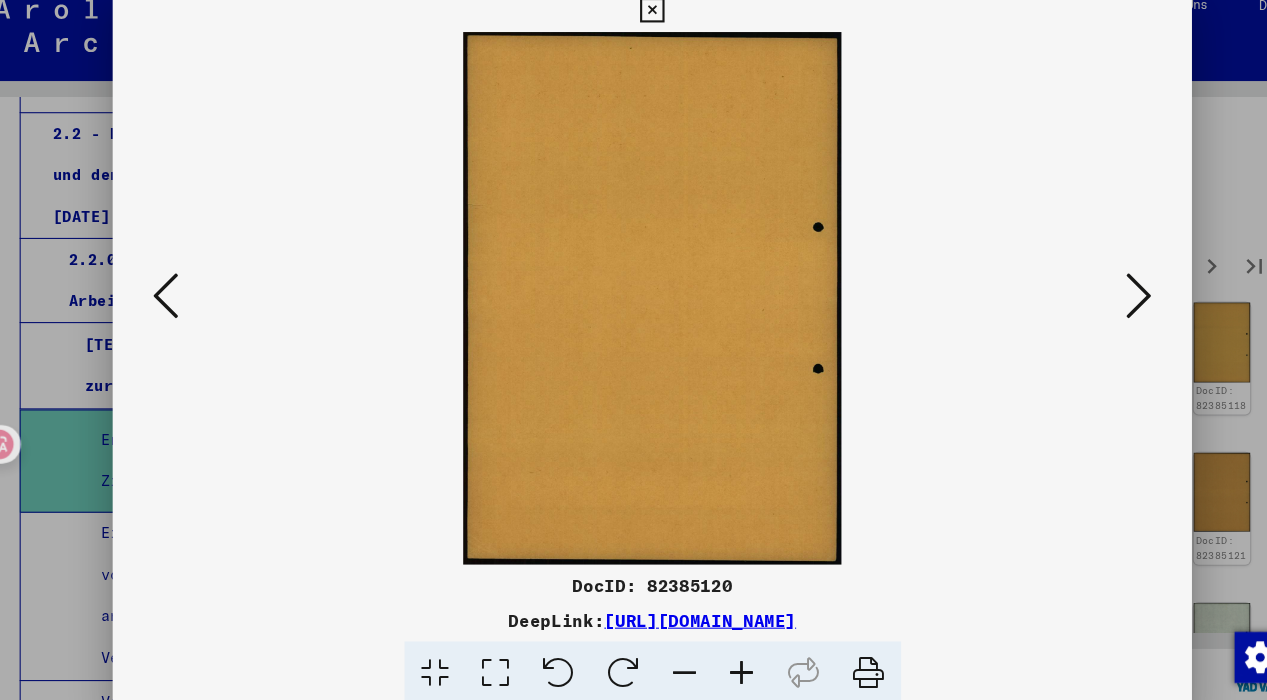 click at bounding box center (1090, 299) 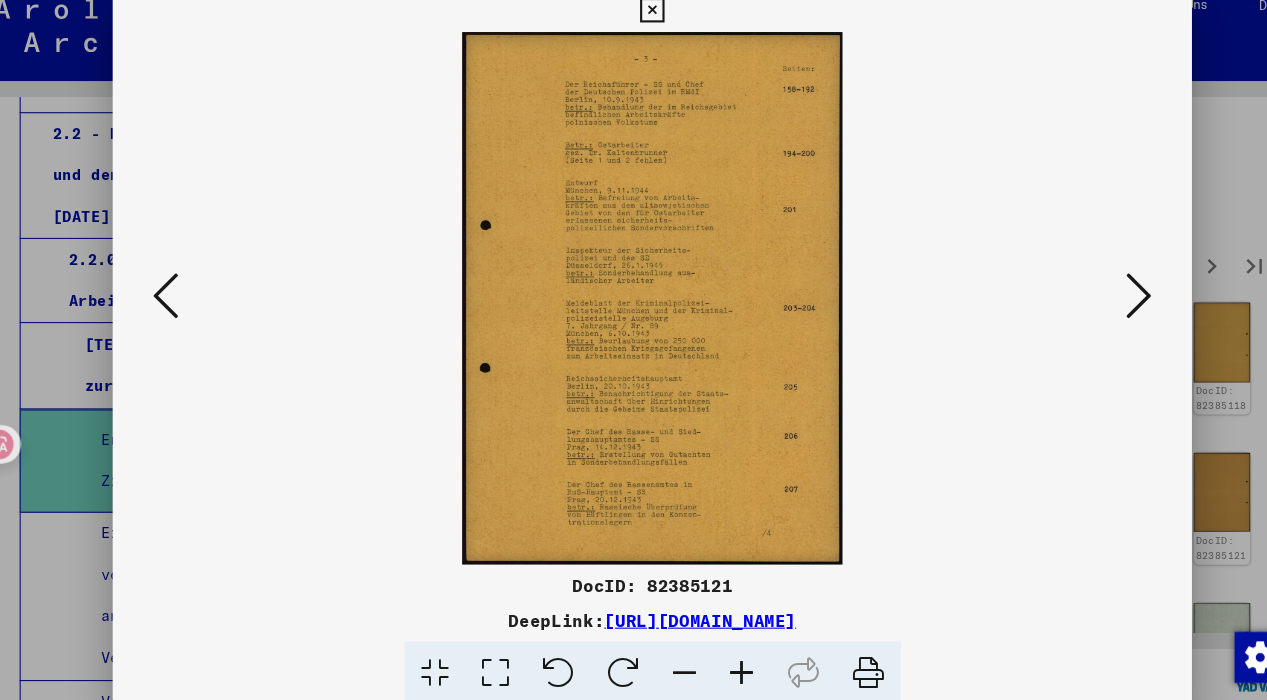 click at bounding box center [1090, 299] 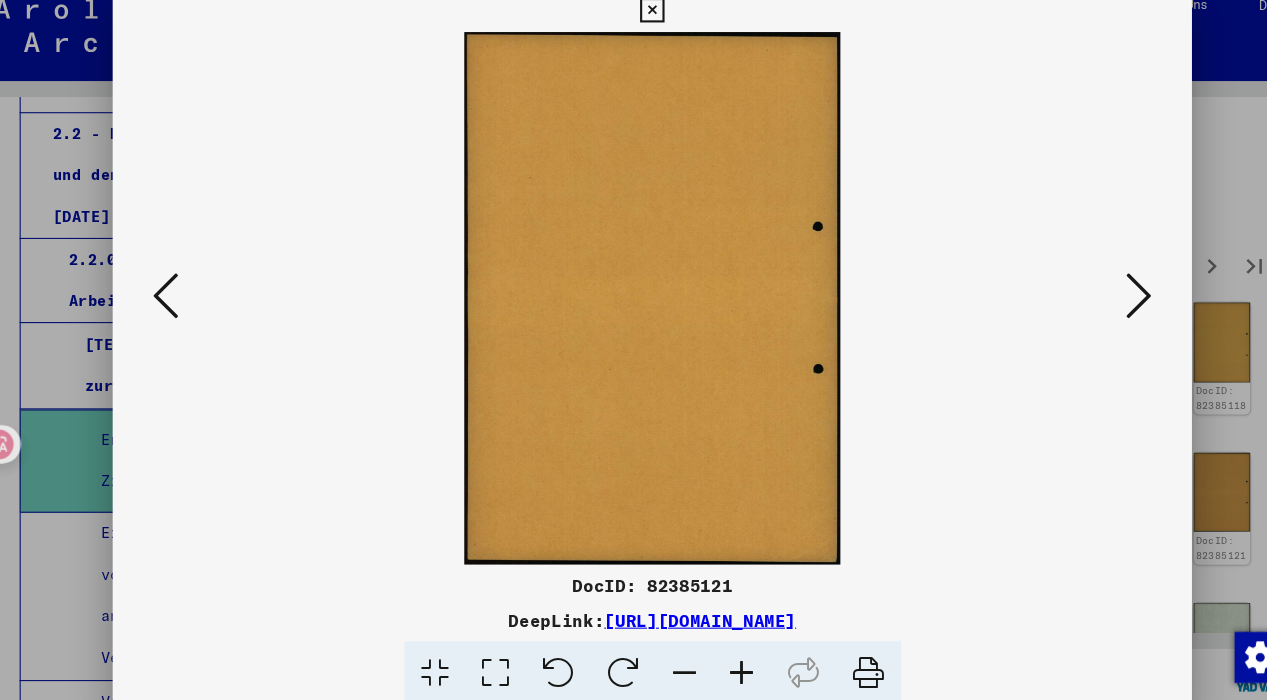 click at bounding box center (1090, 298) 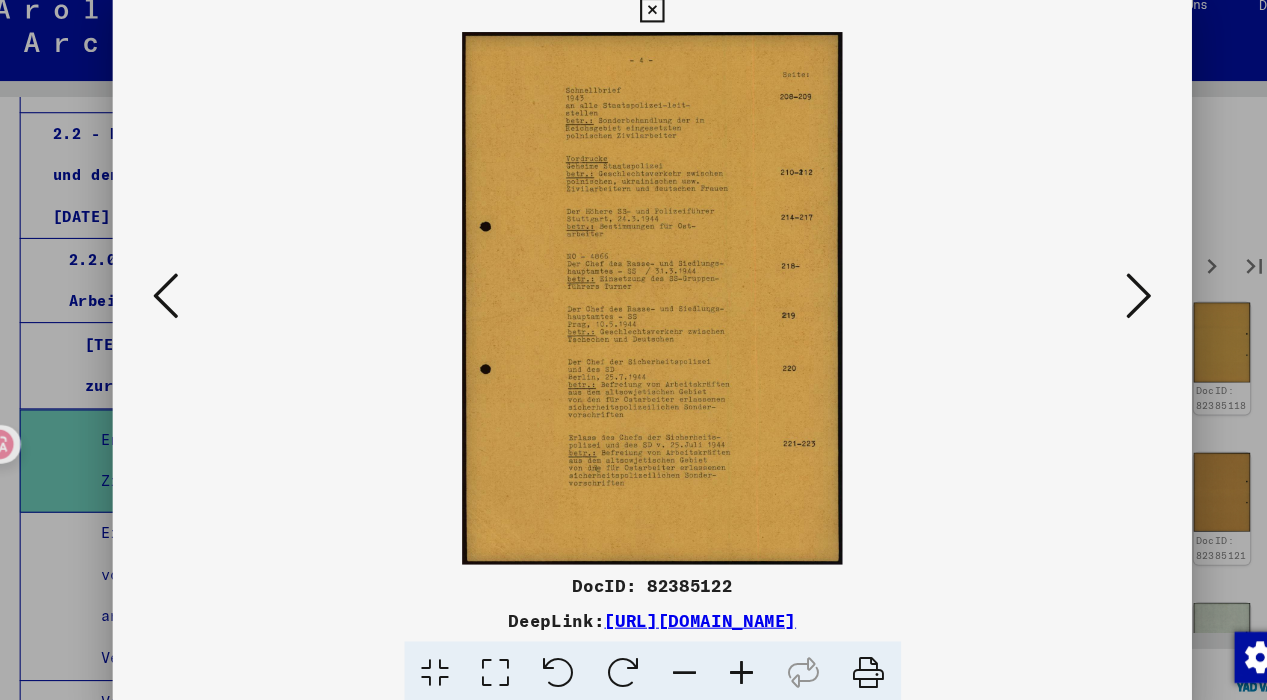 click at bounding box center (1090, 299) 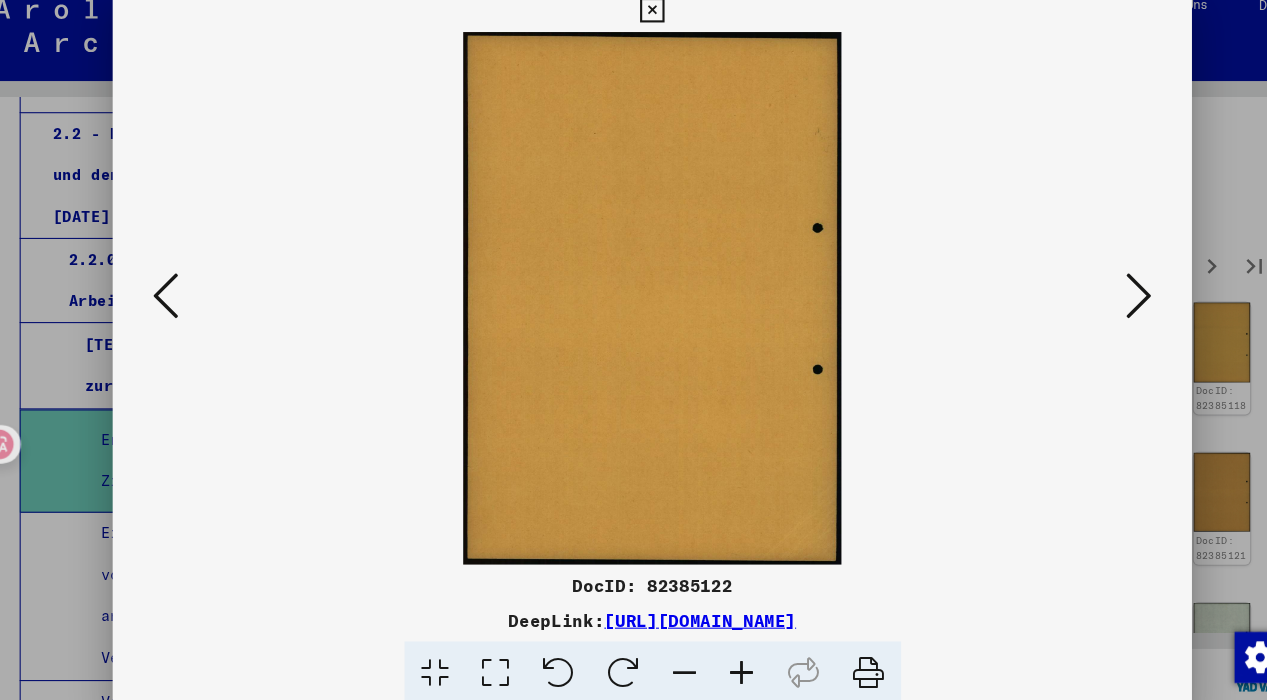 click at bounding box center [1090, 299] 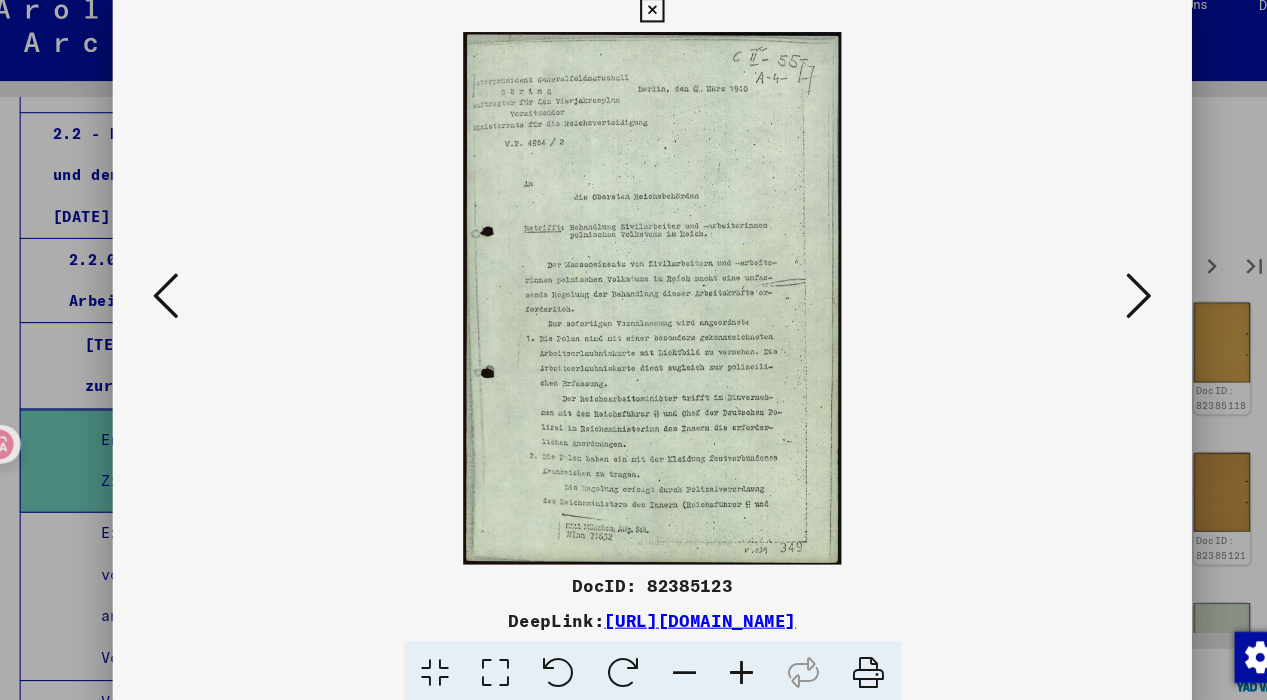click at bounding box center [1090, 299] 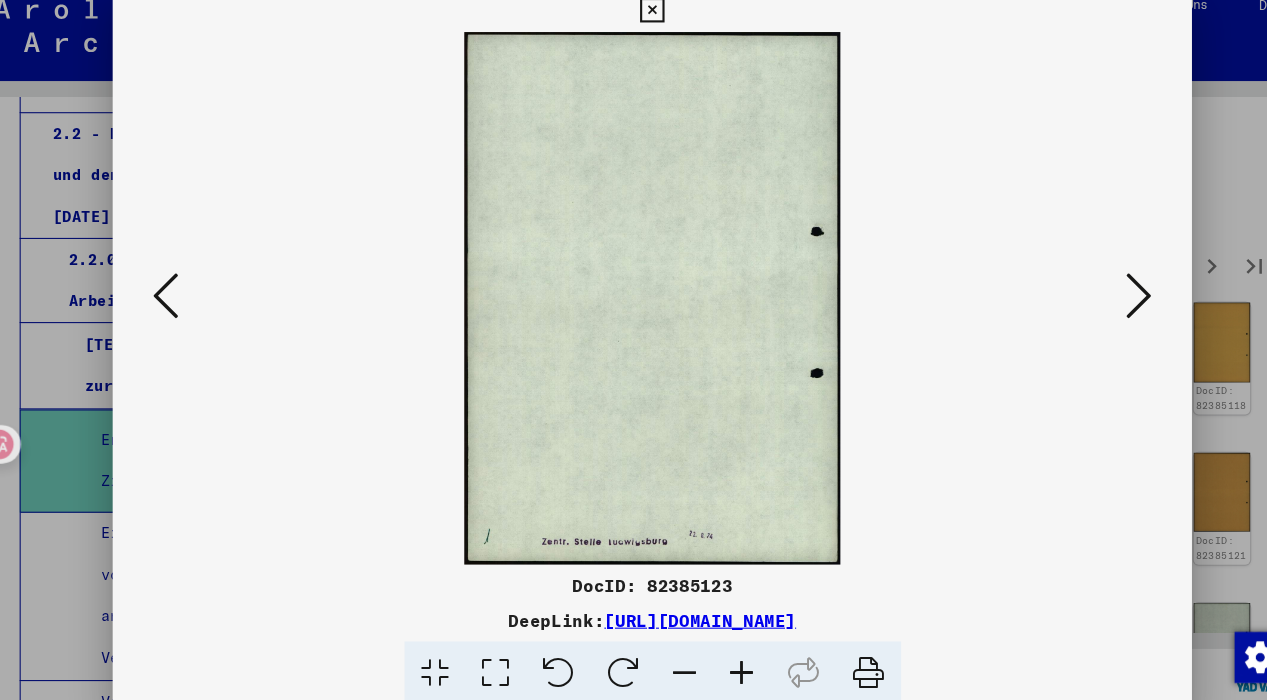 click at bounding box center (177, 298) 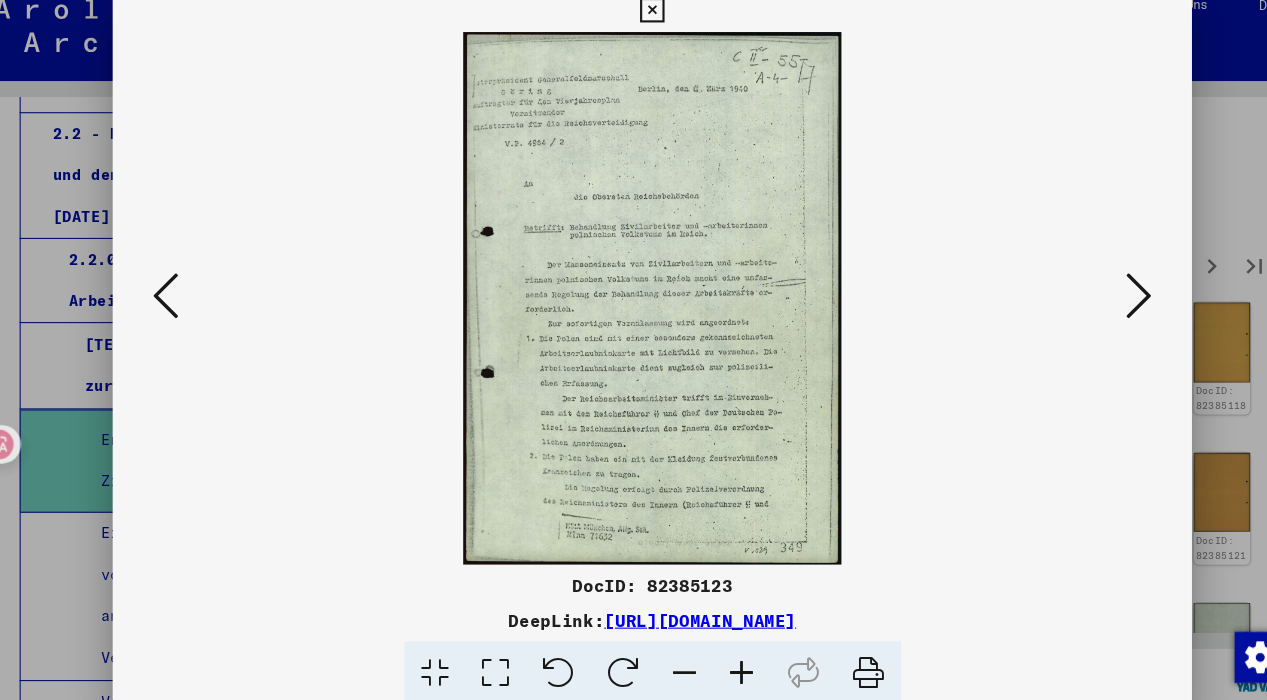 click at bounding box center (1090, 298) 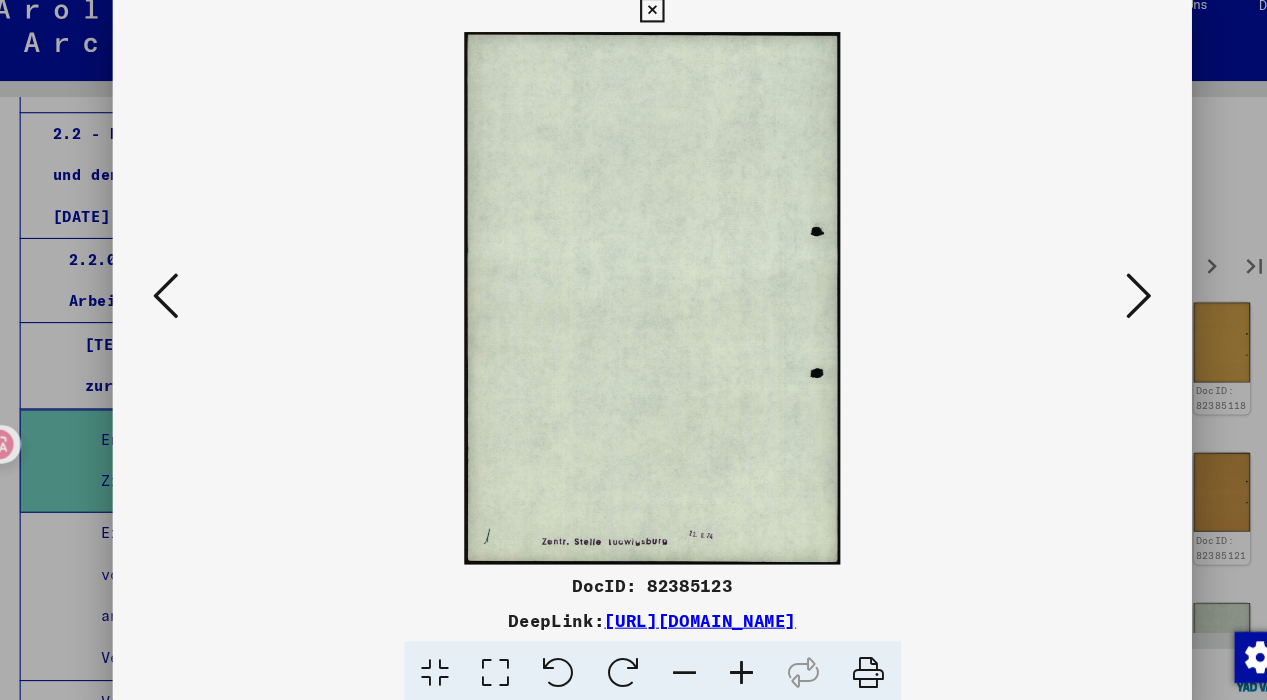 click at bounding box center (1090, 298) 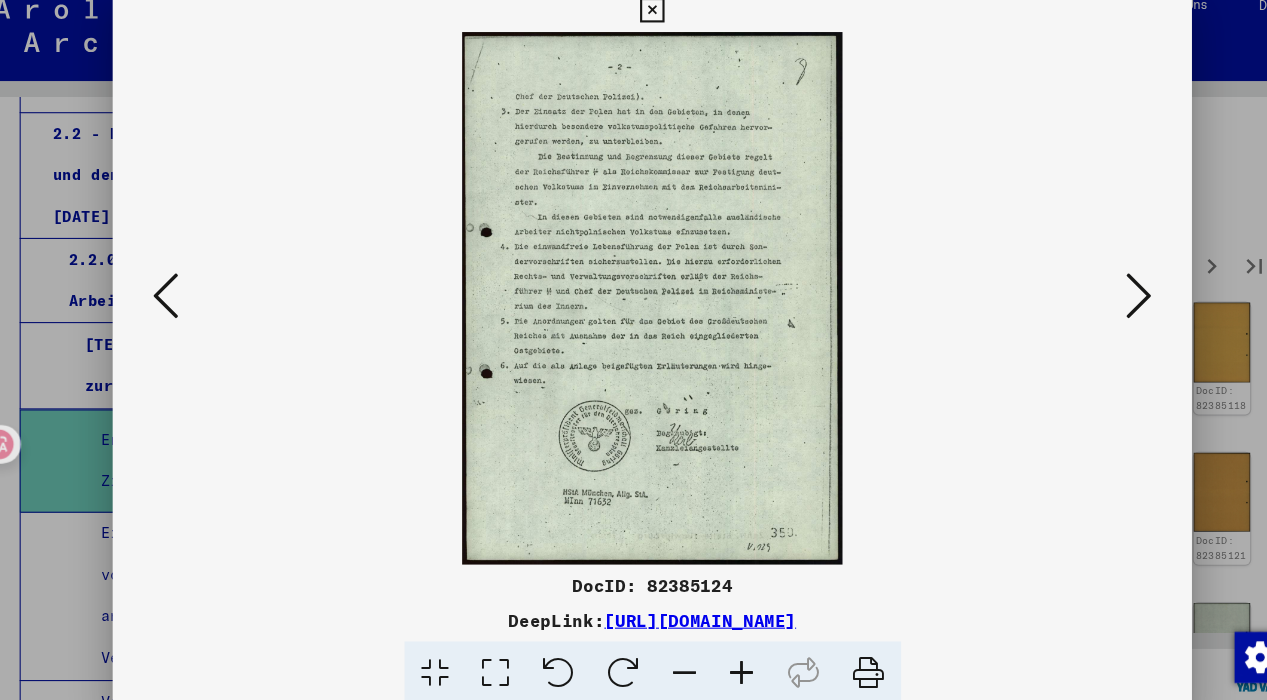 click at bounding box center (1090, 298) 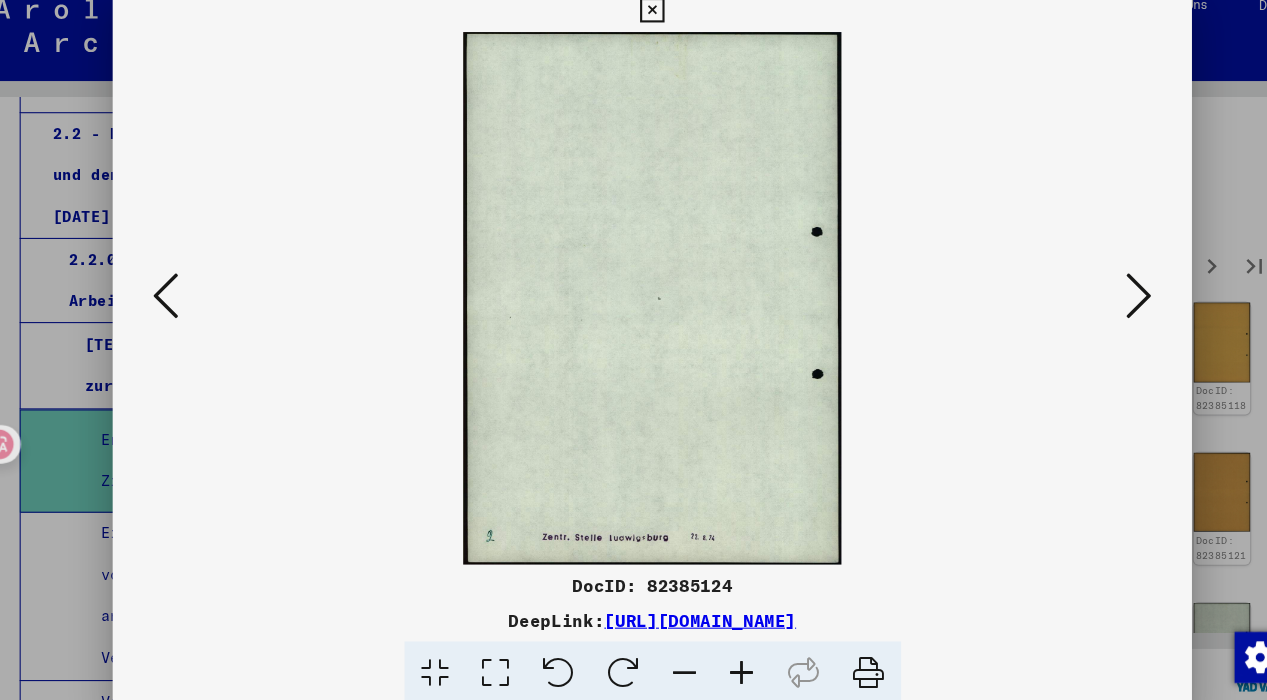 click at bounding box center [1090, 298] 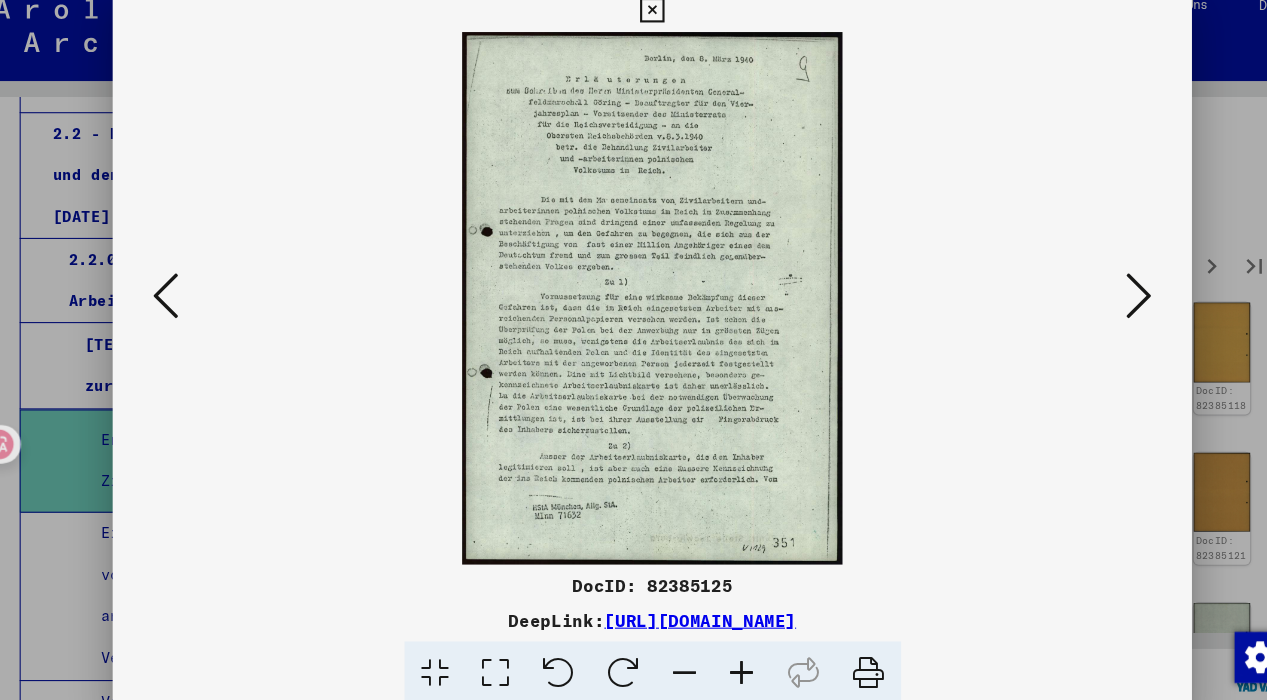 click at bounding box center [1090, 298] 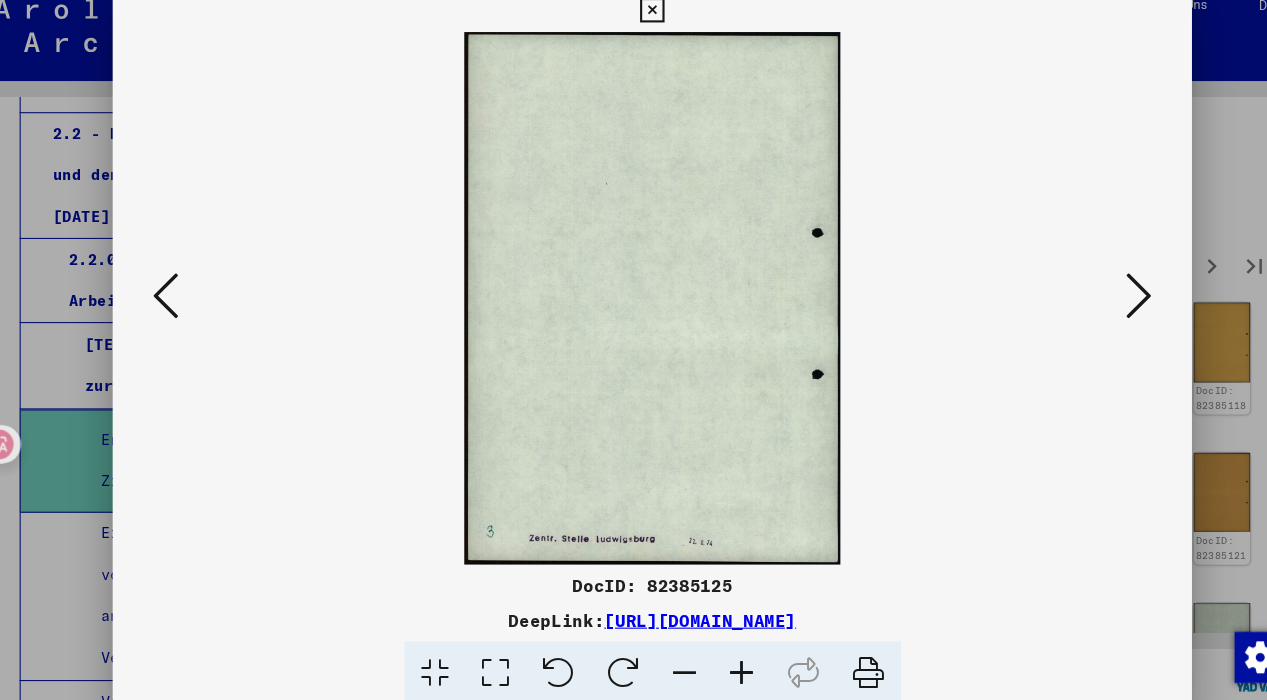 click at bounding box center (1090, 298) 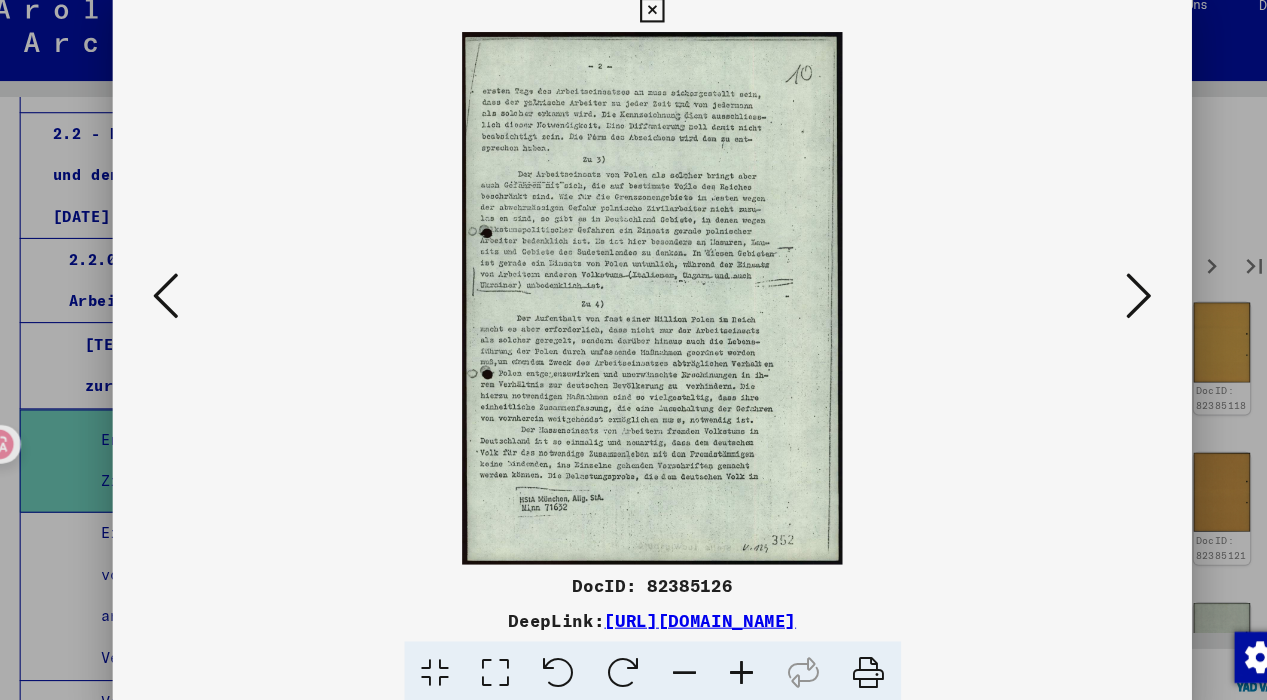 click at bounding box center [1090, 298] 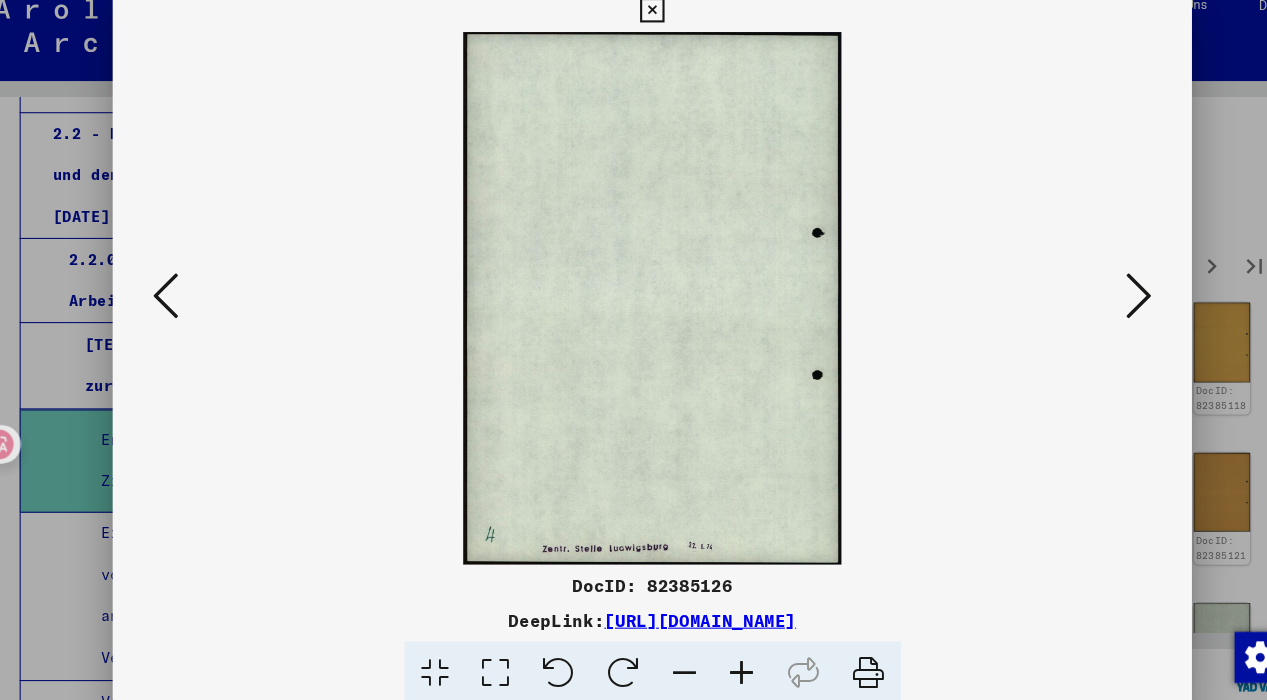 click at bounding box center (1090, 298) 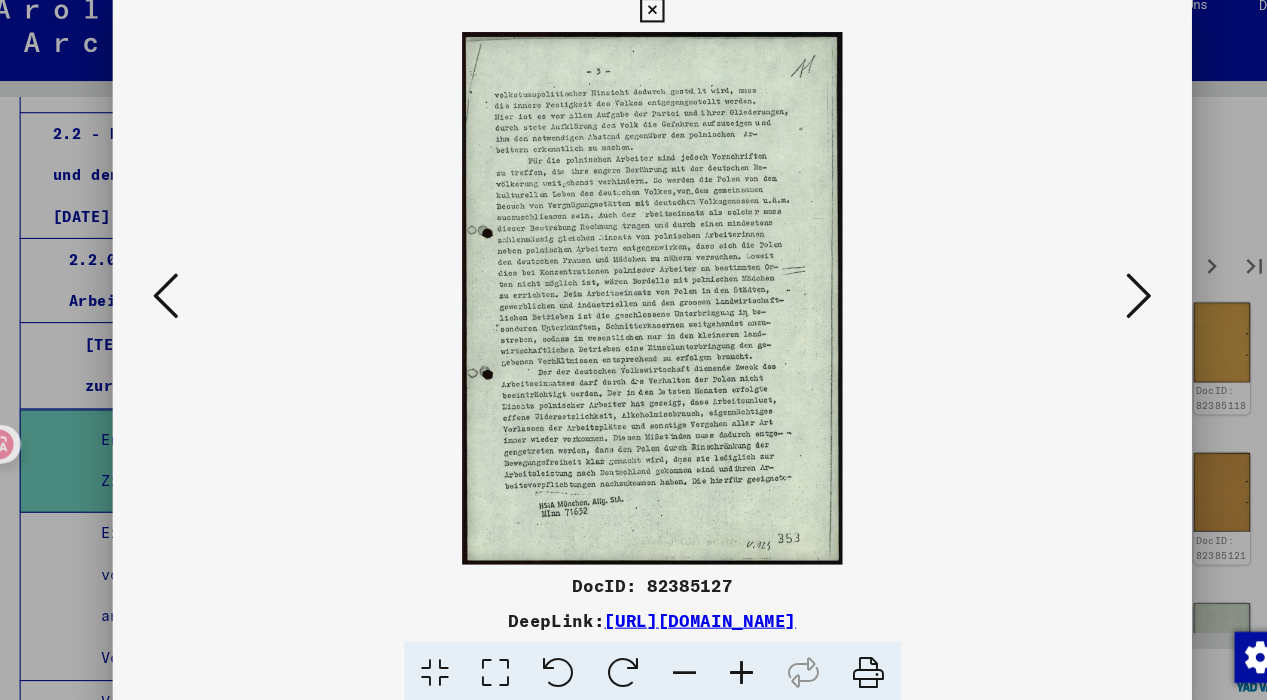 click at bounding box center (1090, 298) 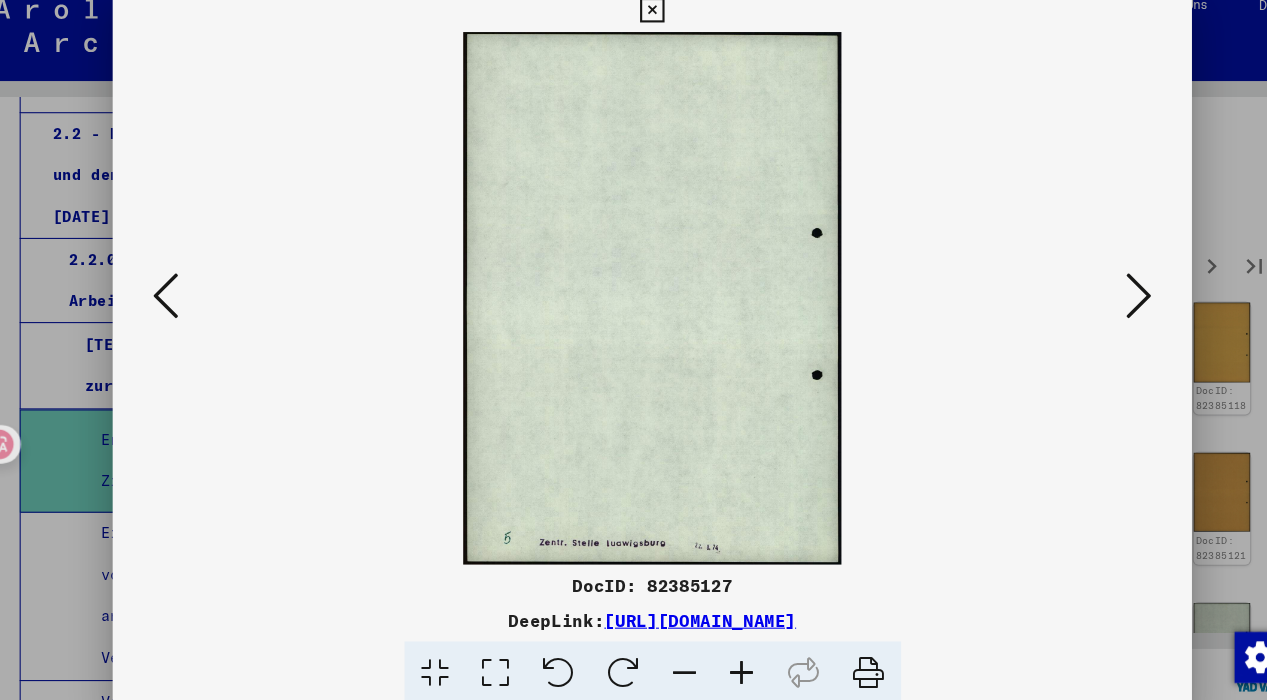 click at bounding box center (1090, 298) 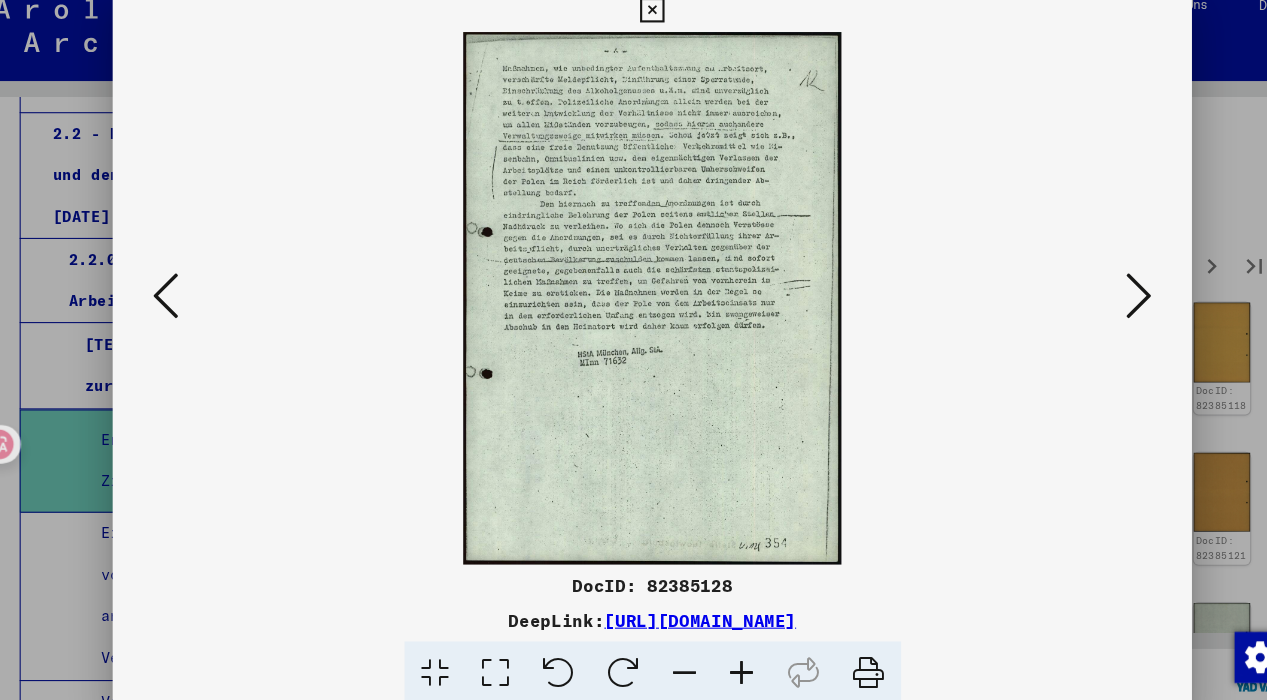 click at bounding box center (1090, 298) 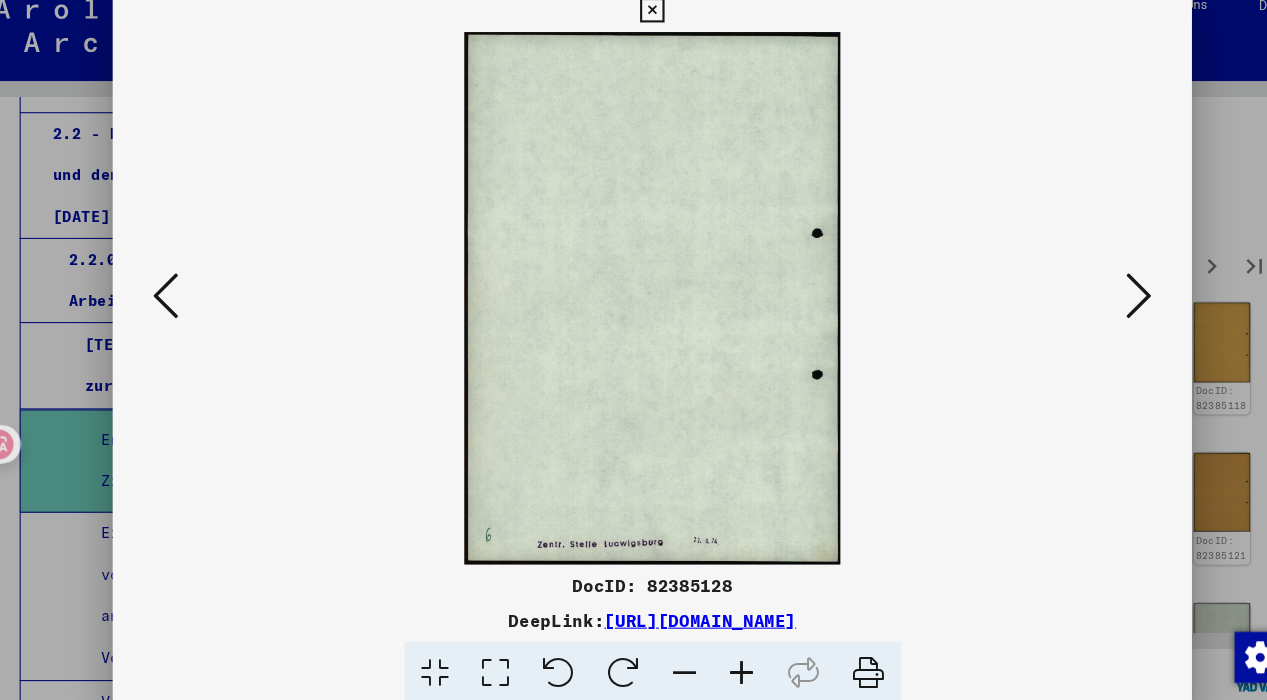 click at bounding box center [1090, 298] 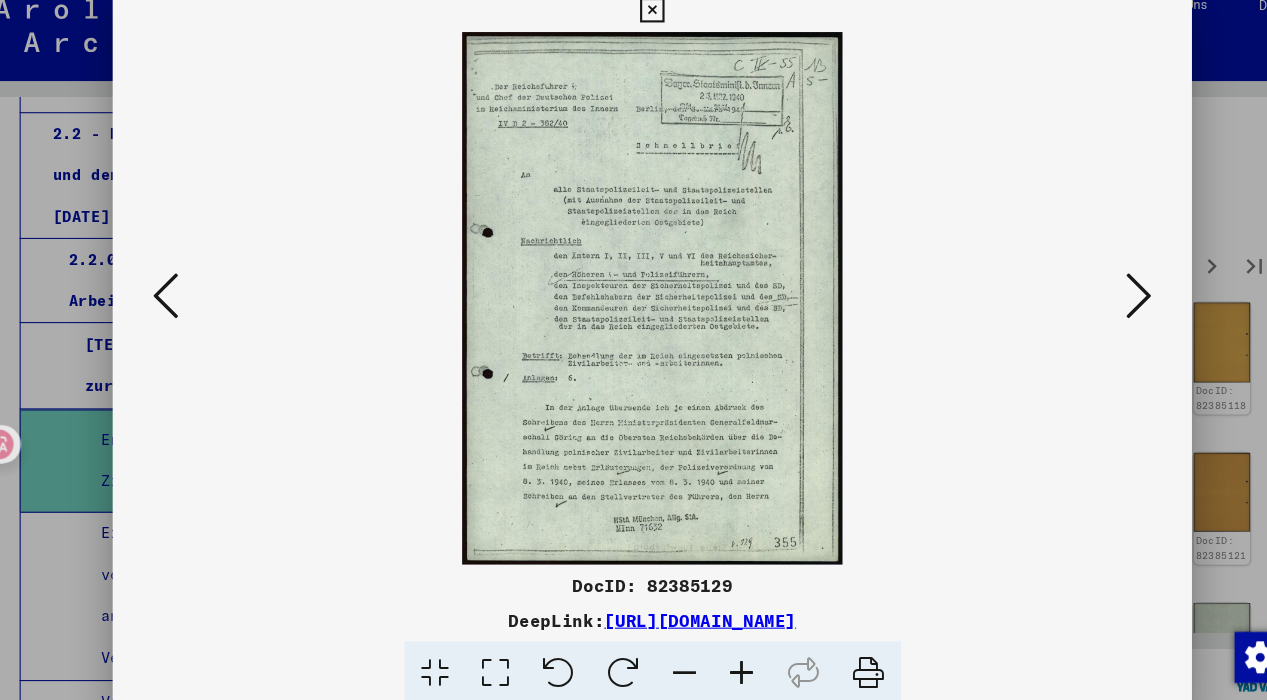 click at bounding box center [1090, 298] 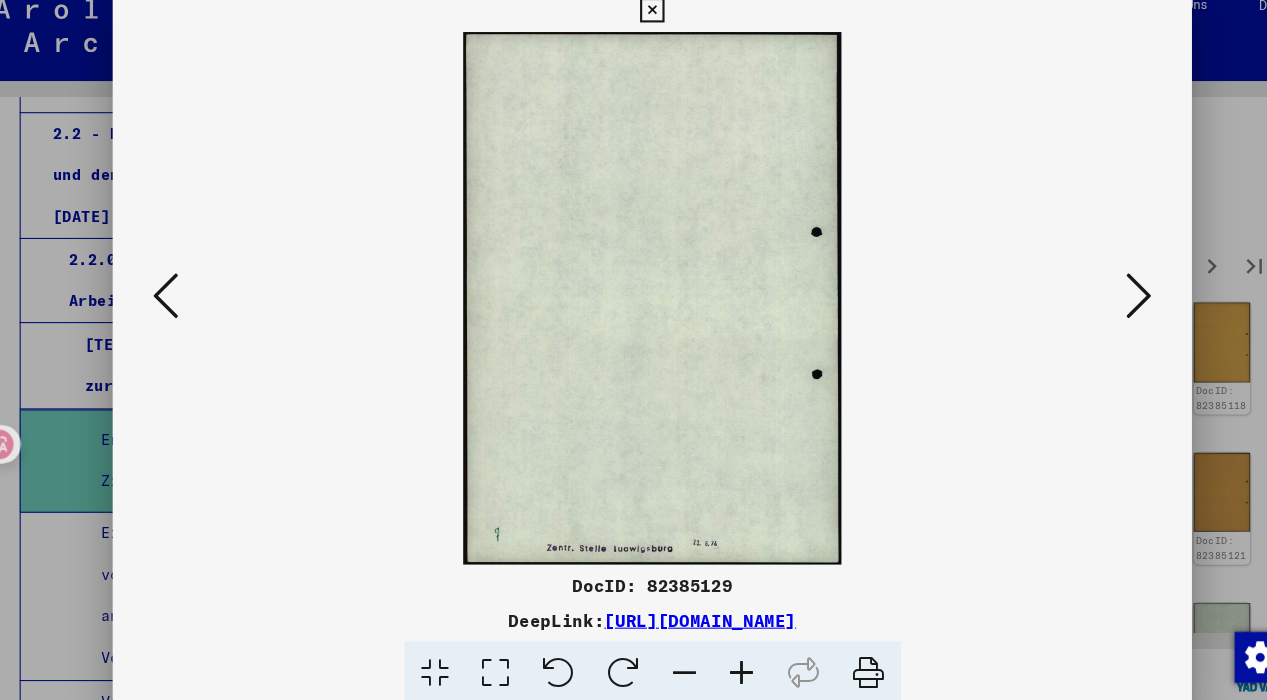 click at bounding box center [1090, 298] 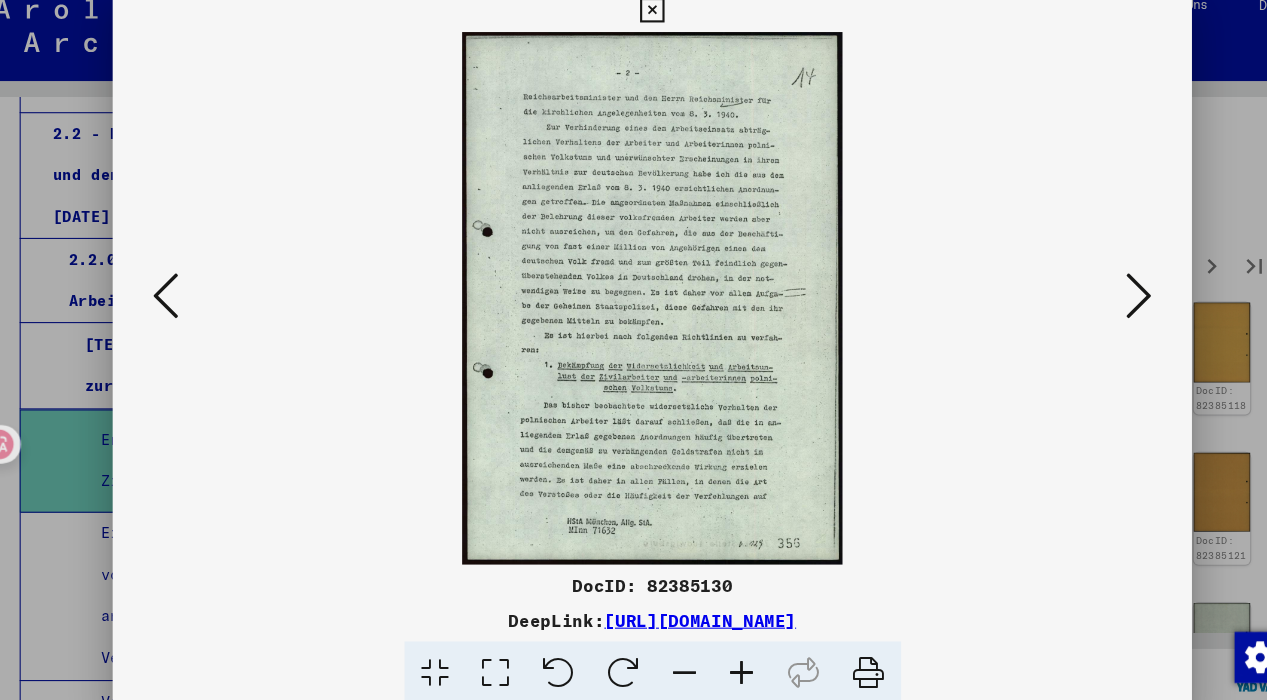 click at bounding box center (1090, 298) 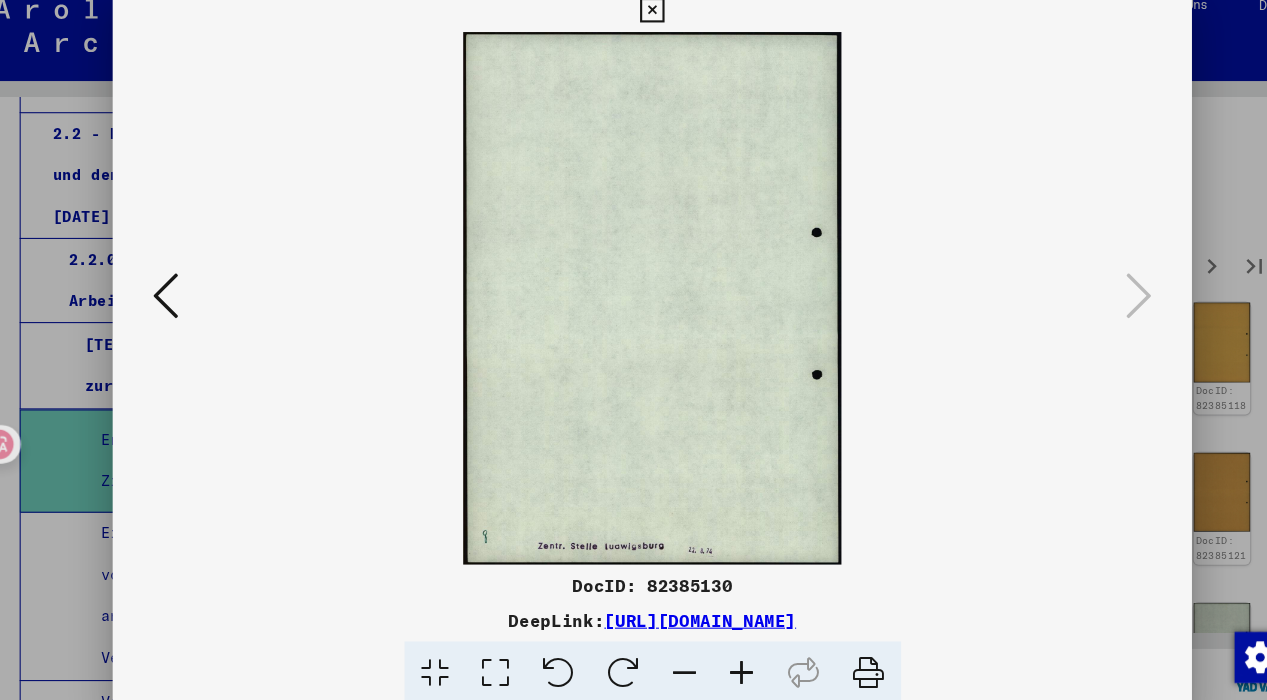 click at bounding box center (633, 30) 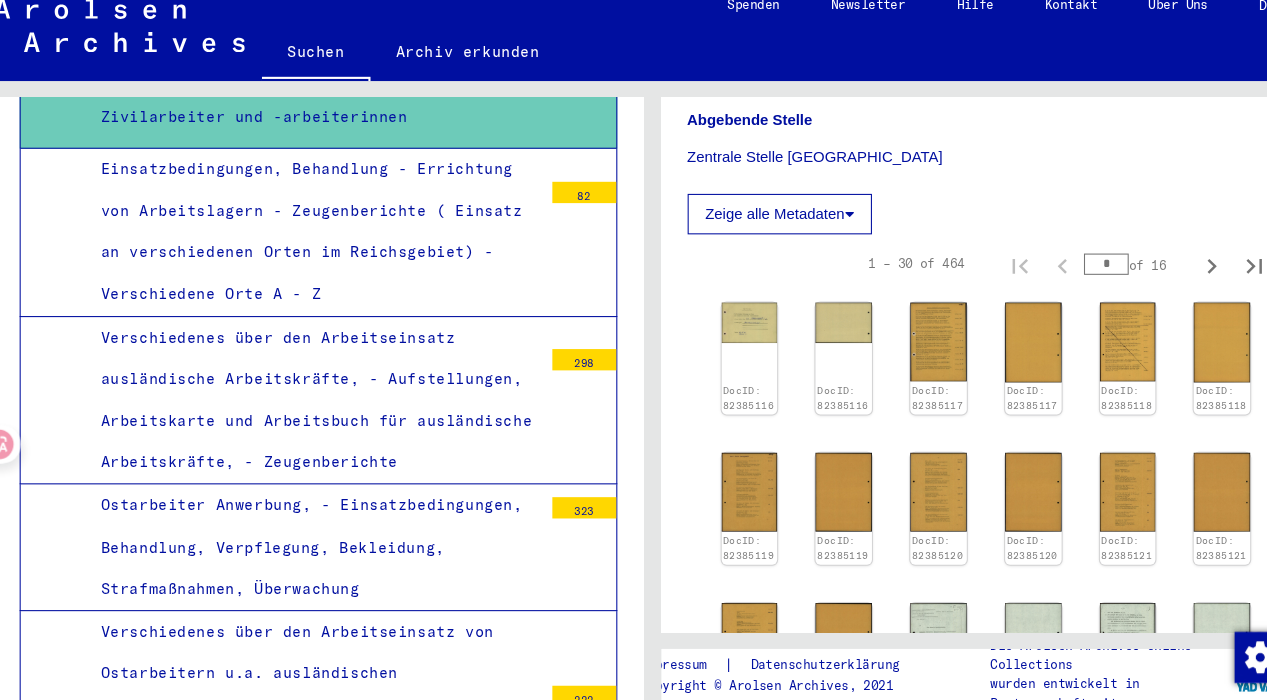 scroll, scrollTop: 834, scrollLeft: 0, axis: vertical 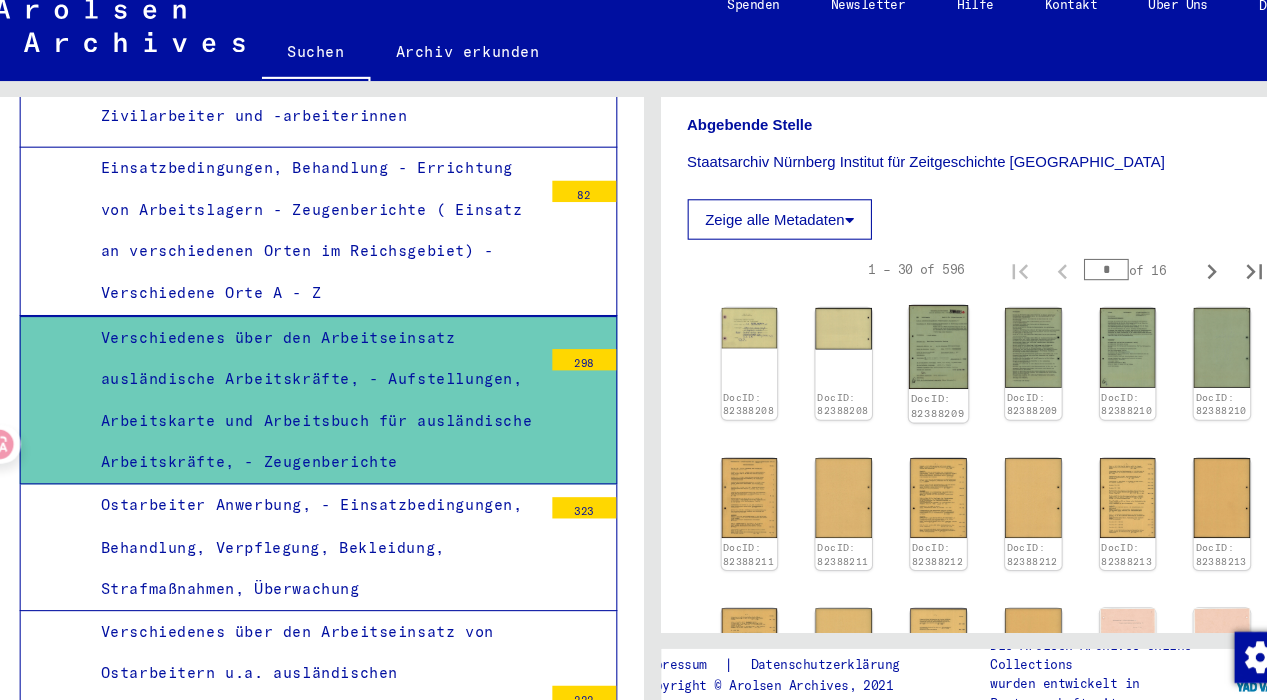click 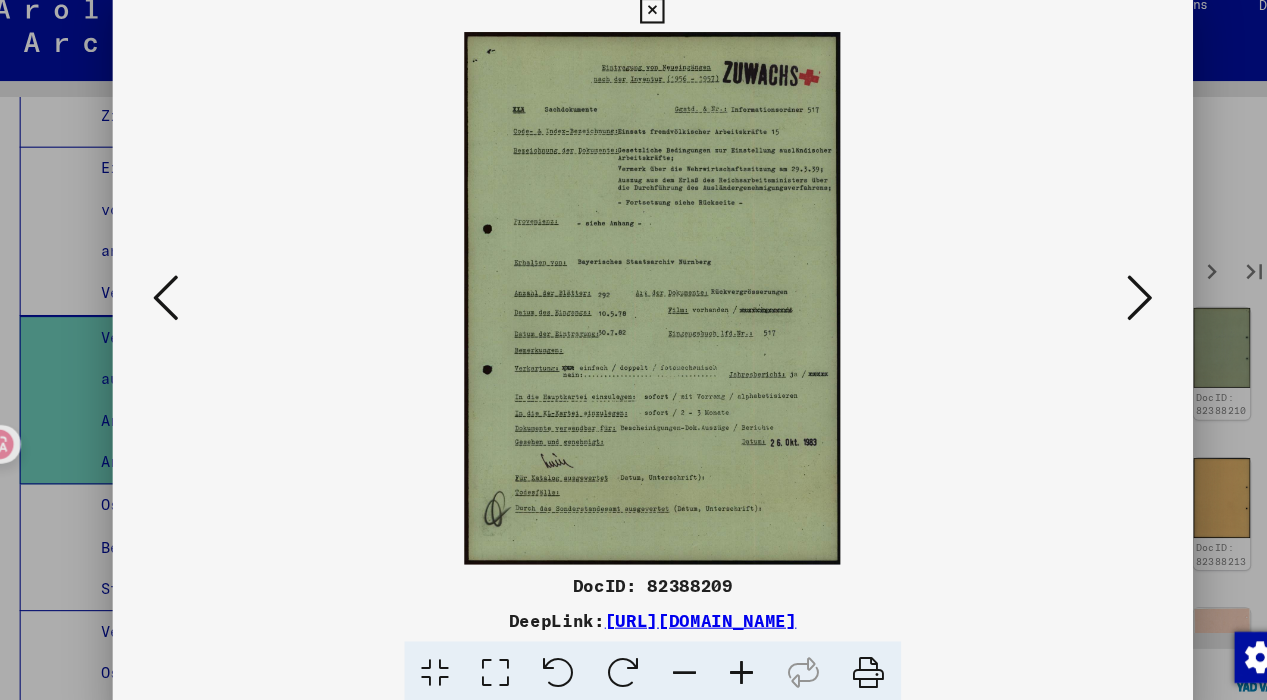 scroll, scrollTop: 0, scrollLeft: 0, axis: both 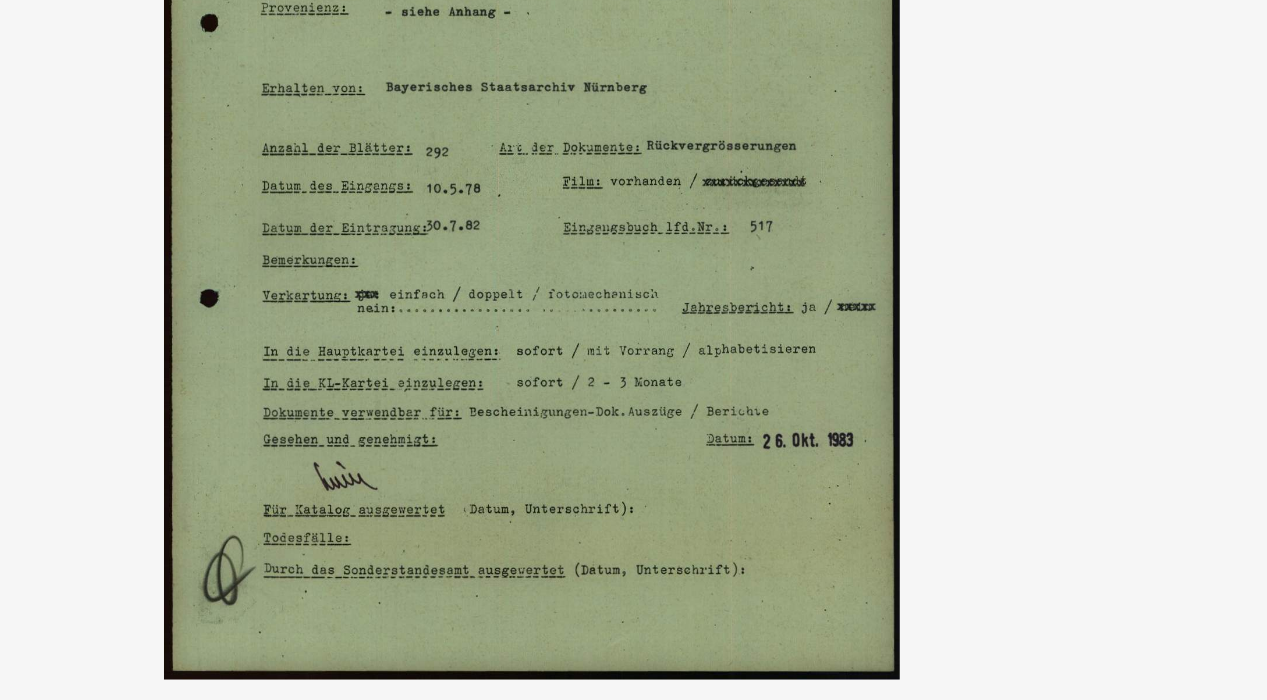 click at bounding box center [634, 300] 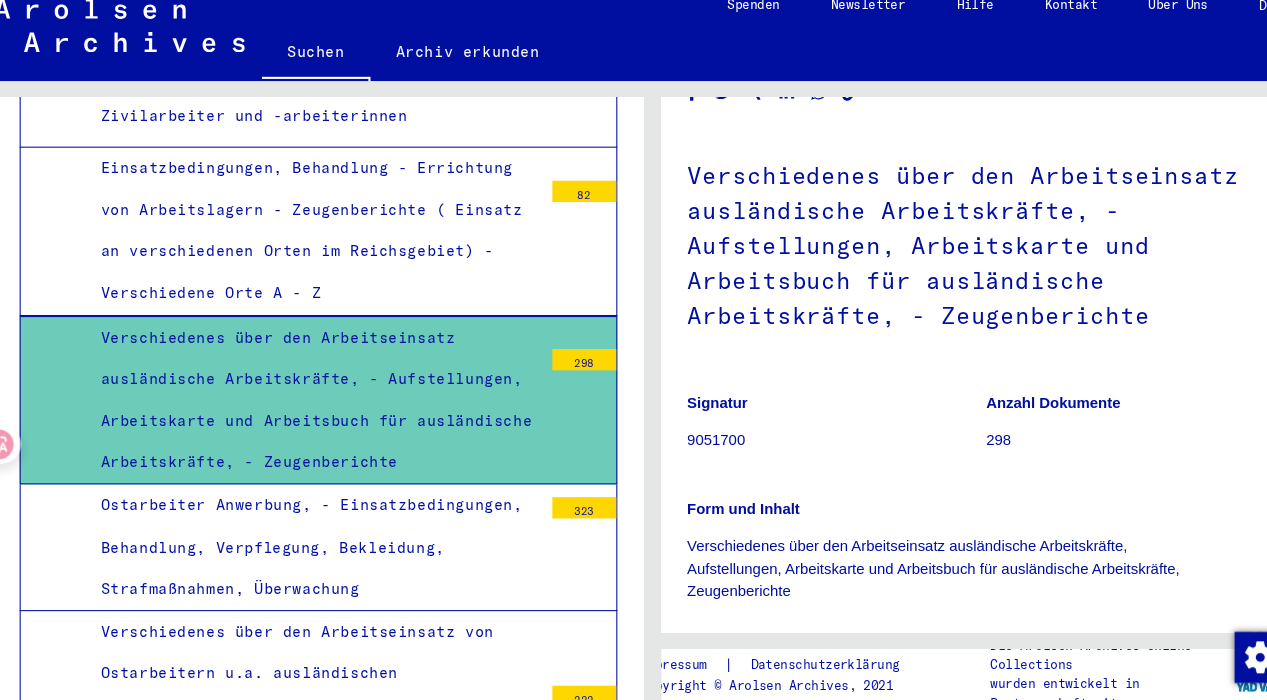 scroll, scrollTop: 130, scrollLeft: 0, axis: vertical 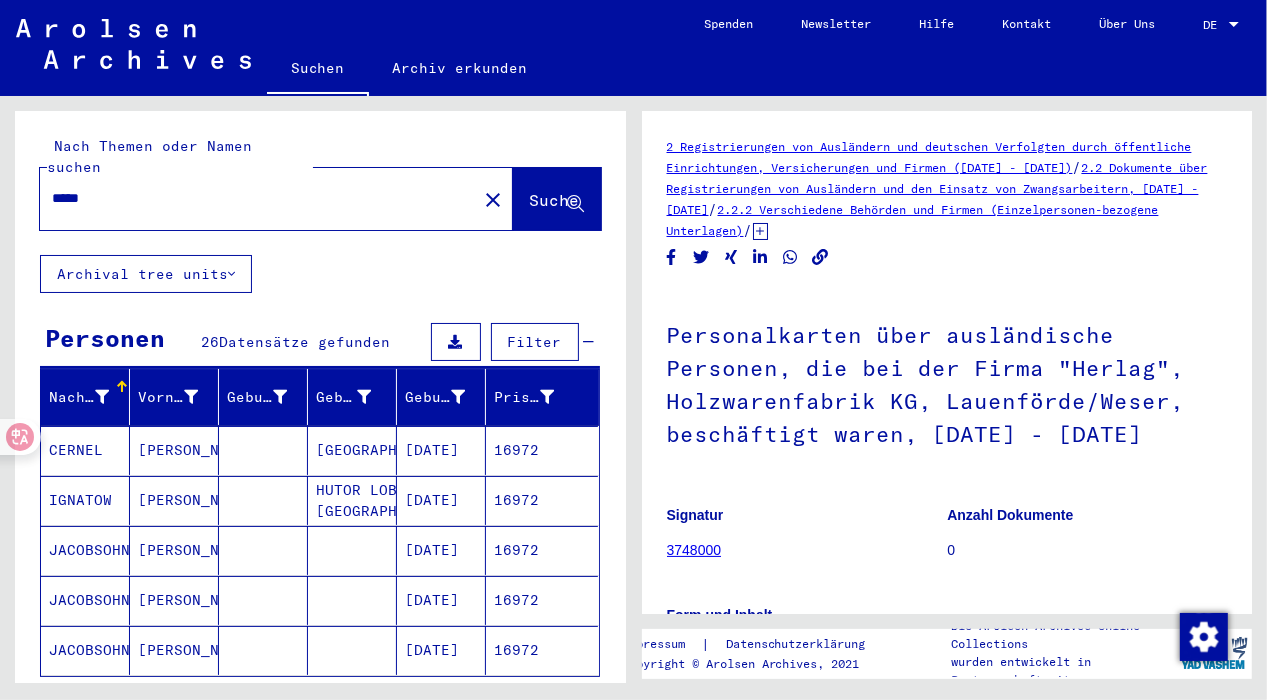 click on "*****" at bounding box center [258, 198] 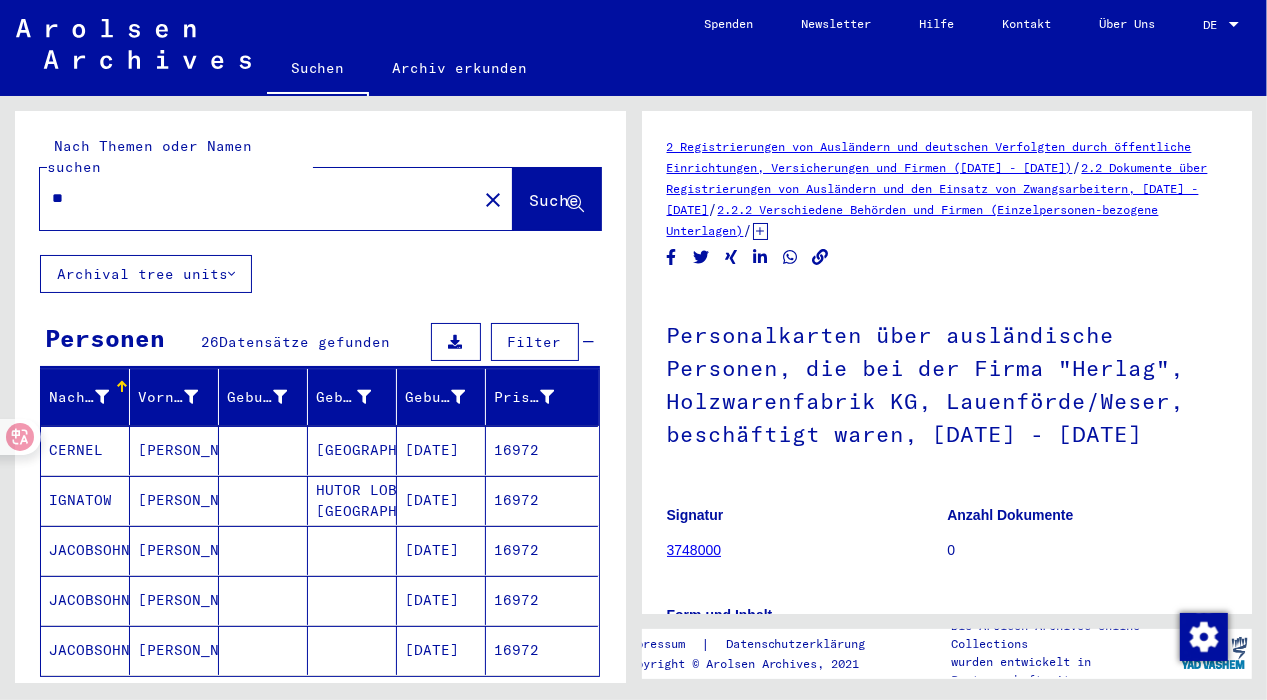 type on "*" 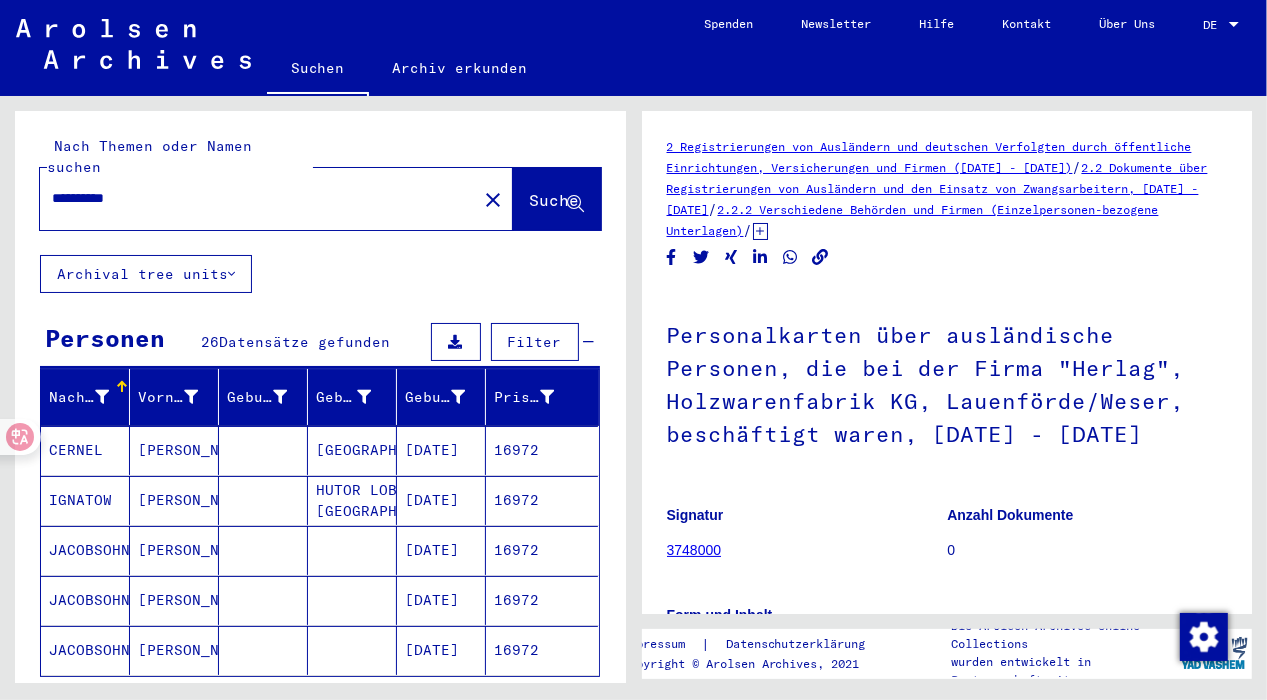 type on "**********" 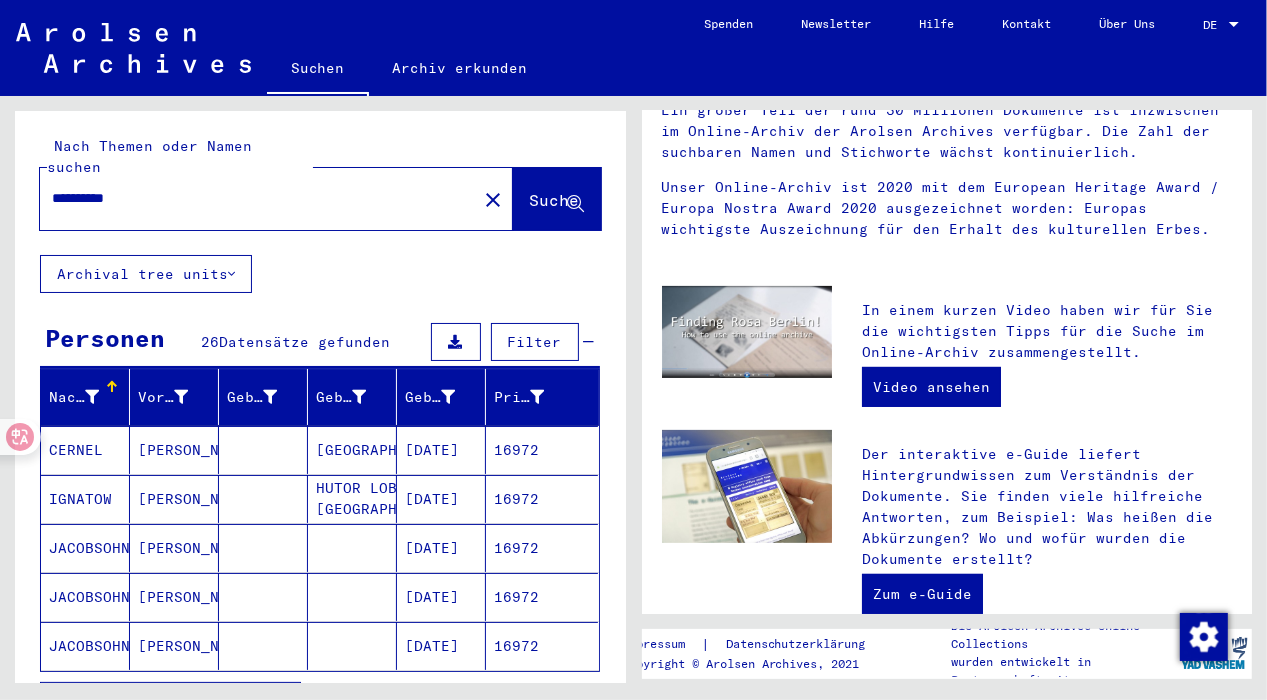 scroll, scrollTop: 306, scrollLeft: 0, axis: vertical 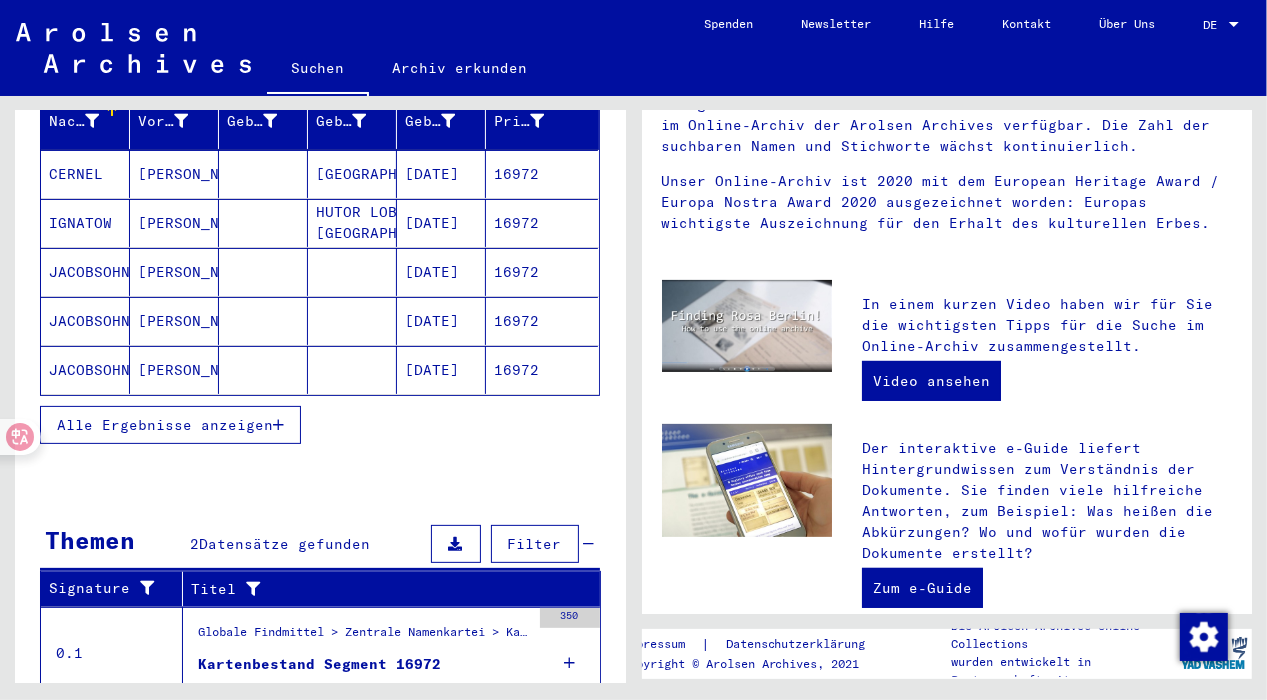 click on "Alle Ergebnisse anzeigen" at bounding box center (165, 425) 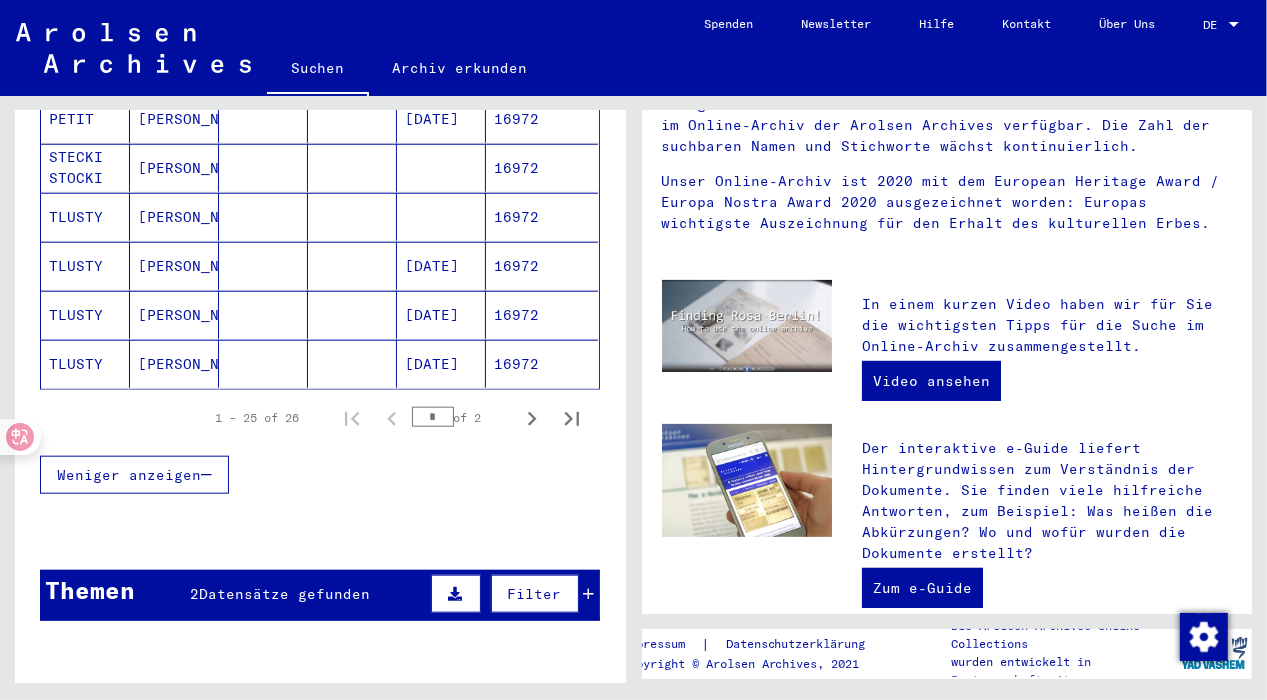 scroll, scrollTop: 1264, scrollLeft: 0, axis: vertical 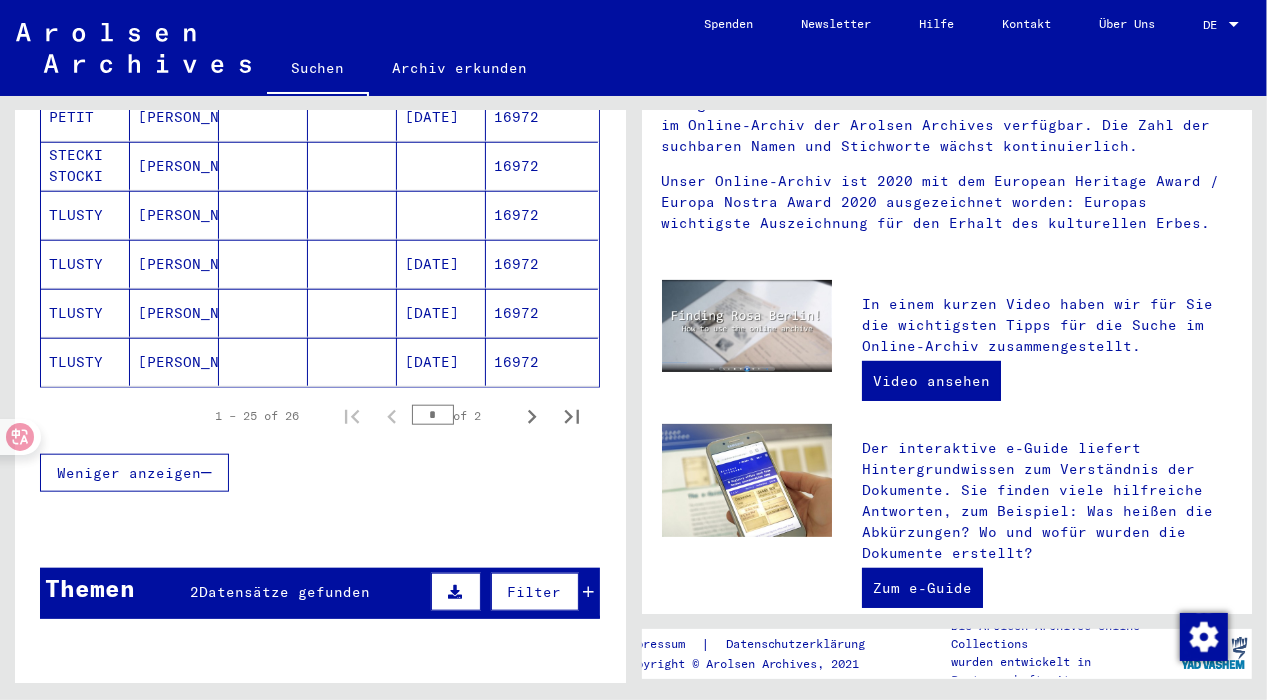 click 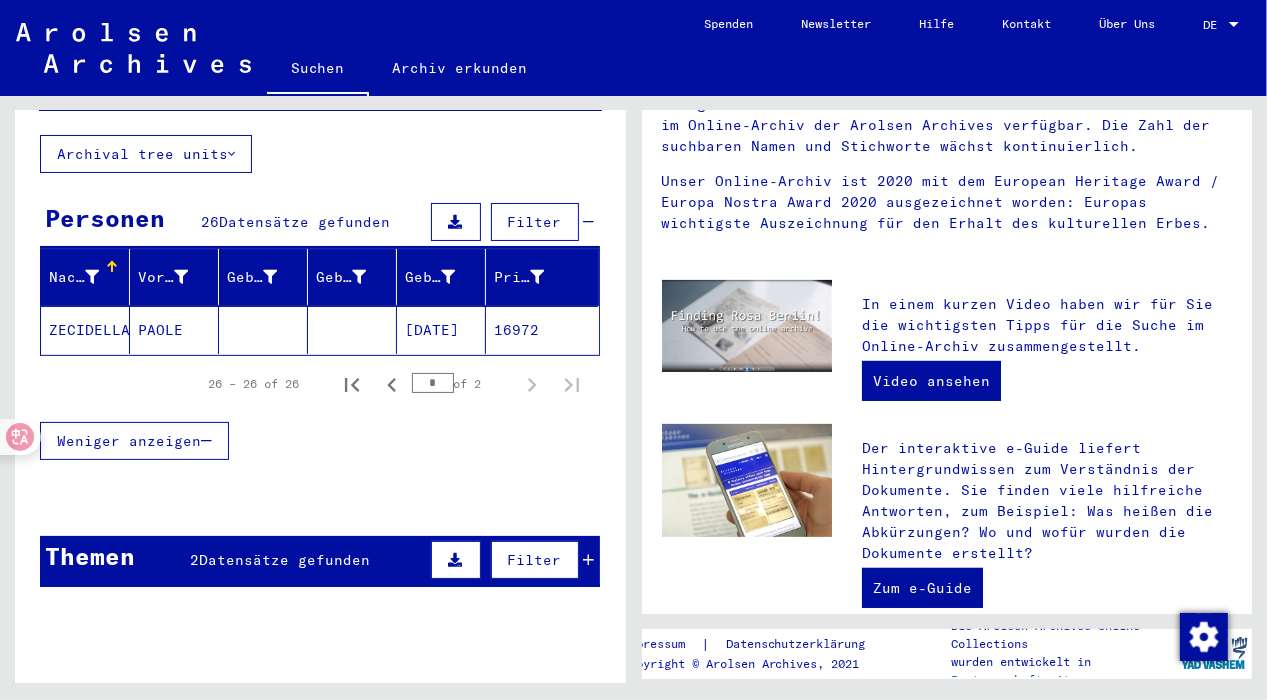 scroll, scrollTop: 160, scrollLeft: 0, axis: vertical 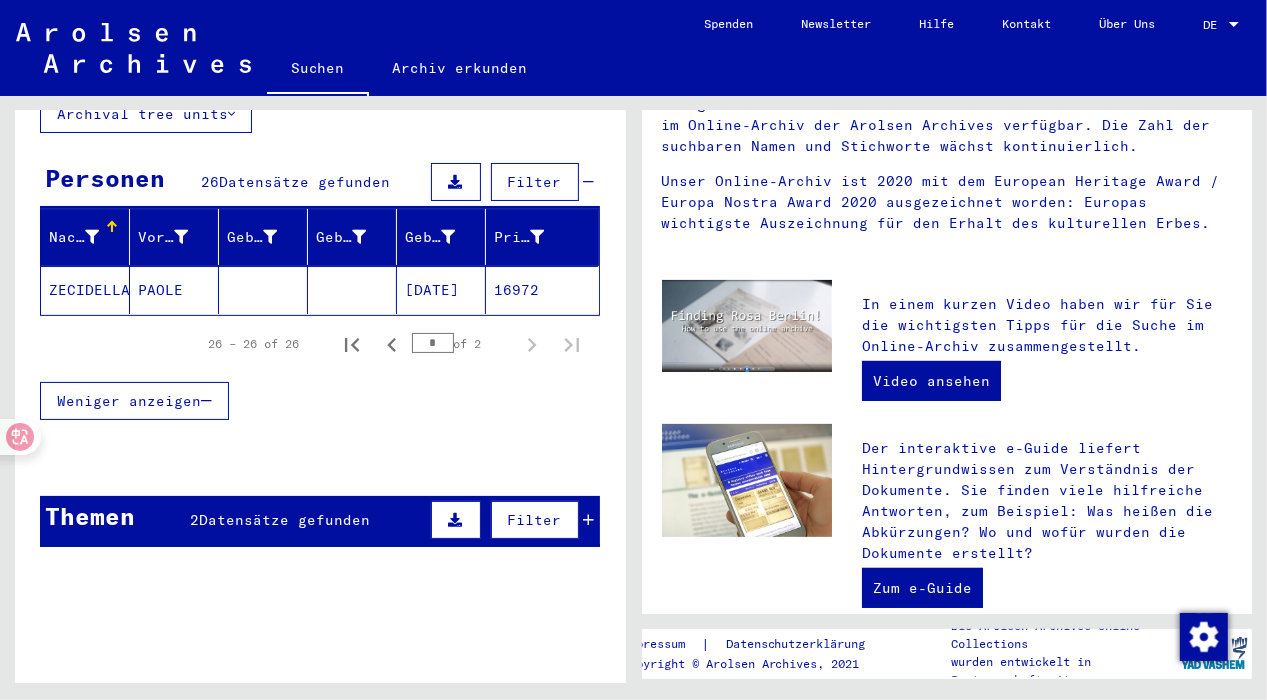 click on "Themen" at bounding box center (90, 516) 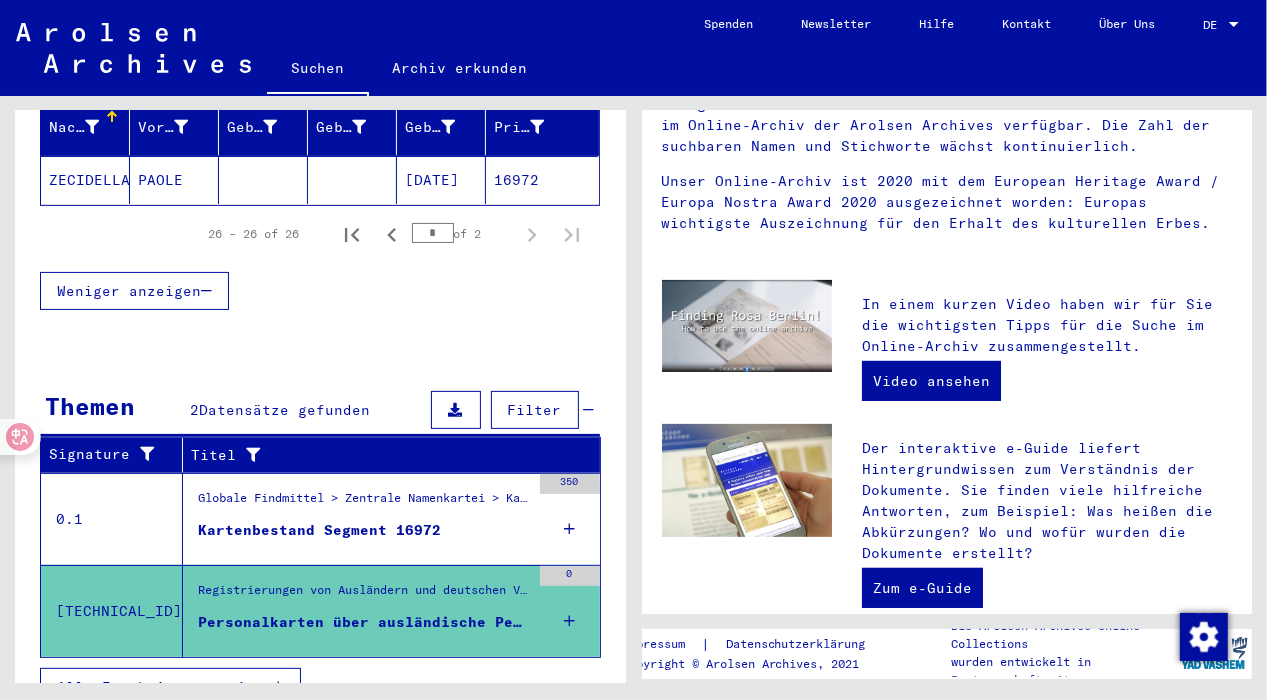 scroll, scrollTop: 279, scrollLeft: 0, axis: vertical 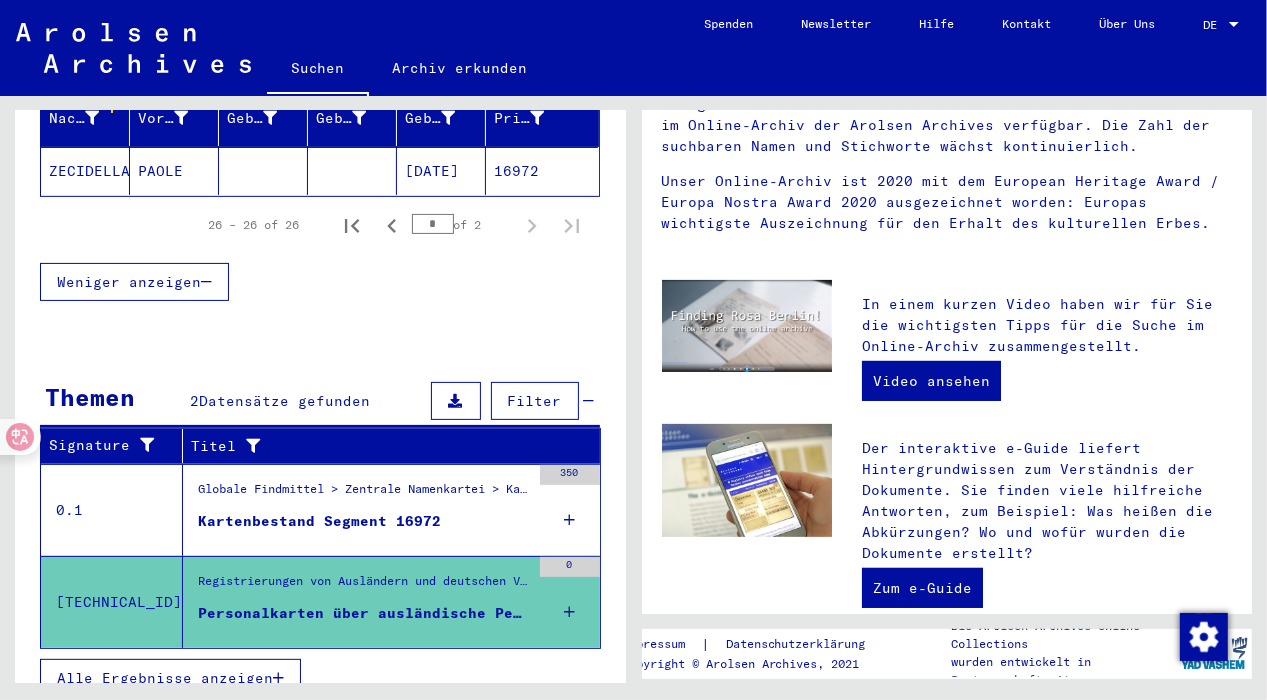 click on "Kartenbestand Segment 16972" at bounding box center [319, 521] 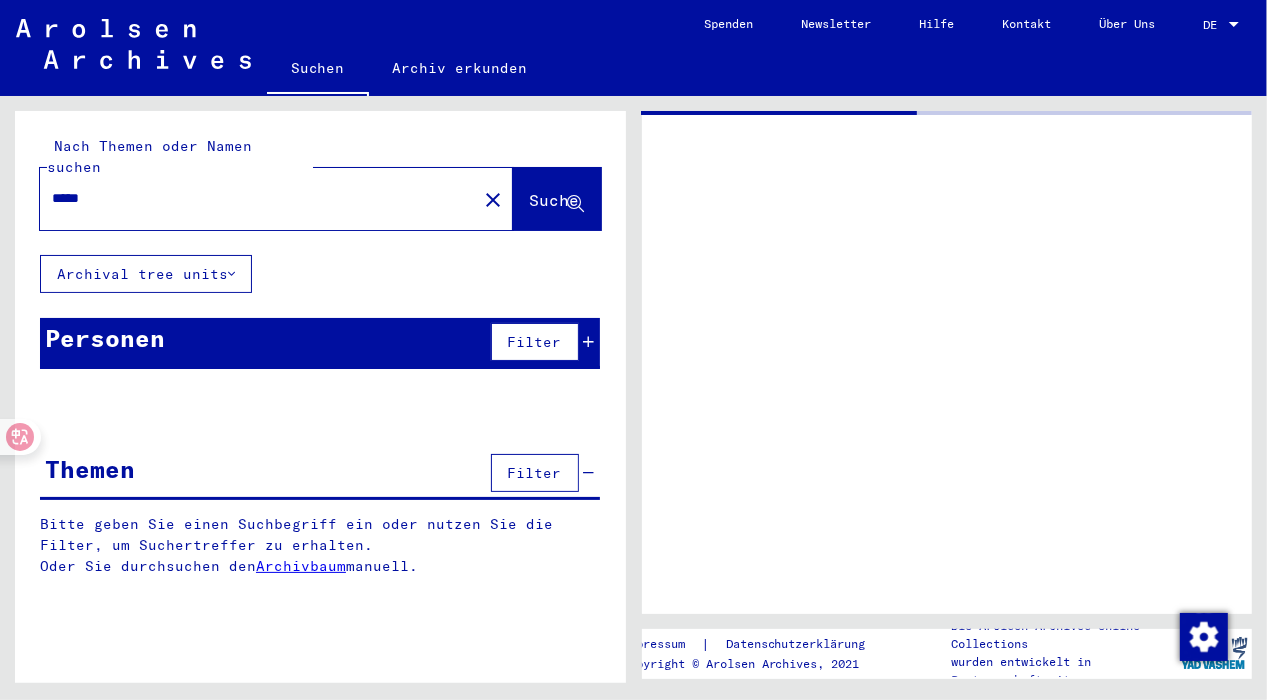 scroll, scrollTop: 0, scrollLeft: 0, axis: both 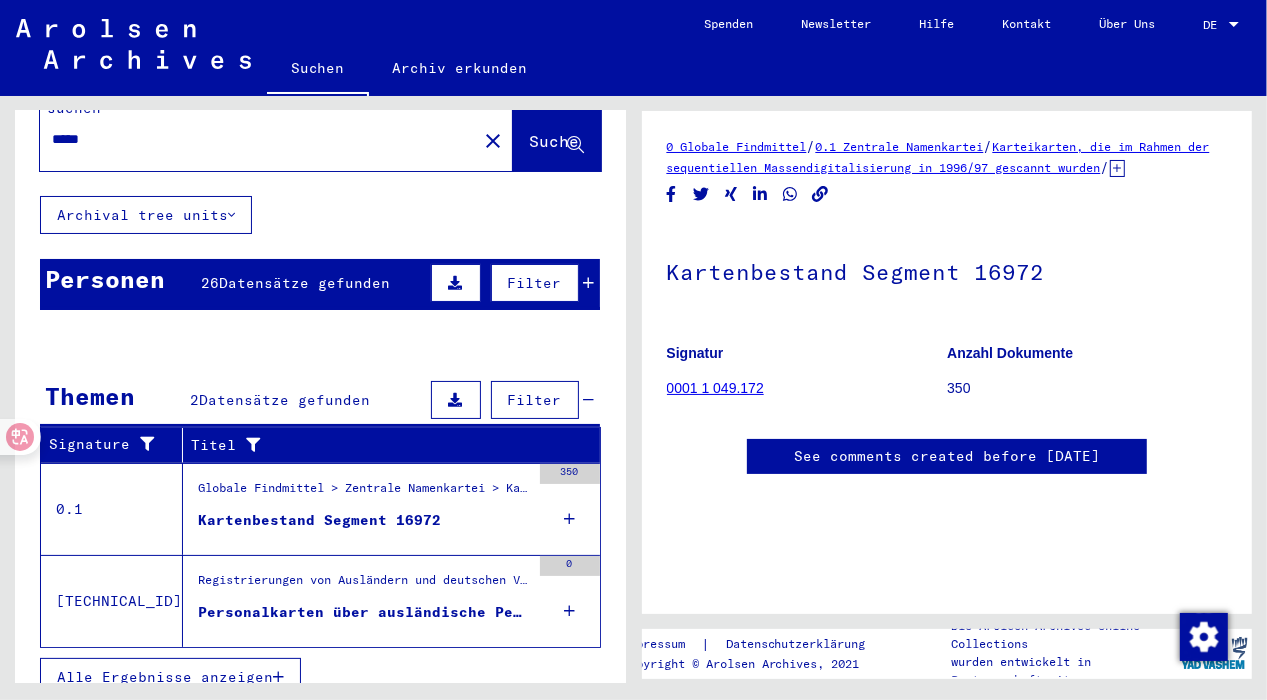 click on "Kartenbestand Segment 16972" at bounding box center [319, 520] 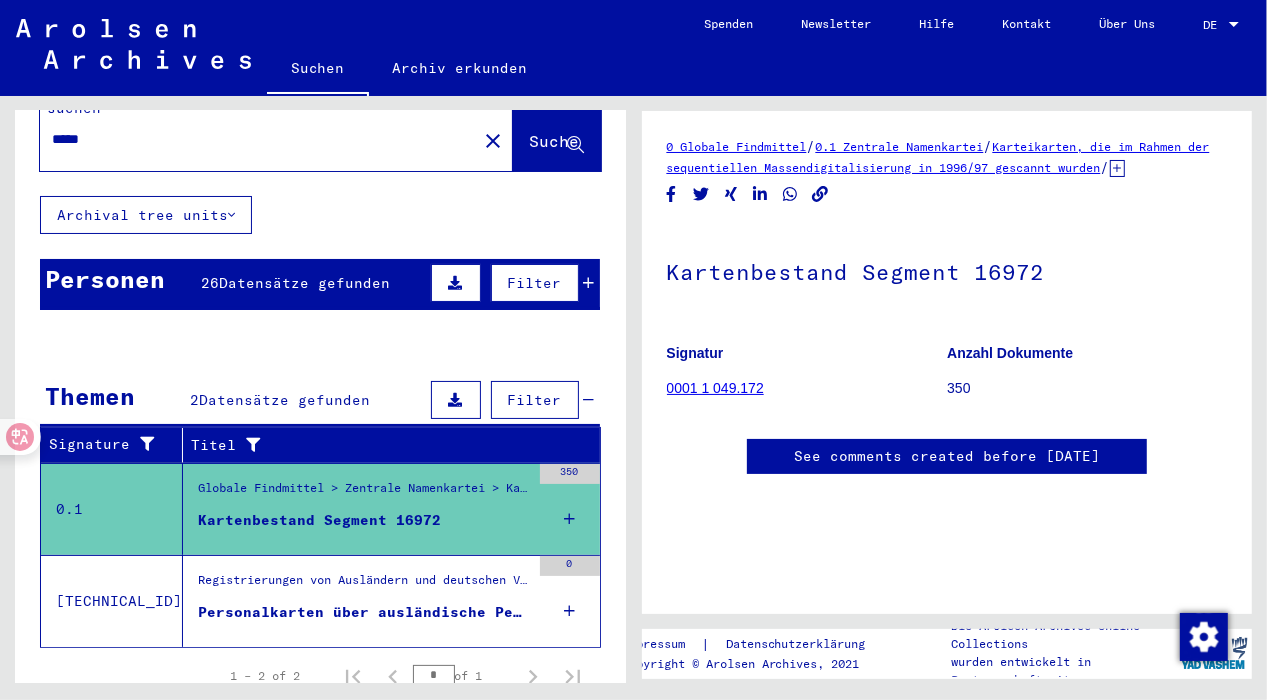 click on "16972" at bounding box center [542, 541] 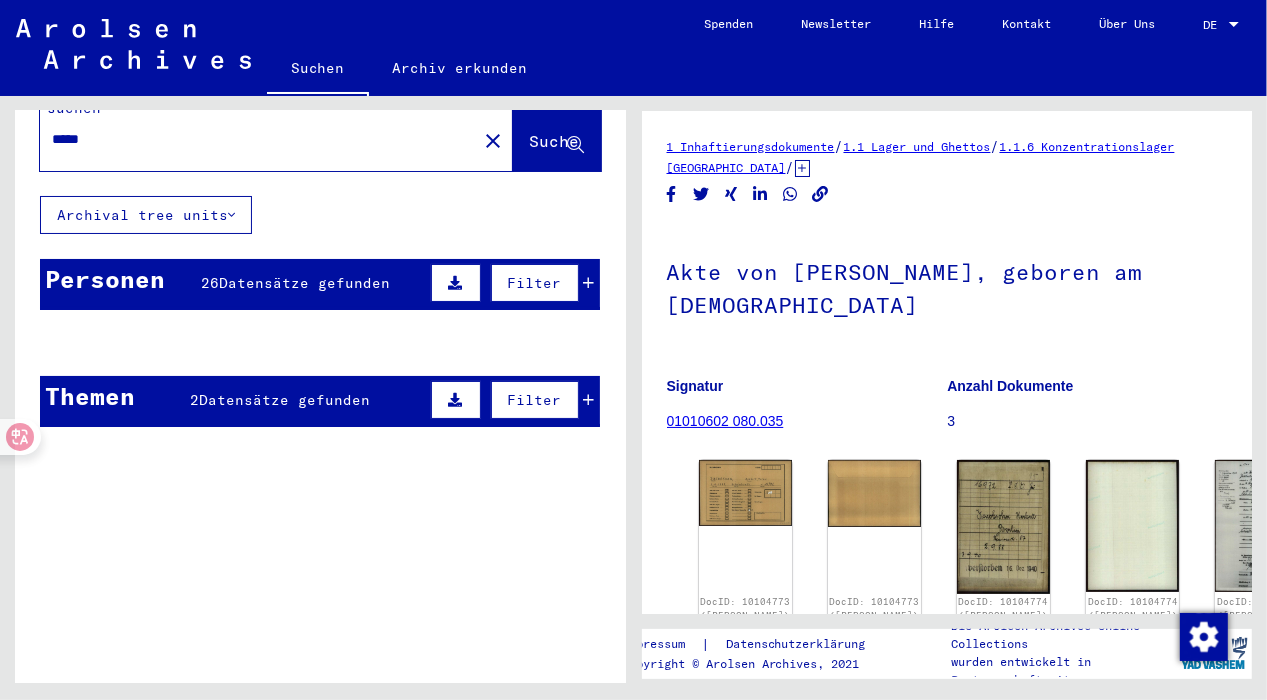scroll, scrollTop: 0, scrollLeft: 0, axis: both 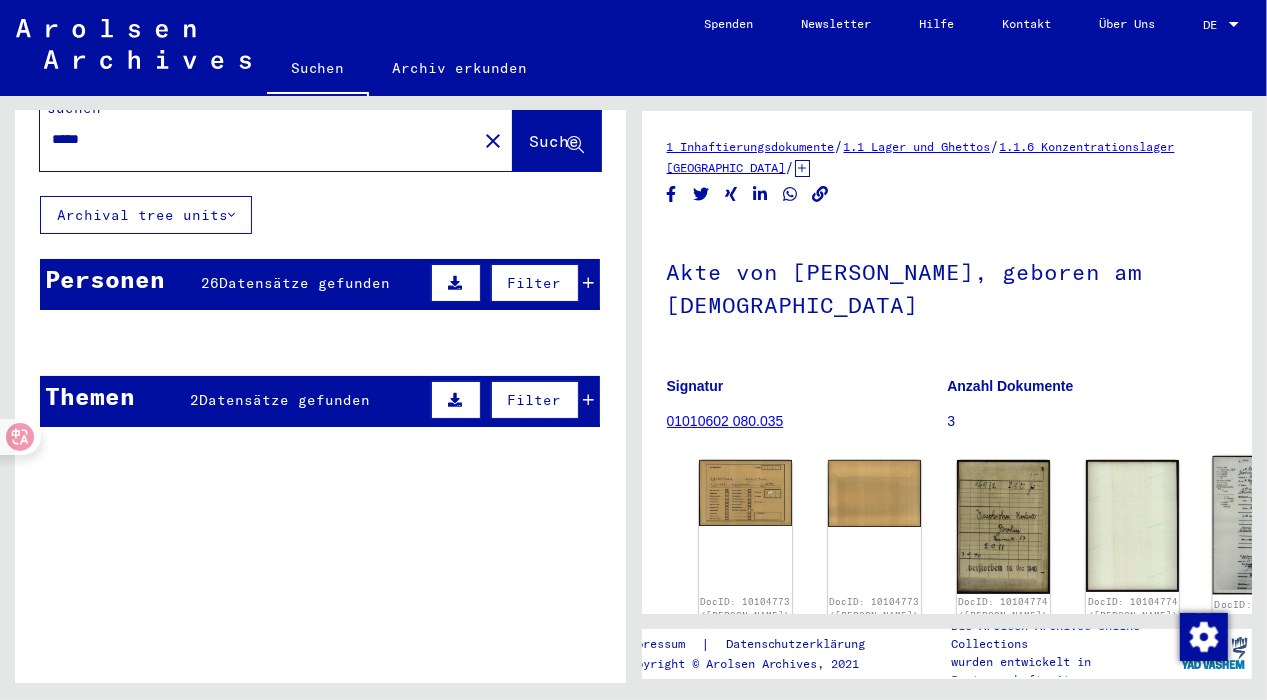 click 